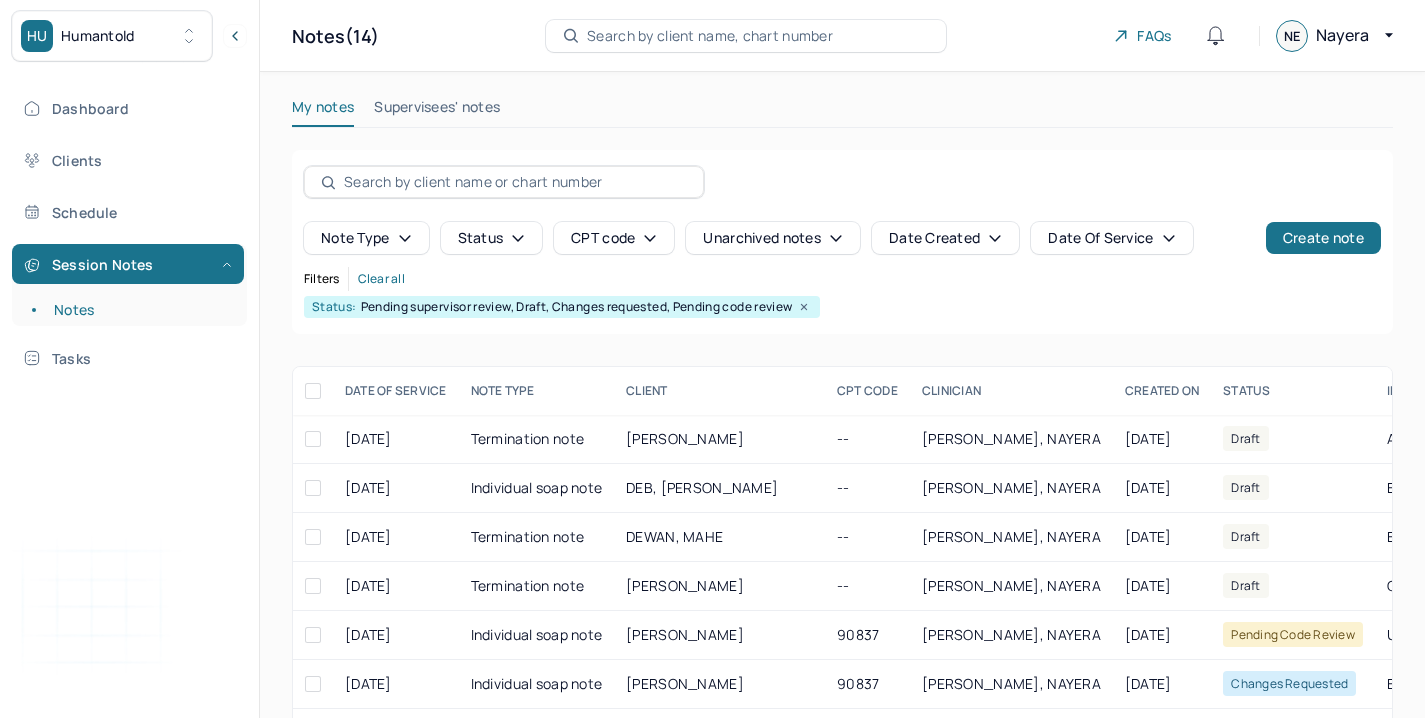 scroll, scrollTop: 248, scrollLeft: 0, axis: vertical 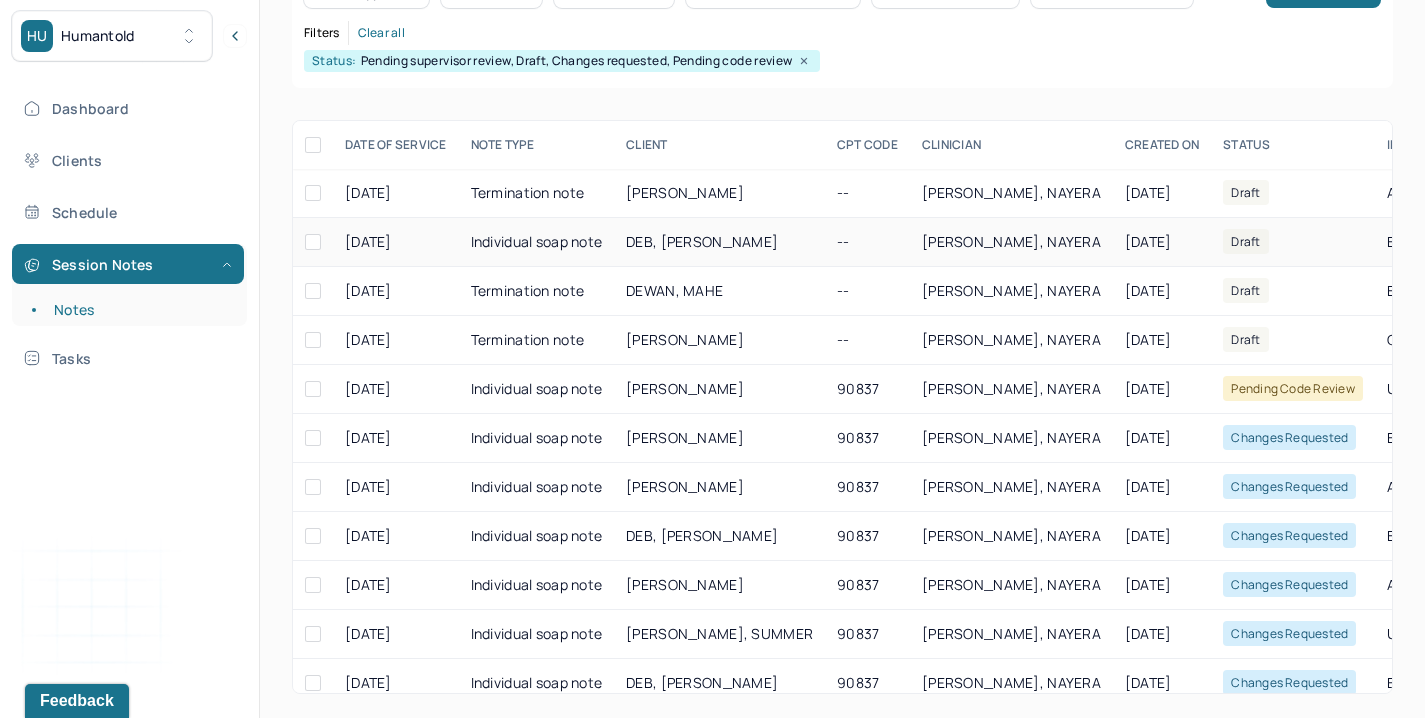 click on "[PERSON_NAME], NAYERA" at bounding box center [1011, 242] 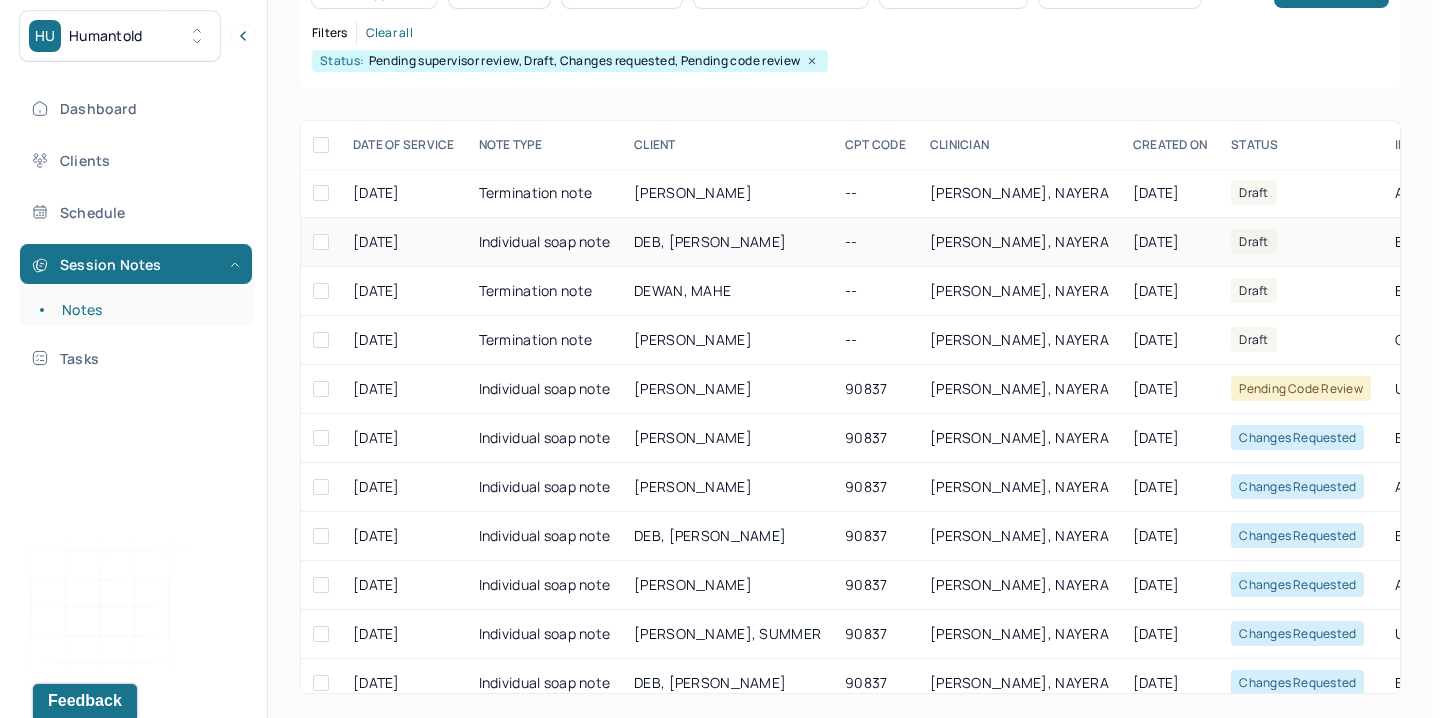 scroll, scrollTop: 0, scrollLeft: 0, axis: both 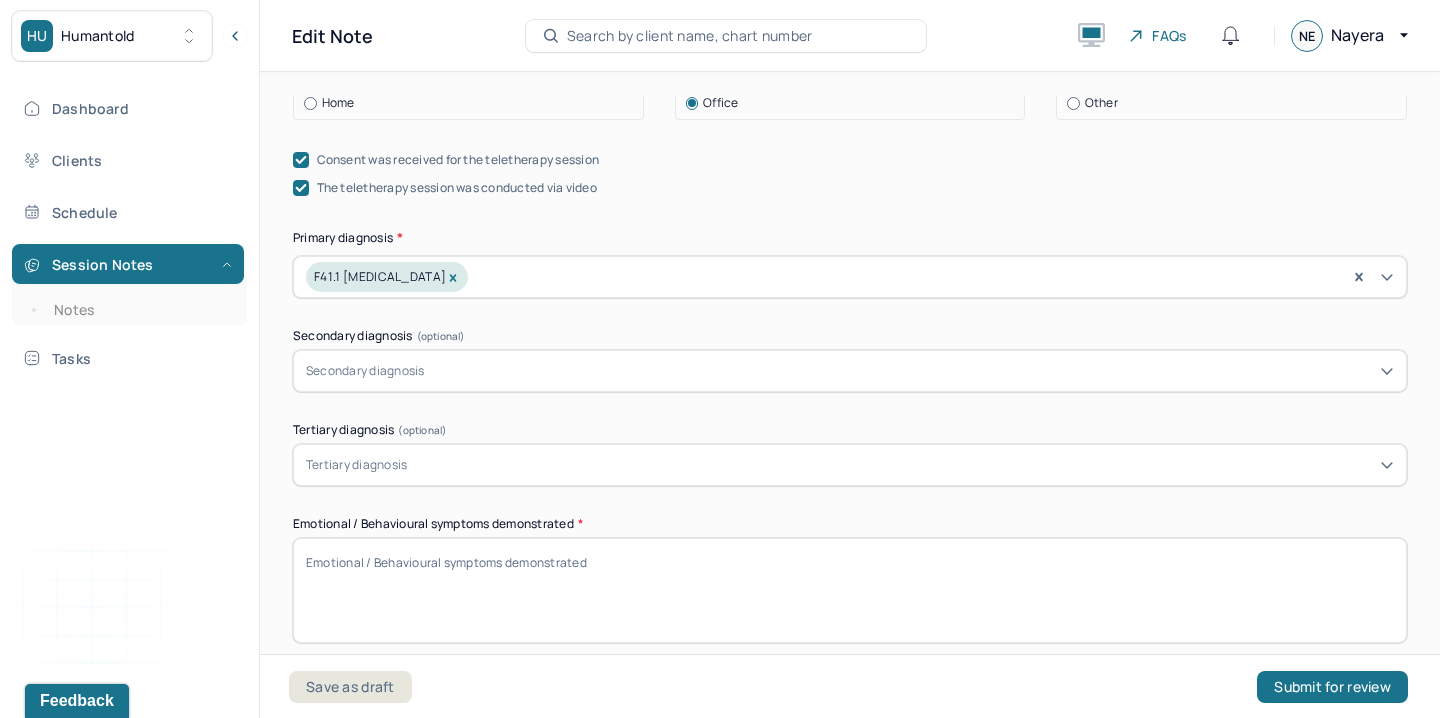 paste on "Vulnerability, shame, reflective" 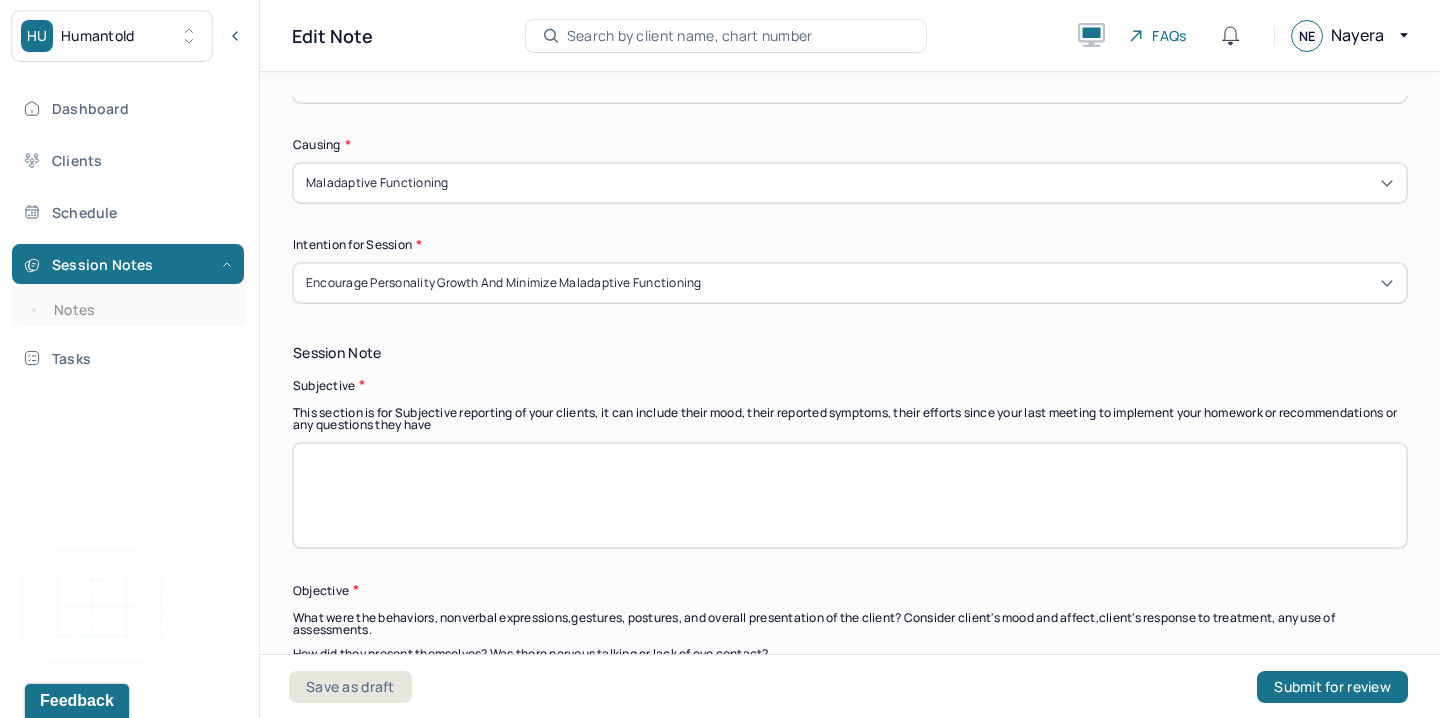 scroll, scrollTop: 1356, scrollLeft: 0, axis: vertical 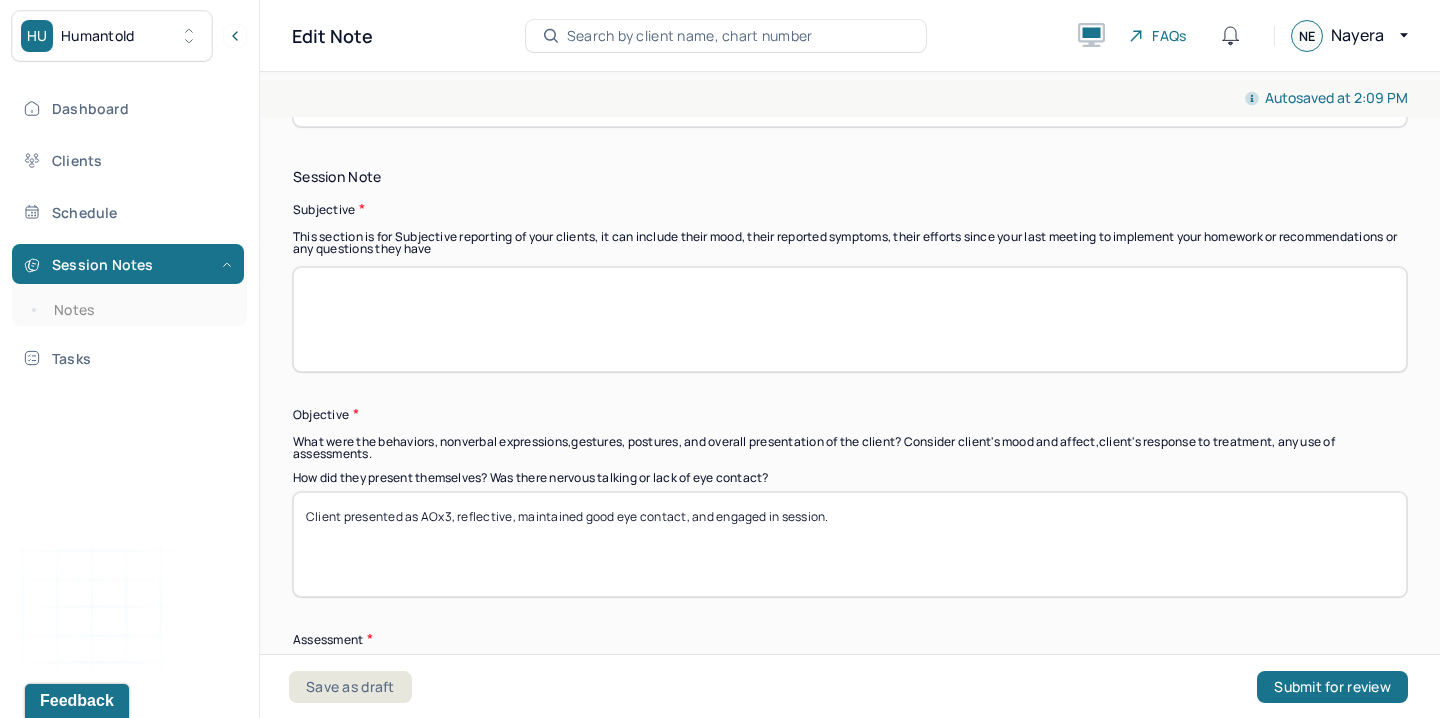 type on "Vulnerability, shame, reflective" 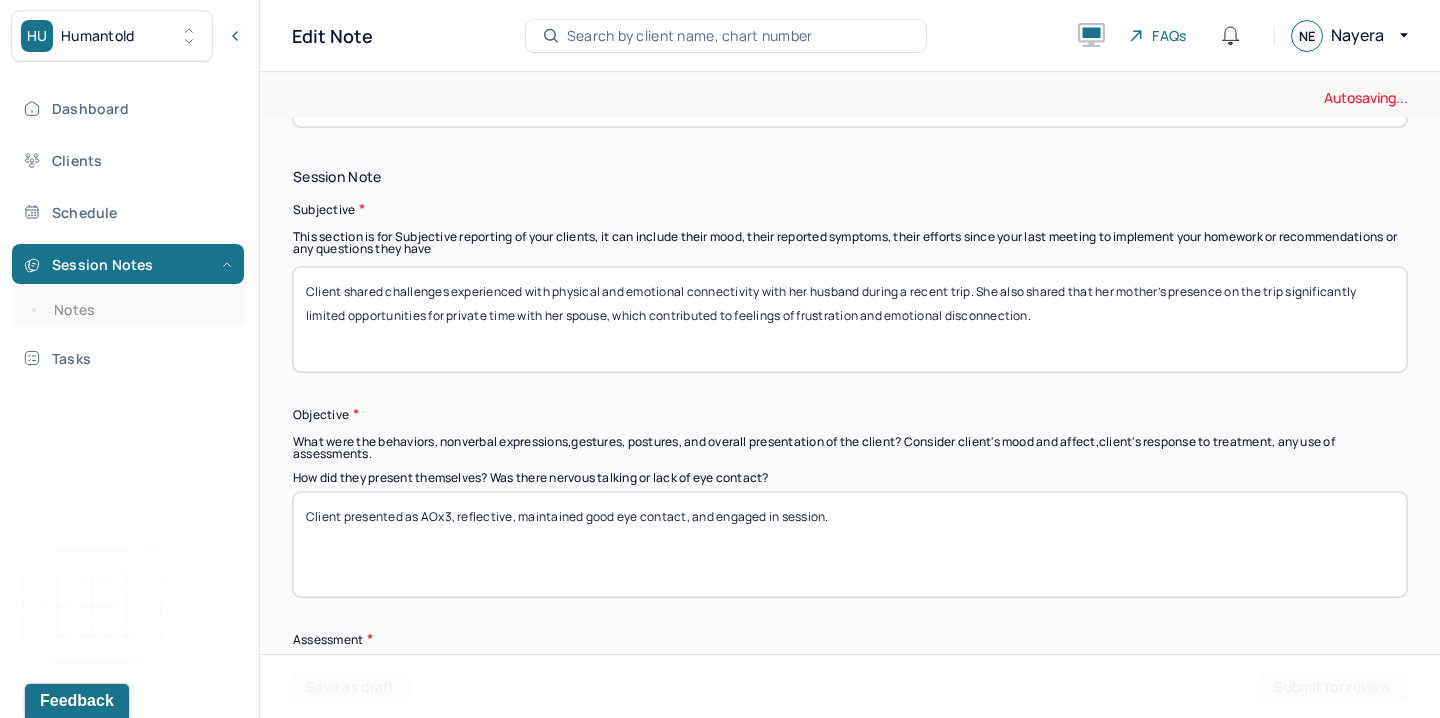 type on "Client shared challenges experienced with physical and emotional connectivity with her husband during a recent trip. She also shared that her mother’s presence on the trip significantly limited opportunities for private time with her spouse, which contributed to feelings of frustration and emotional disconnection." 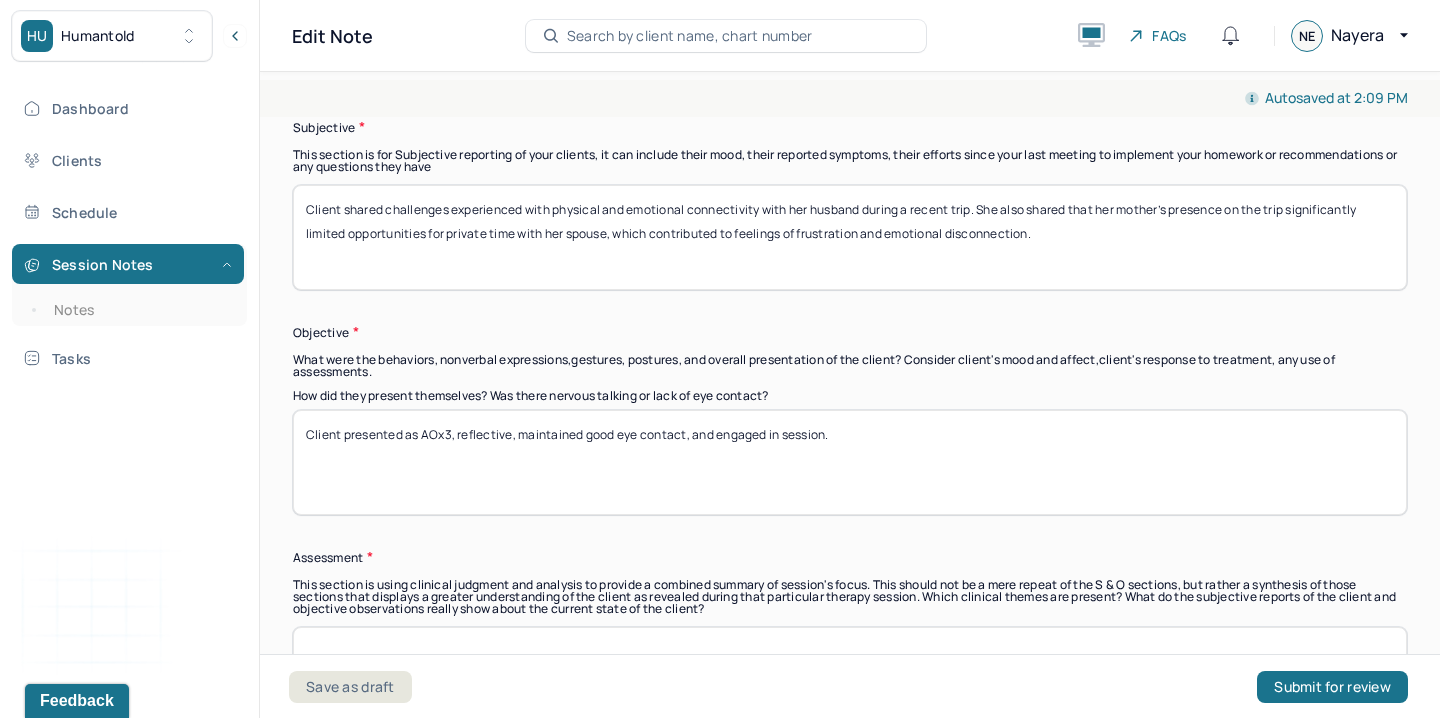 scroll, scrollTop: 1491, scrollLeft: 0, axis: vertical 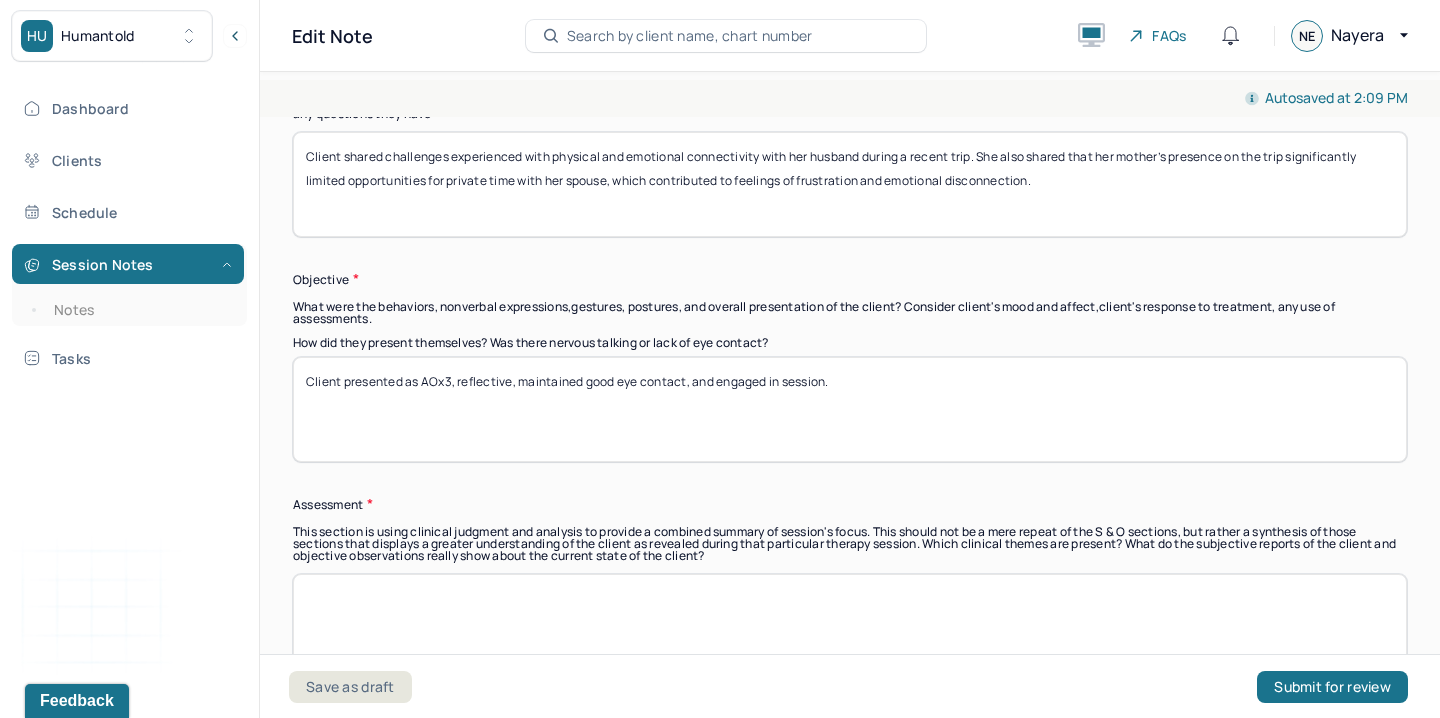 paste on "Client is experiencing symptoms of anxiety including internal self-doubt and ruminative thinking around her intimate identity and relationship dynamics. Therapist utilized guided questioning to support the client in identifying underlying beliefs about intimacy and self-worth, while validating her personal preferences and fostering increased self-compassion." 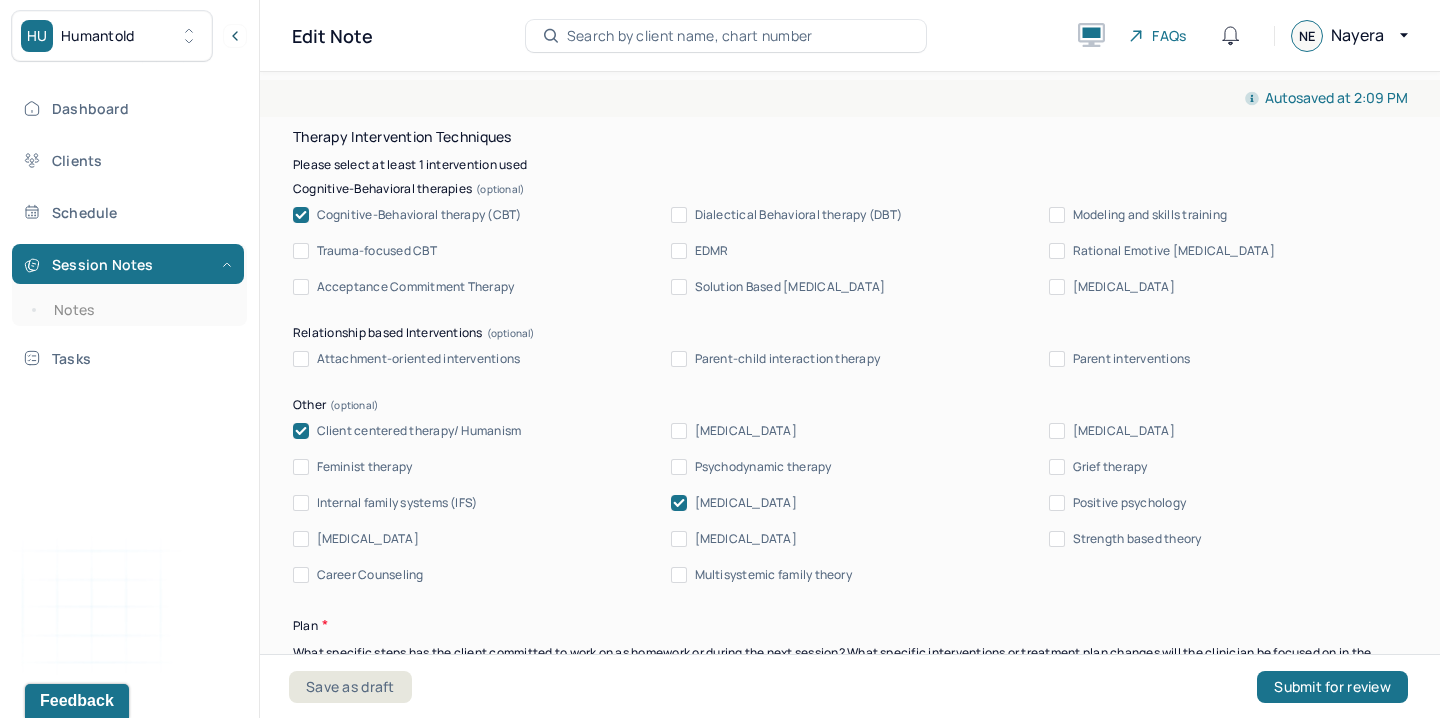 scroll, scrollTop: 2440, scrollLeft: 0, axis: vertical 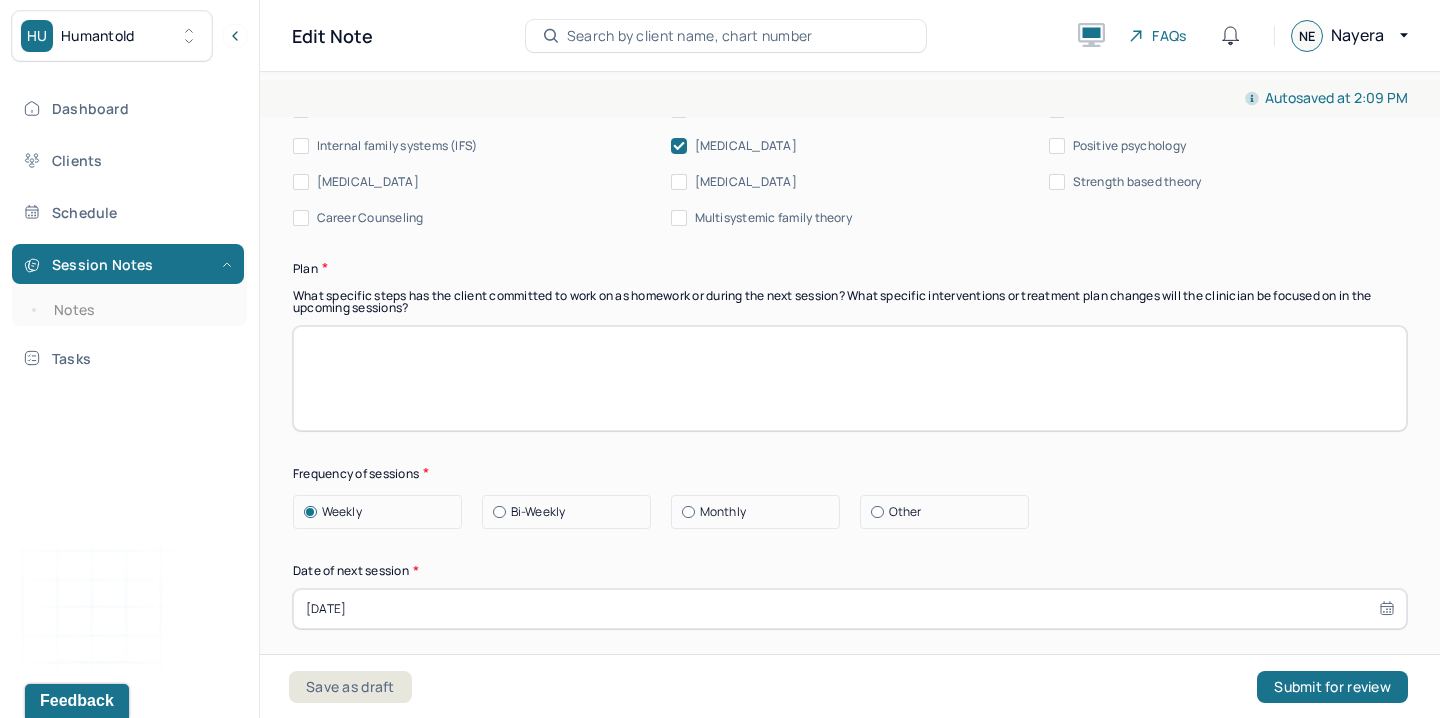 type on "Client is experiencing symptoms of anxiety including internal self-doubt and ruminative thinking around her intimate identity and relationship dynamics. Therapist utilized guided questioning to support the client in identifying underlying beliefs about intimacy and self-worth, while validating her personal preferences and fostering increased self-compassion." 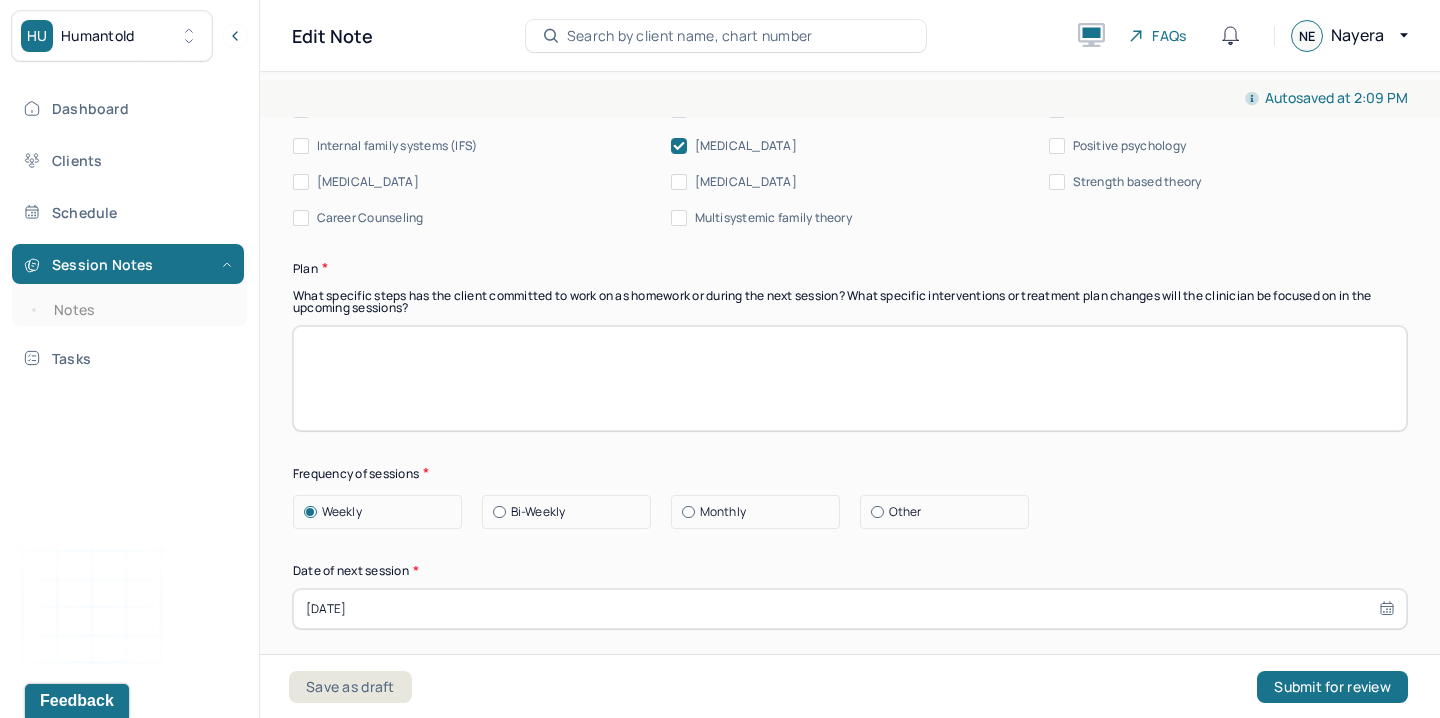 click on "[MEDICAL_DATA]" at bounding box center [746, 146] 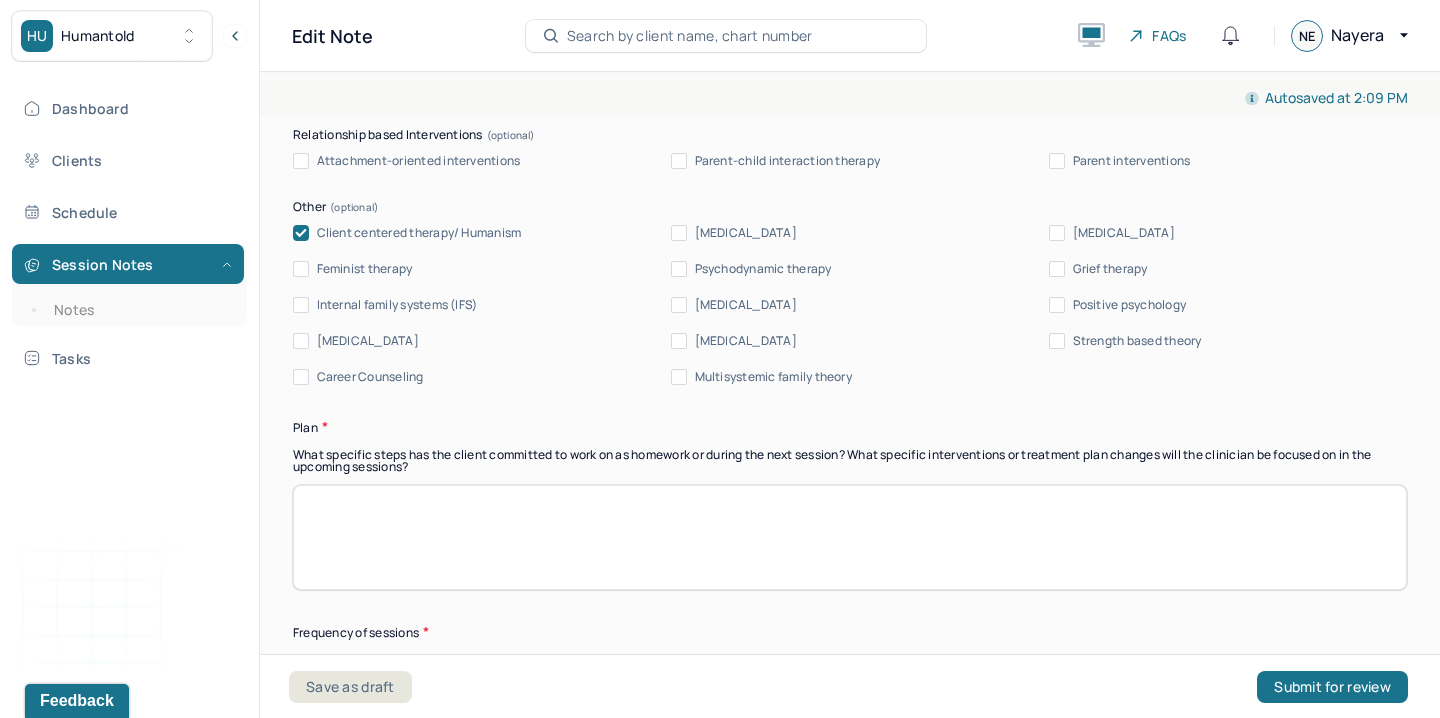scroll, scrollTop: 2208, scrollLeft: 0, axis: vertical 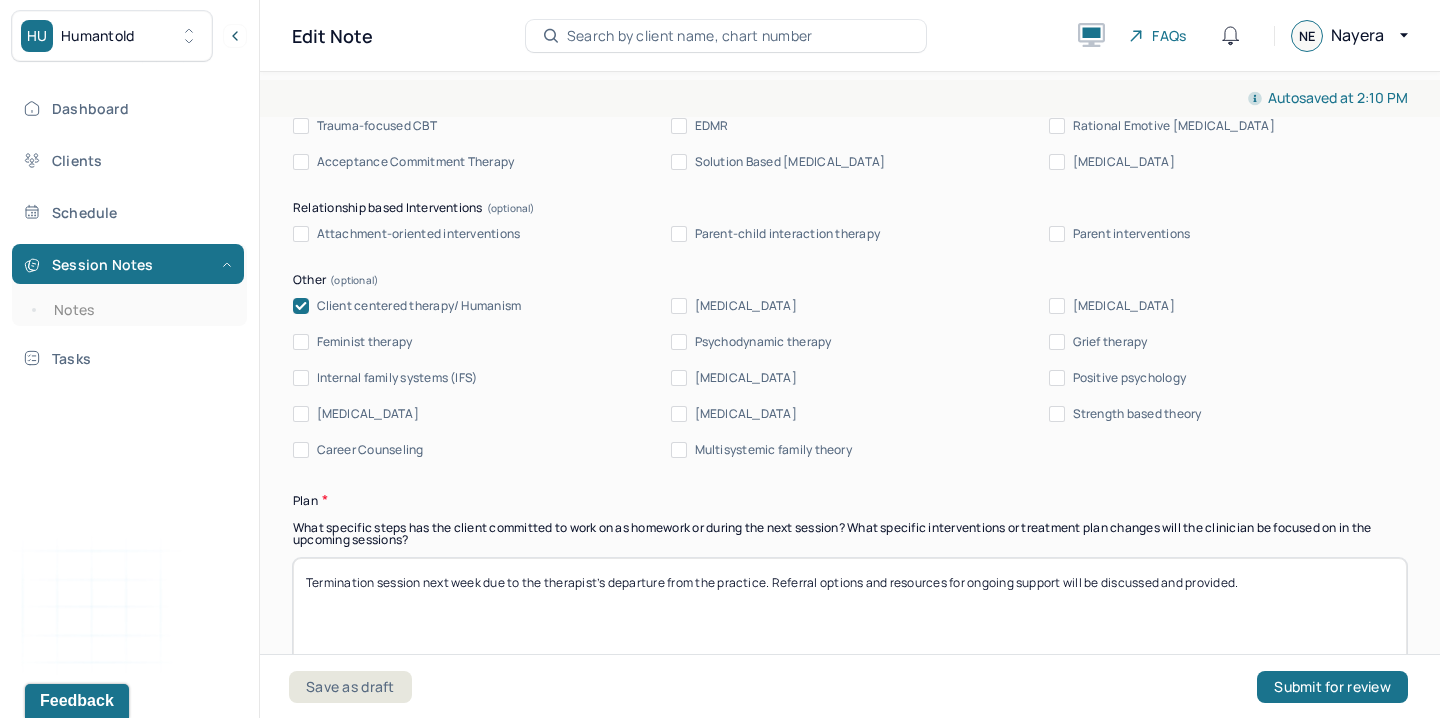type on "Termination session next week due to the therapist’s departure from the practice. Referral options and resources for ongoing support will be discussed and provided." 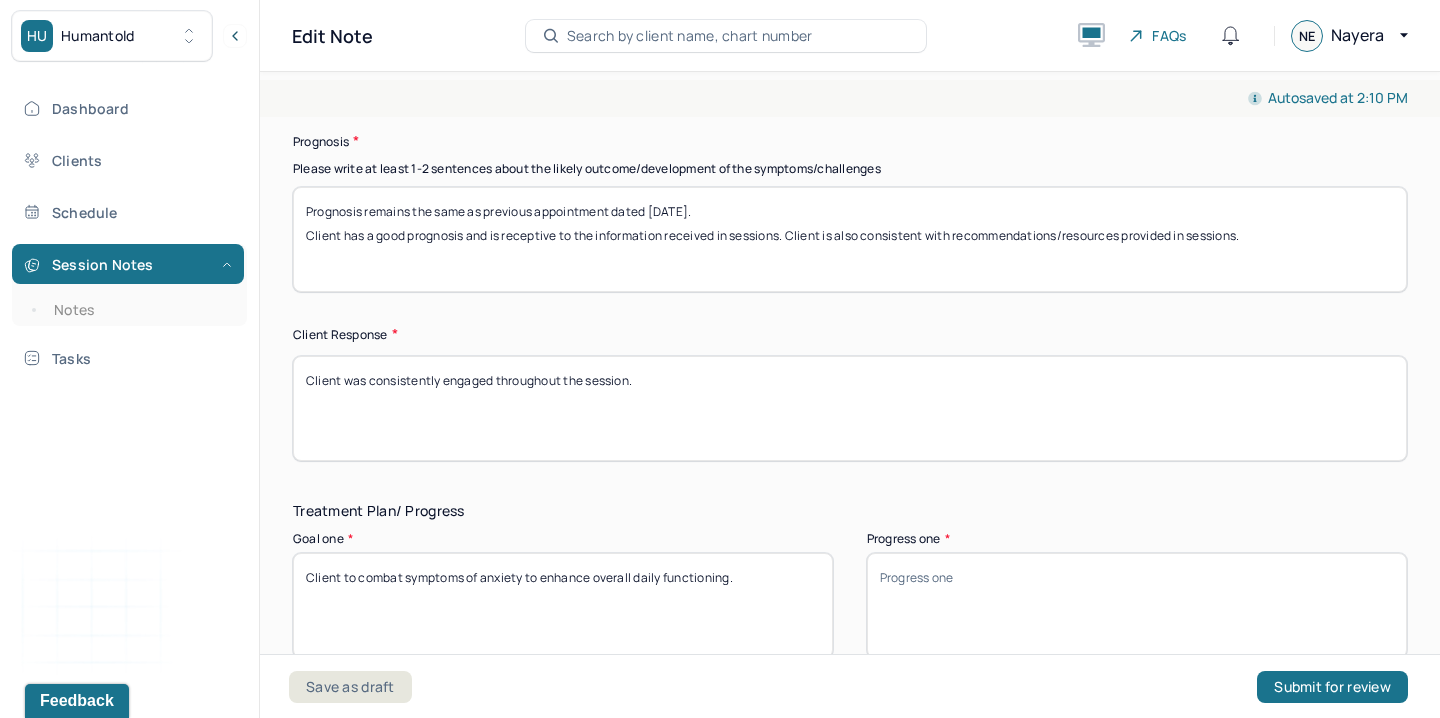 scroll, scrollTop: 3162, scrollLeft: 0, axis: vertical 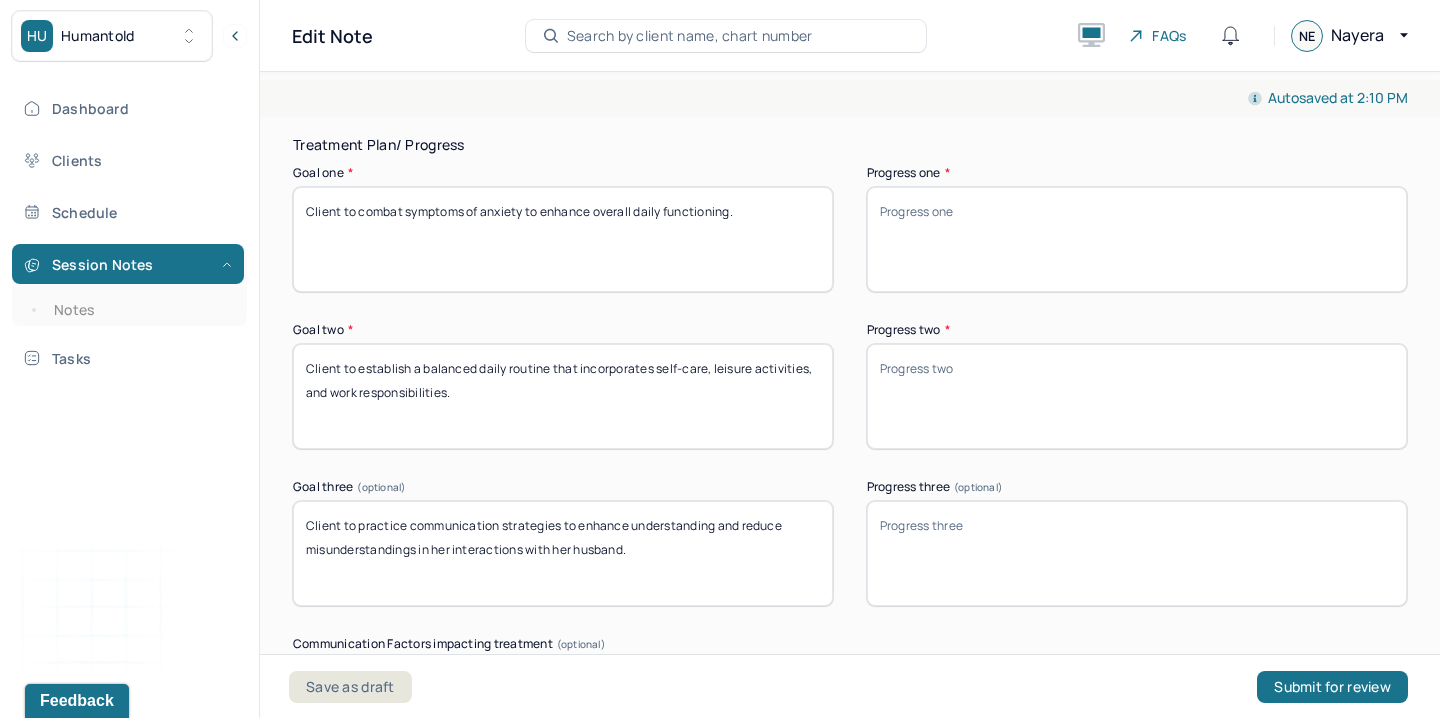 paste on "Client expressed a desire for more meaningful intimate experiences and reflected on how situational constraints impacted her ability to feel close to her husband." 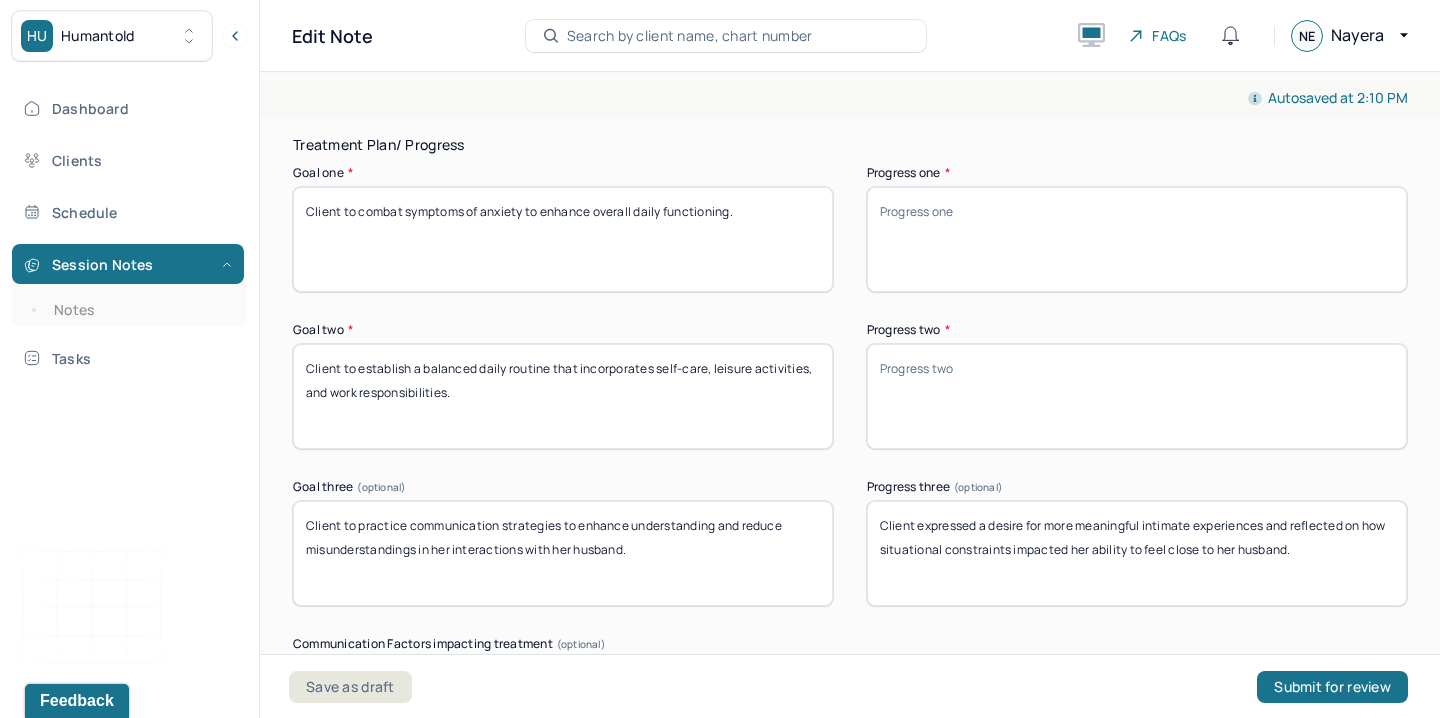 type on "Client expressed a desire for more meaningful intimate experiences and reflected on how situational constraints impacted her ability to feel close to her husband." 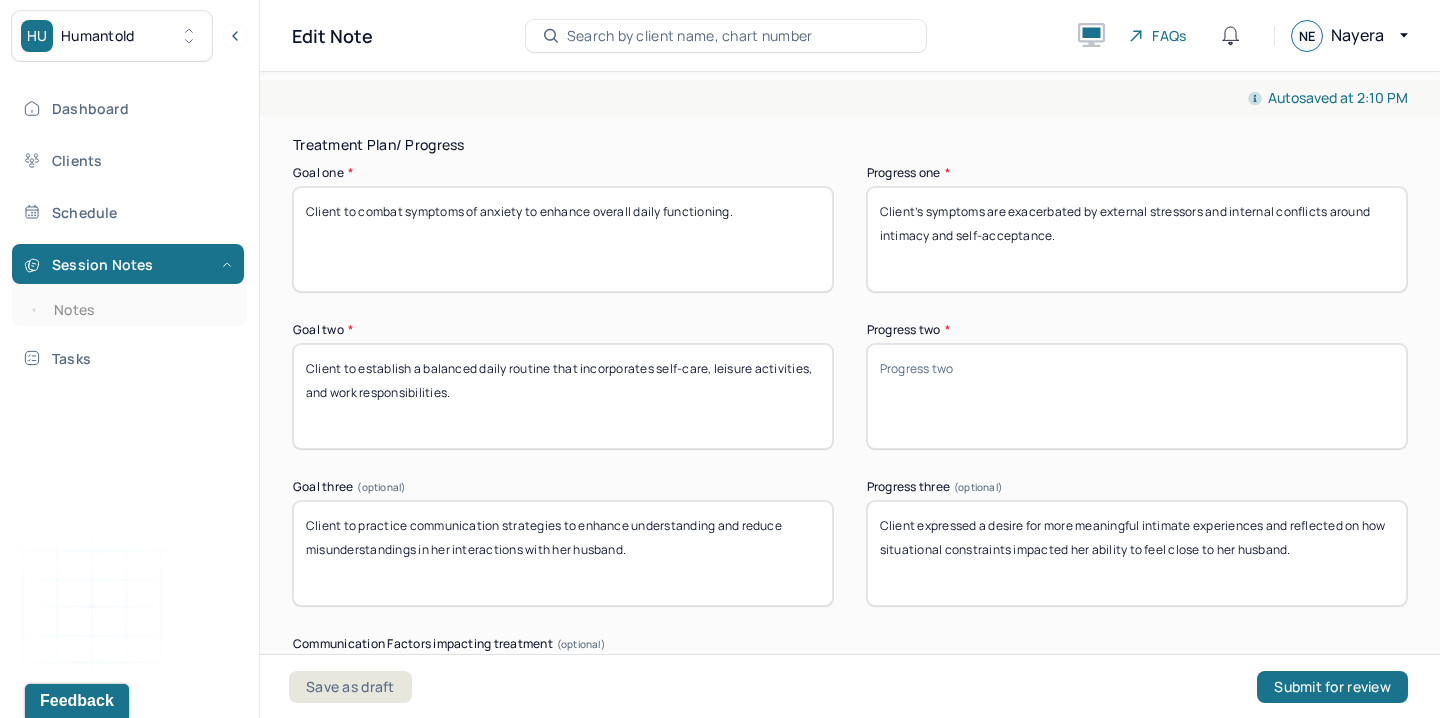 click on "Progress two *" at bounding box center [1137, 396] 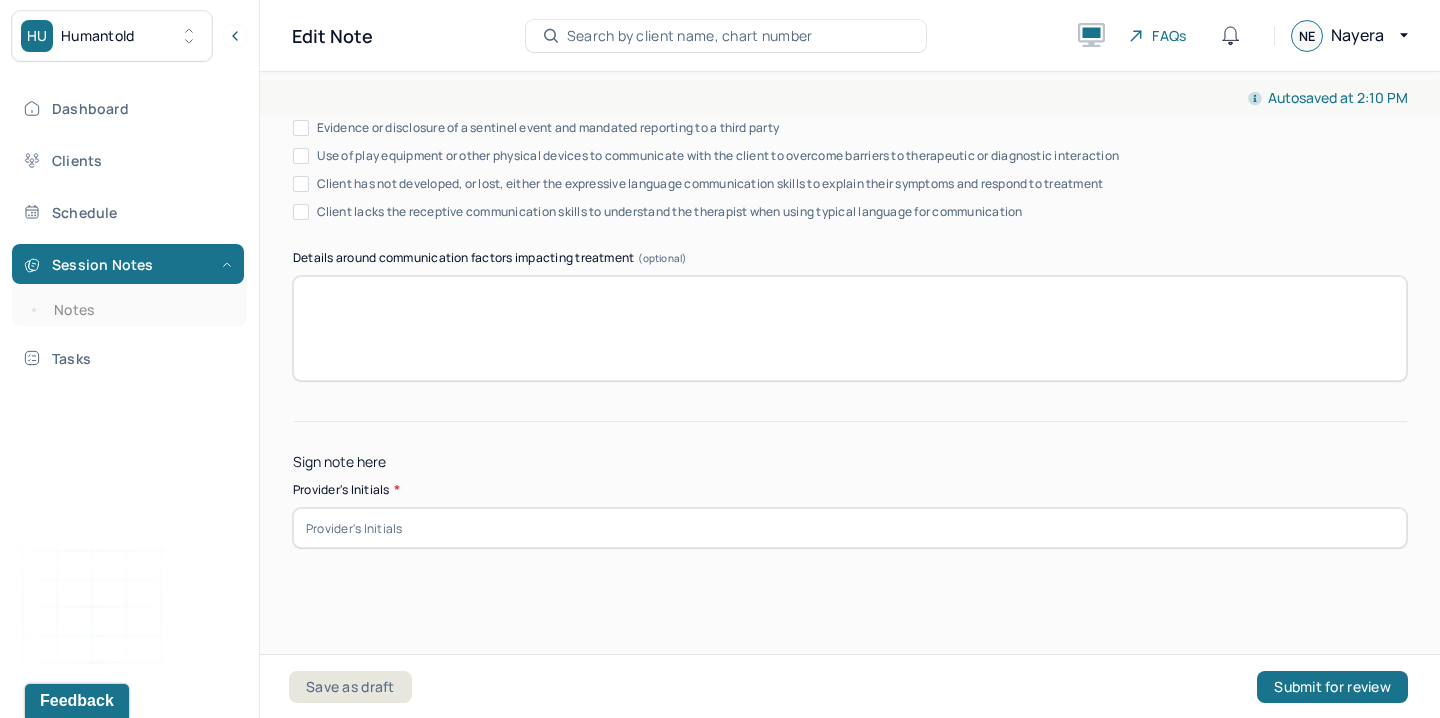 scroll, scrollTop: 3941, scrollLeft: 0, axis: vertical 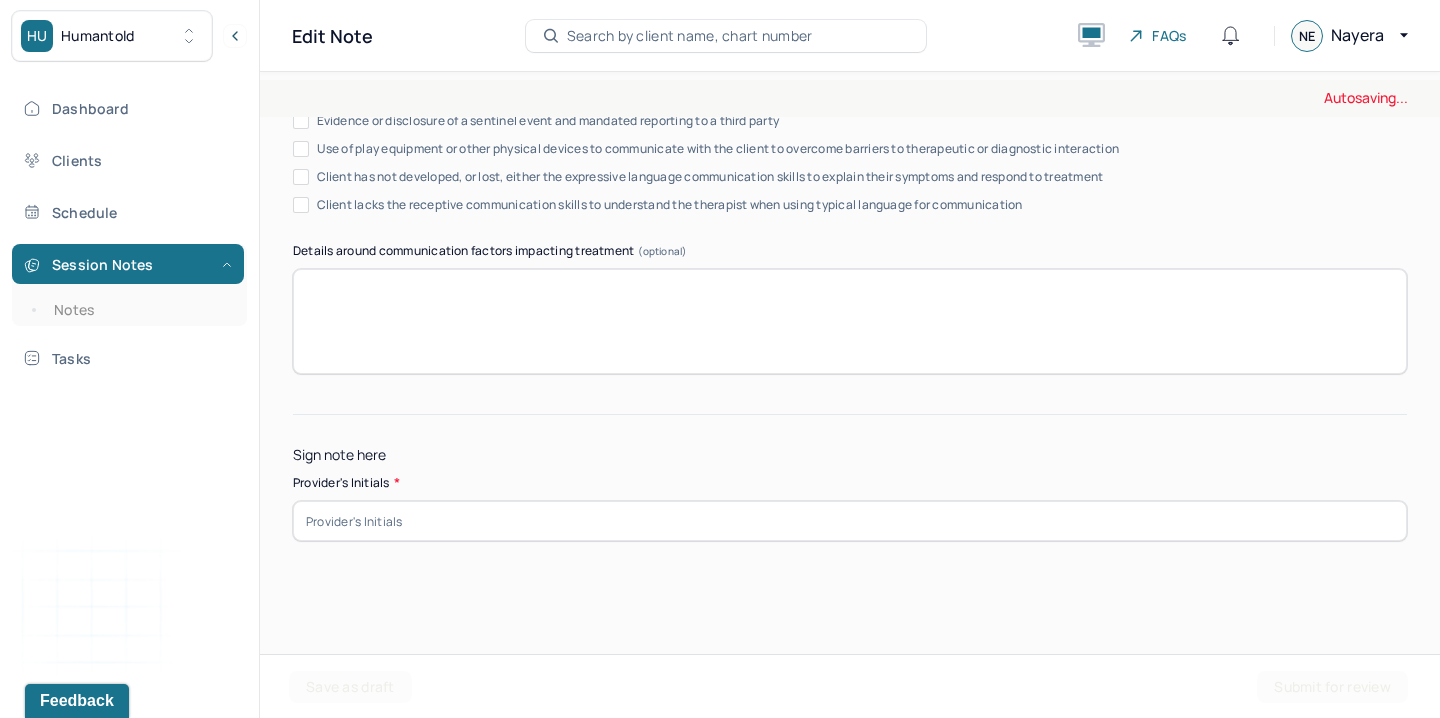 type on "This goal was not addressed, as it was not relevant in [DATE] session." 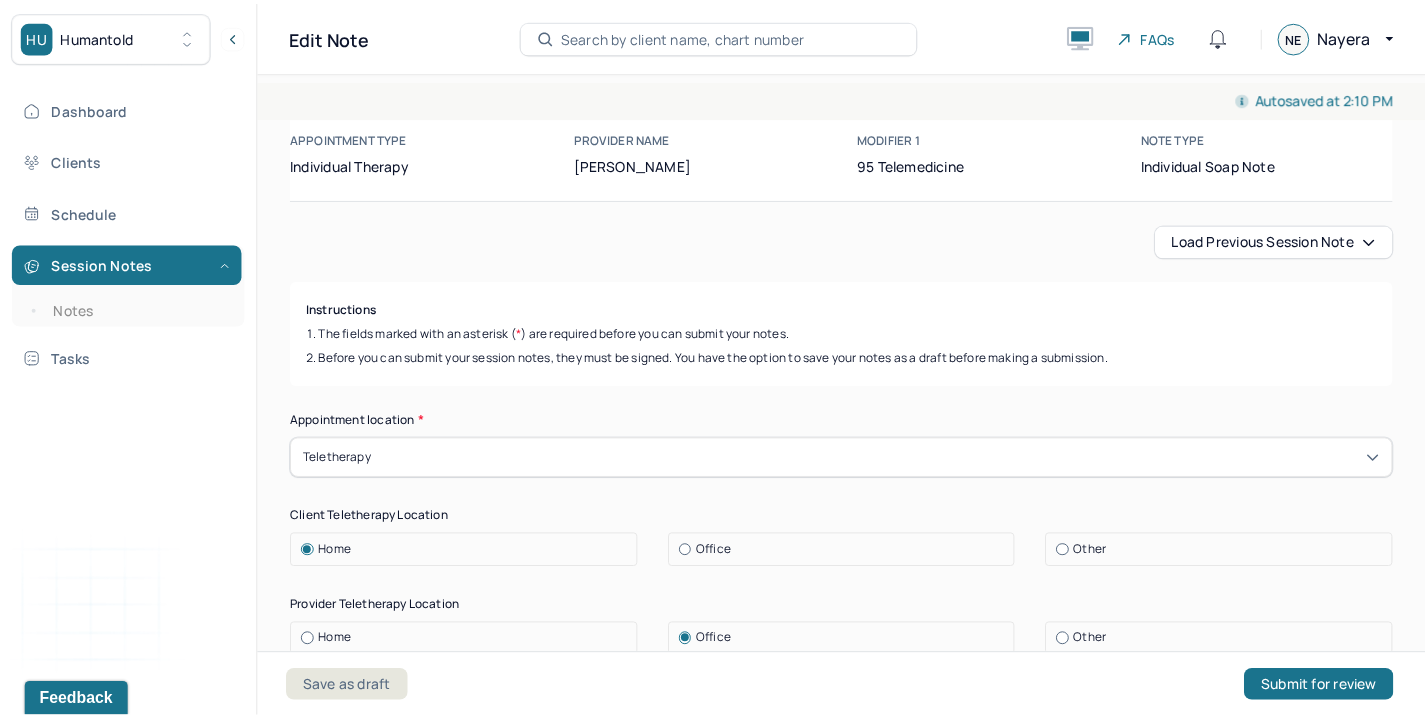 scroll, scrollTop: 85, scrollLeft: 0, axis: vertical 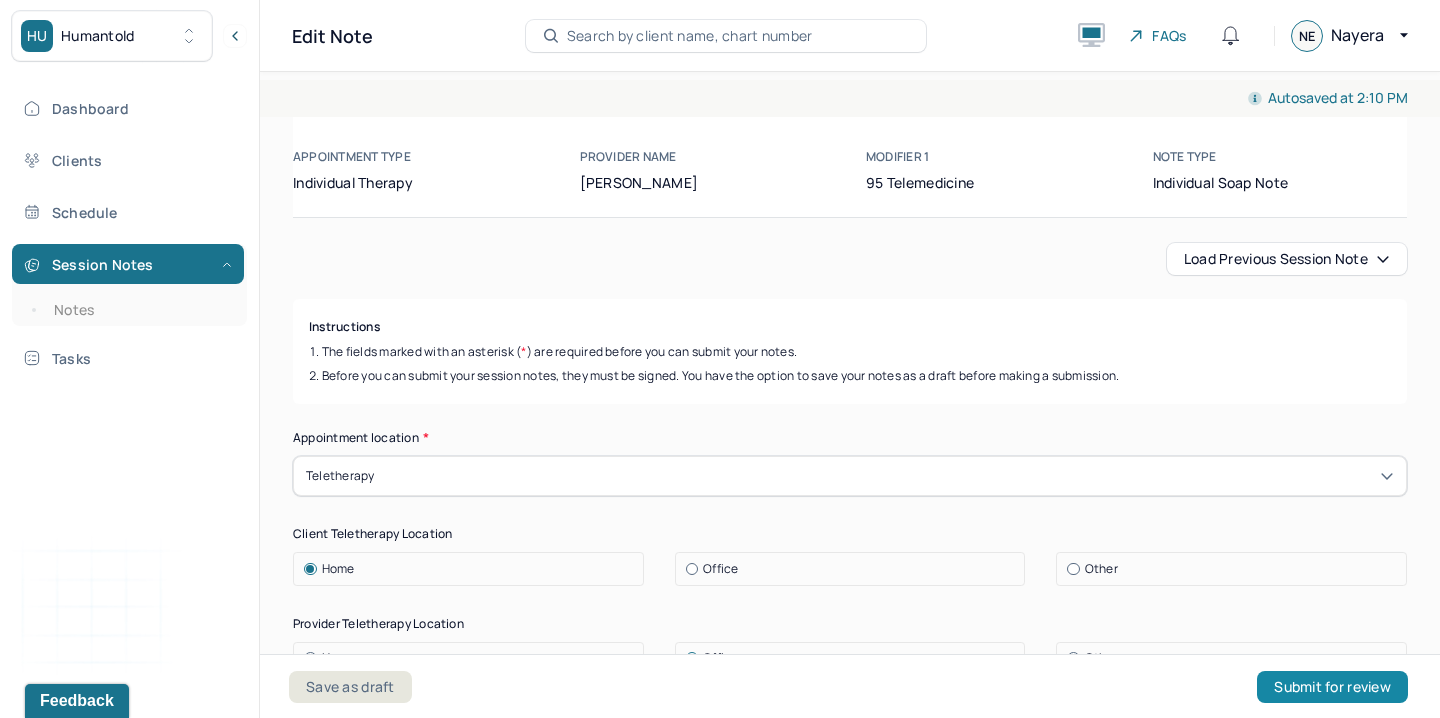 type on "NE" 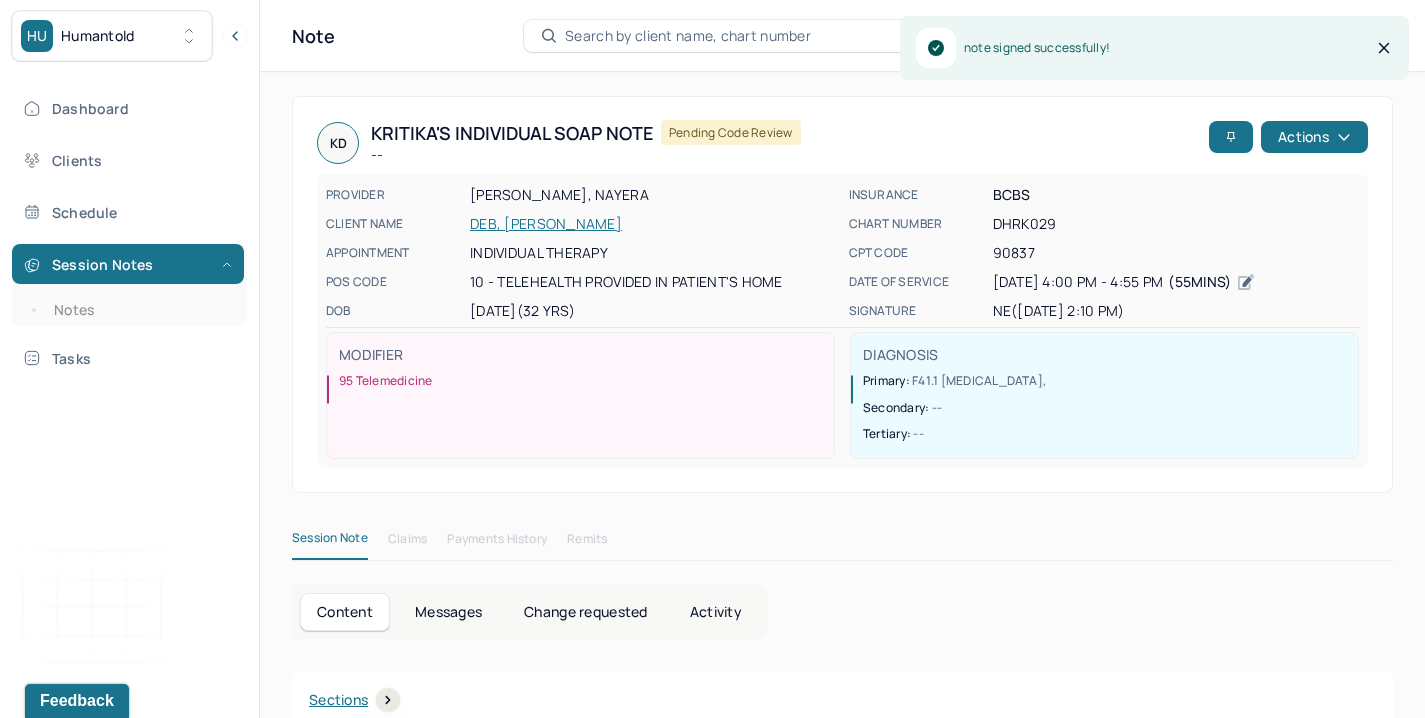 click on "Dashboard Clients Schedule Session Notes Notes Tasks" at bounding box center (129, 233) 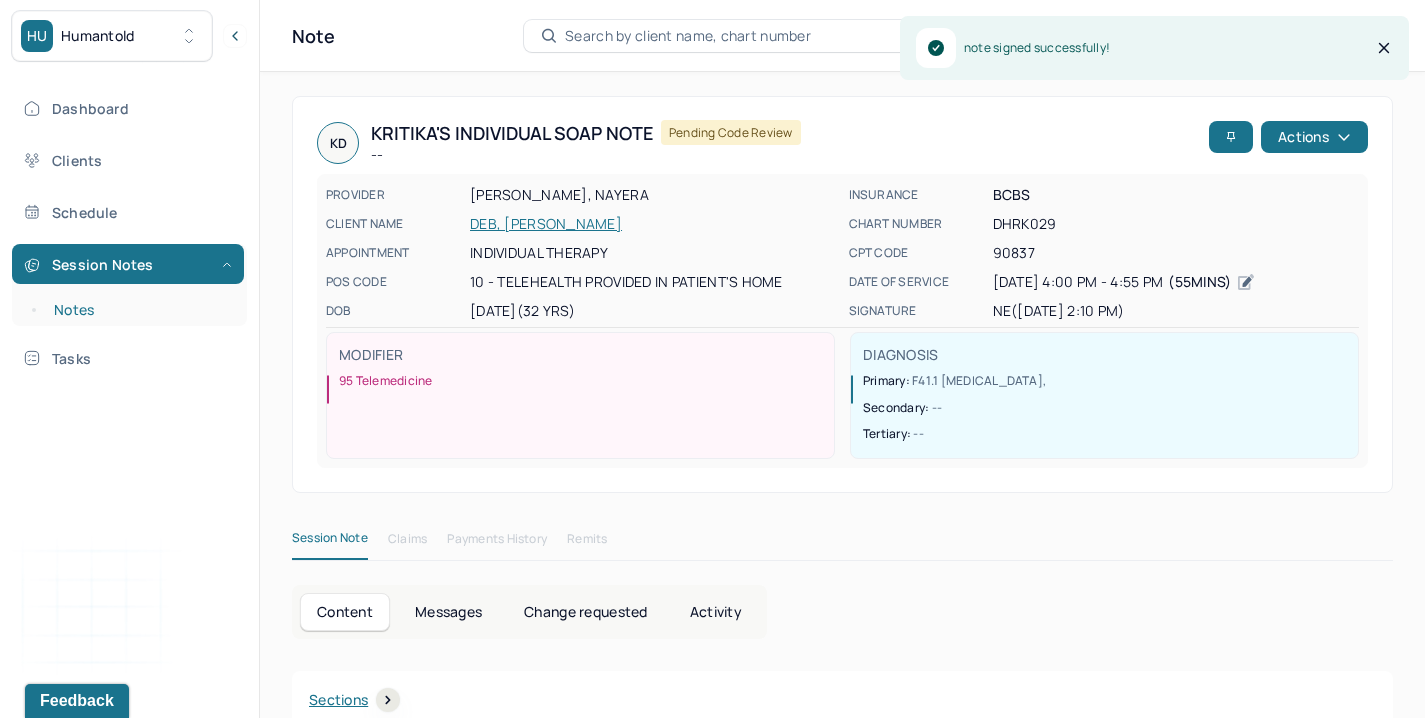 click on "Notes" at bounding box center (139, 310) 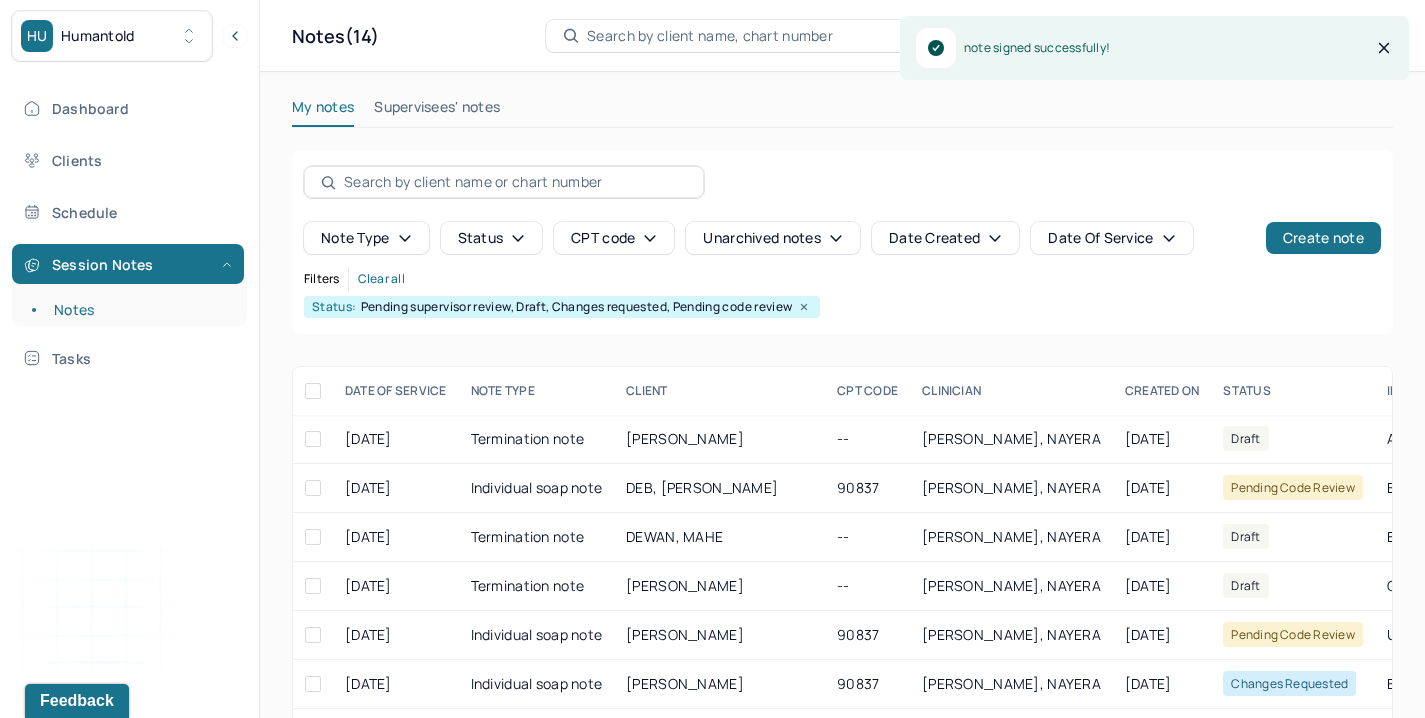 scroll, scrollTop: 248, scrollLeft: 0, axis: vertical 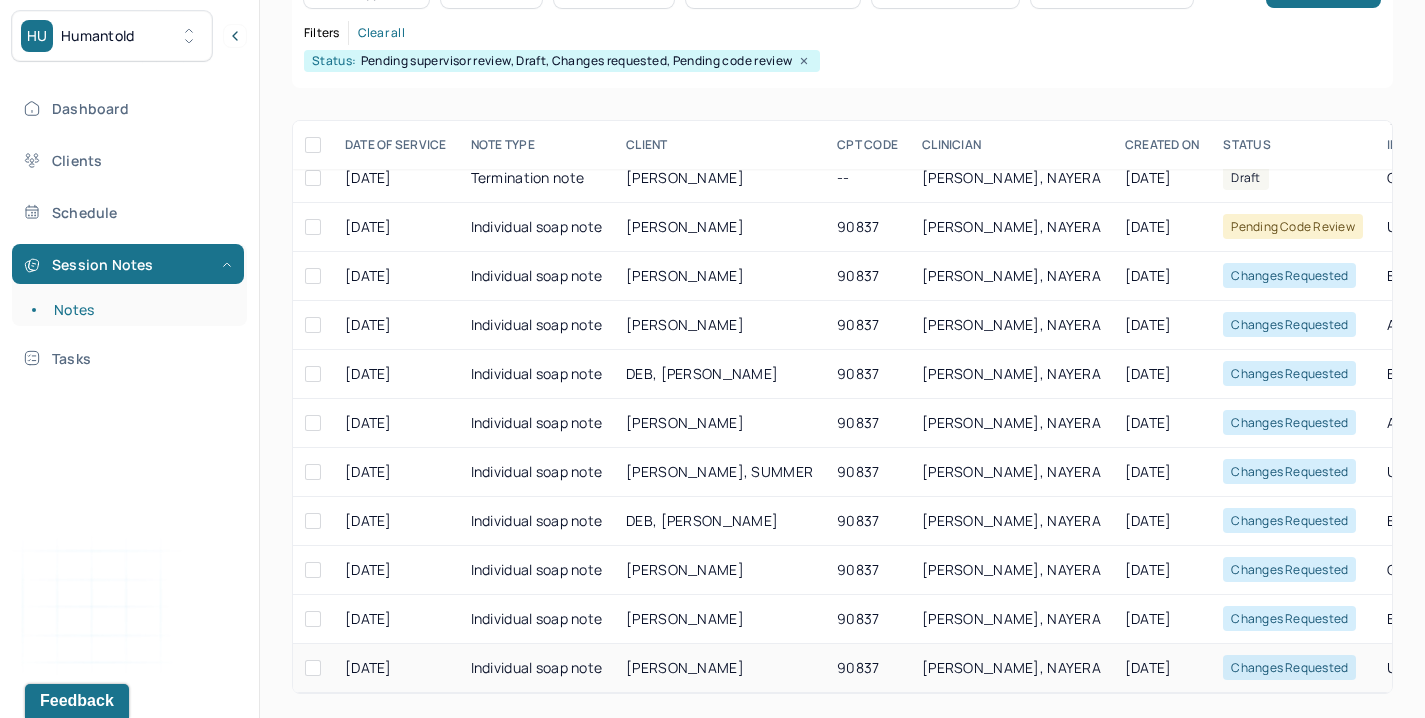 click on "[PERSON_NAME]" at bounding box center [685, 667] 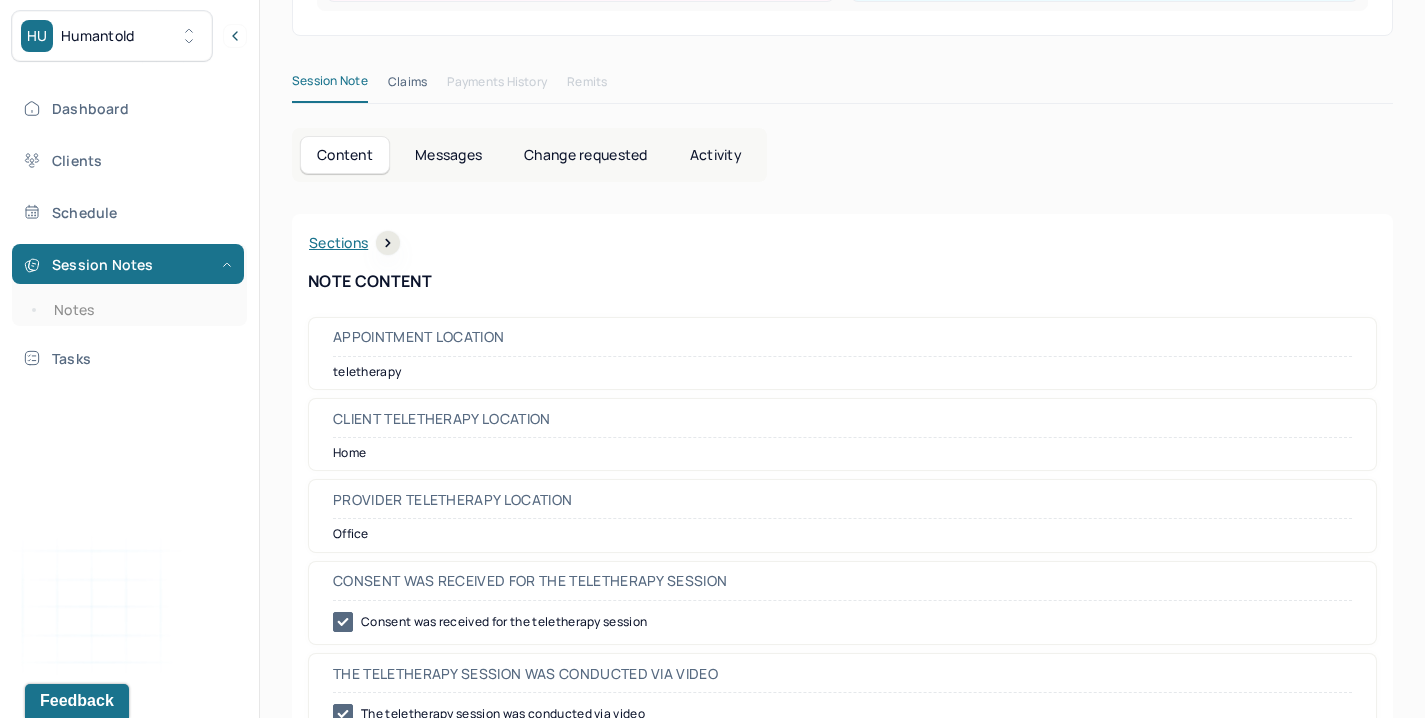 click on "Change requested" at bounding box center [585, 155] 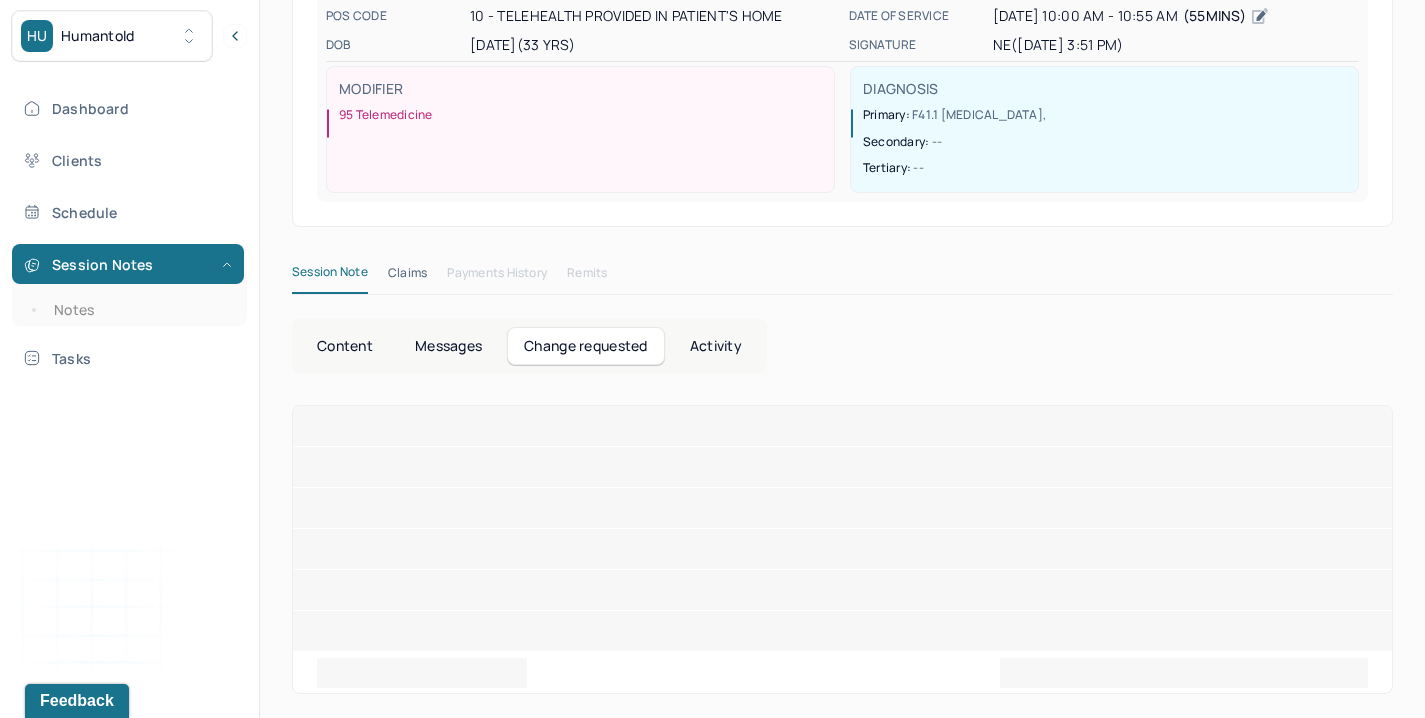 scroll, scrollTop: 73, scrollLeft: 0, axis: vertical 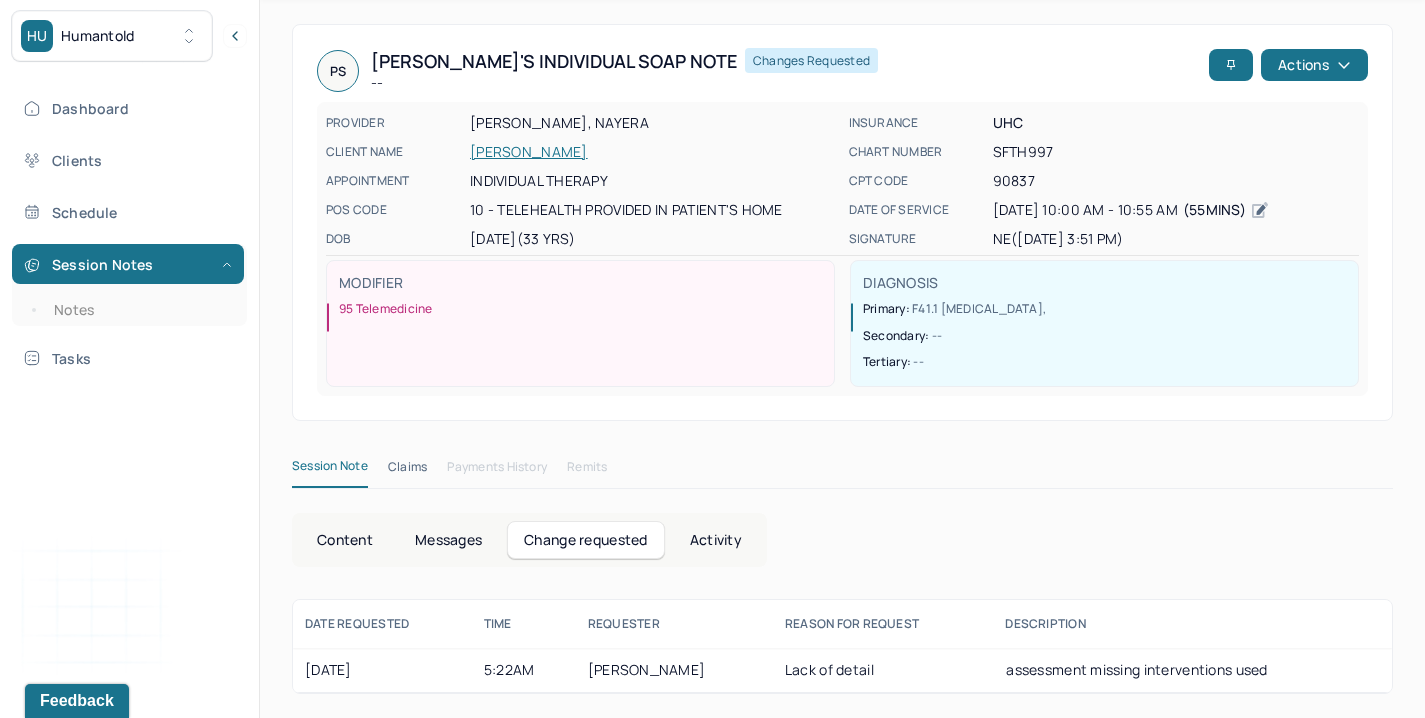 click on "Session Note" at bounding box center (330, 470) 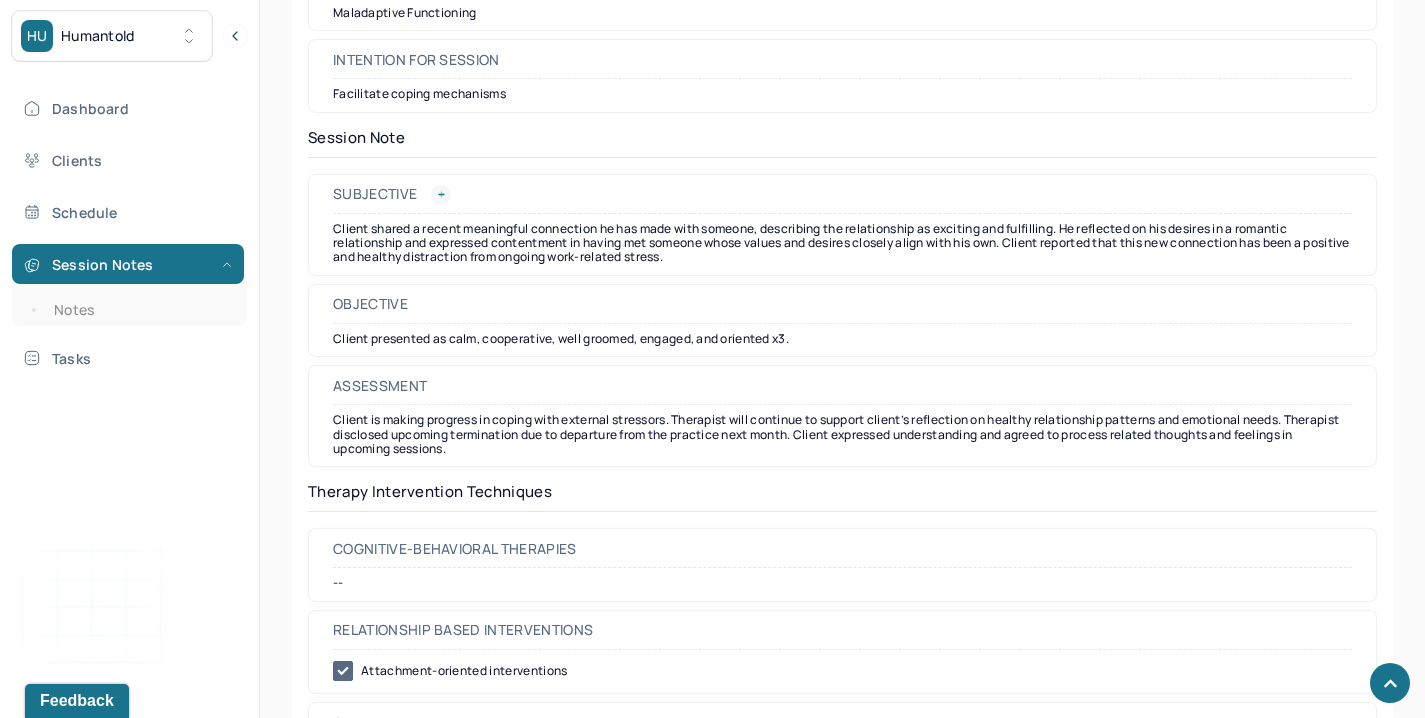 scroll, scrollTop: 1343, scrollLeft: 0, axis: vertical 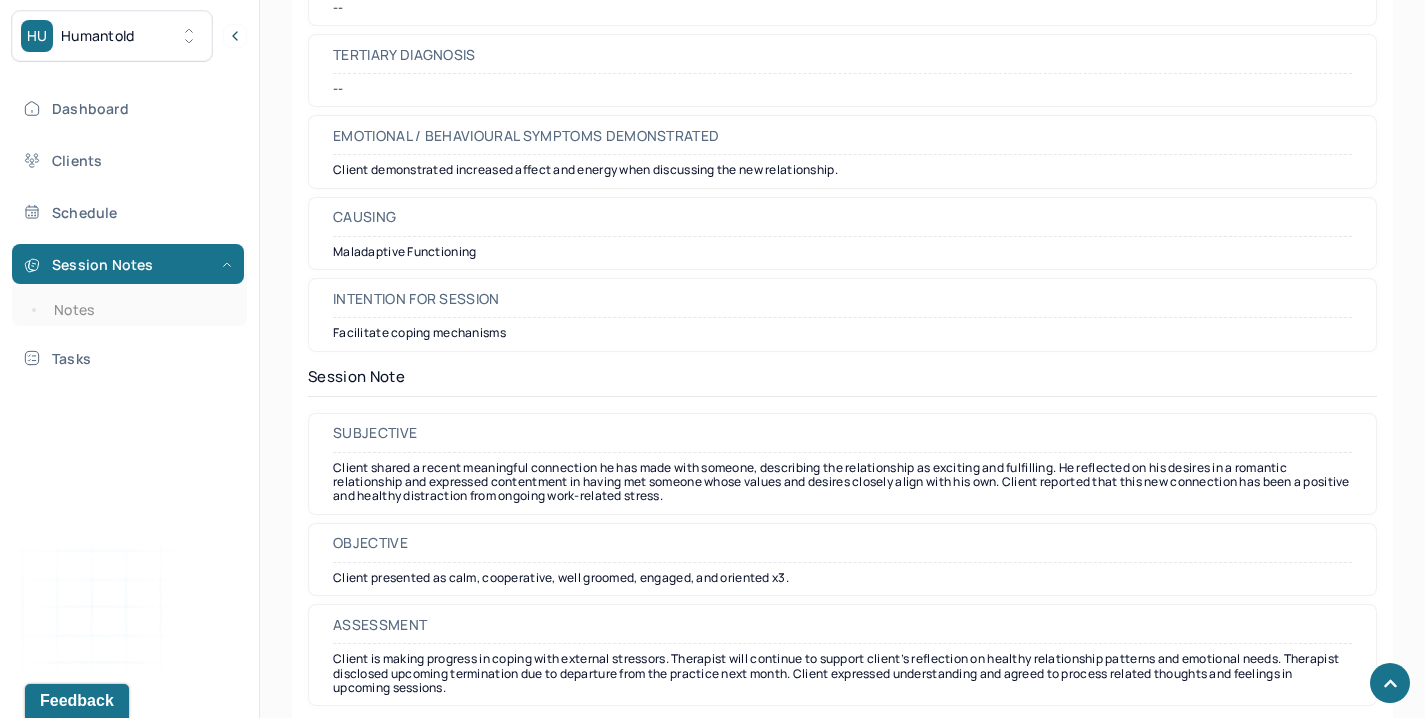 click on "Client shared a recent meaningful connection he has made with someone, describing the relationship as exciting and fulfilling. He reflected on his desires in a romantic relationship and expressed contentment in having met someone whose values and desires closely align with his own. Client reported that this new connection has been a positive and healthy distraction from ongoing work-related stress." at bounding box center [842, 482] 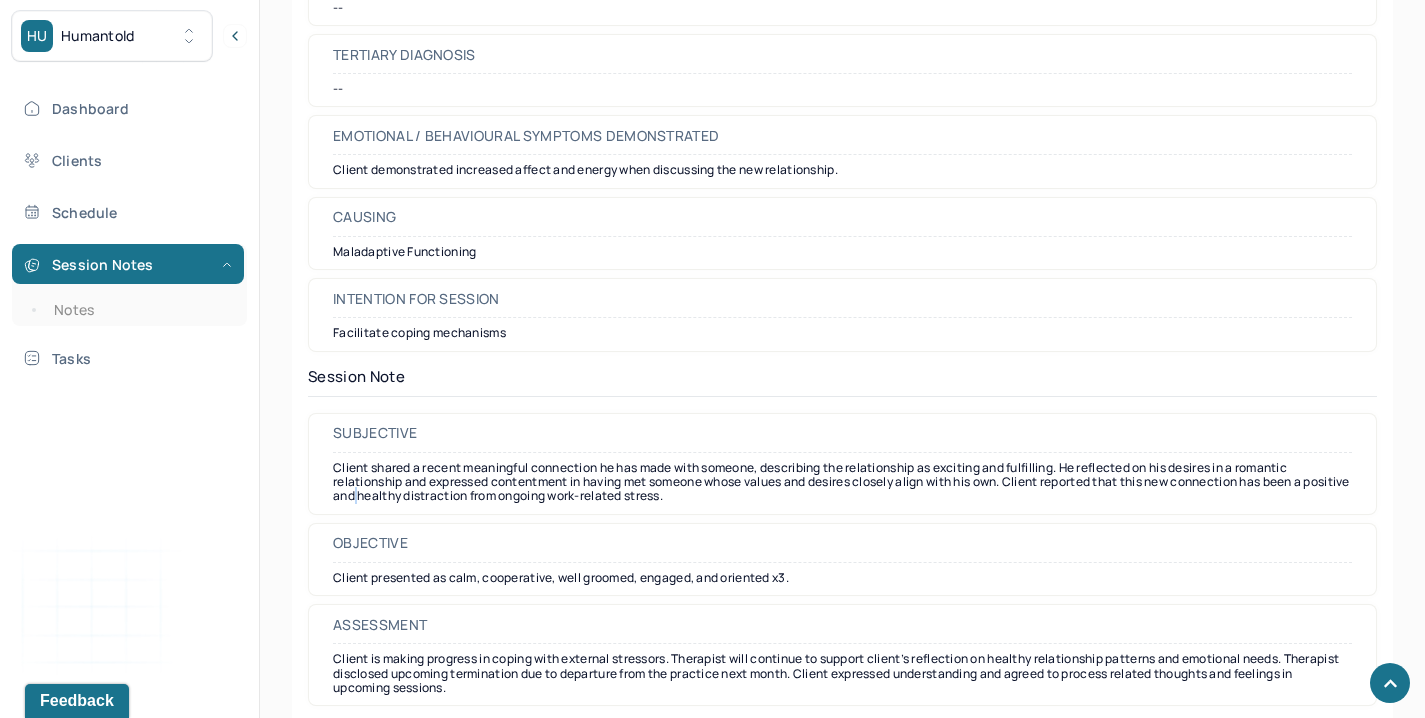 click on "Client shared a recent meaningful connection he has made with someone, describing the relationship as exciting and fulfilling. He reflected on his desires in a romantic relationship and expressed contentment in having met someone whose values and desires closely align with his own. Client reported that this new connection has been a positive and healthy distraction from ongoing work-related stress." at bounding box center [842, 482] 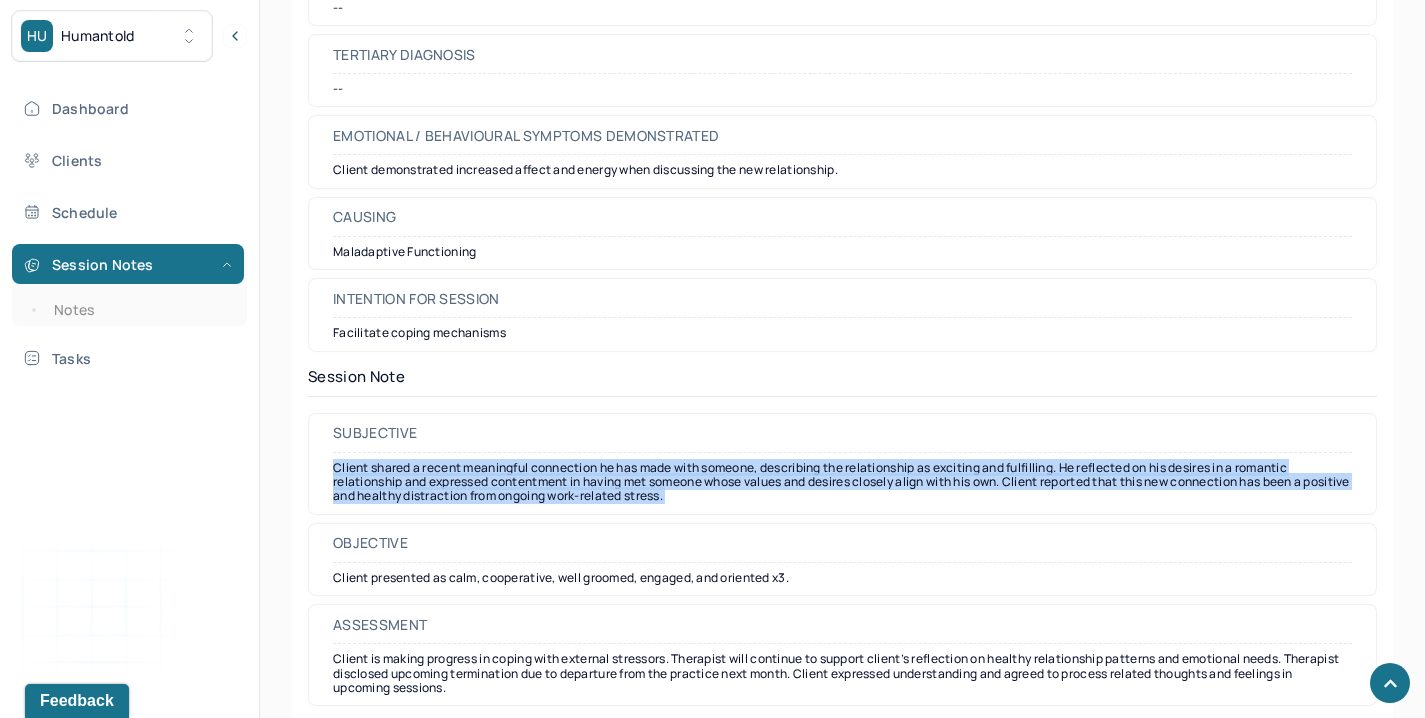 click on "Client shared a recent meaningful connection he has made with someone, describing the relationship as exciting and fulfilling. He reflected on his desires in a romantic relationship and expressed contentment in having met someone whose values and desires closely align with his own. Client reported that this new connection has been a positive and healthy distraction from ongoing work-related stress." at bounding box center (842, 482) 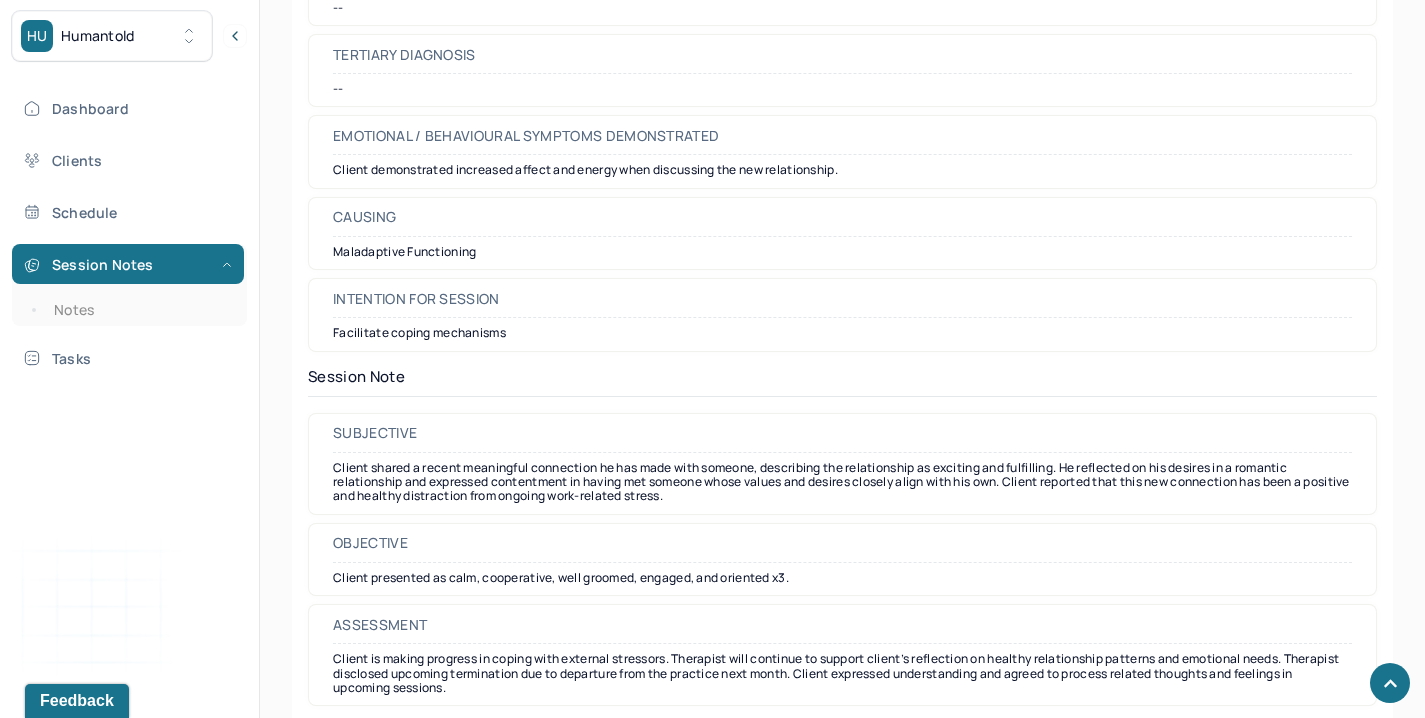 click on "Client is making progress in coping with external stressors. Therapist will continue to support client’s reflection on healthy relationship patterns and emotional needs. Therapist disclosed upcoming termination due to departure from the practice next month. Client expressed understanding and agreed to process related thoughts and feelings in upcoming sessions." at bounding box center (842, 673) 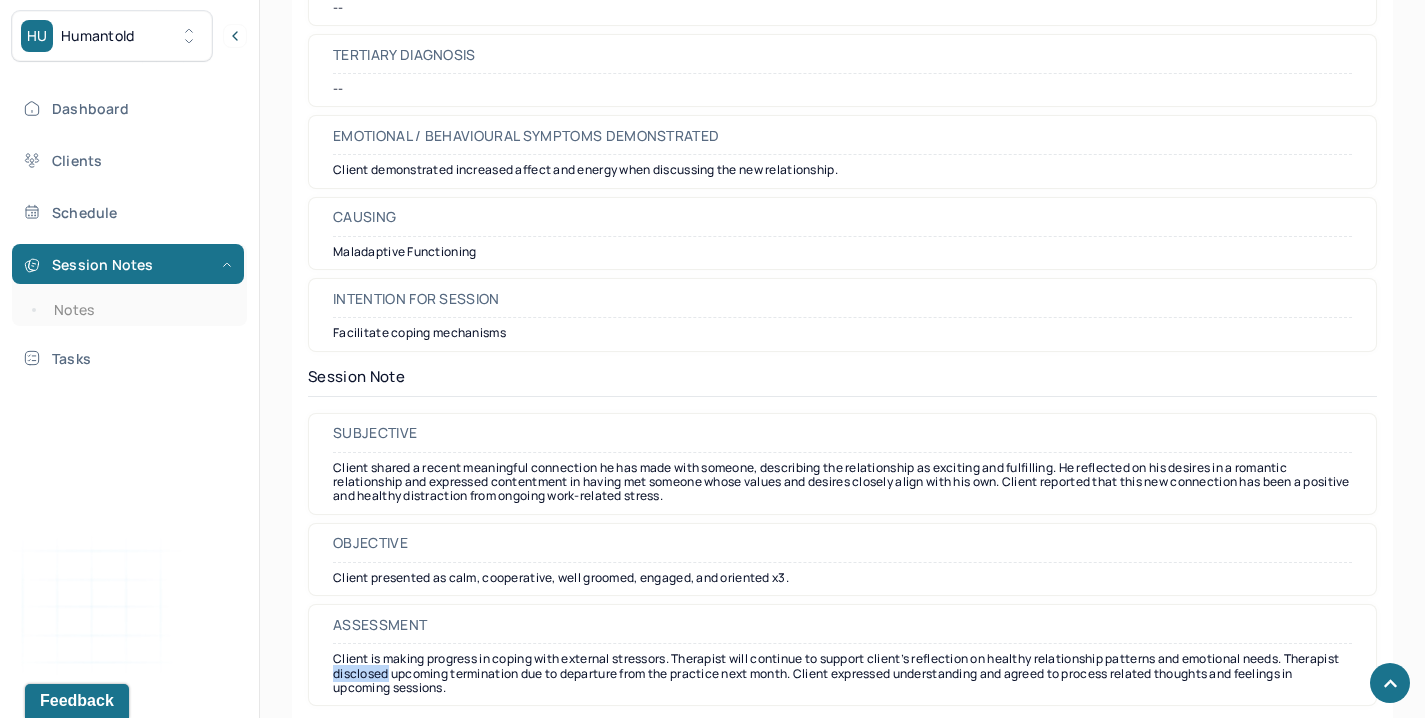 click on "Client is making progress in coping with external stressors. Therapist will continue to support client’s reflection on healthy relationship patterns and emotional needs. Therapist disclosed upcoming termination due to departure from the practice next month. Client expressed understanding and agreed to process related thoughts and feelings in upcoming sessions." at bounding box center [842, 673] 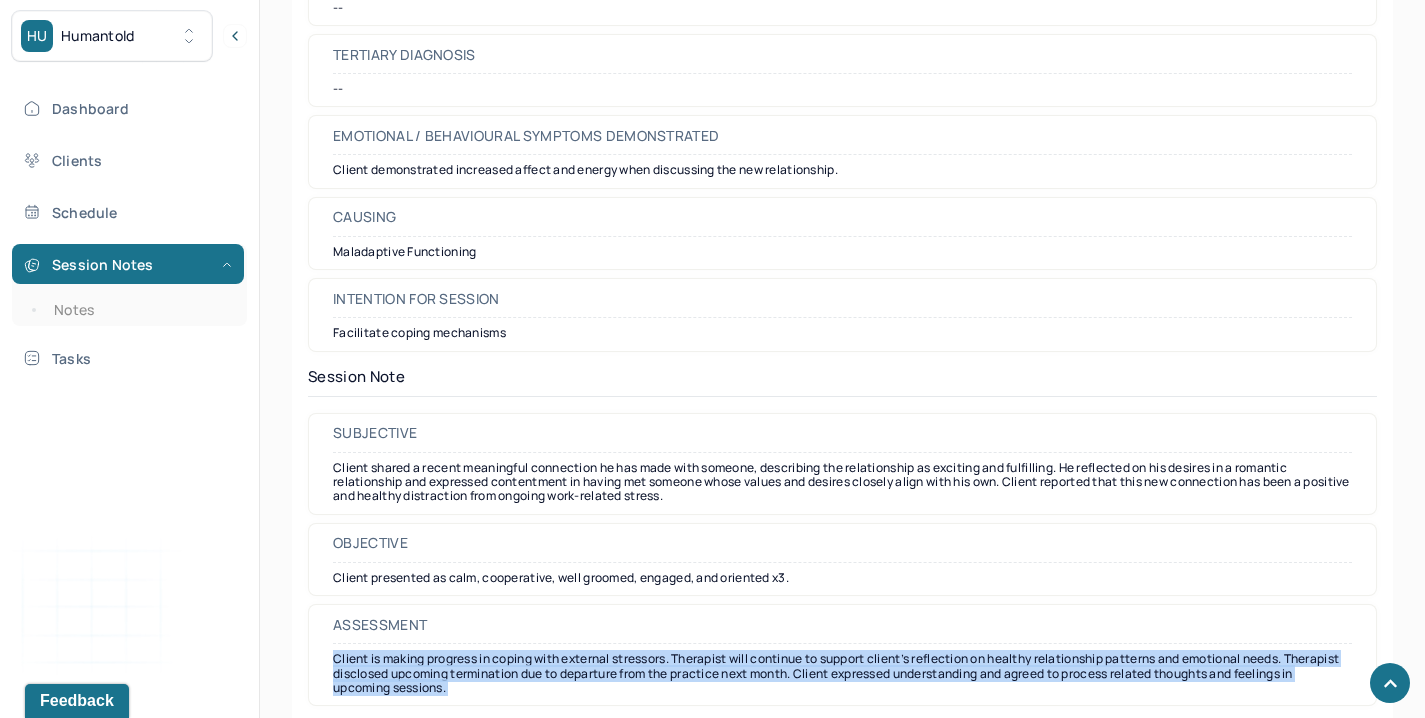 click on "Client is making progress in coping with external stressors. Therapist will continue to support client’s reflection on healthy relationship patterns and emotional needs. Therapist disclosed upcoming termination due to departure from the practice next month. Client expressed understanding and agreed to process related thoughts and feelings in upcoming sessions." at bounding box center (842, 673) 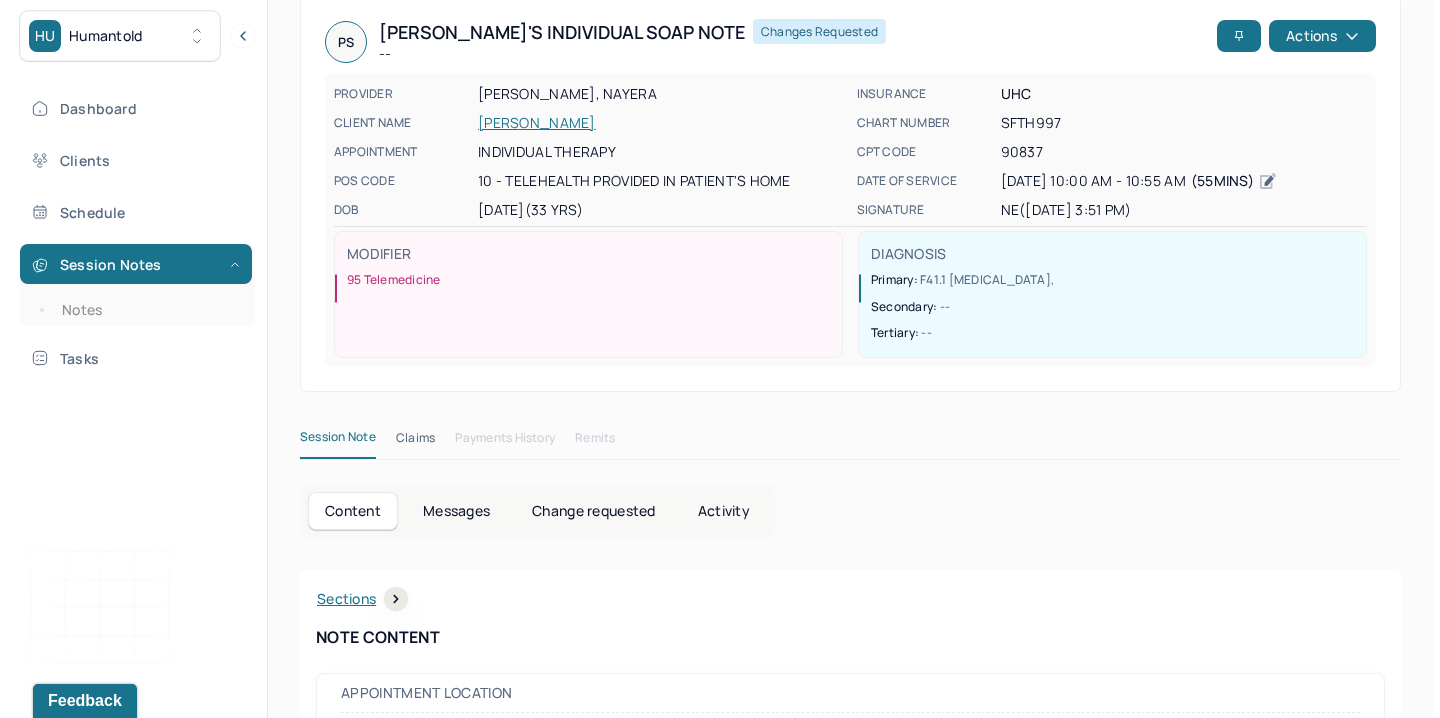 scroll, scrollTop: 0, scrollLeft: 0, axis: both 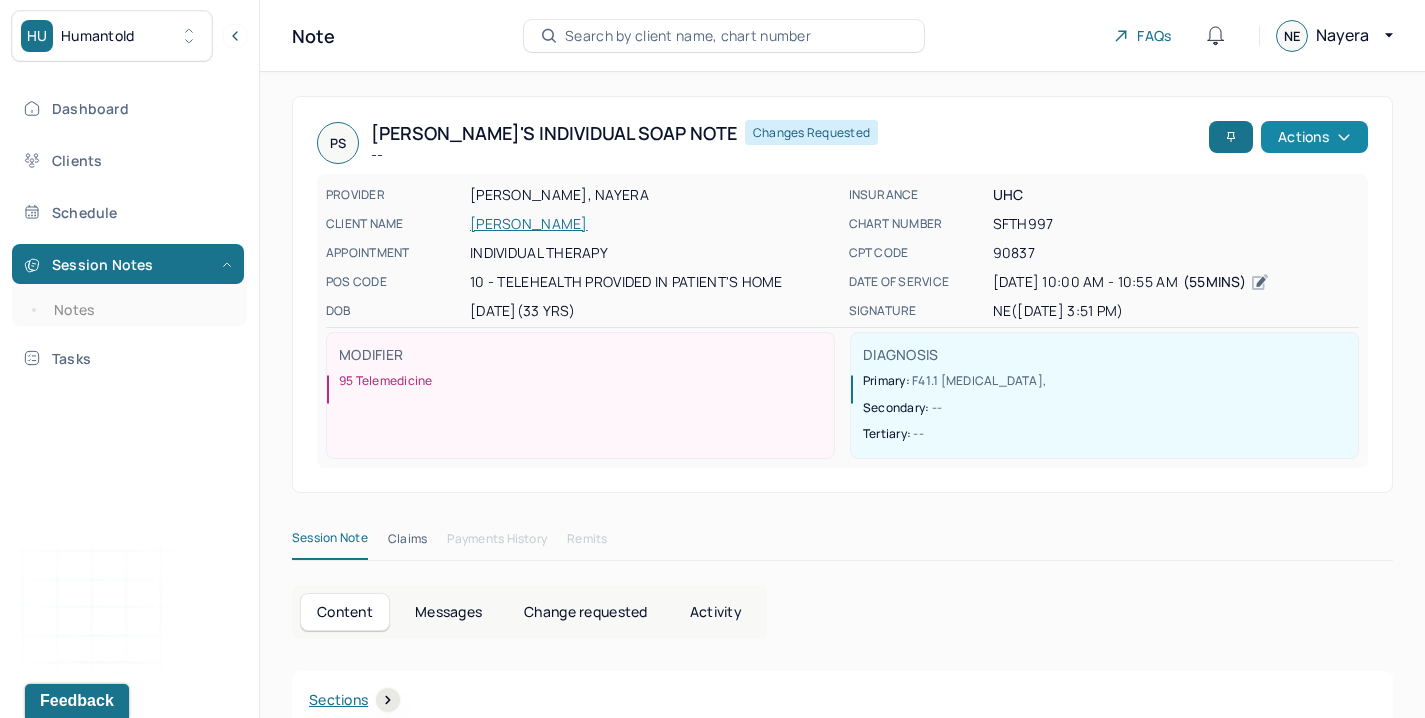 click on "Actions" at bounding box center [1314, 137] 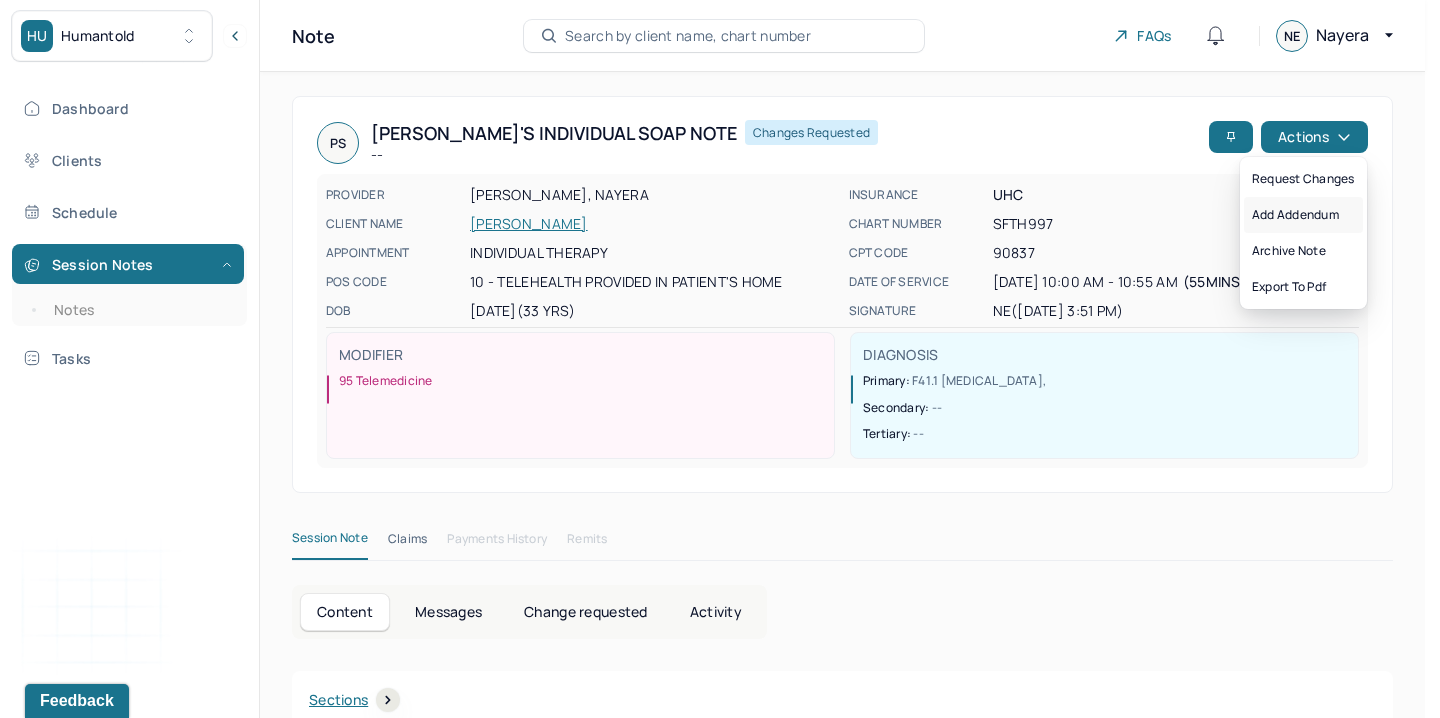 click on "Add addendum" at bounding box center [1303, 215] 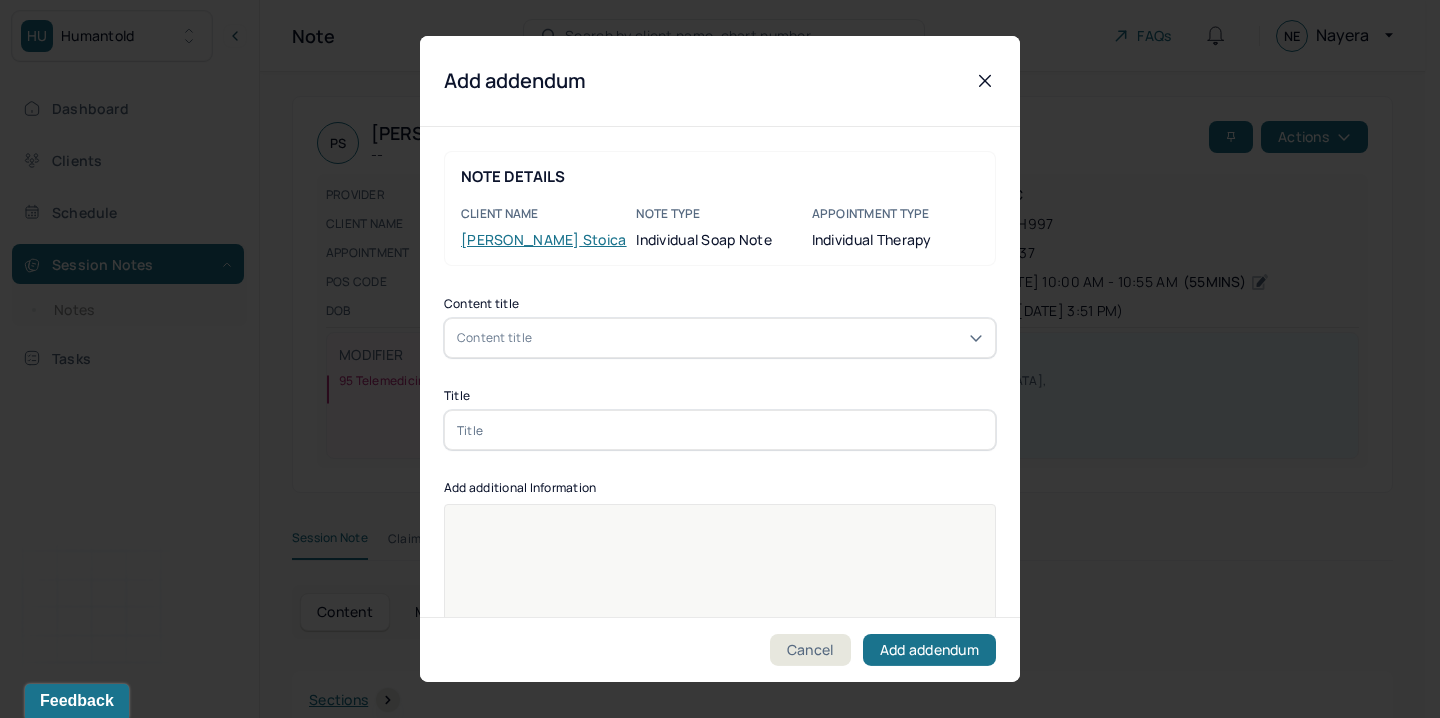 click at bounding box center (720, 525) 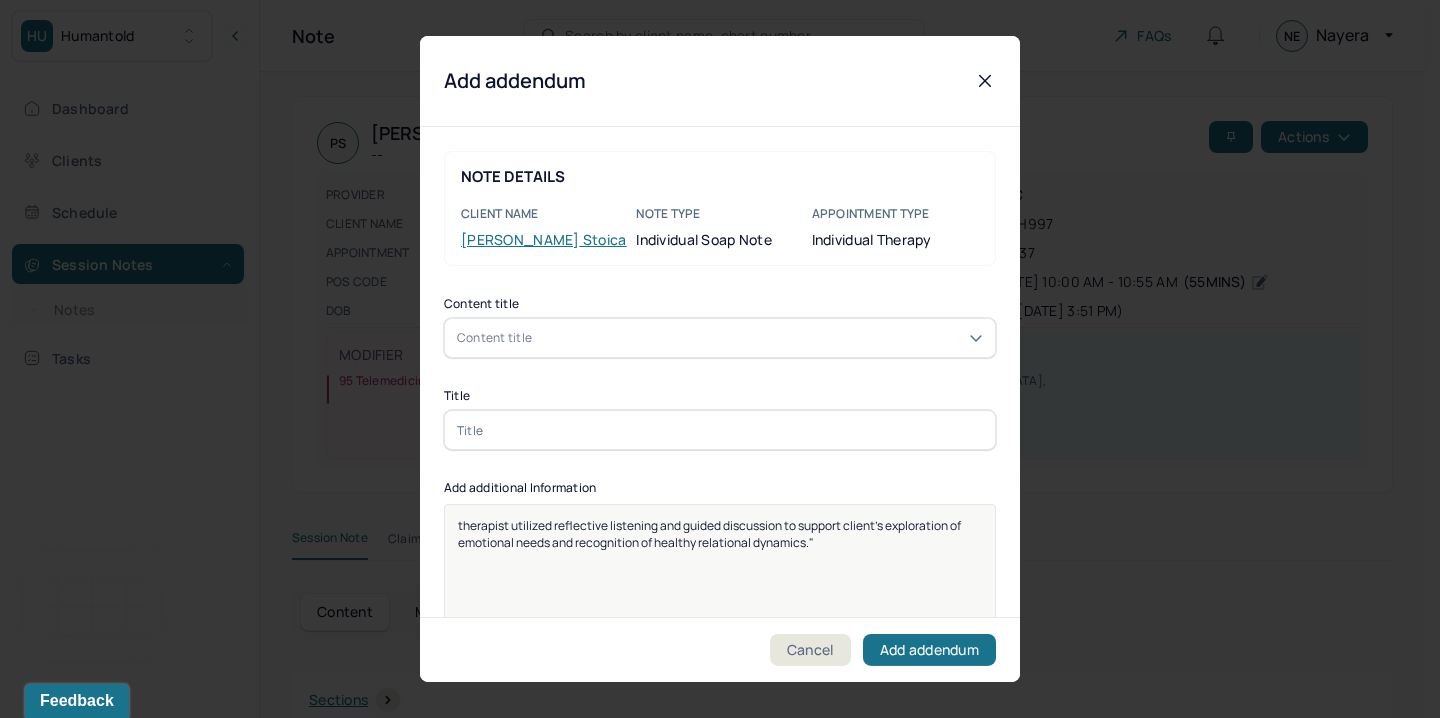 click on "therapist utilized reflective listening and guided discussion to support client’s exploration of emotional needs and recognition of healthy relational dynamics."" at bounding box center (710, 534) 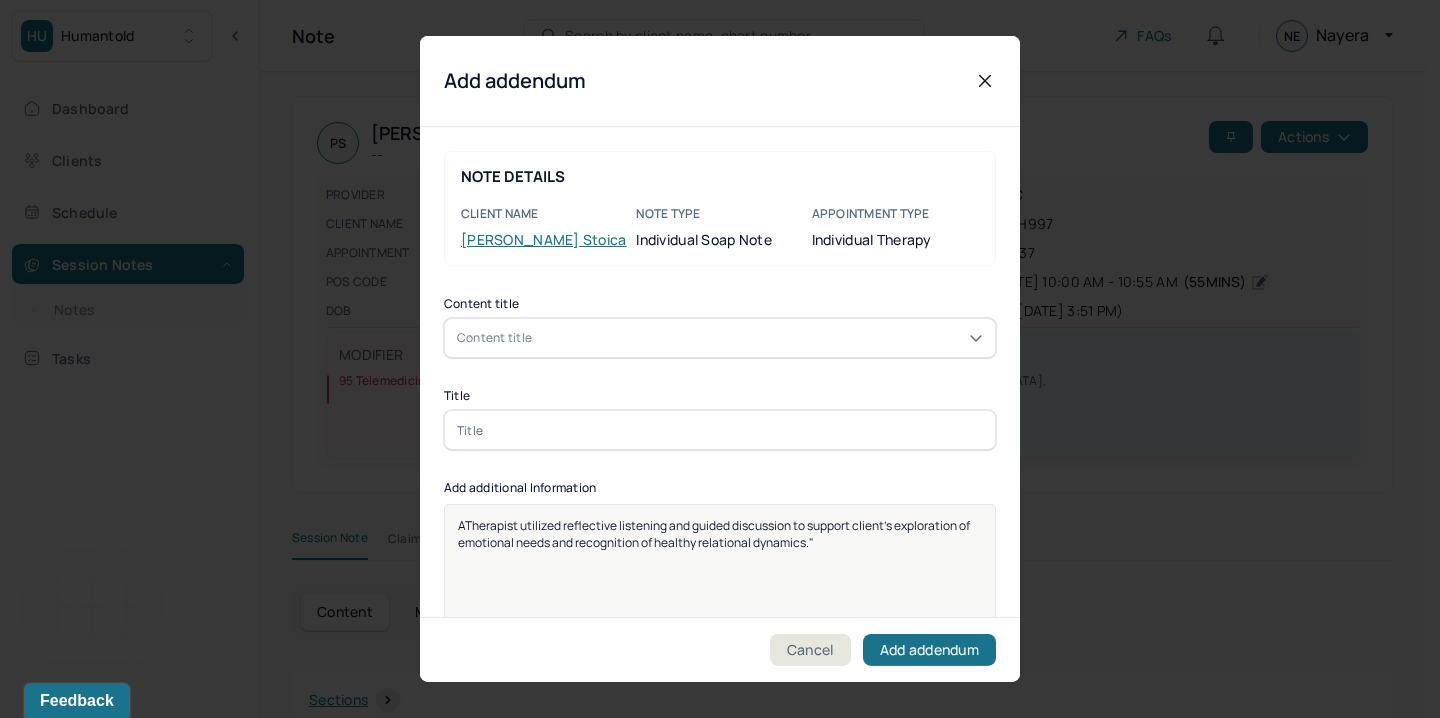 type 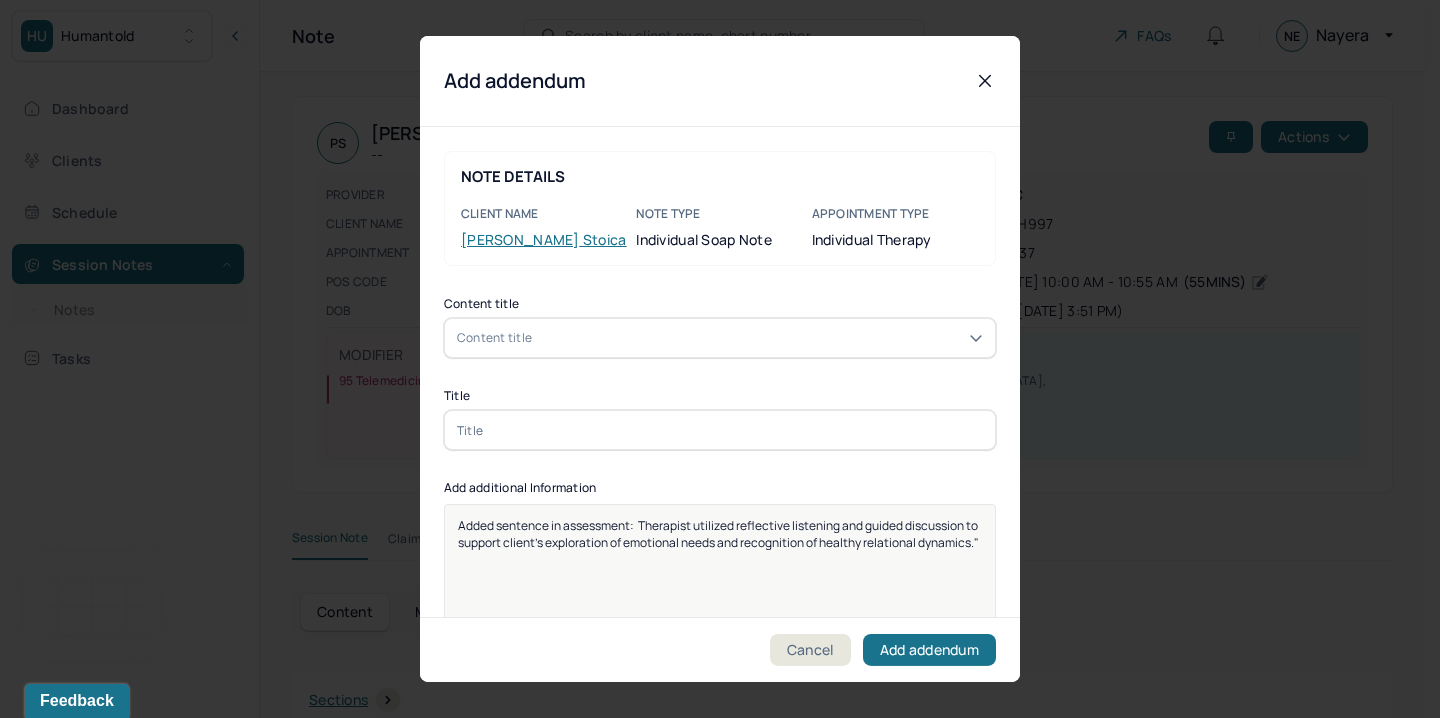 click at bounding box center [720, 430] 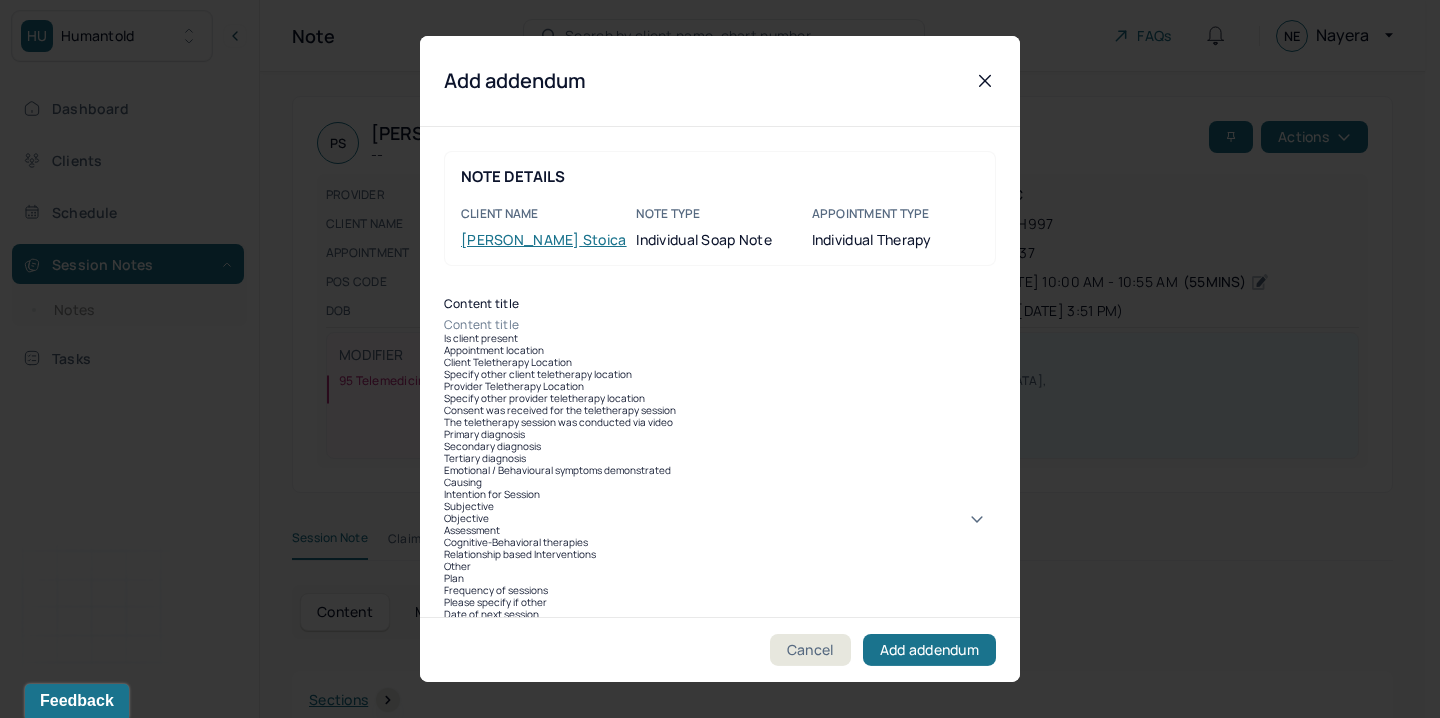 click on "Content title Is client present, 1 of 34. 34 results available. Use Up and Down to choose options, press Enter to select the currently focused option, press Escape to exit the menu, press Tab to select the option and exit the menu. Content title Is client present Appointment location Client Teletherapy Location Specify other client teletherapy location Provider Teletherapy Location Specify other provider teletherapy location Consent was received for the teletherapy session The teletherapy session was conducted via video Primary diagnosis Secondary diagnosis Tertiary diagnosis Emotional / Behavioural symptoms demonstrated Causing Intention for Session Subjective Objective Assessment Cognitive-Behavioral therapies Relationship based Interventions Other Plan Frequency of sessions Please specify if other Date of next session Prognosis Client Response Goal one Progress one Goal two Progress two Goal three Progress three Communication Factors impacting treatment Title Add additional Information Provider's Initials" at bounding box center (720, 782) 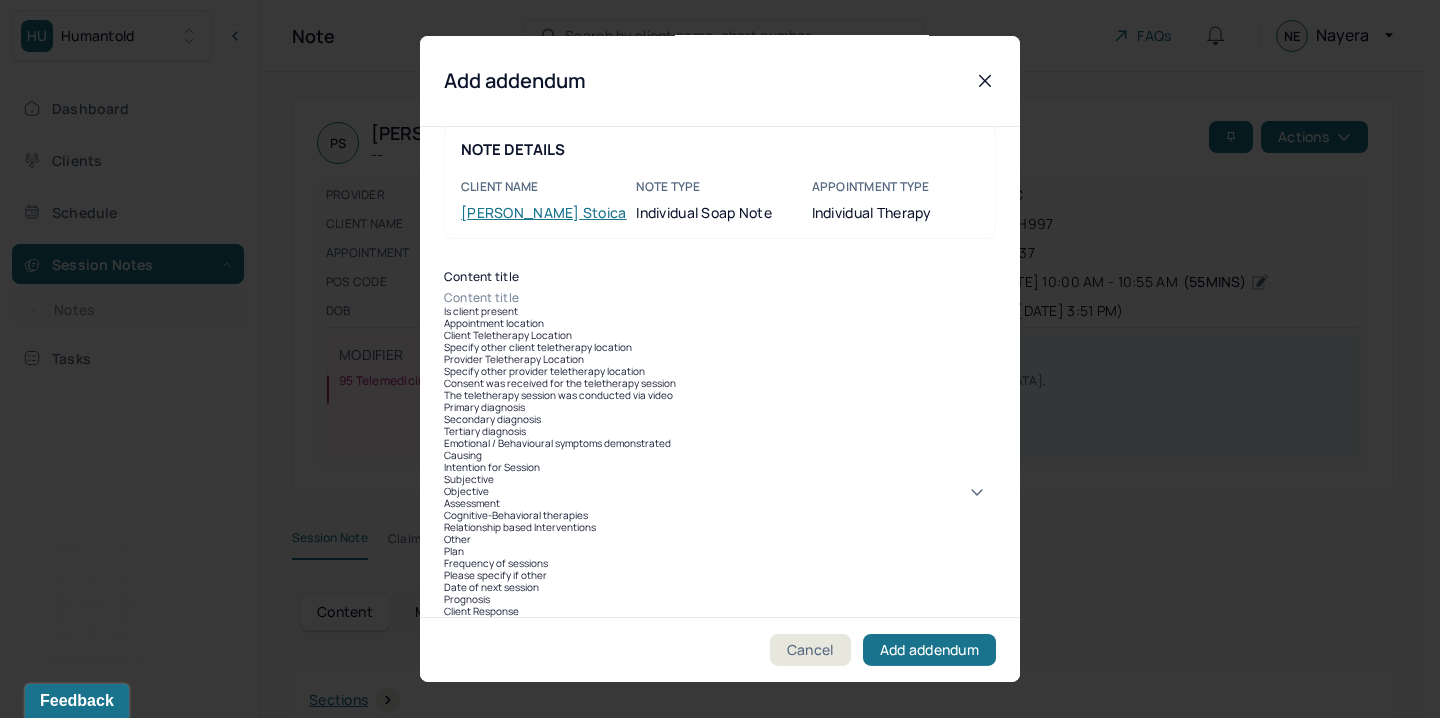 scroll, scrollTop: 28, scrollLeft: 0, axis: vertical 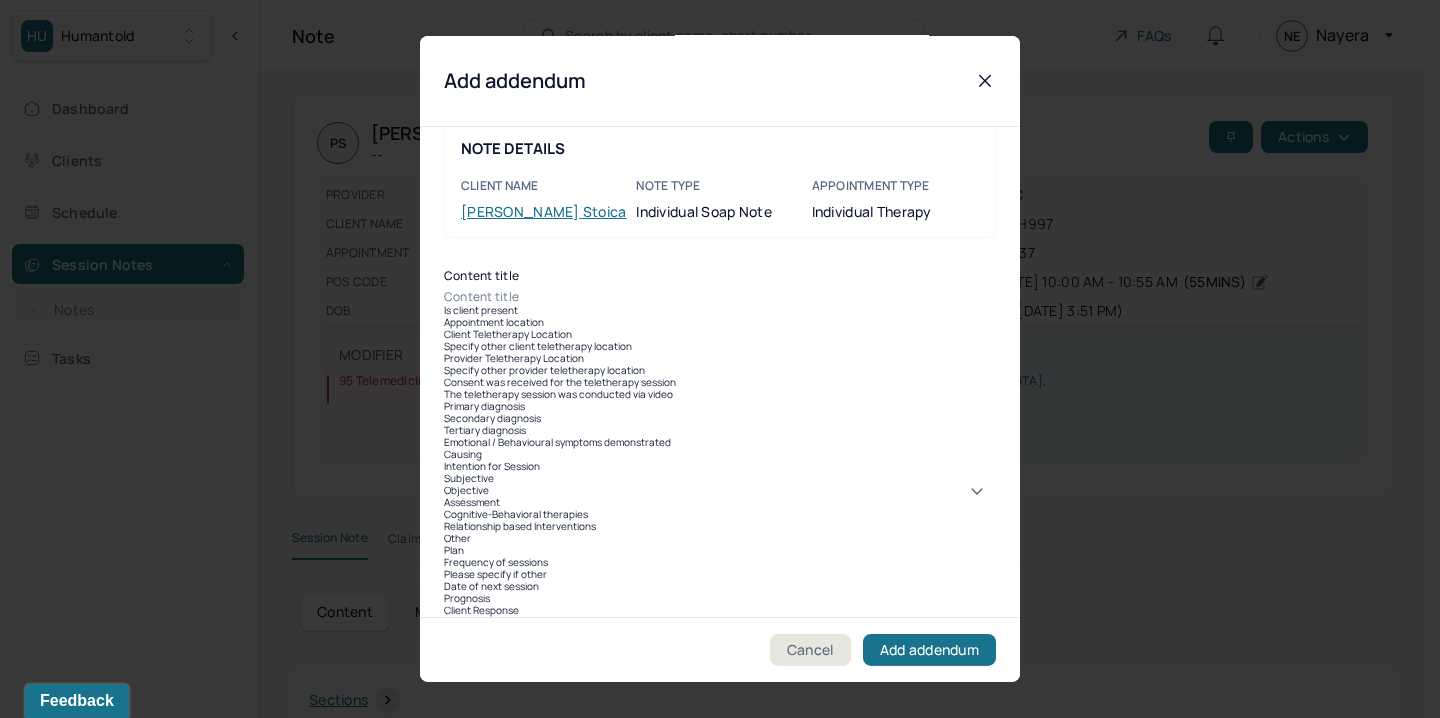 click on "Assessment" at bounding box center [720, 502] 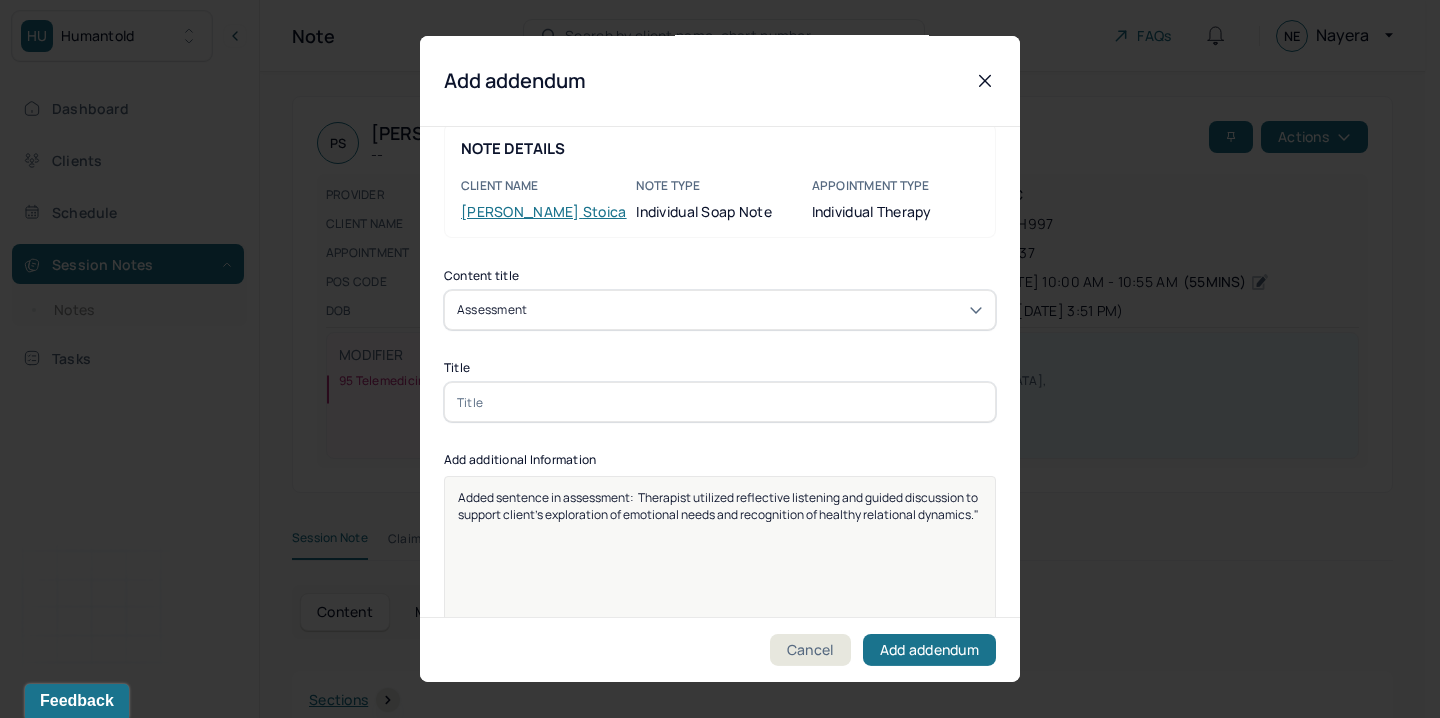 click at bounding box center (720, 402) 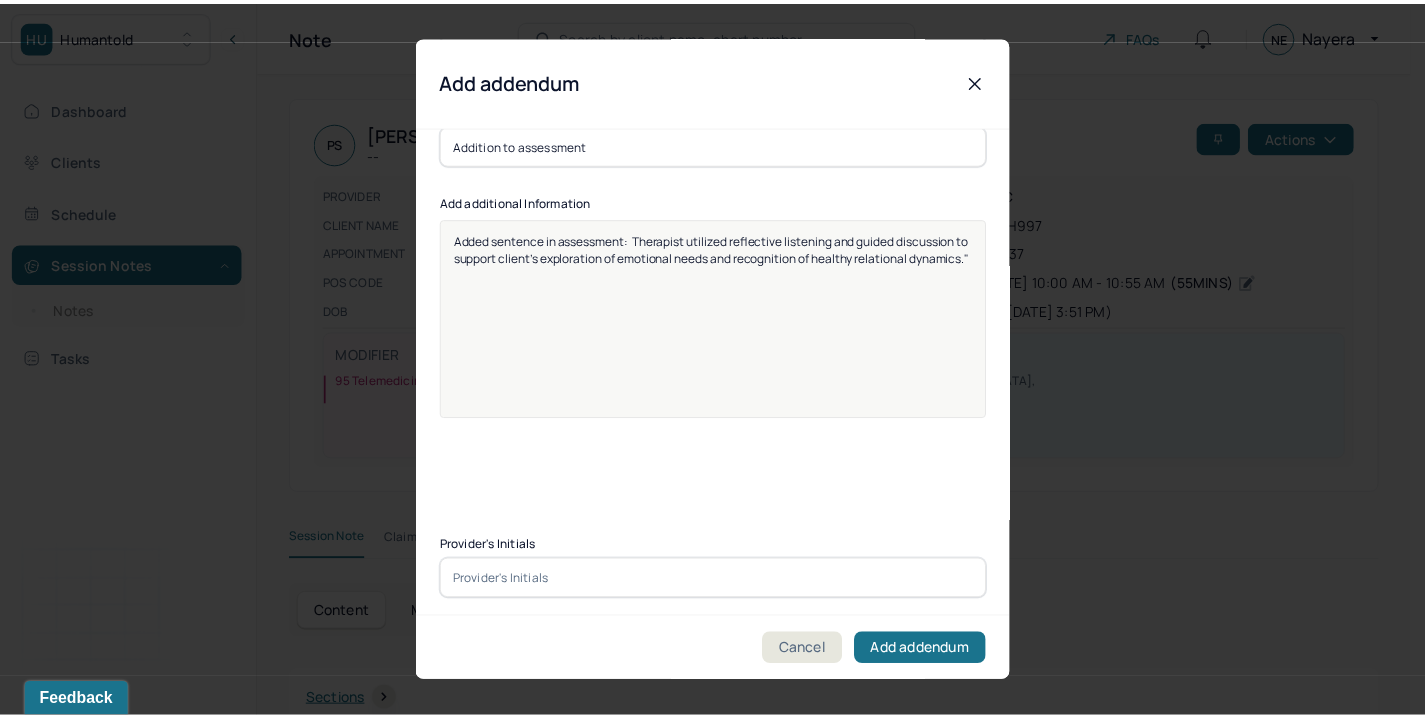 scroll, scrollTop: 291, scrollLeft: 0, axis: vertical 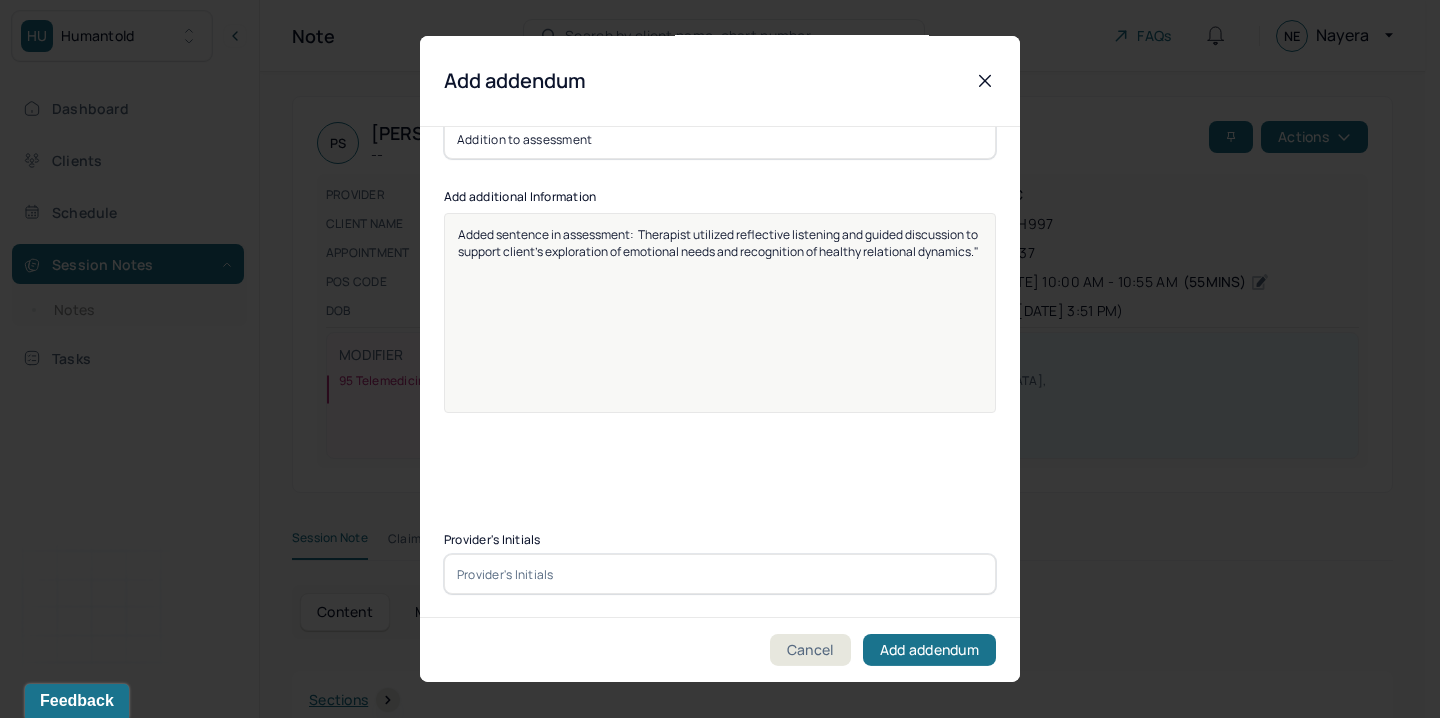 type on "Addition to assessment" 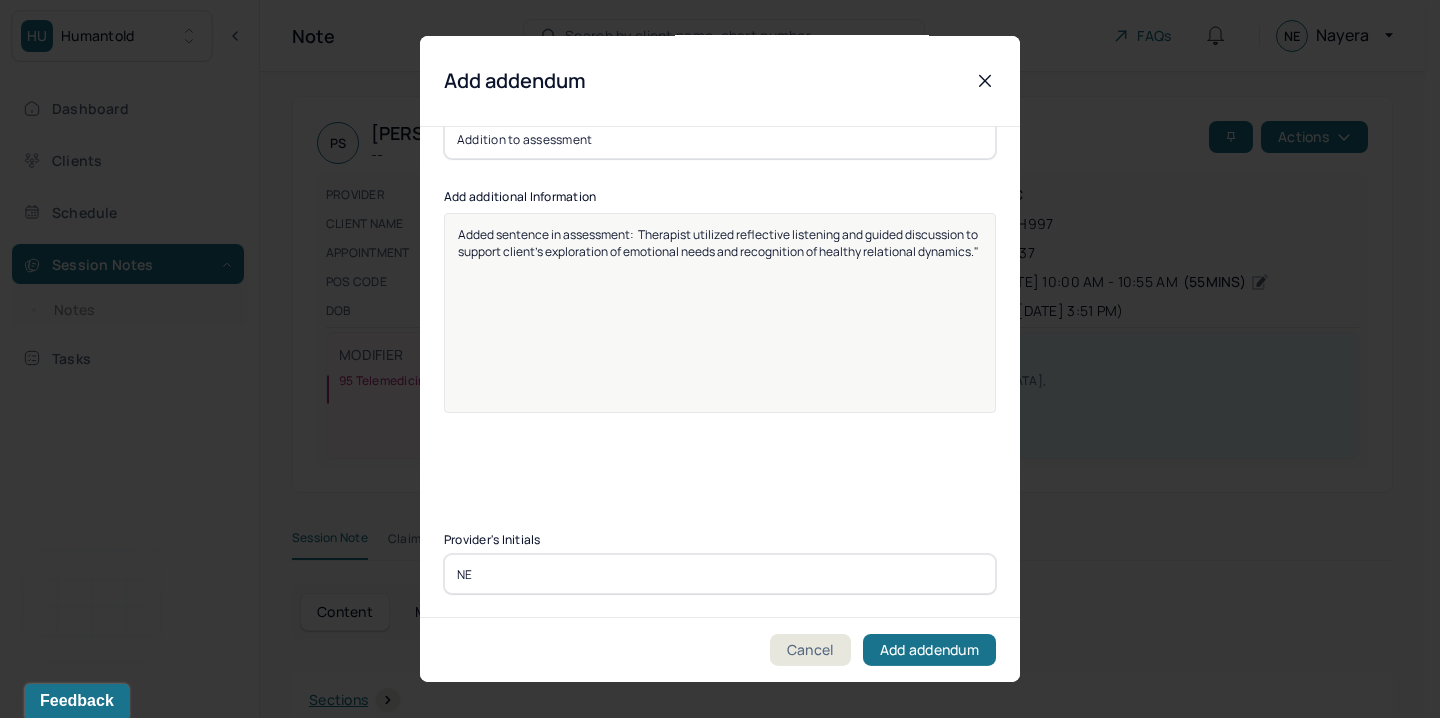 type on "NE" 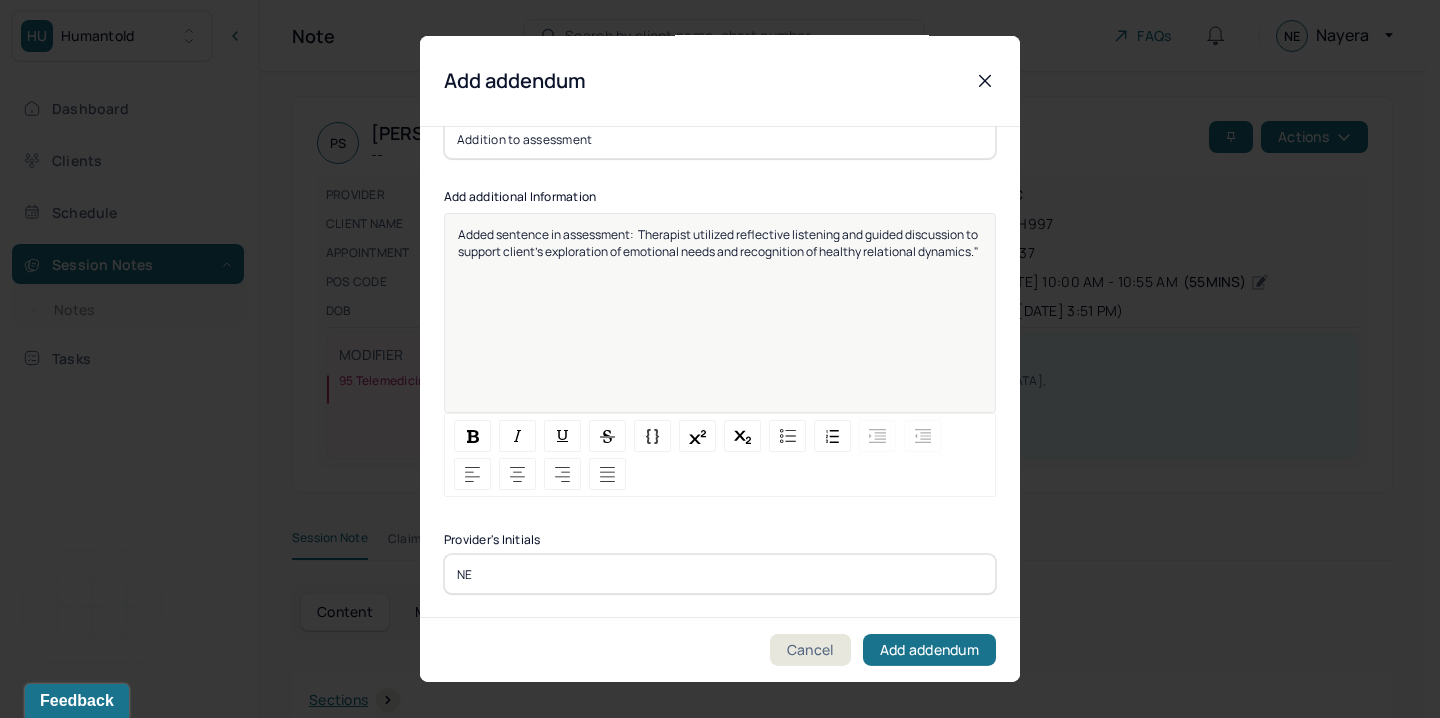 click on "Added sentence in assessment:  Therapist utilized reflective listening and guided discussion to support client’s exploration of emotional needs and recognition of healthy relational dynamics."" at bounding box center (719, 243) 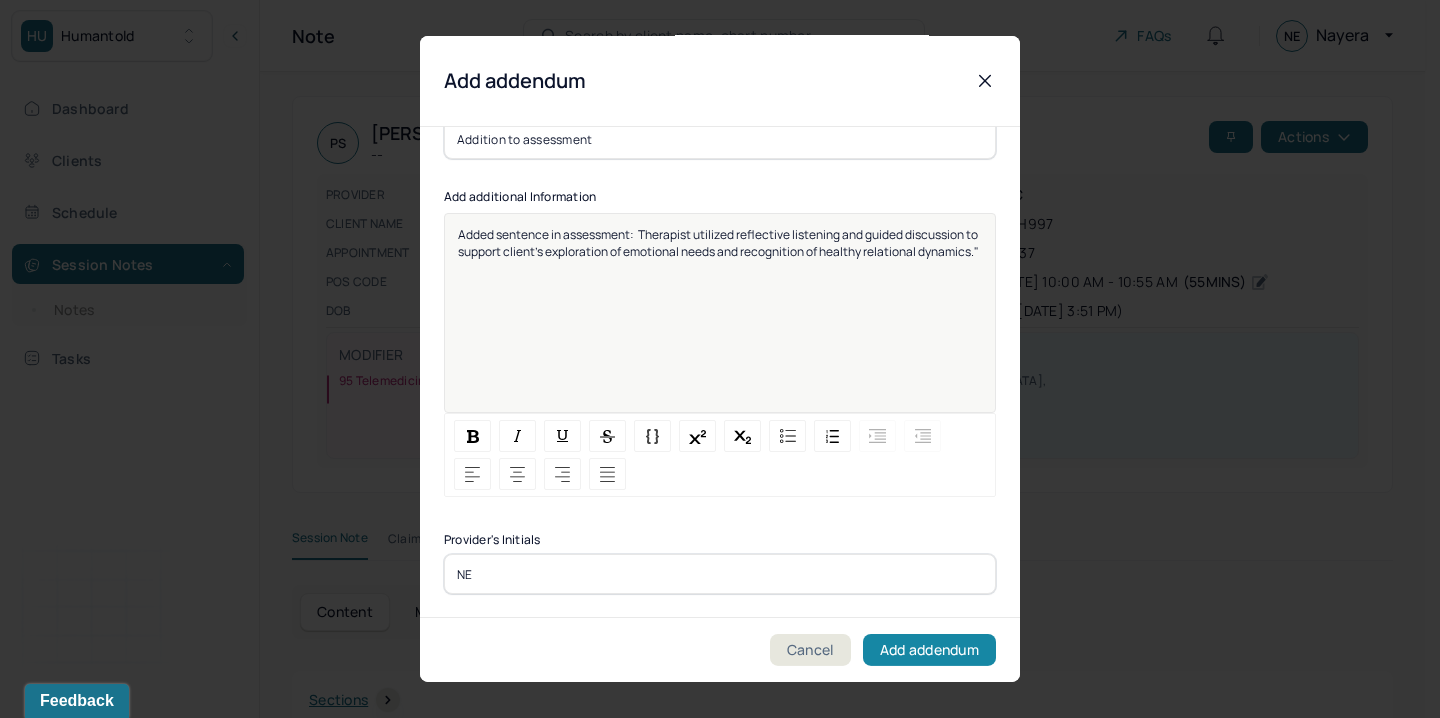 click on "Add addendum" at bounding box center [929, 650] 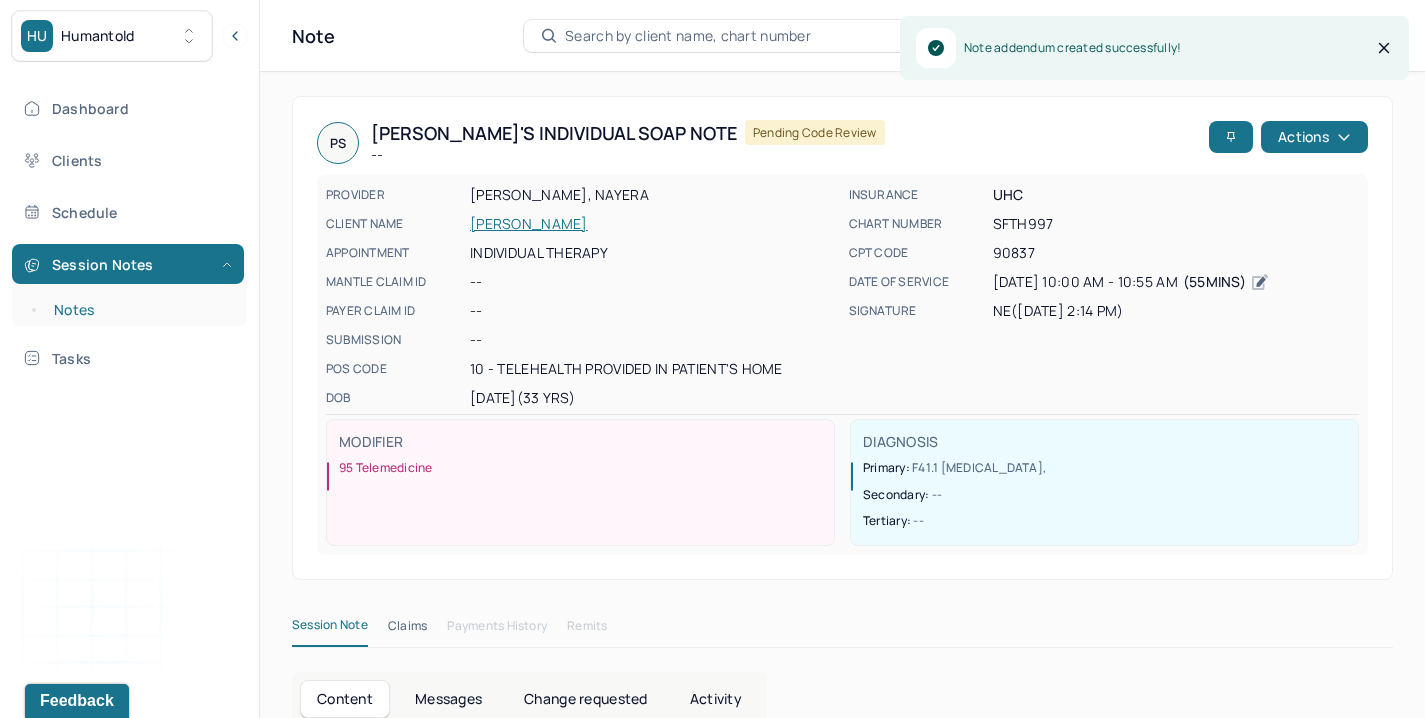click on "Notes" at bounding box center (139, 310) 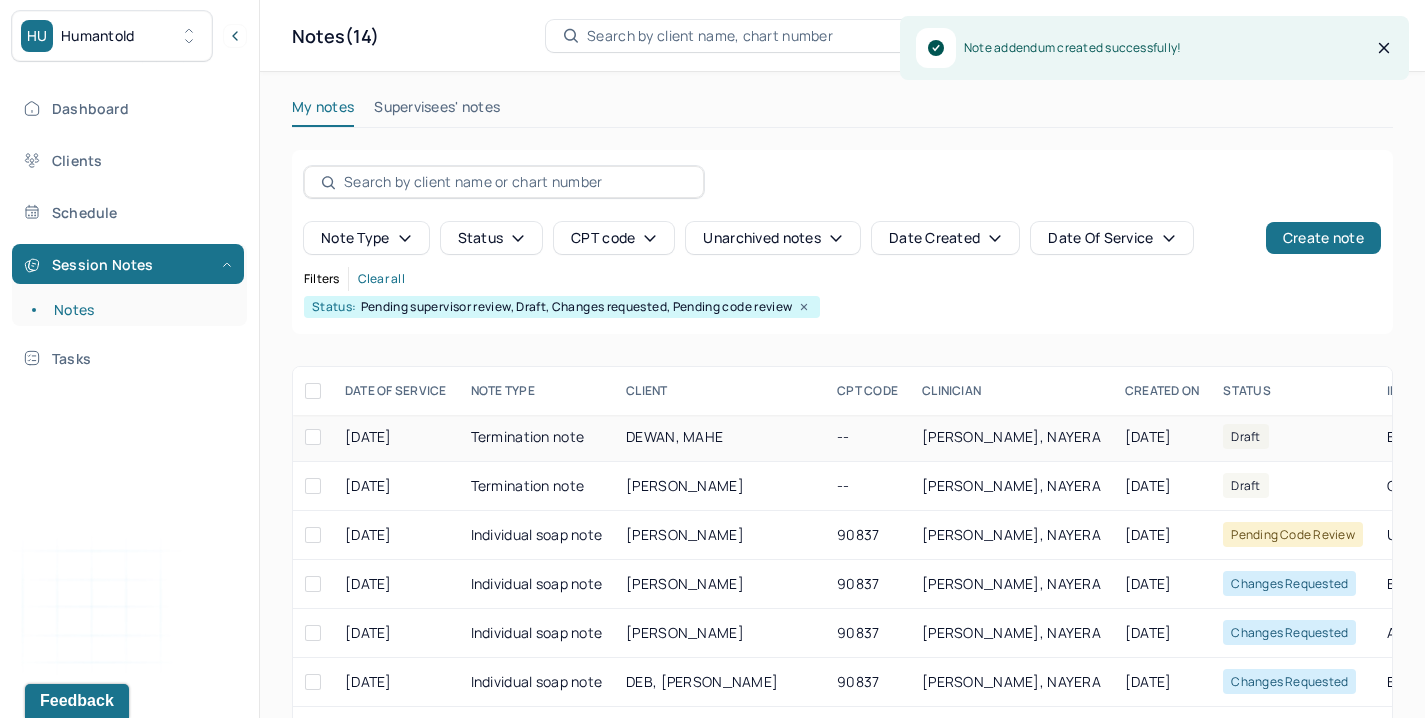 scroll, scrollTop: 176, scrollLeft: 0, axis: vertical 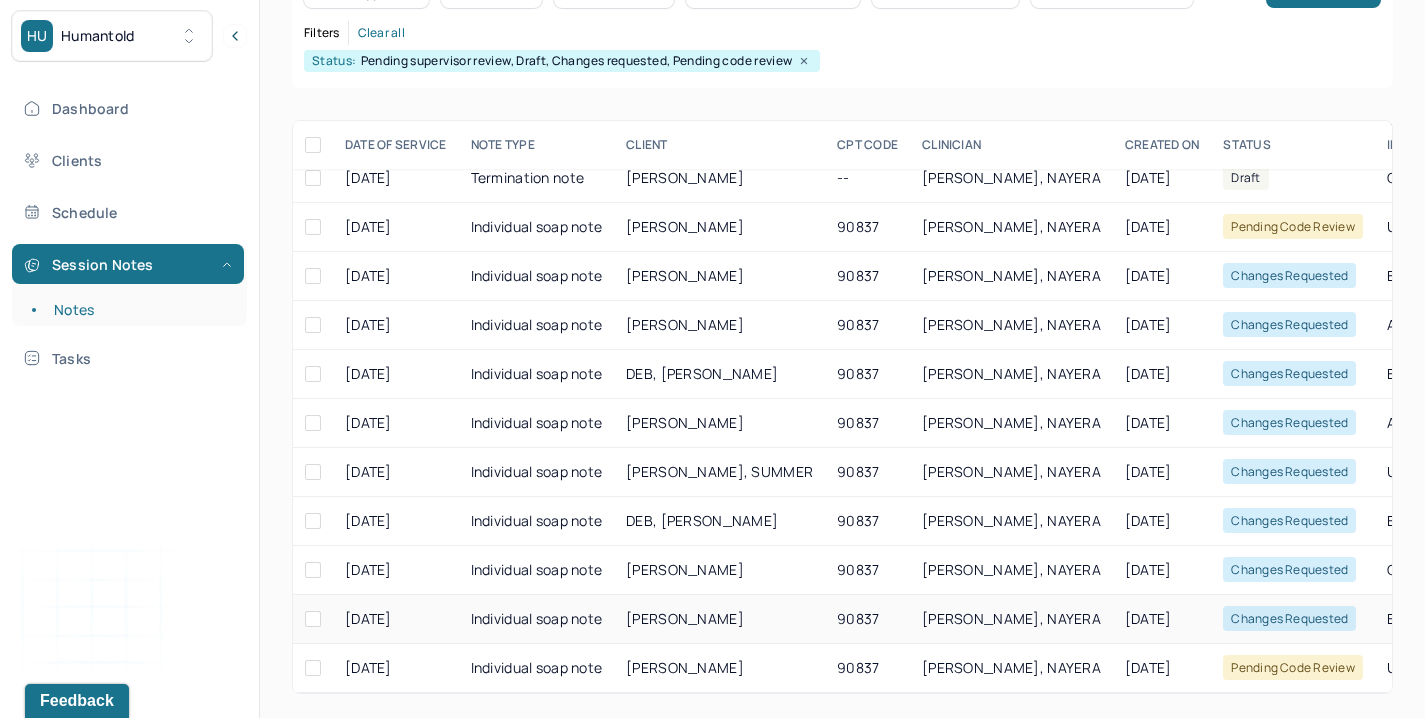 click on "[PERSON_NAME]" at bounding box center (719, 619) 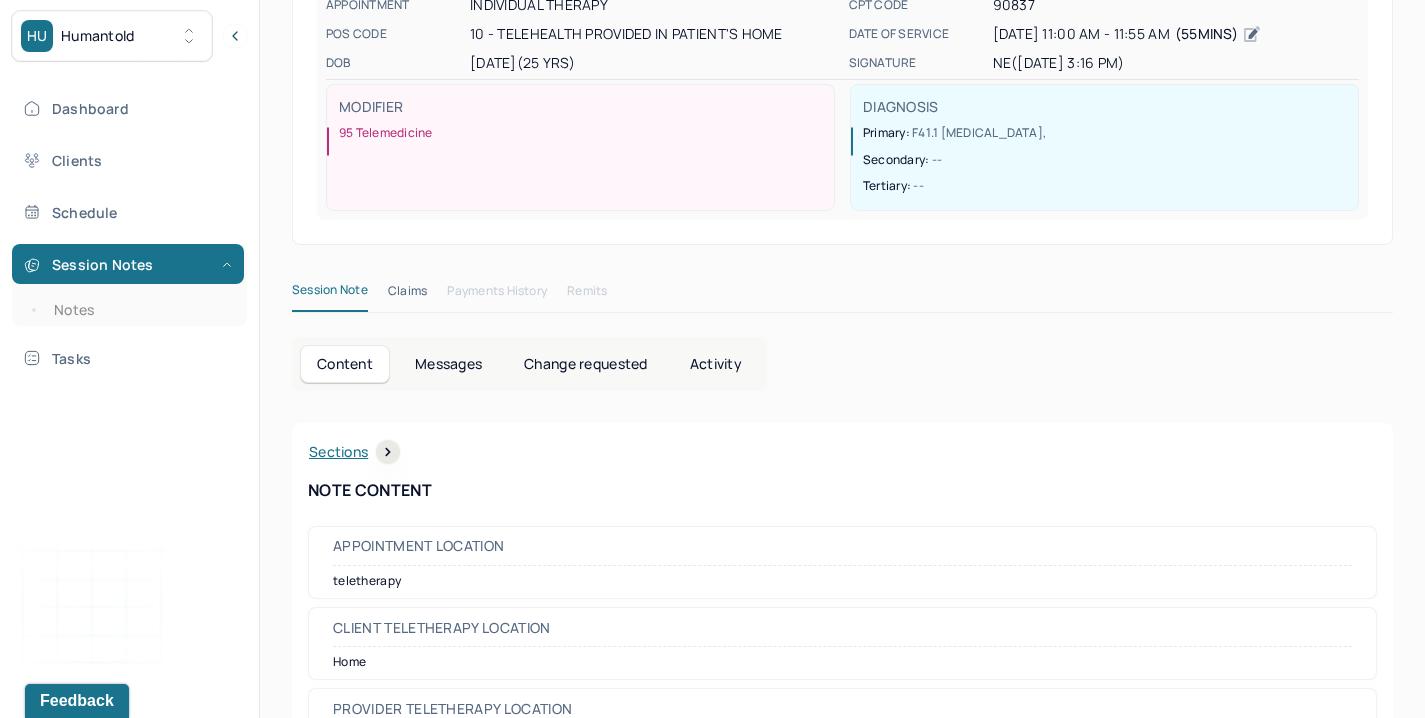 click on "Change requested" at bounding box center [585, 364] 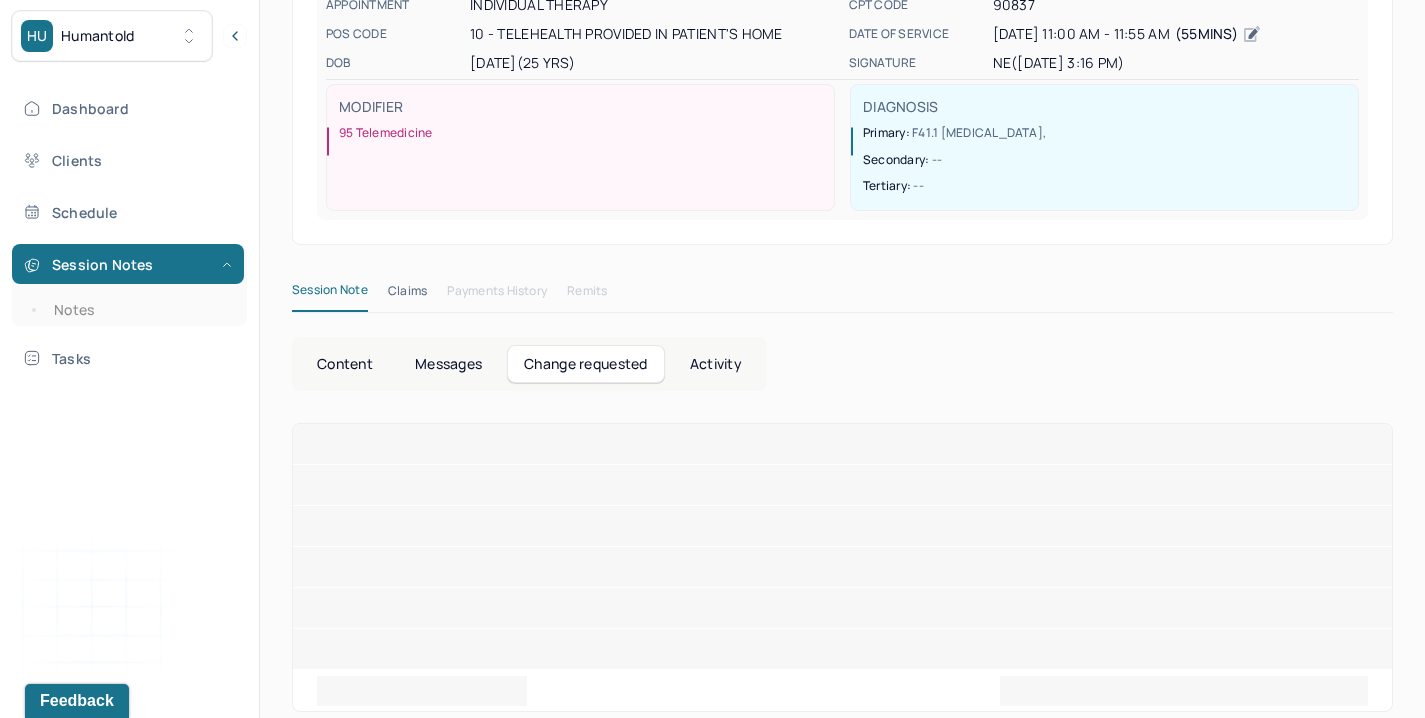 scroll, scrollTop: 118, scrollLeft: 0, axis: vertical 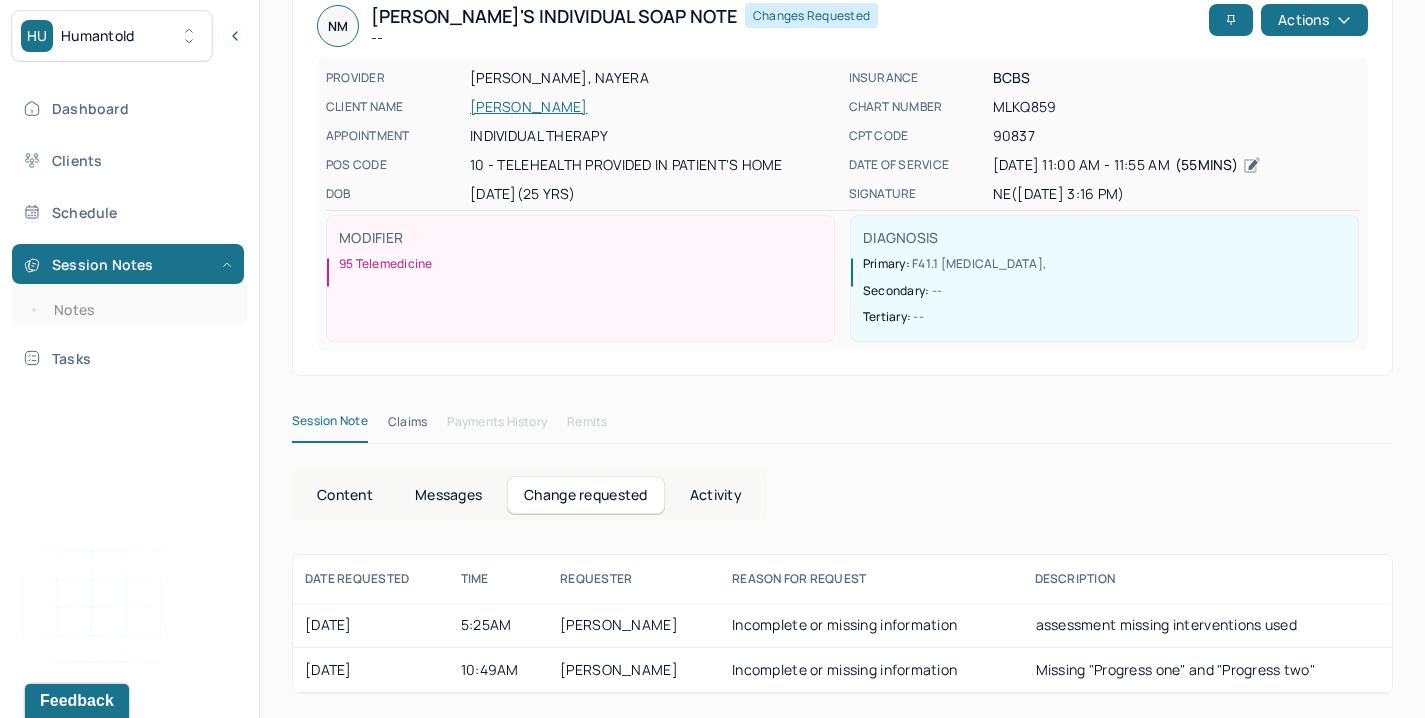 click on "Content" at bounding box center (345, 495) 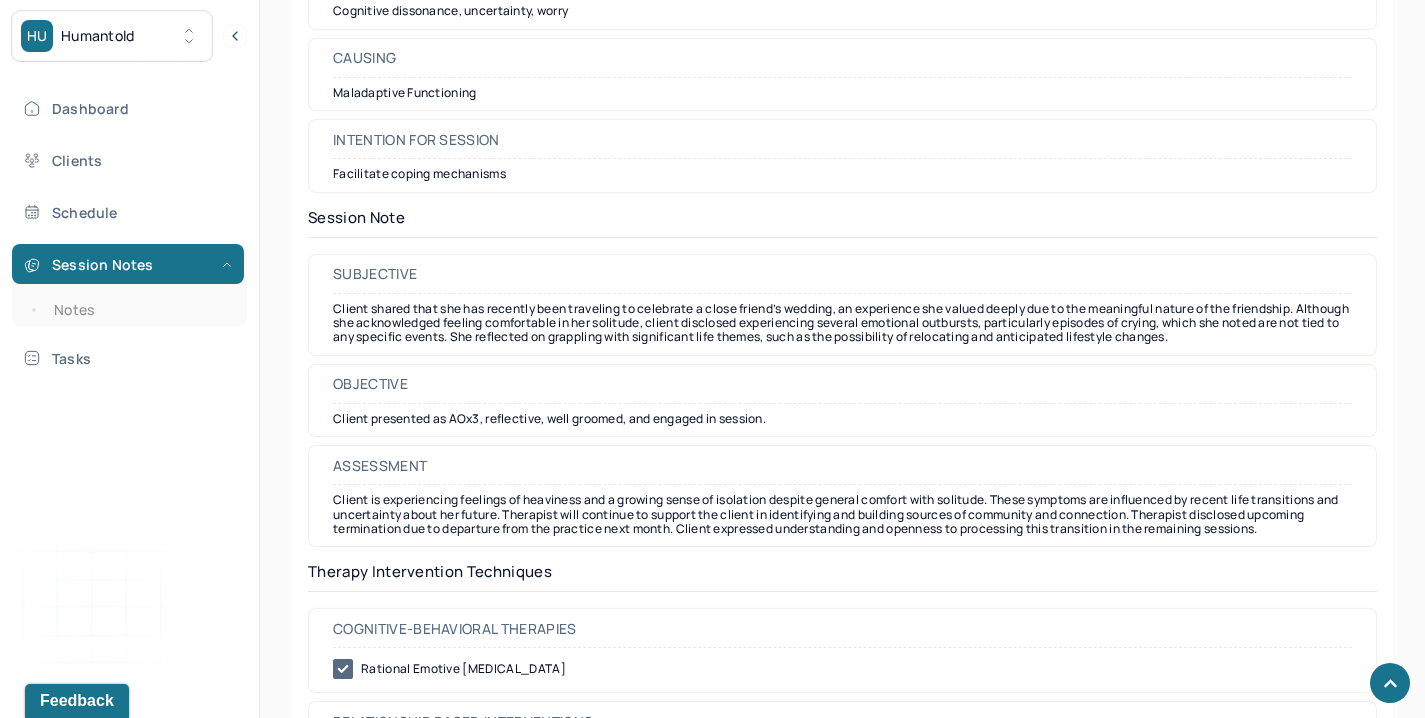 scroll, scrollTop: 1527, scrollLeft: 0, axis: vertical 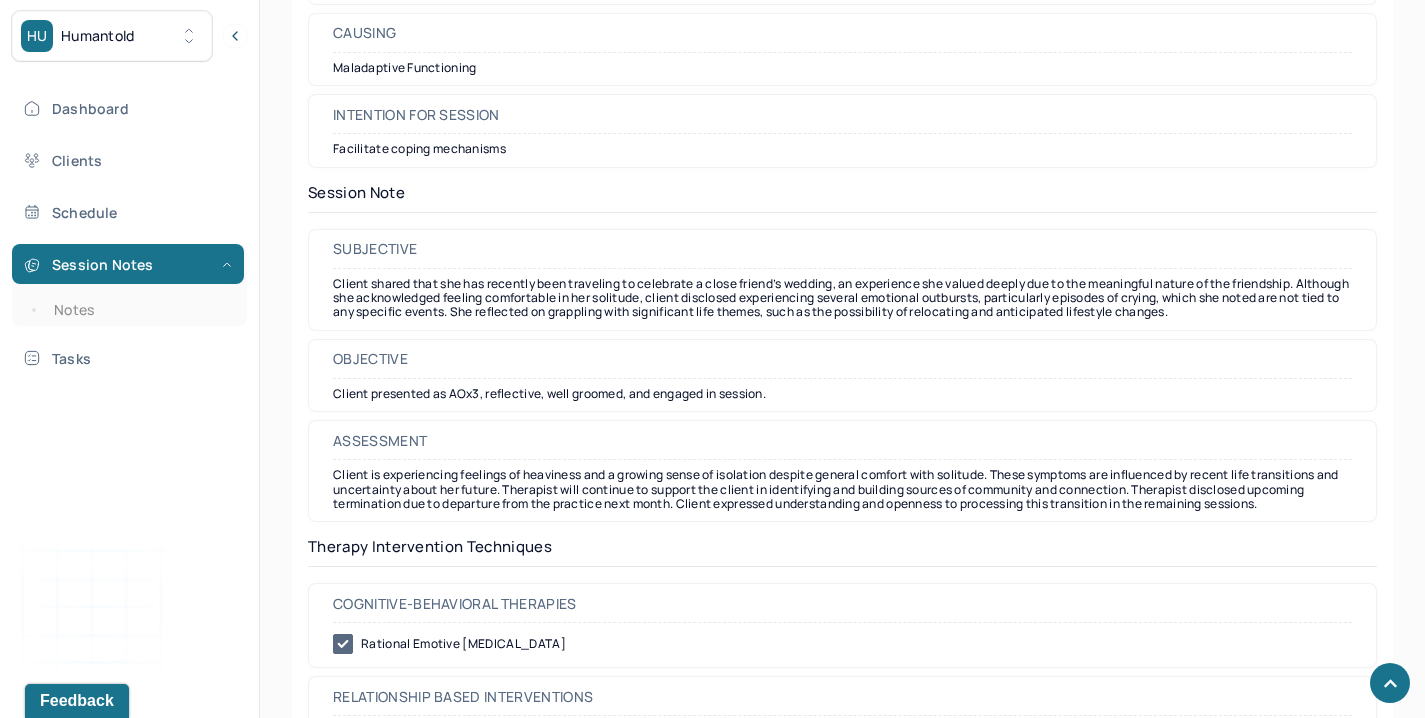 click on "Client shared that she has recently been traveling to celebrate a close friend’s wedding, an experience she valued deeply due to the meaningful nature of the friendship. Although she acknowledged feeling comfortable in her solitude, client disclosed experiencing several emotional outbursts, particularly episodes of crying, which she noted are not tied to any specific events. She reflected on grappling with significant life themes, such as the possibility of relocating and anticipated lifestyle changes." at bounding box center (842, 298) 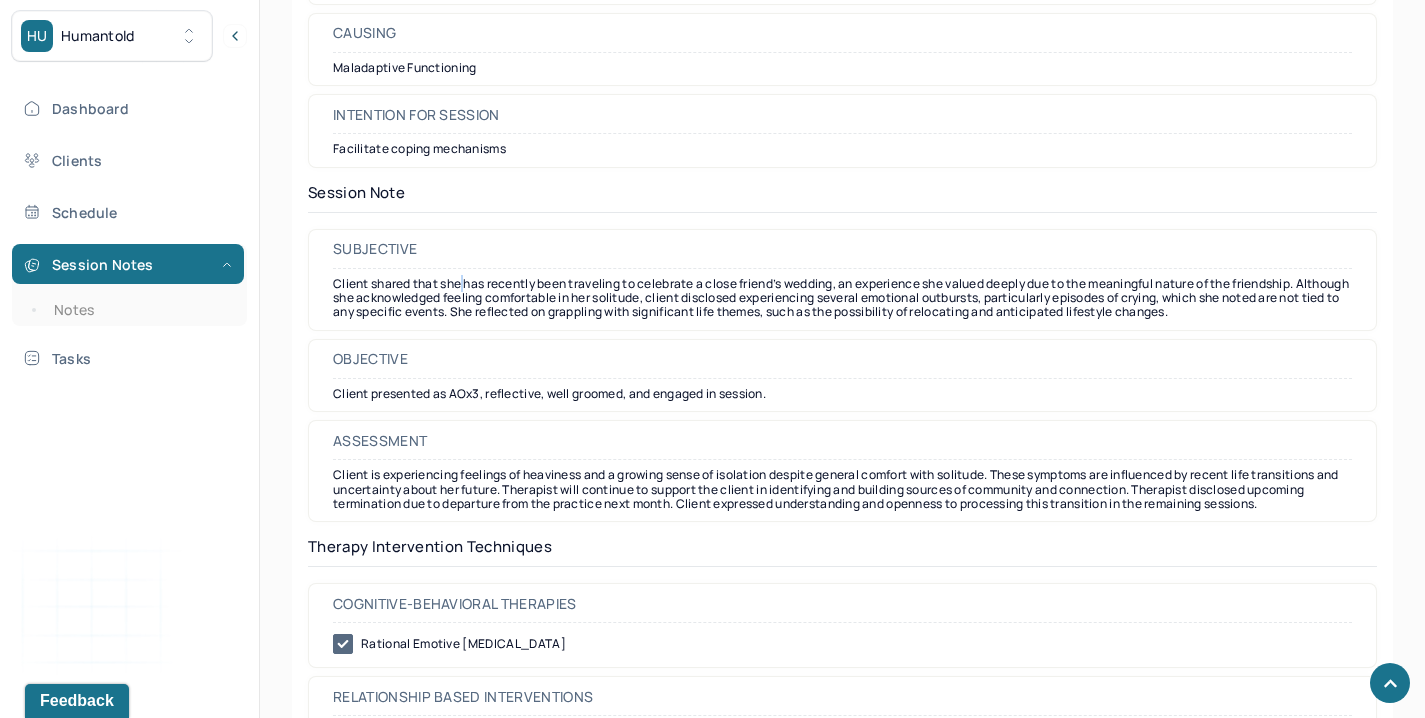 click on "Client shared that she has recently been traveling to celebrate a close friend’s wedding, an experience she valued deeply due to the meaningful nature of the friendship. Although she acknowledged feeling comfortable in her solitude, client disclosed experiencing several emotional outbursts, particularly episodes of crying, which she noted are not tied to any specific events. She reflected on grappling with significant life themes, such as the possibility of relocating and anticipated lifestyle changes." at bounding box center (842, 298) 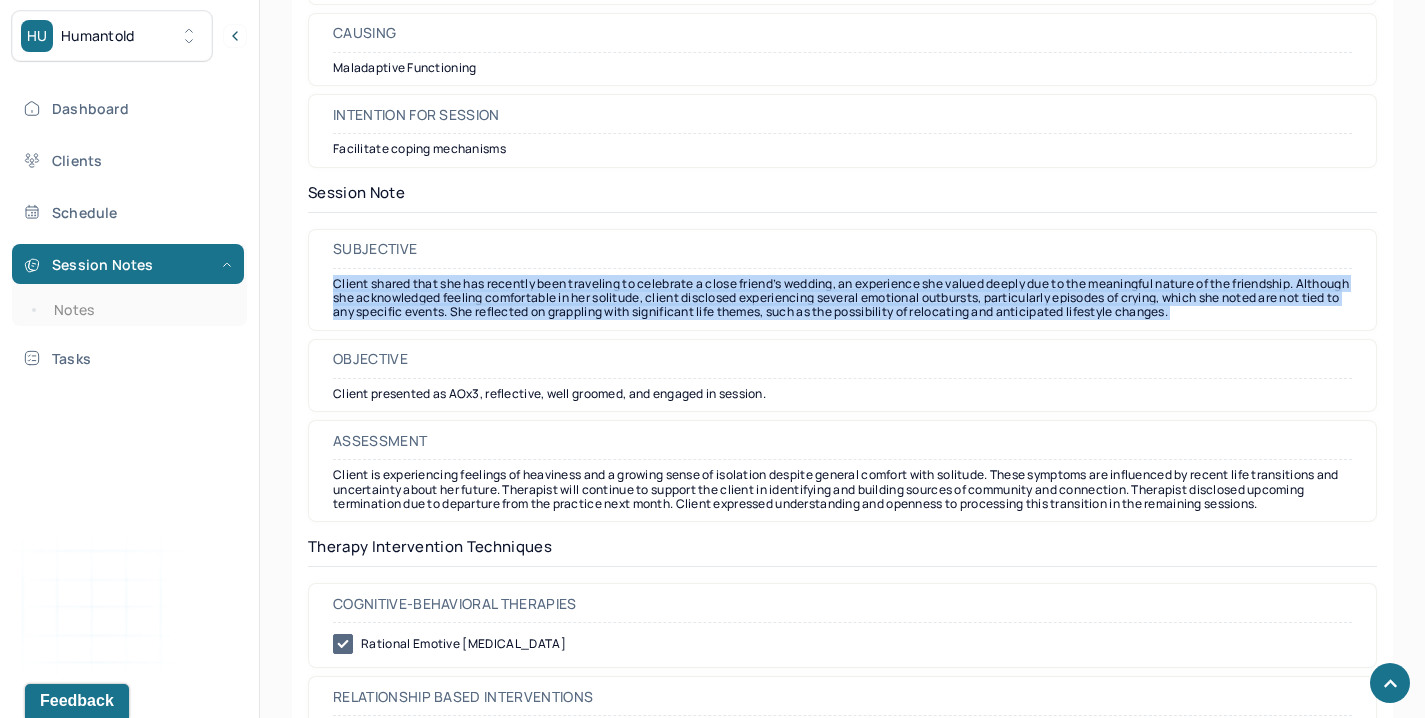 click on "Client shared that she has recently been traveling to celebrate a close friend’s wedding, an experience she valued deeply due to the meaningful nature of the friendship. Although she acknowledged feeling comfortable in her solitude, client disclosed experiencing several emotional outbursts, particularly episodes of crying, which she noted are not tied to any specific events. She reflected on grappling with significant life themes, such as the possibility of relocating and anticipated lifestyle changes." at bounding box center (842, 298) 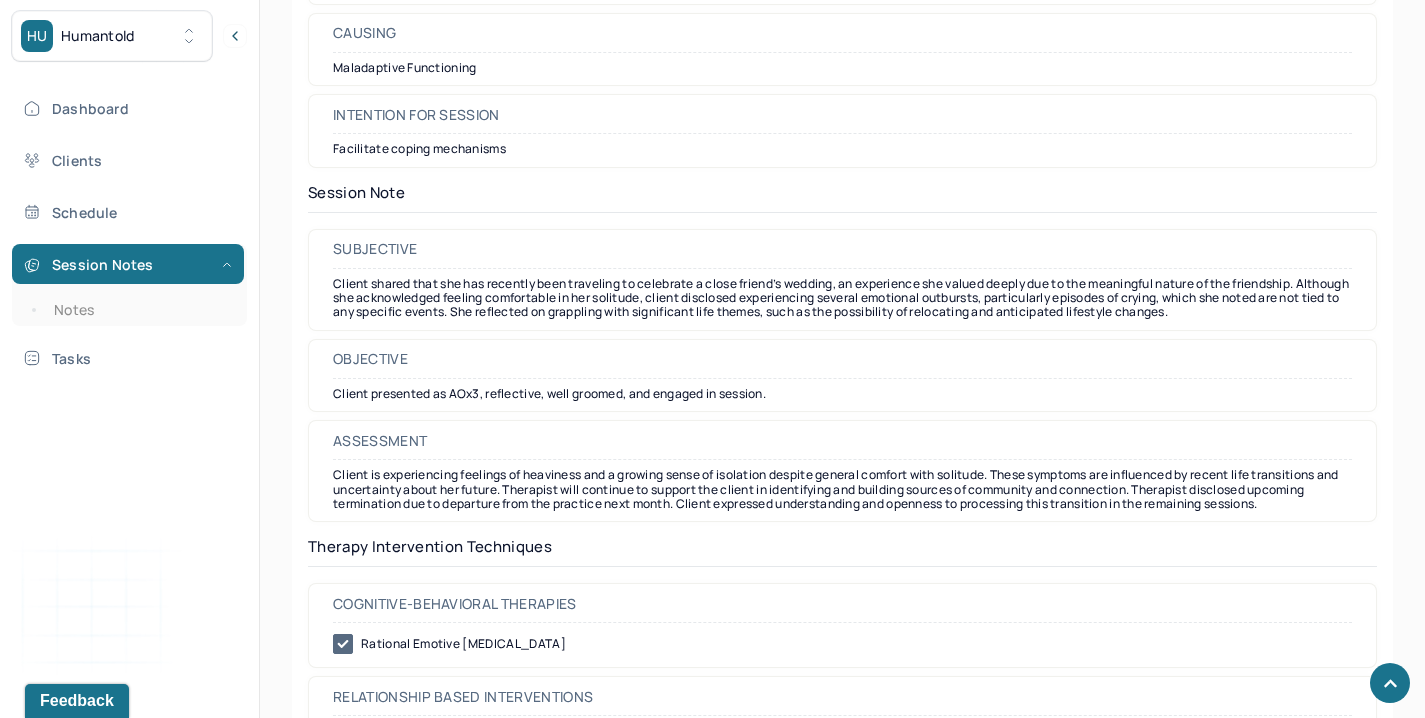 click on "Client is experiencing feelings of heaviness and a growing sense of isolation despite general comfort with solitude. These symptoms are influenced by recent life transitions and uncertainty about her future. Therapist will continue to support the client in identifying and building sources of community and connection. Therapist disclosed upcoming termination due to departure from the practice next month. Client expressed understanding and openness to processing this transition in the remaining sessions." at bounding box center (842, 489) 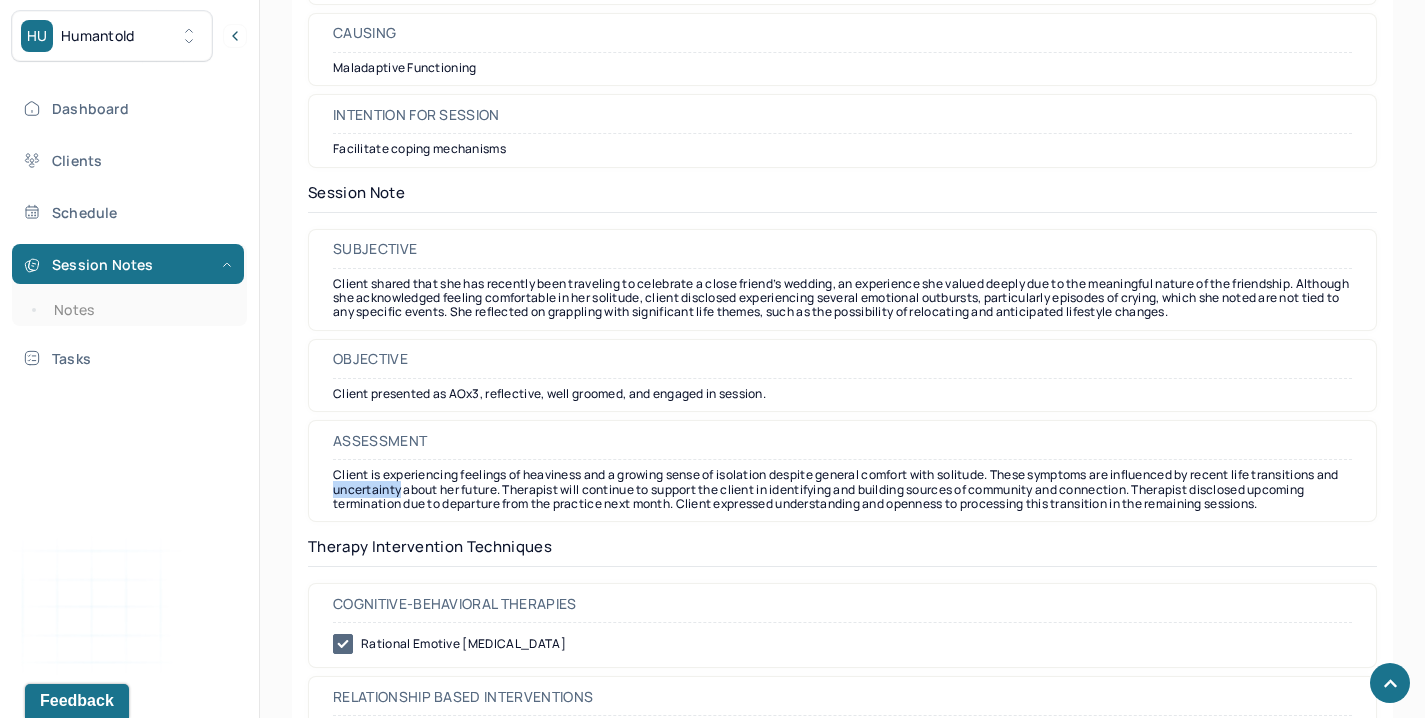 click on "Client is experiencing feelings of heaviness and a growing sense of isolation despite general comfort with solitude. These symptoms are influenced by recent life transitions and uncertainty about her future. Therapist will continue to support the client in identifying and building sources of community and connection. Therapist disclosed upcoming termination due to departure from the practice next month. Client expressed understanding and openness to processing this transition in the remaining sessions." at bounding box center [842, 489] 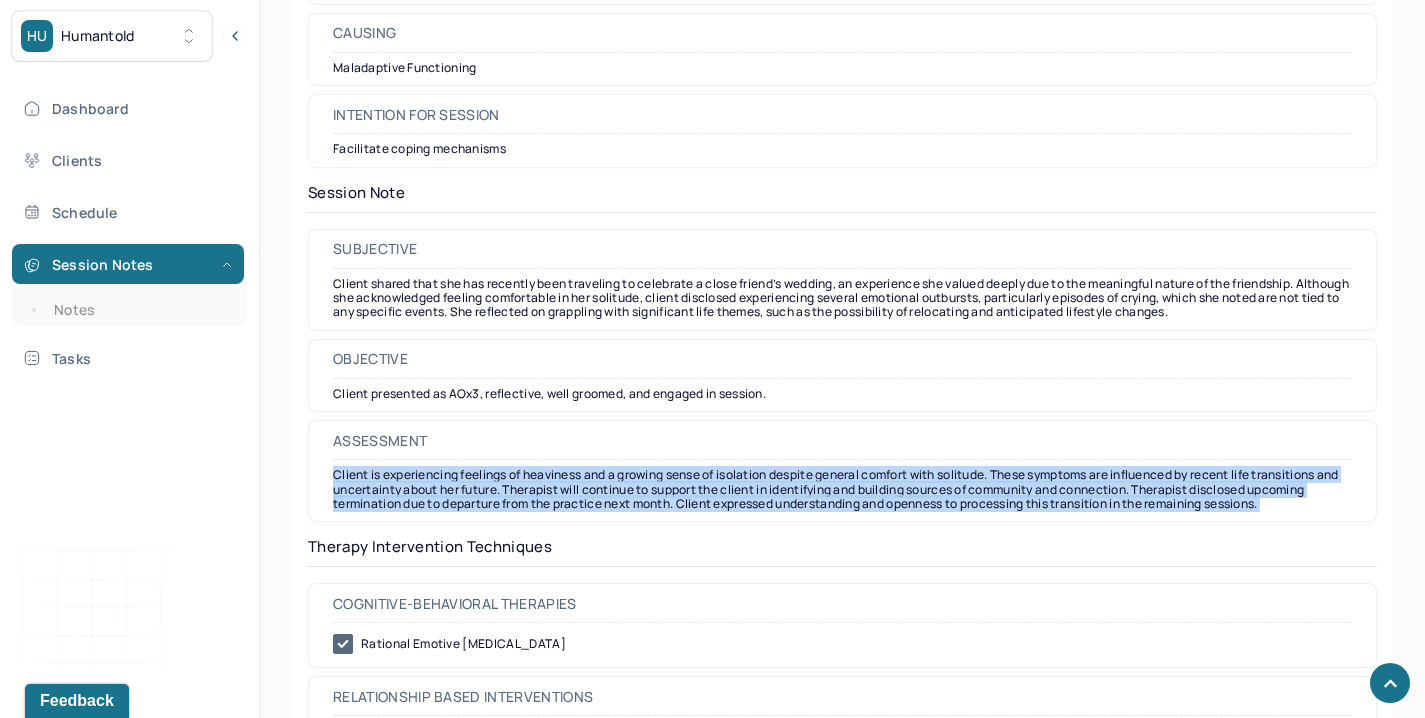click on "Client is experiencing feelings of heaviness and a growing sense of isolation despite general comfort with solitude. These symptoms are influenced by recent life transitions and uncertainty about her future. Therapist will continue to support the client in identifying and building sources of community and connection. Therapist disclosed upcoming termination due to departure from the practice next month. Client expressed understanding and openness to processing this transition in the remaining sessions." at bounding box center [842, 489] 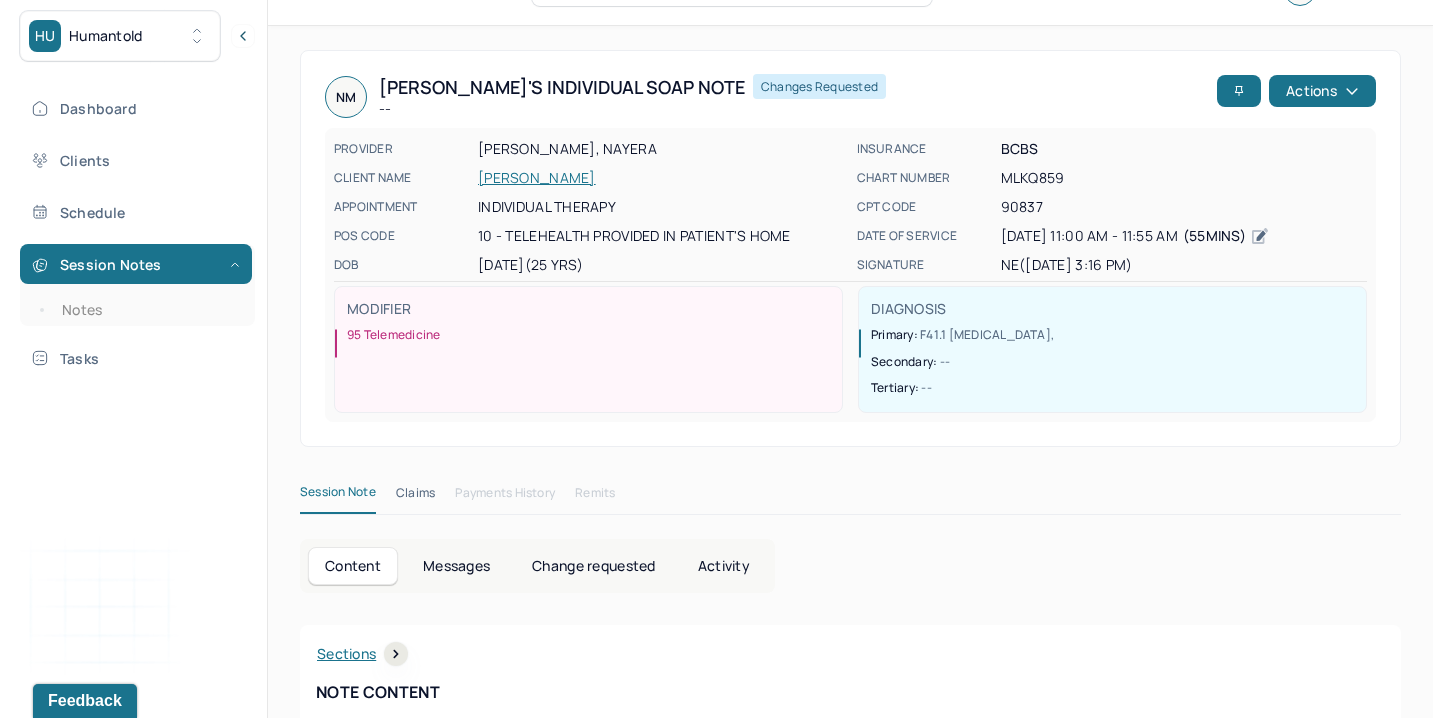 scroll, scrollTop: 0, scrollLeft: 0, axis: both 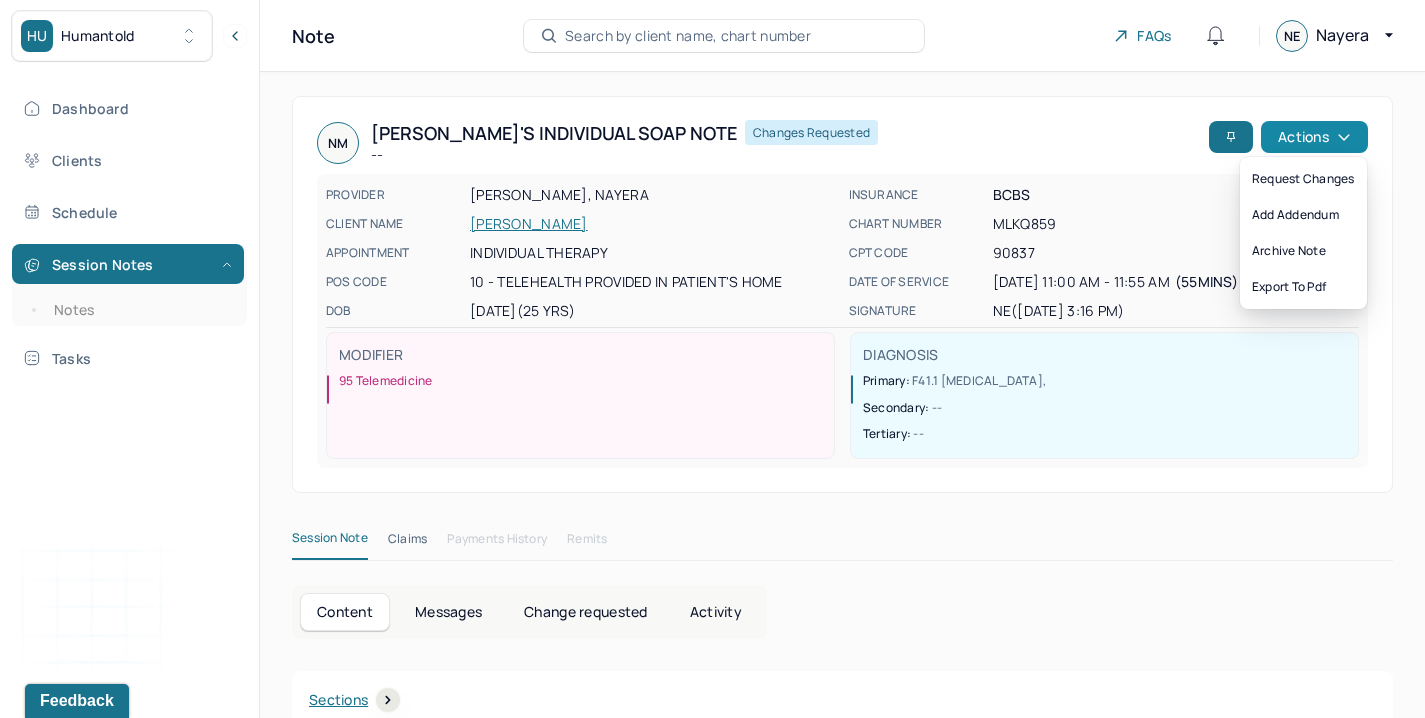 click 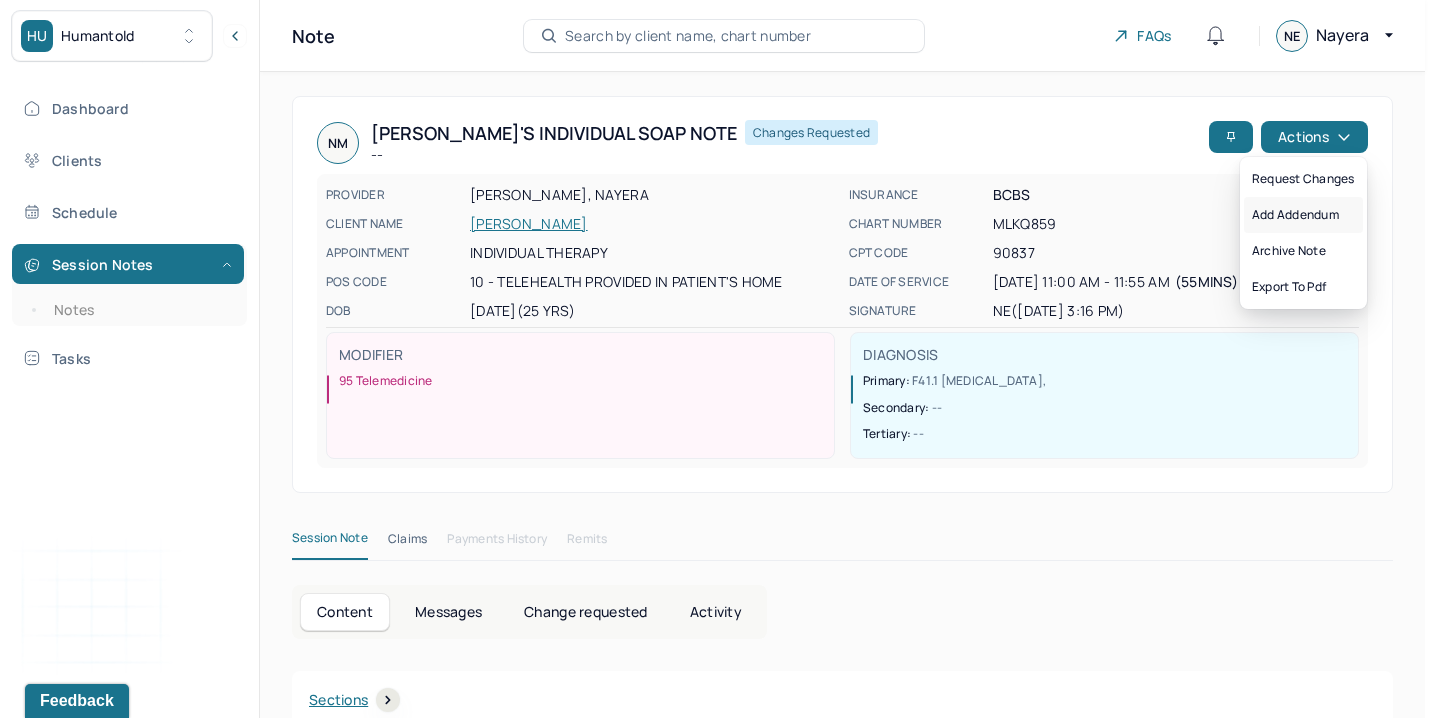 click on "Add addendum" at bounding box center (1303, 215) 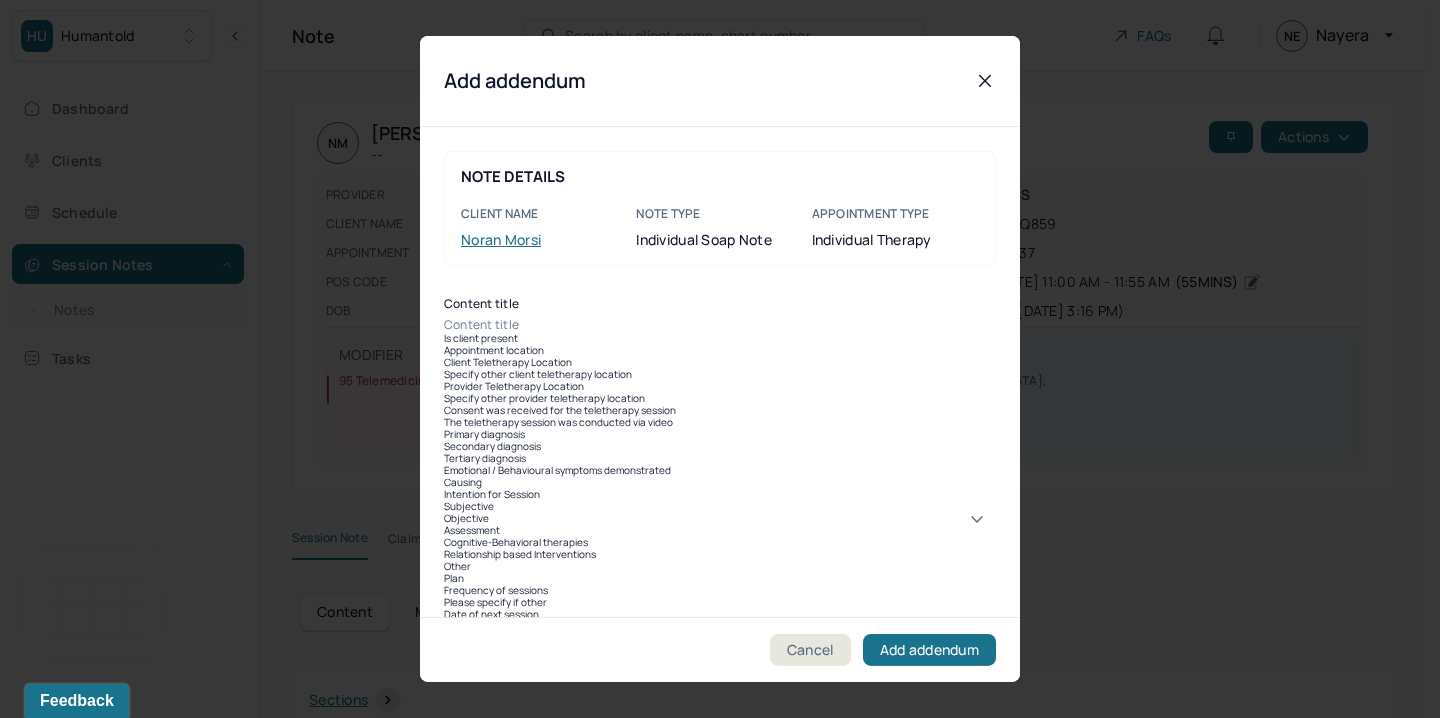 click on "Content title Is client present, 1 of 34. 34 results available. Use Up and Down to choose options, press Enter to select the currently focused option, press Escape to exit the menu, press Tab to select the option and exit the menu. Content title Is client present Appointment location Client Teletherapy Location Specify other client teletherapy location Provider Teletherapy Location Specify other provider teletherapy location Consent was received for the teletherapy session The teletherapy session was conducted via video Primary diagnosis Secondary diagnosis Tertiary diagnosis Emotional / Behavioural symptoms demonstrated Causing Intention for Session Subjective Objective Assessment Cognitive-Behavioral therapies Relationship based Interventions Other Plan Frequency of sessions Please specify if other Date of next session Prognosis Client Response Goal one Progress one Goal two Progress two Goal three Progress three Communication Factors impacting treatment Title Add additional Information Provider's Initials" at bounding box center (720, 738) 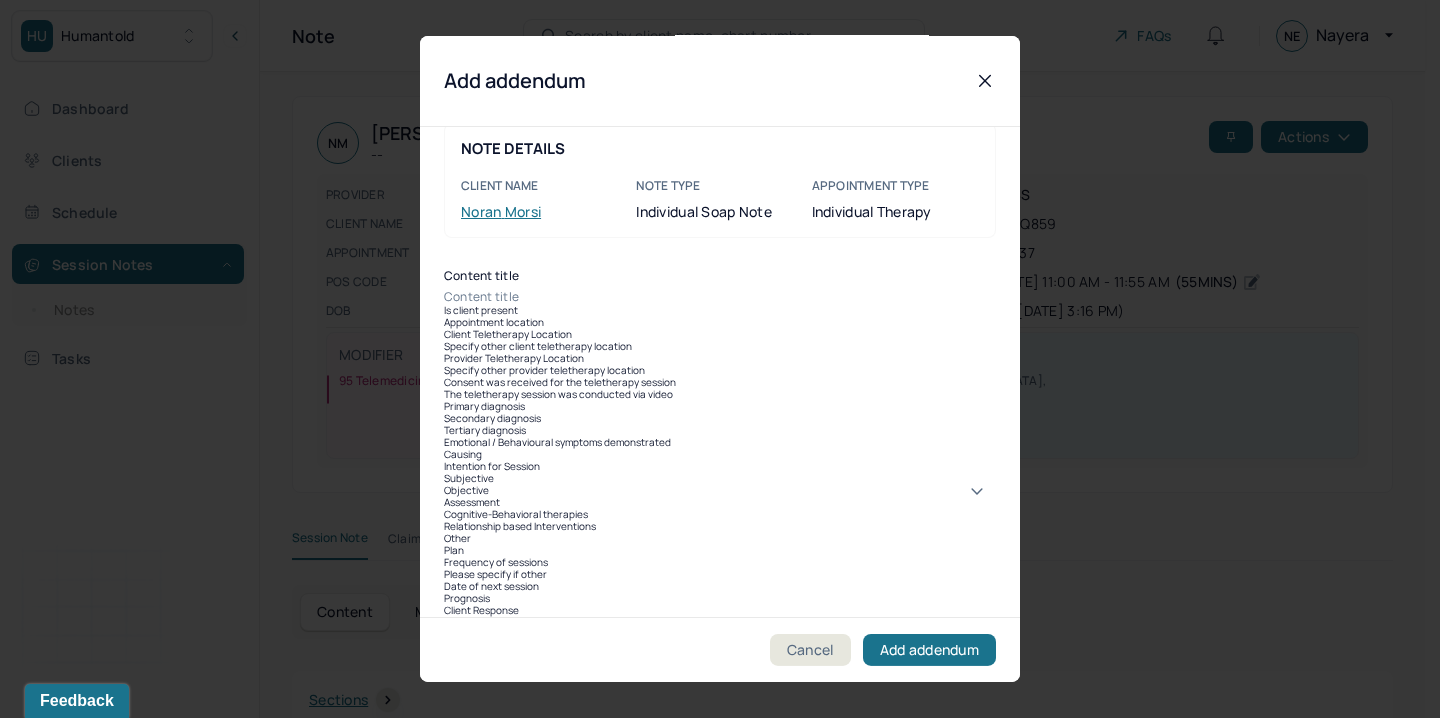scroll, scrollTop: 414, scrollLeft: 0, axis: vertical 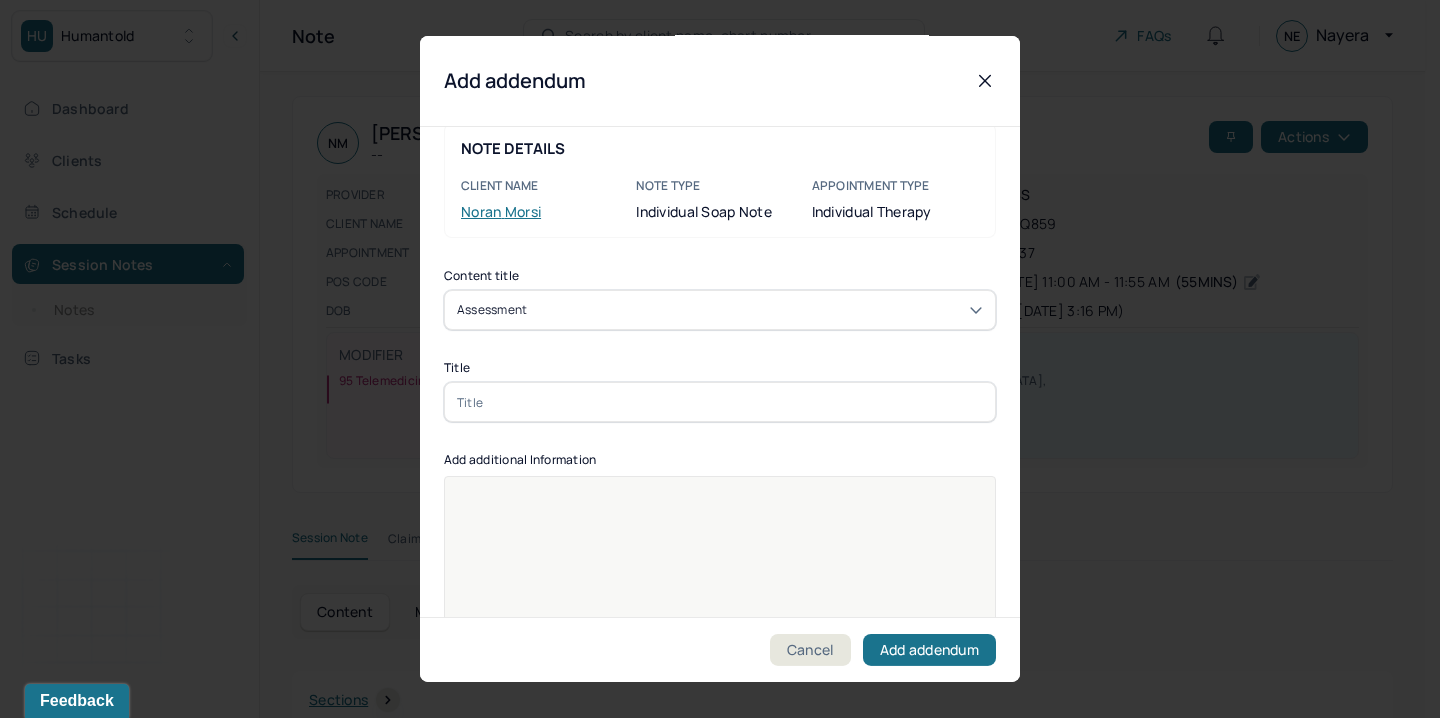 click at bounding box center [720, 402] 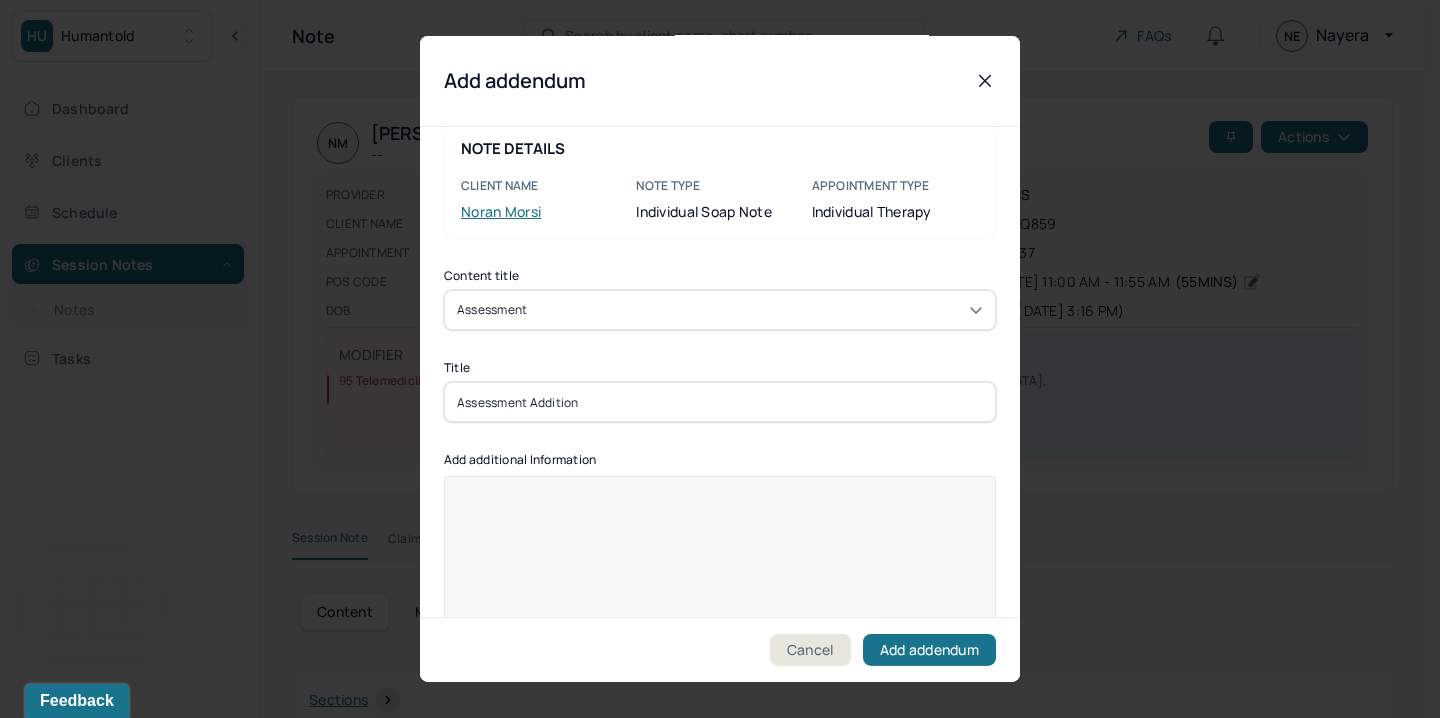 type on "Assessment Addition" 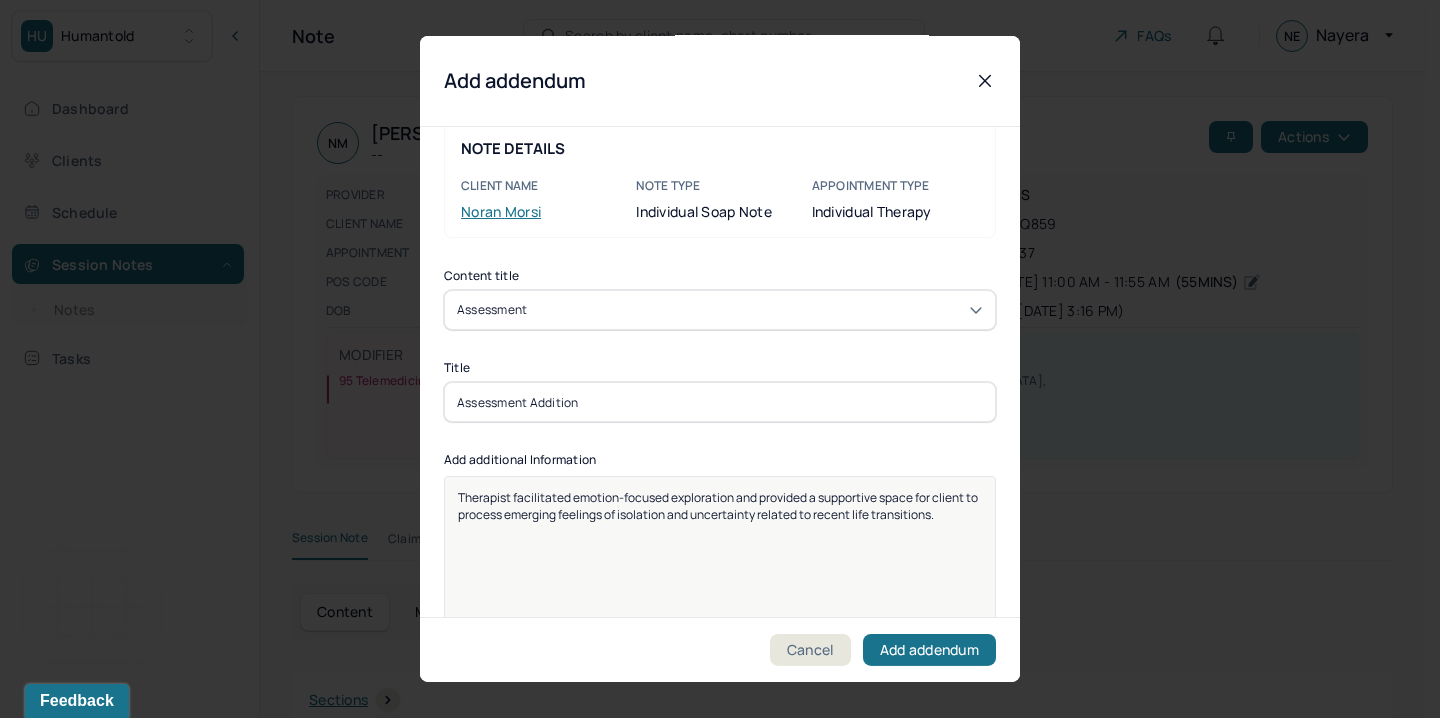 click on "Assessment Addition" at bounding box center [720, 402] 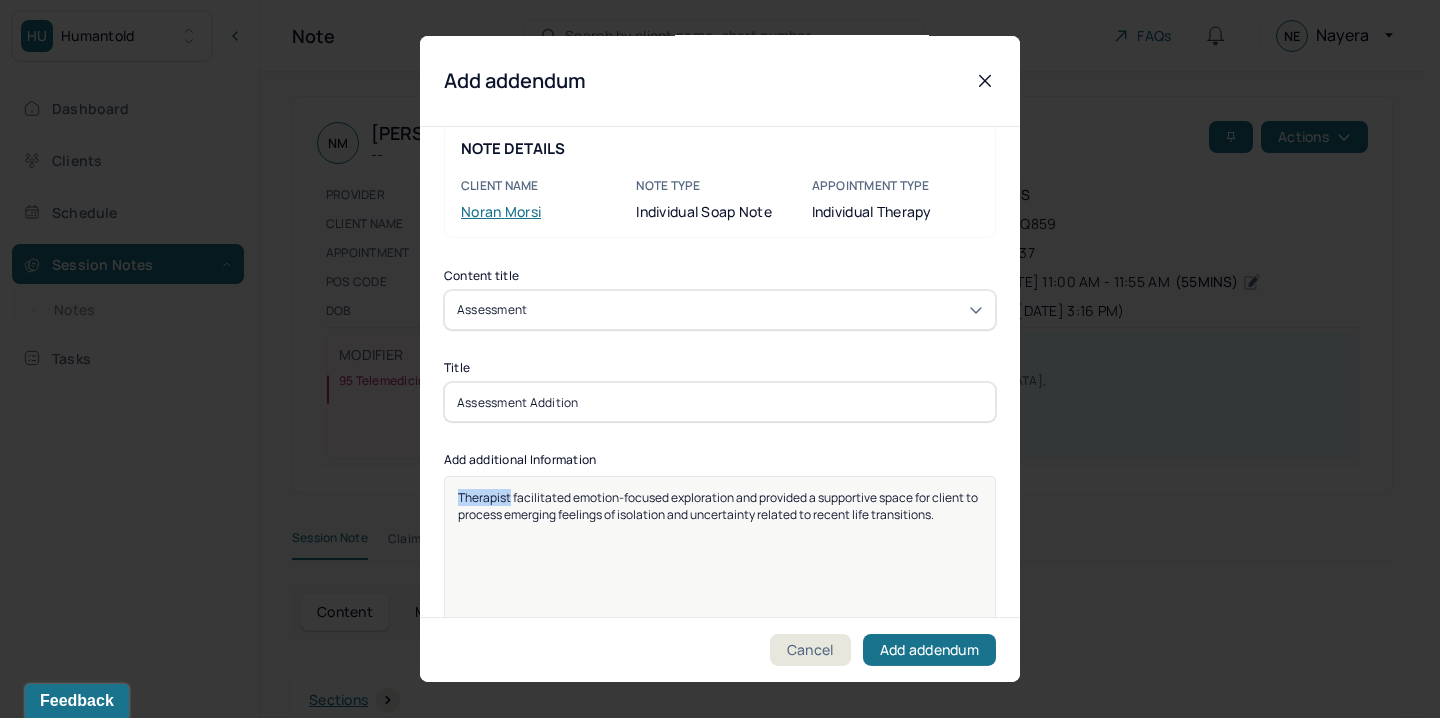 paste 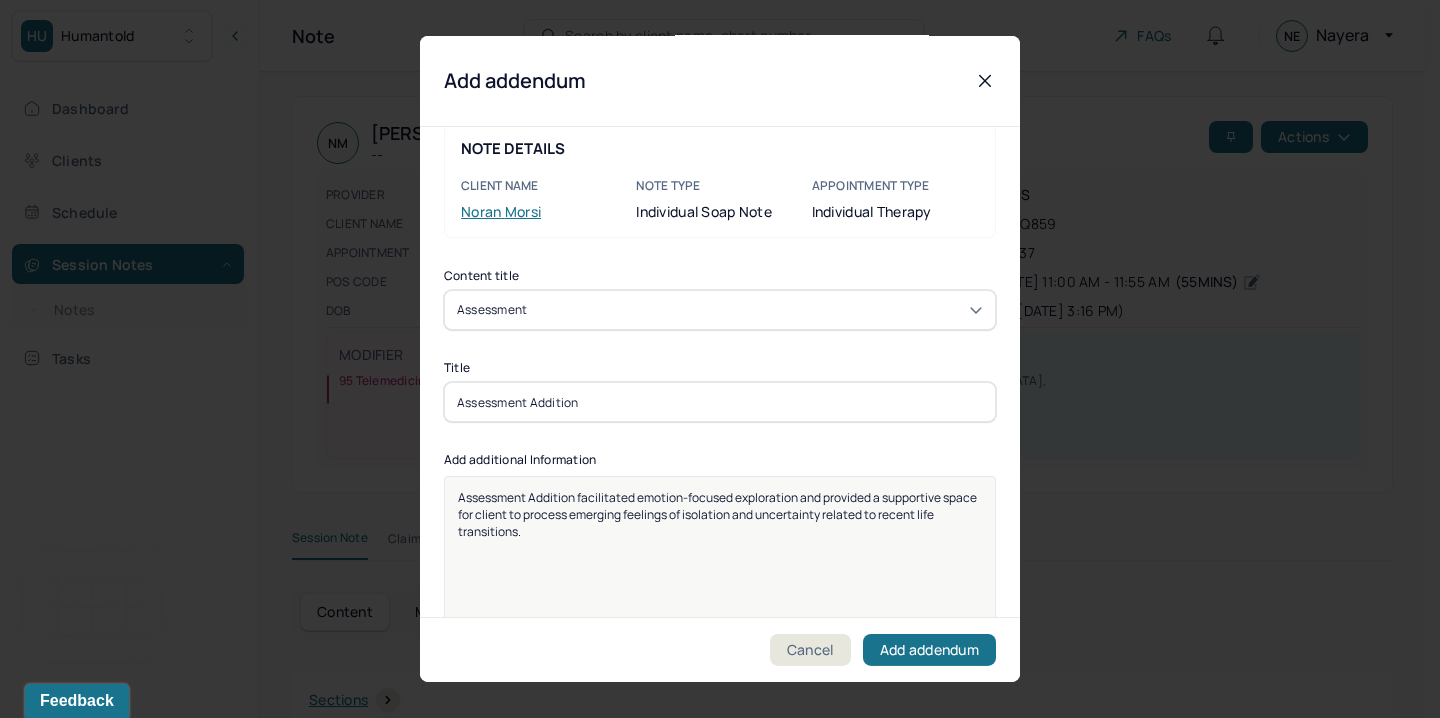 type 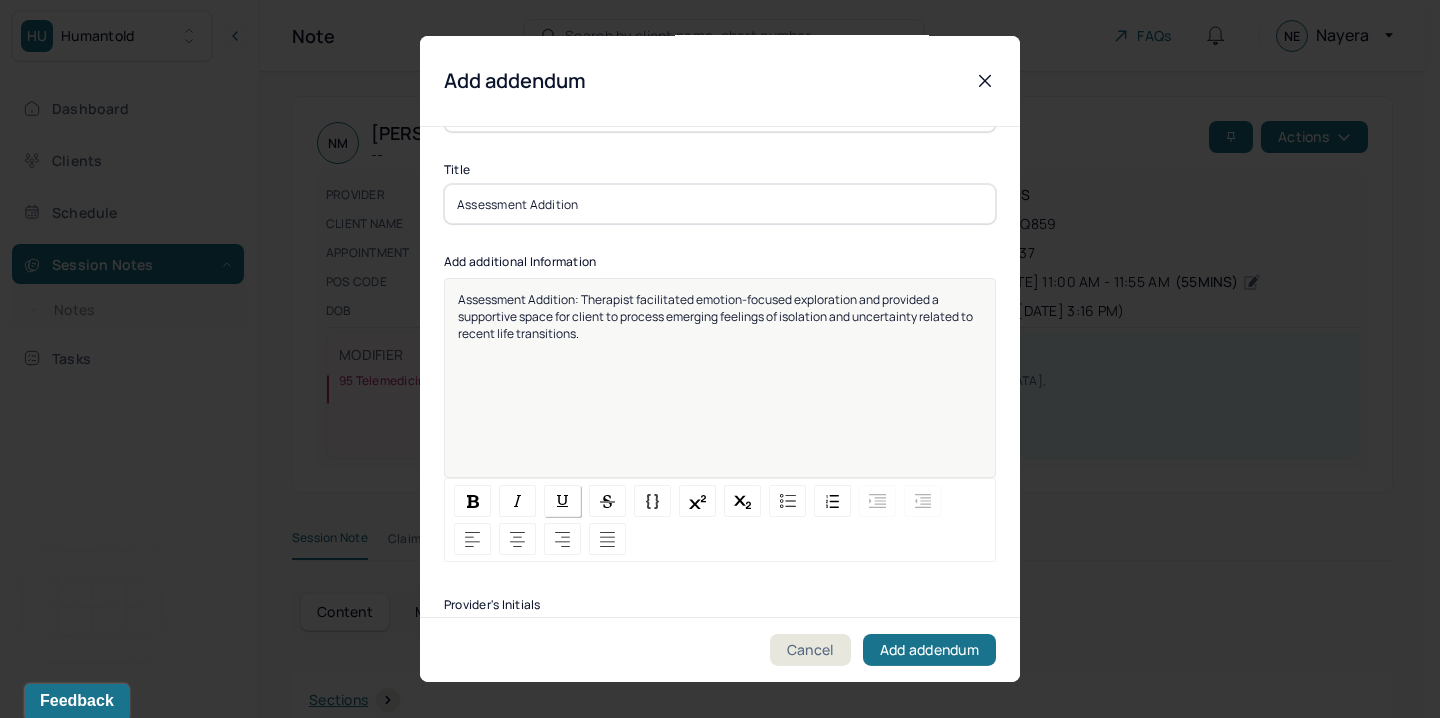 scroll, scrollTop: 291, scrollLeft: 0, axis: vertical 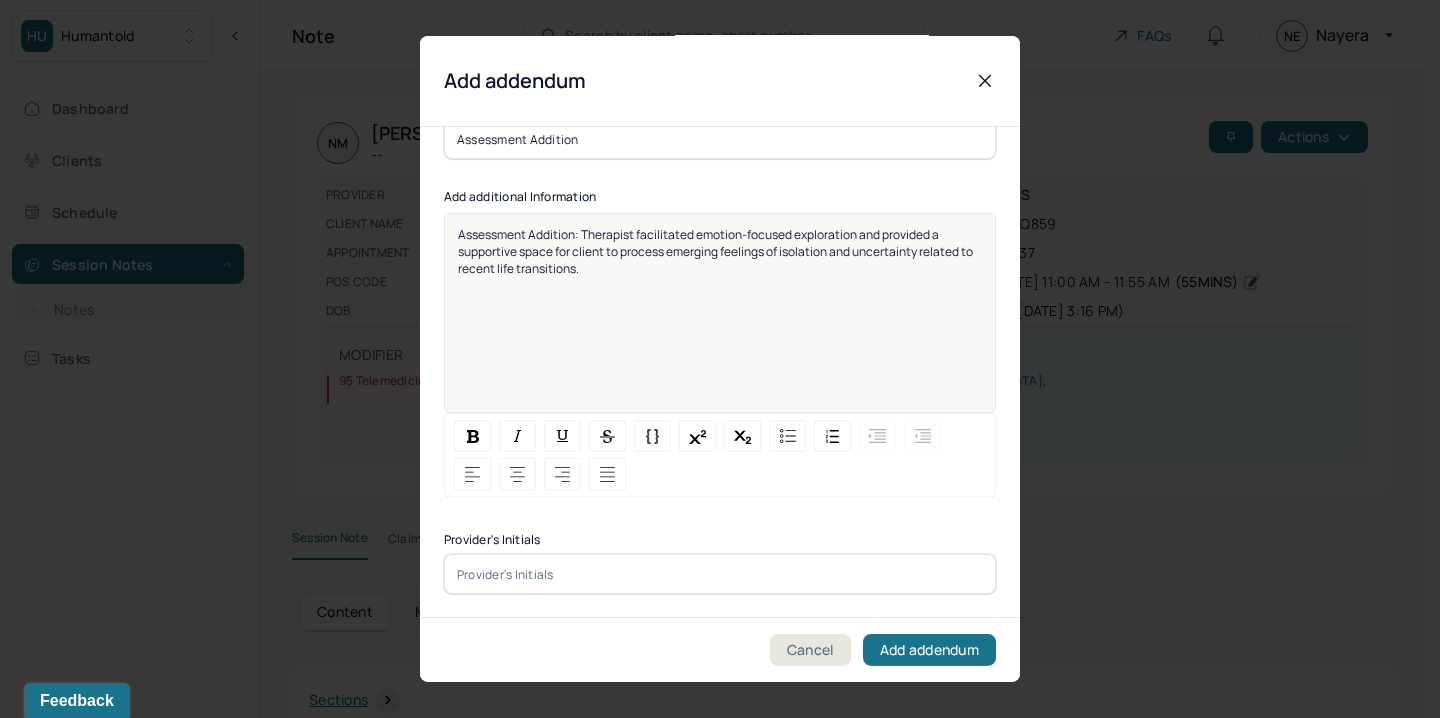 click at bounding box center (720, 574) 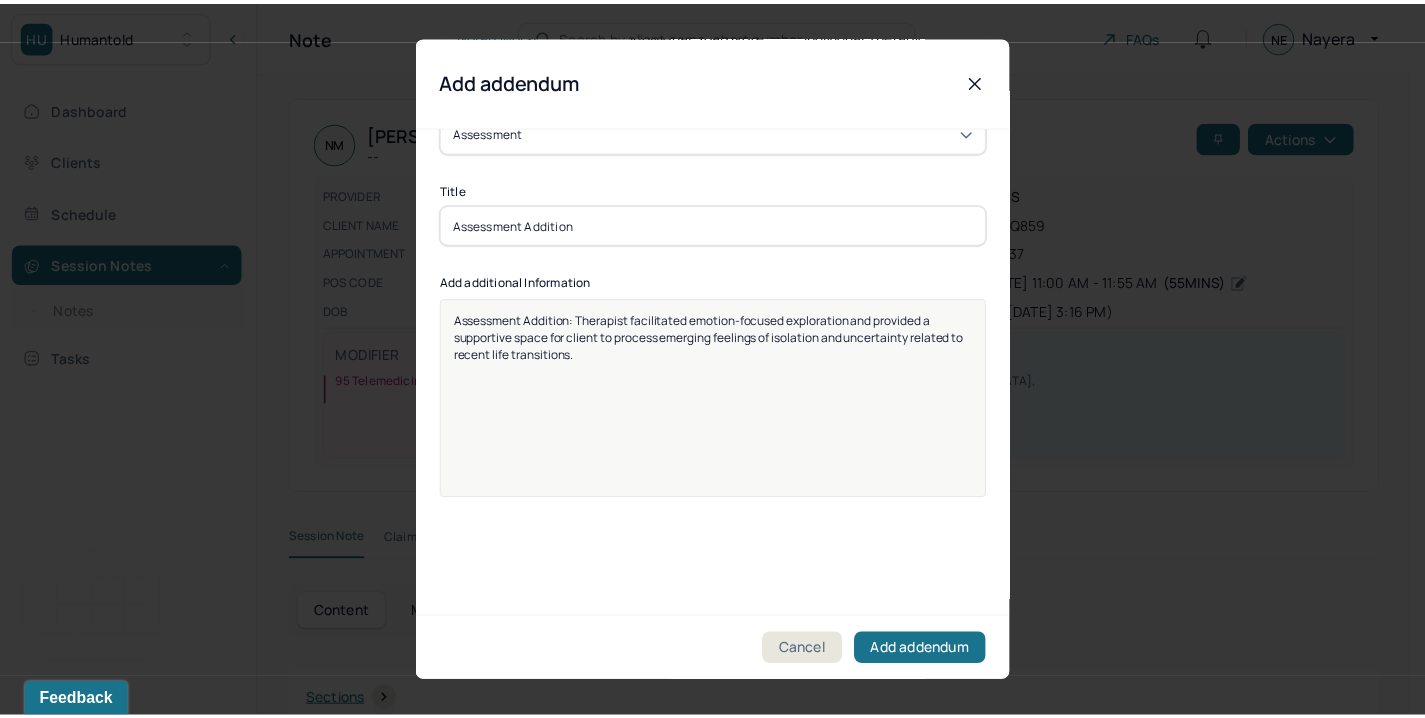 scroll, scrollTop: 0, scrollLeft: 0, axis: both 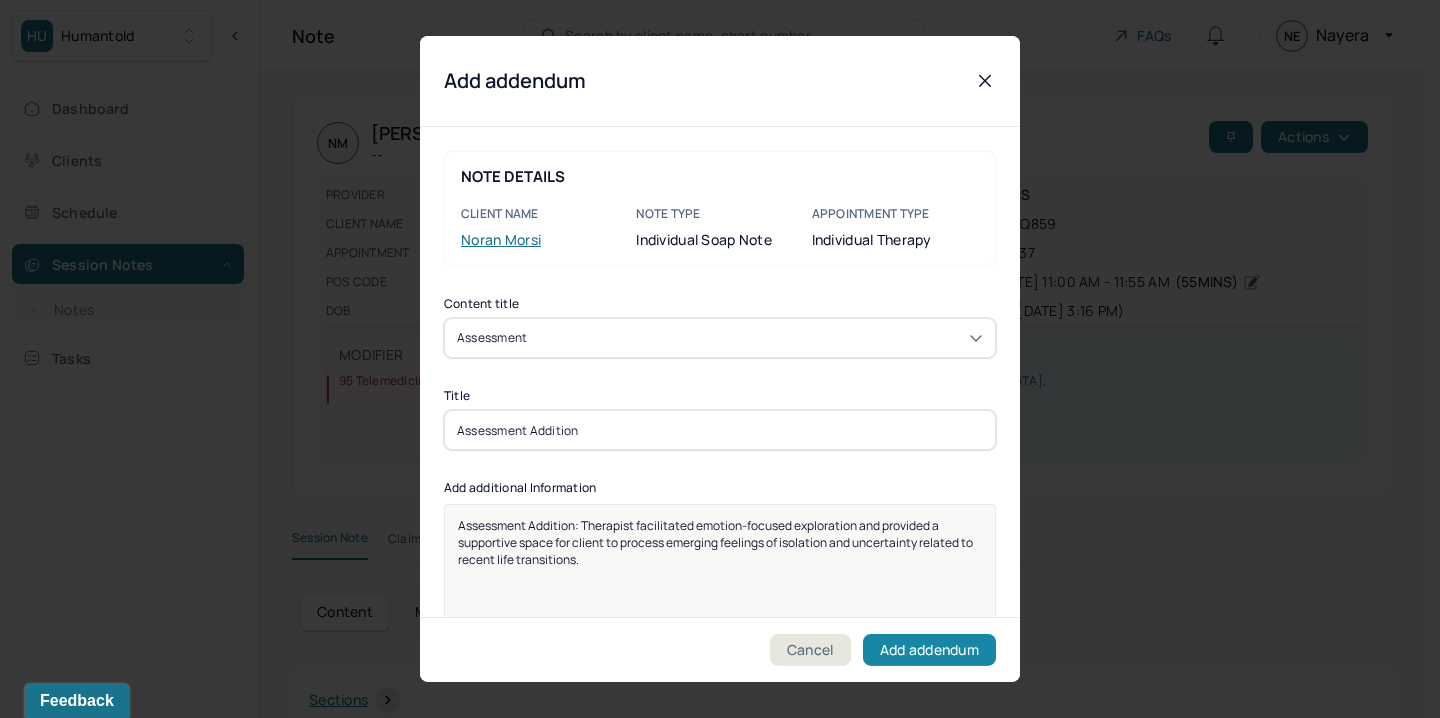 type on "NE" 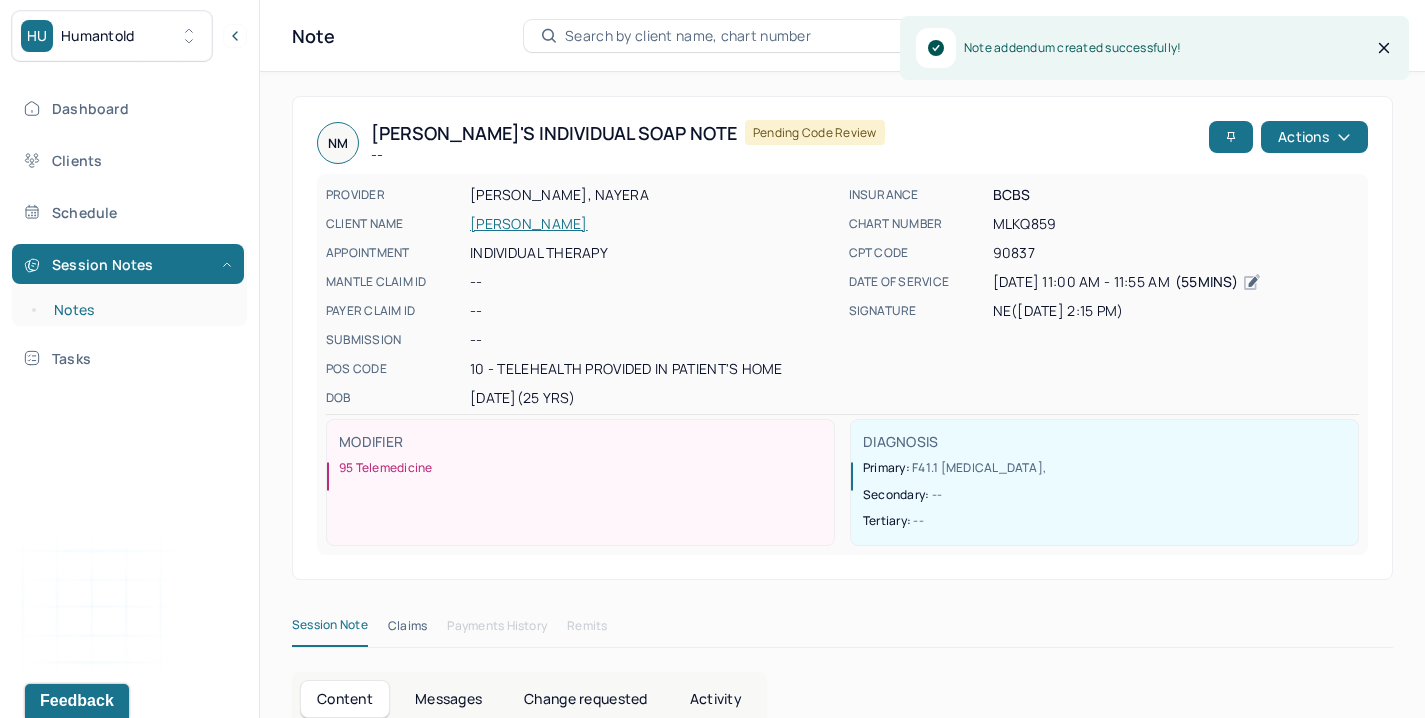 click on "Notes" at bounding box center (139, 310) 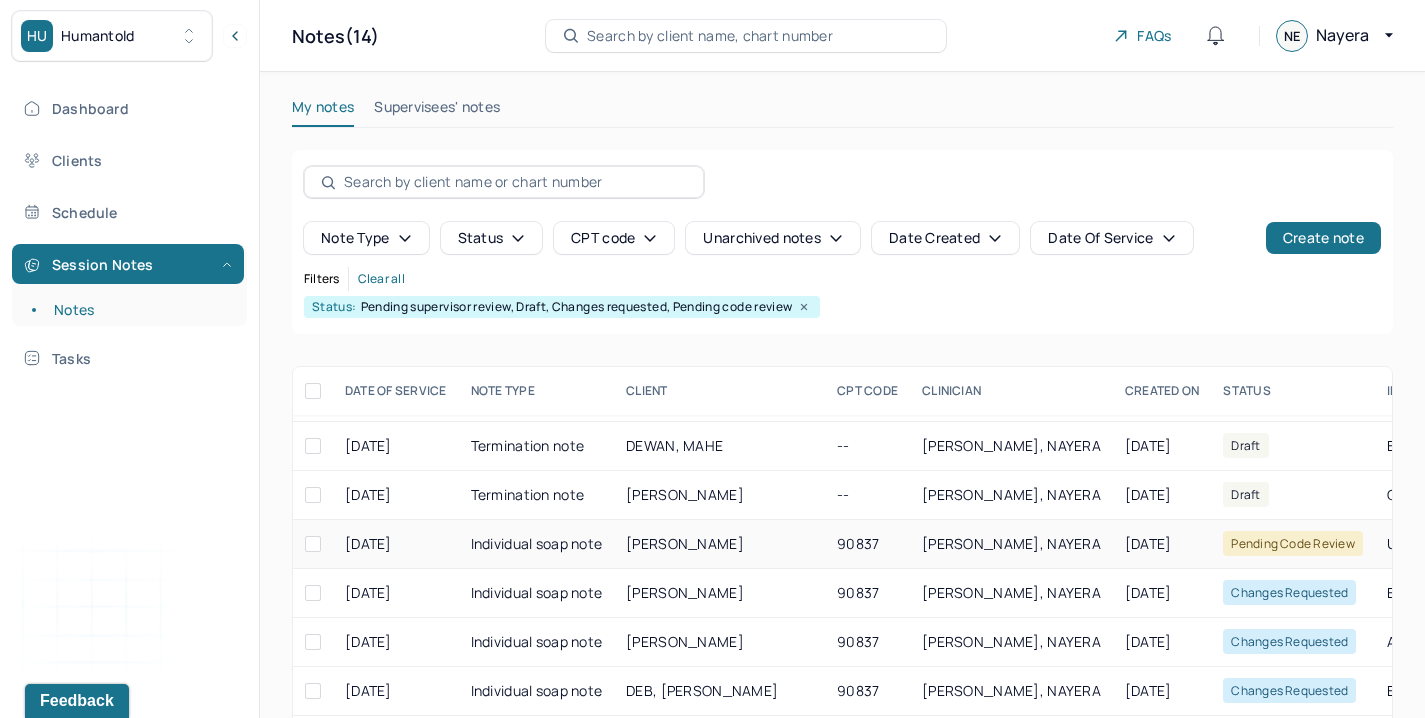 scroll, scrollTop: 176, scrollLeft: 0, axis: vertical 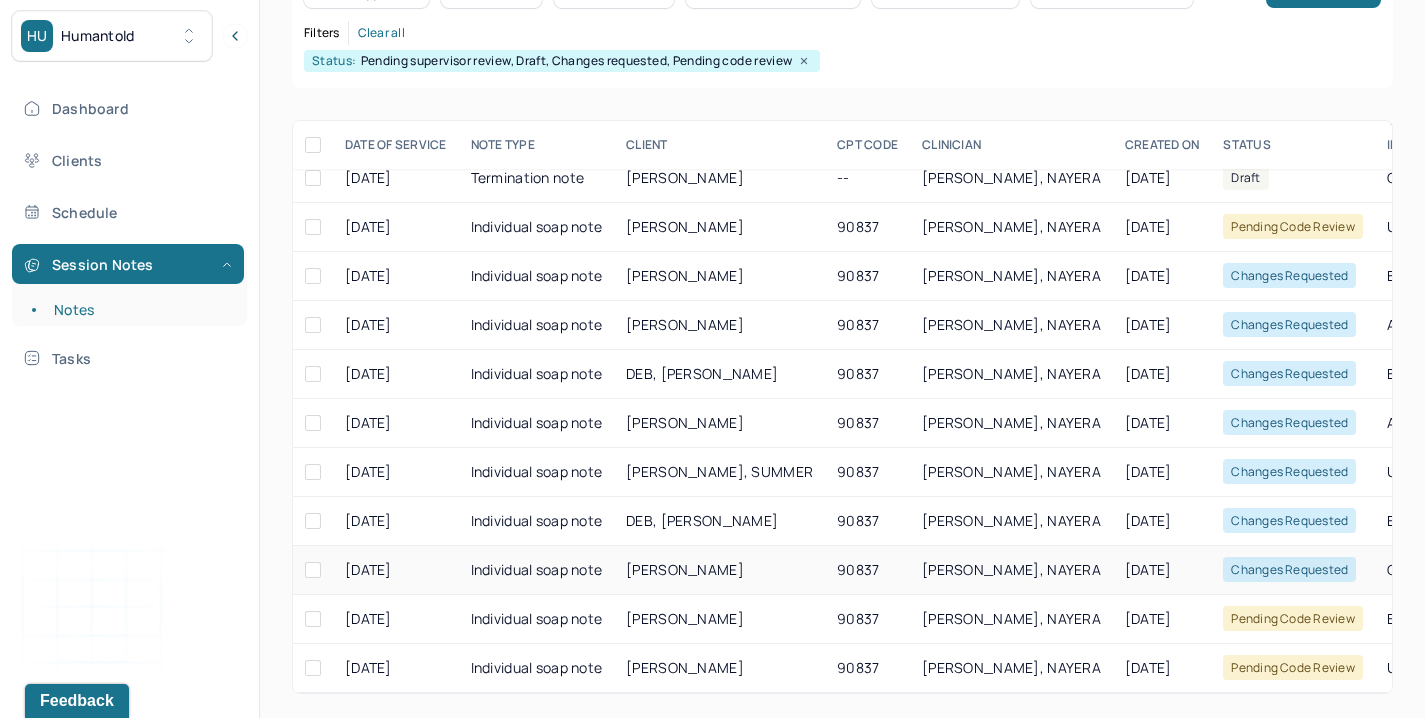click on "[PERSON_NAME]" at bounding box center [685, 569] 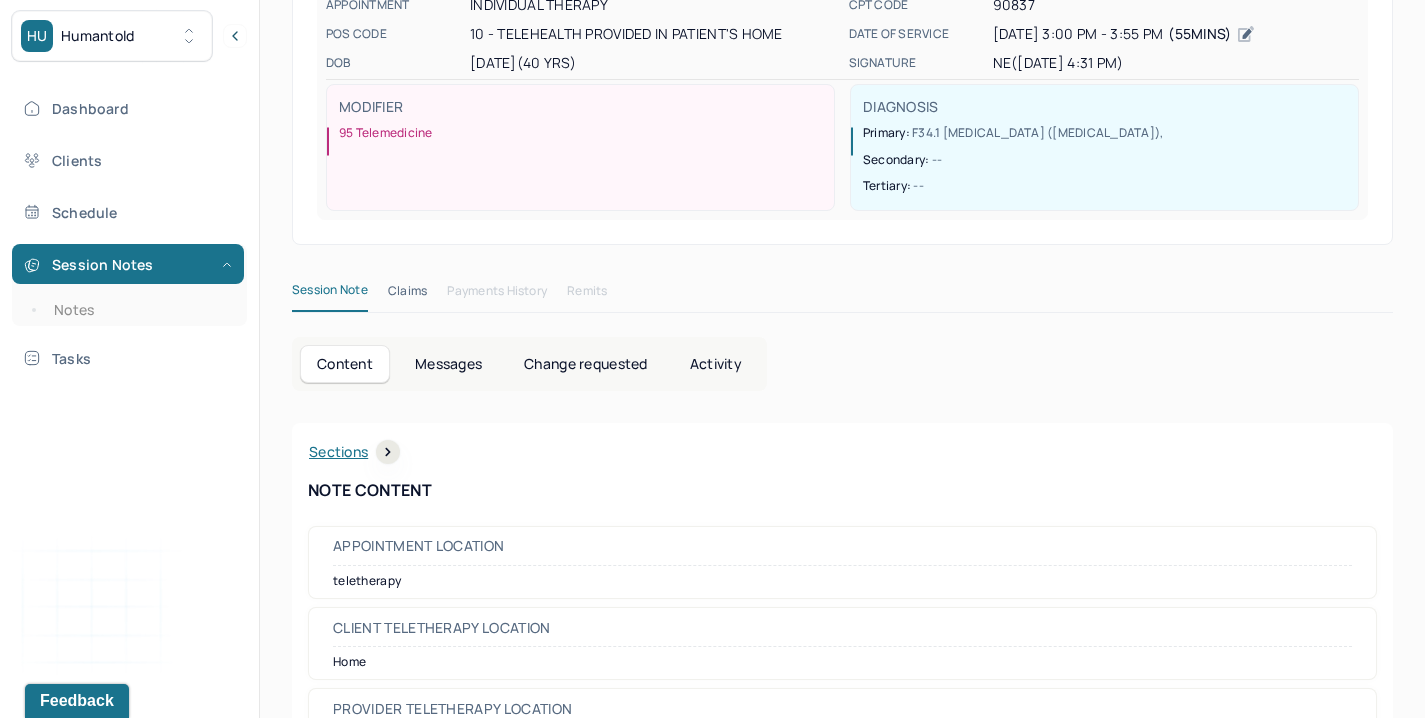 click on "Change requested" at bounding box center [585, 364] 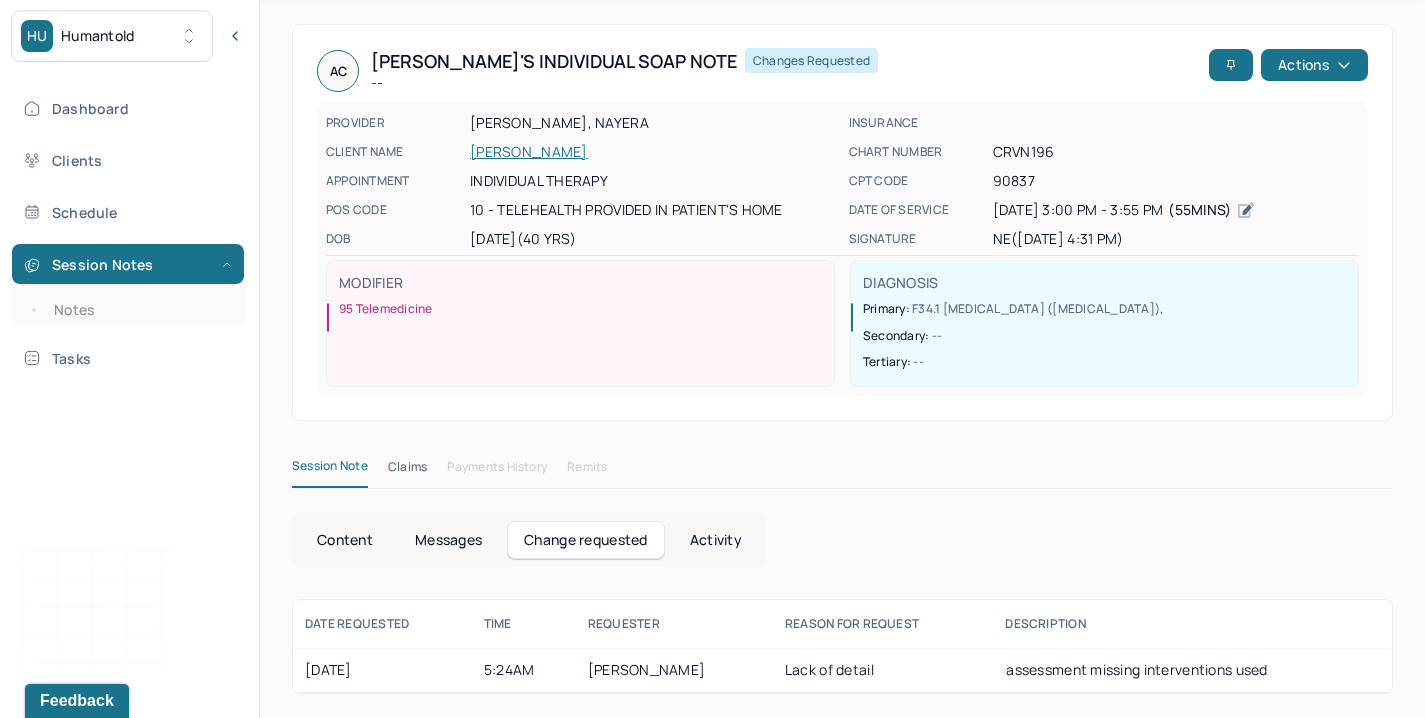 scroll, scrollTop: 73, scrollLeft: 0, axis: vertical 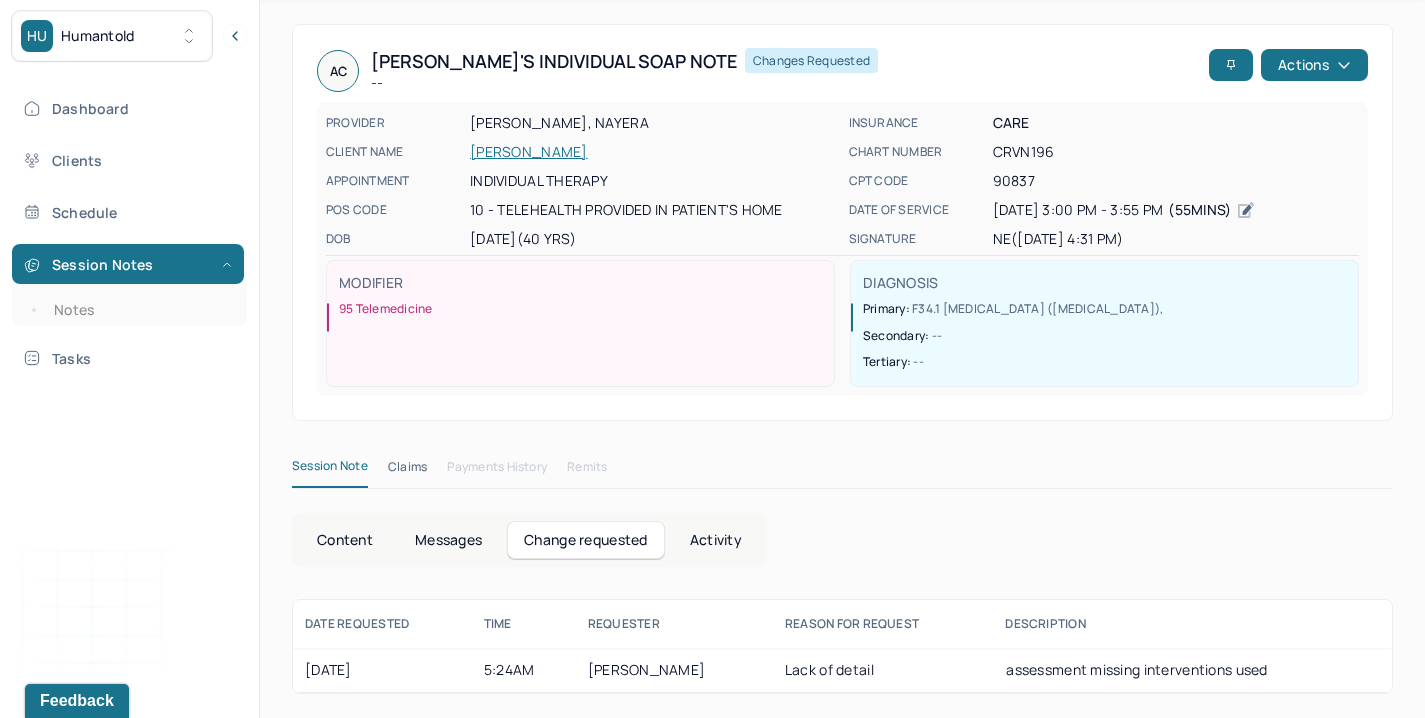 click on "Session Note" at bounding box center (330, 470) 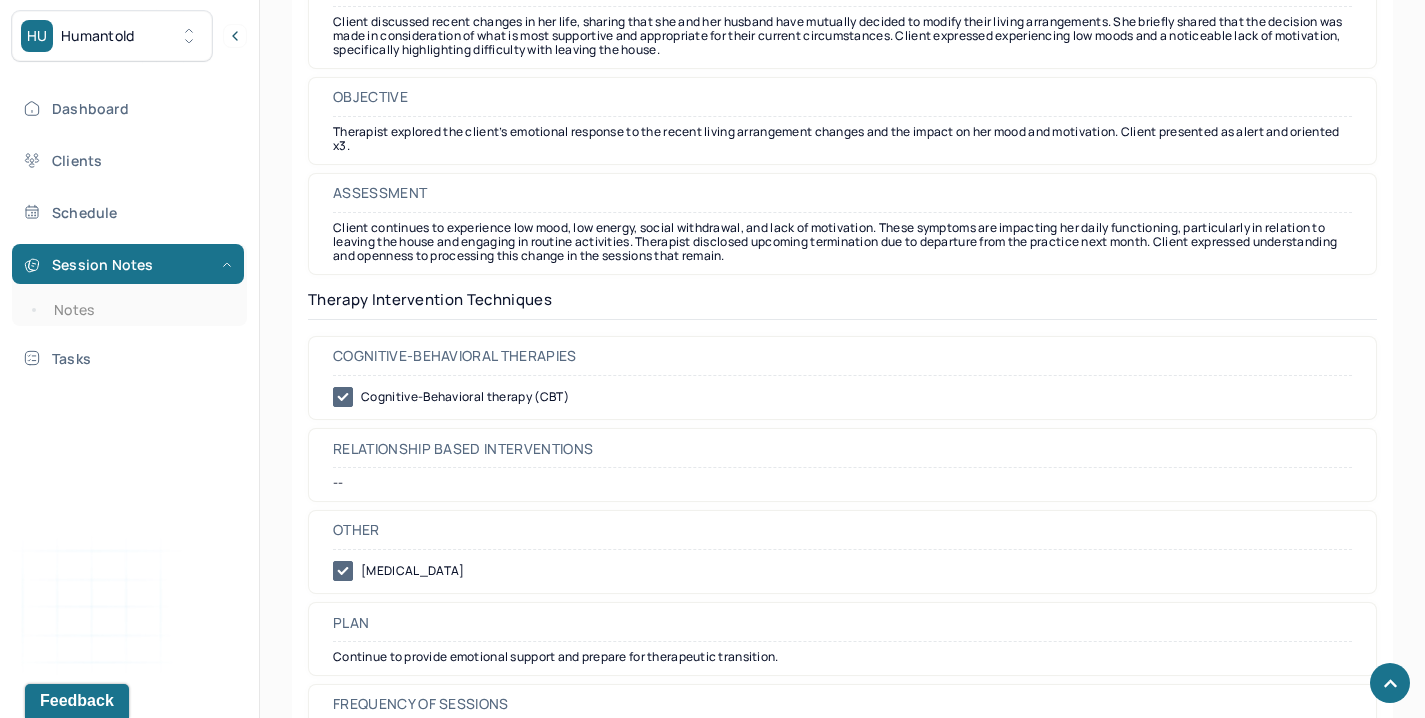 scroll, scrollTop: 1623, scrollLeft: 0, axis: vertical 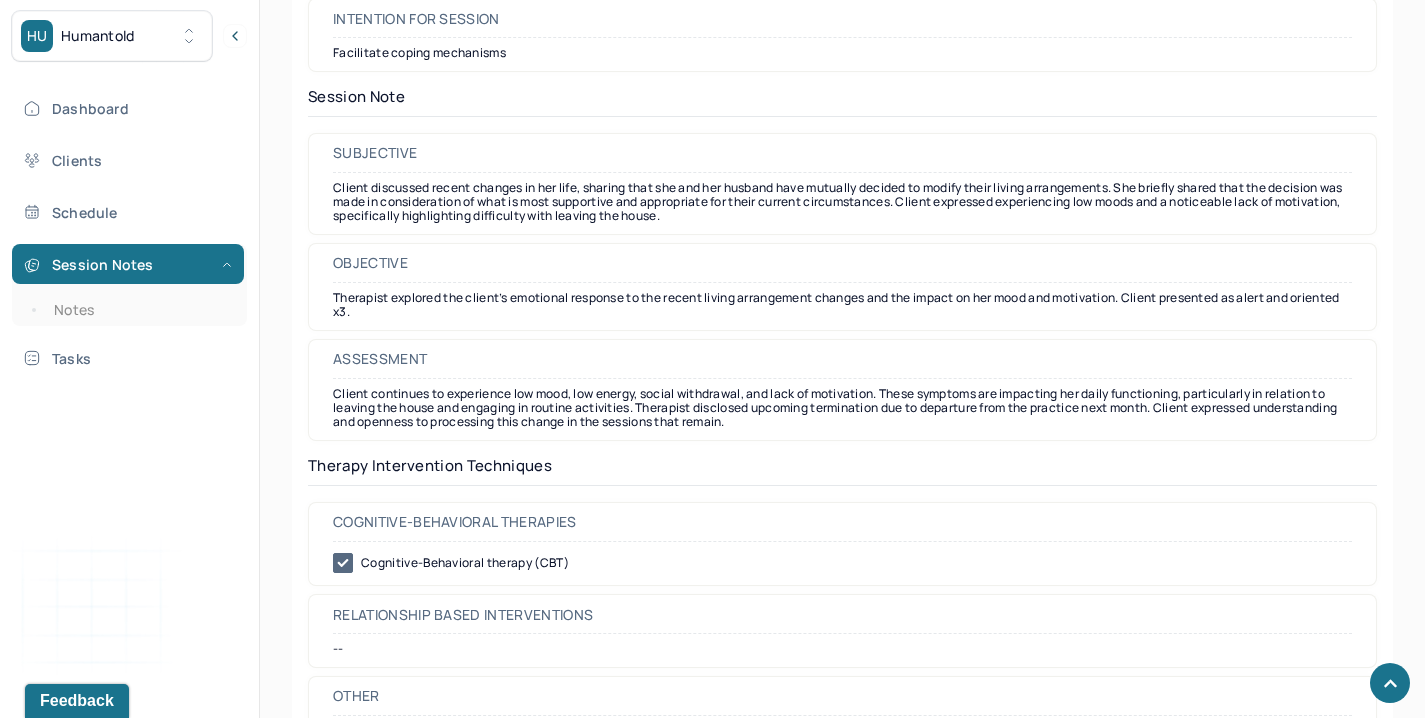 click on "Client discussed recent changes in her life, sharing that she and her husband have mutually decided to modify their living arrangements. She briefly shared that the decision was made in consideration of what is most supportive and appropriate for their current circumstances. Client expressed experiencing low moods and a noticeable lack of motivation, specifically highlighting difficulty with leaving the house." at bounding box center (842, 202) 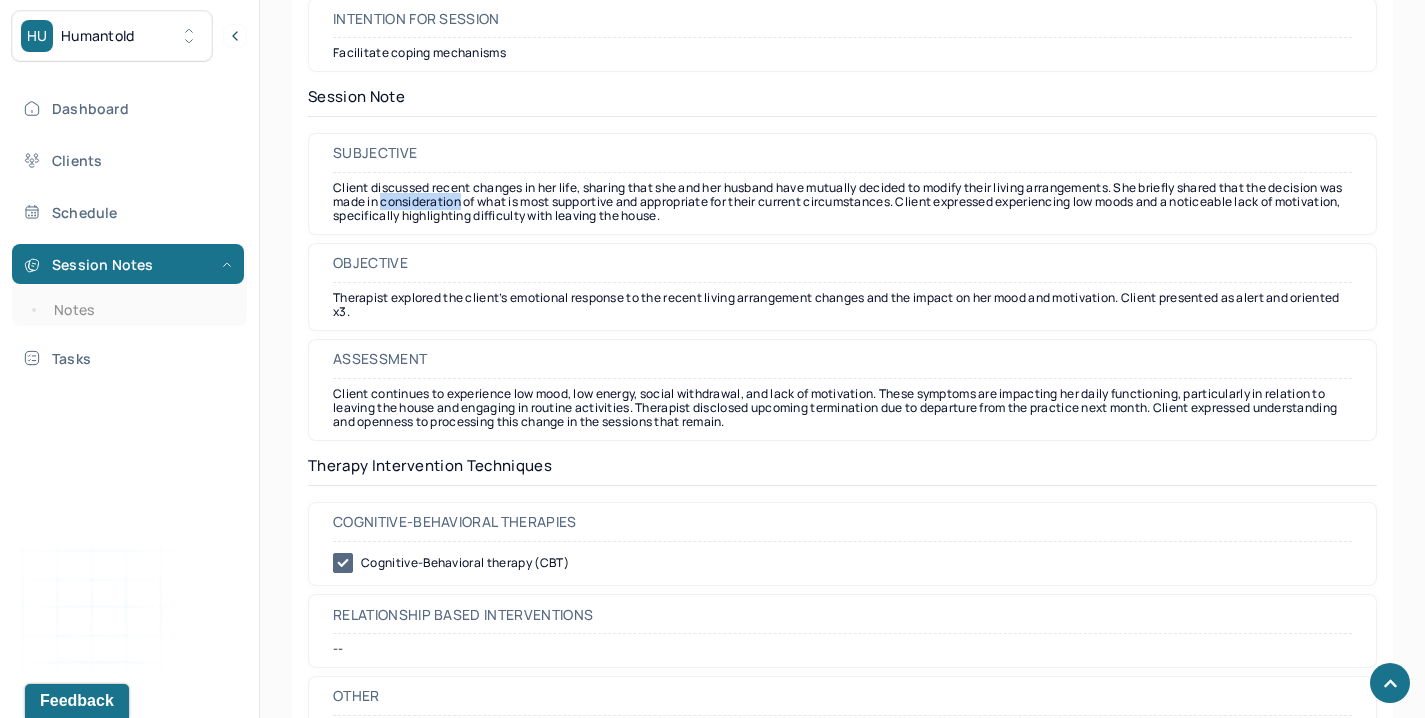 click on "Client discussed recent changes in her life, sharing that she and her husband have mutually decided to modify their living arrangements. She briefly shared that the decision was made in consideration of what is most supportive and appropriate for their current circumstances. Client expressed experiencing low moods and a noticeable lack of motivation, specifically highlighting difficulty with leaving the house." at bounding box center (842, 202) 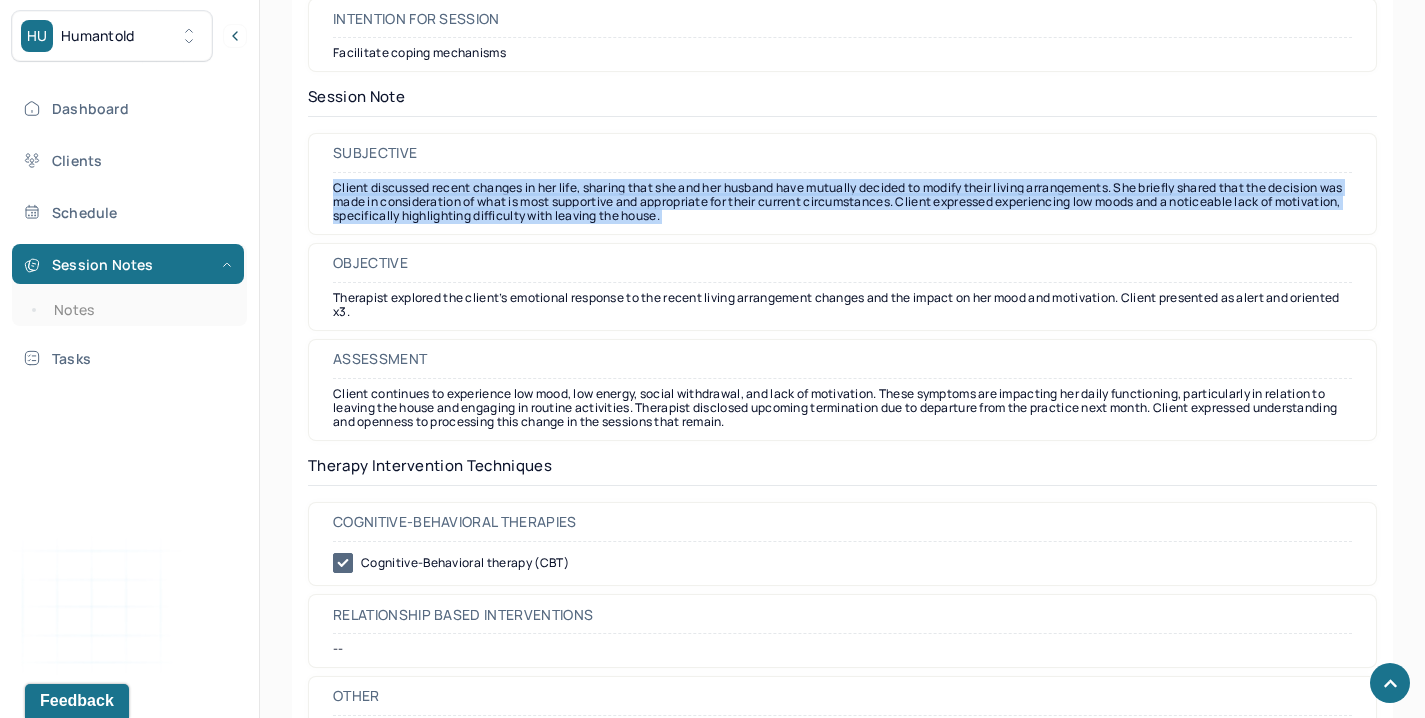 click on "Client discussed recent changes in her life, sharing that she and her husband have mutually decided to modify their living arrangements. She briefly shared that the decision was made in consideration of what is most supportive and appropriate for their current circumstances. Client expressed experiencing low moods and a noticeable lack of motivation, specifically highlighting difficulty with leaving the house." at bounding box center [842, 202] 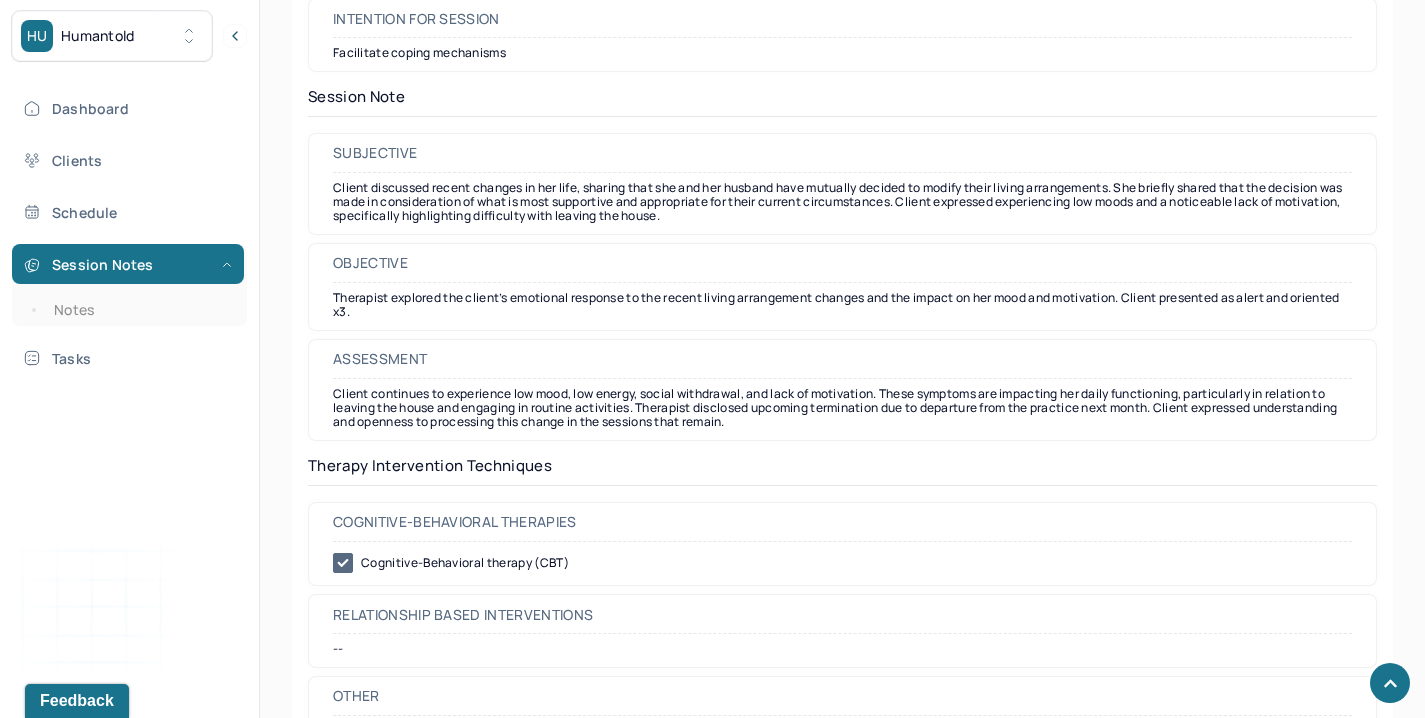 click on "Assessment Client continues to experience low mood, low energy, social withdrawal, and lack of motivation. These symptoms are impacting her daily functioning, particularly in relation to leaving the house and engaging in routine activities. Therapist disclosed upcoming termination due to departure from the practice next month. Client expressed understanding and openness to processing this change in the sessions that remain." at bounding box center (842, 390) 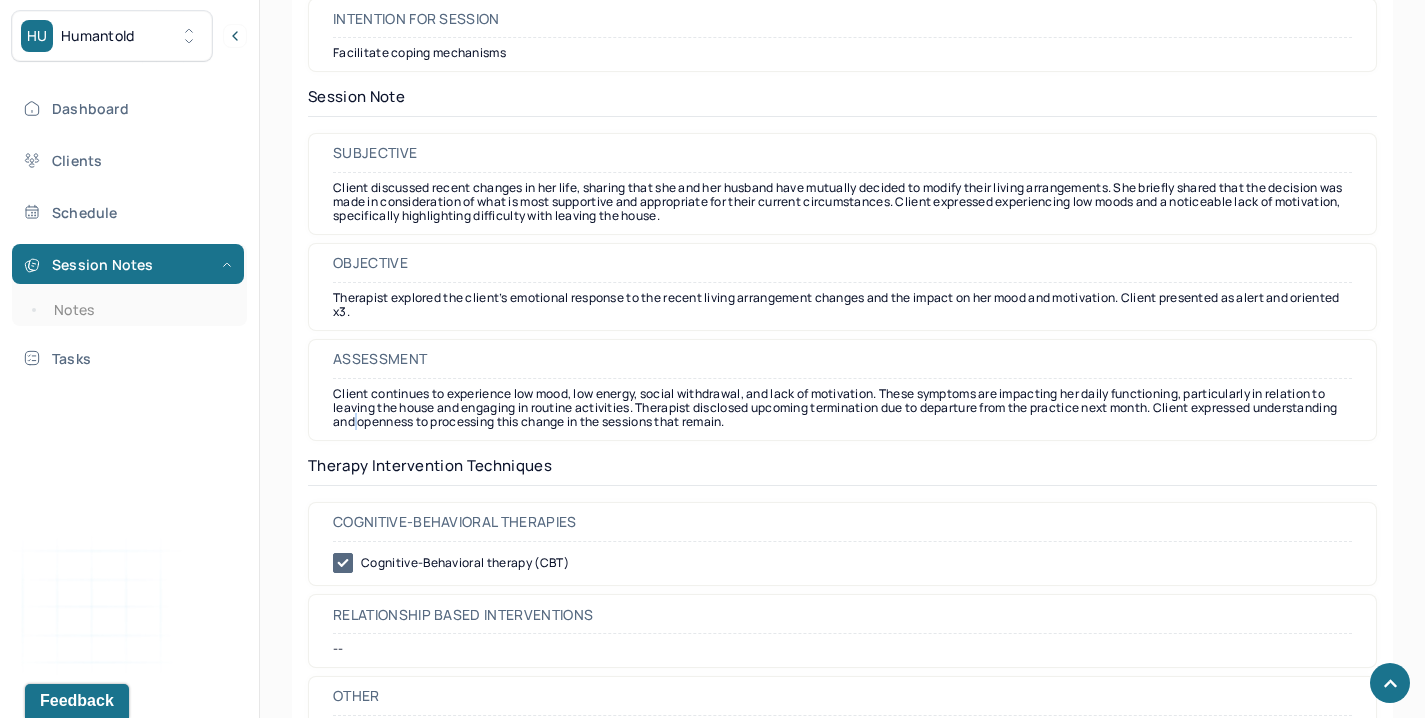 click on "Client continues to experience low mood, low energy, social withdrawal, and lack of motivation. These symptoms are impacting her daily functioning, particularly in relation to leaving the house and engaging in routine activities. Therapist disclosed upcoming termination due to departure from the practice next month. Client expressed understanding and openness to processing this change in the sessions that remain." at bounding box center (842, 408) 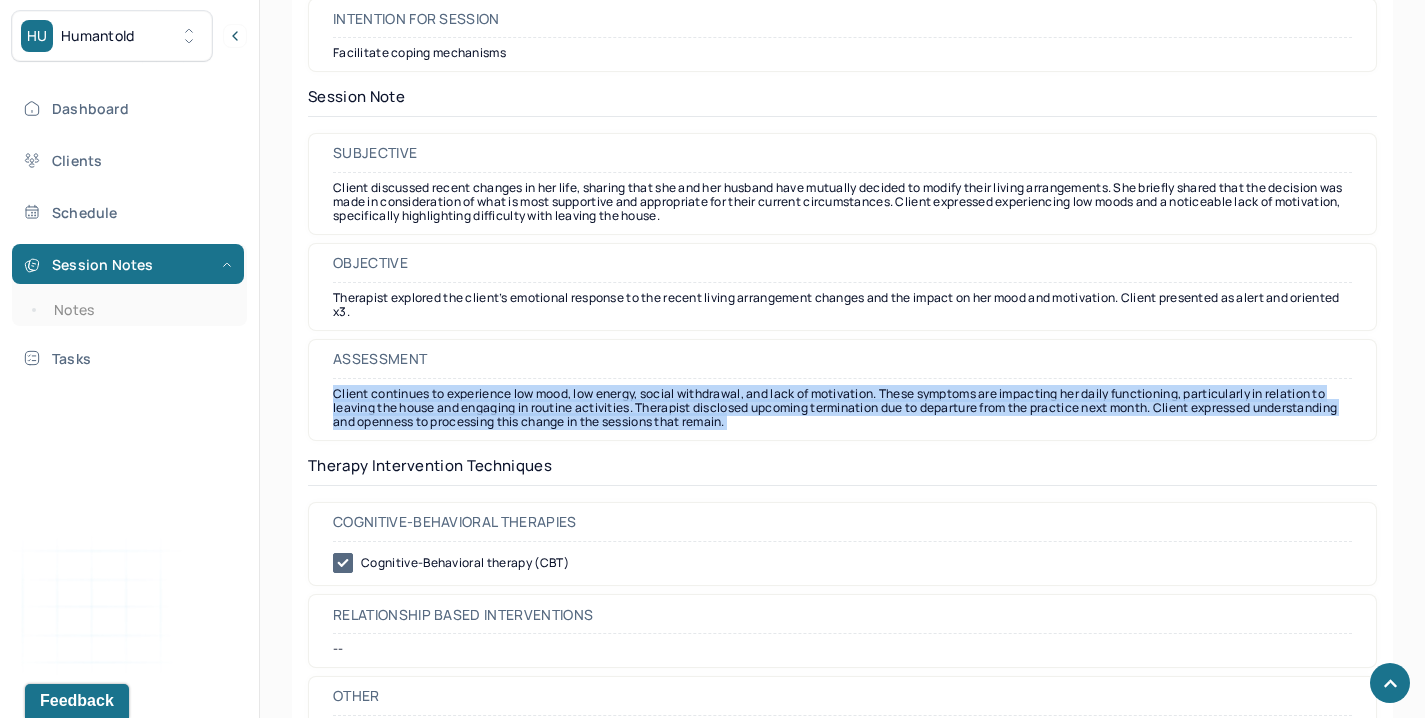click on "Client continues to experience low mood, low energy, social withdrawal, and lack of motivation. These symptoms are impacting her daily functioning, particularly in relation to leaving the house and engaging in routine activities. Therapist disclosed upcoming termination due to departure from the practice next month. Client expressed understanding and openness to processing this change in the sessions that remain." at bounding box center (842, 408) 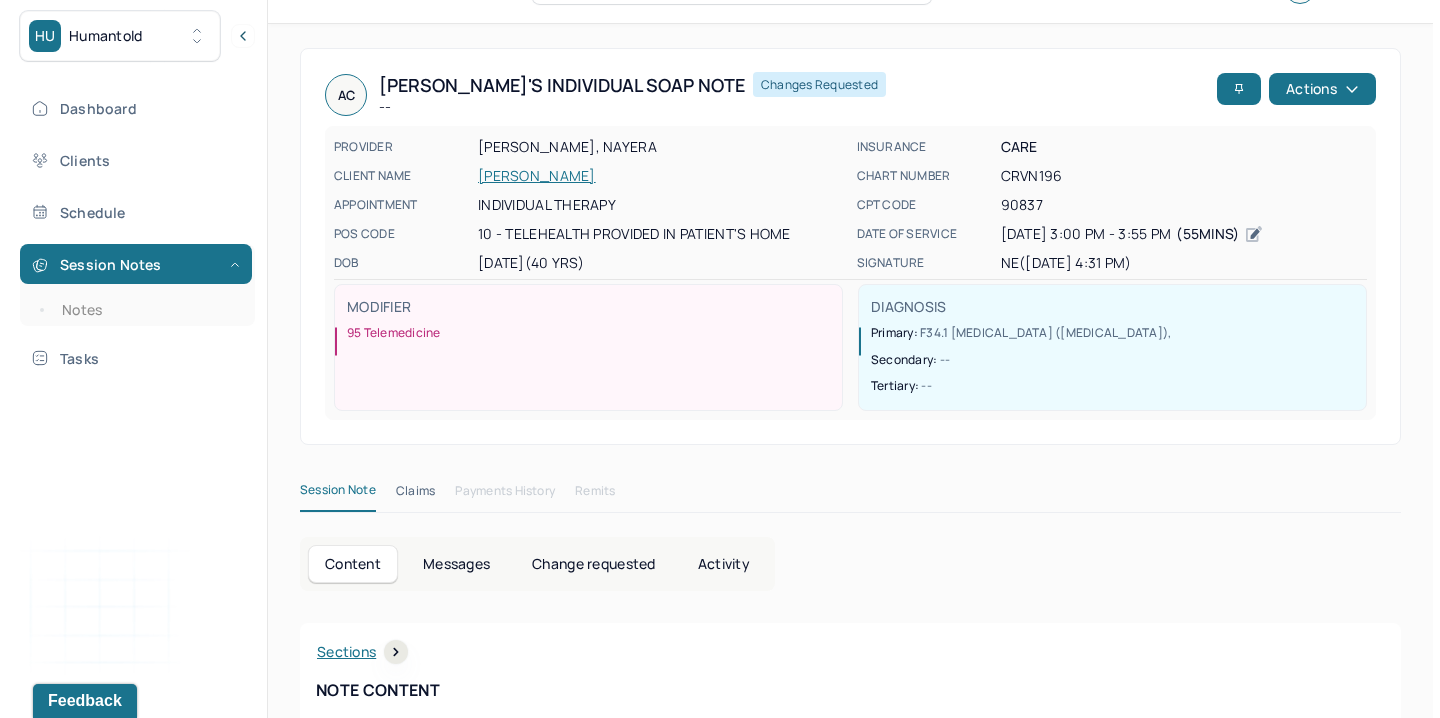 scroll, scrollTop: 0, scrollLeft: 0, axis: both 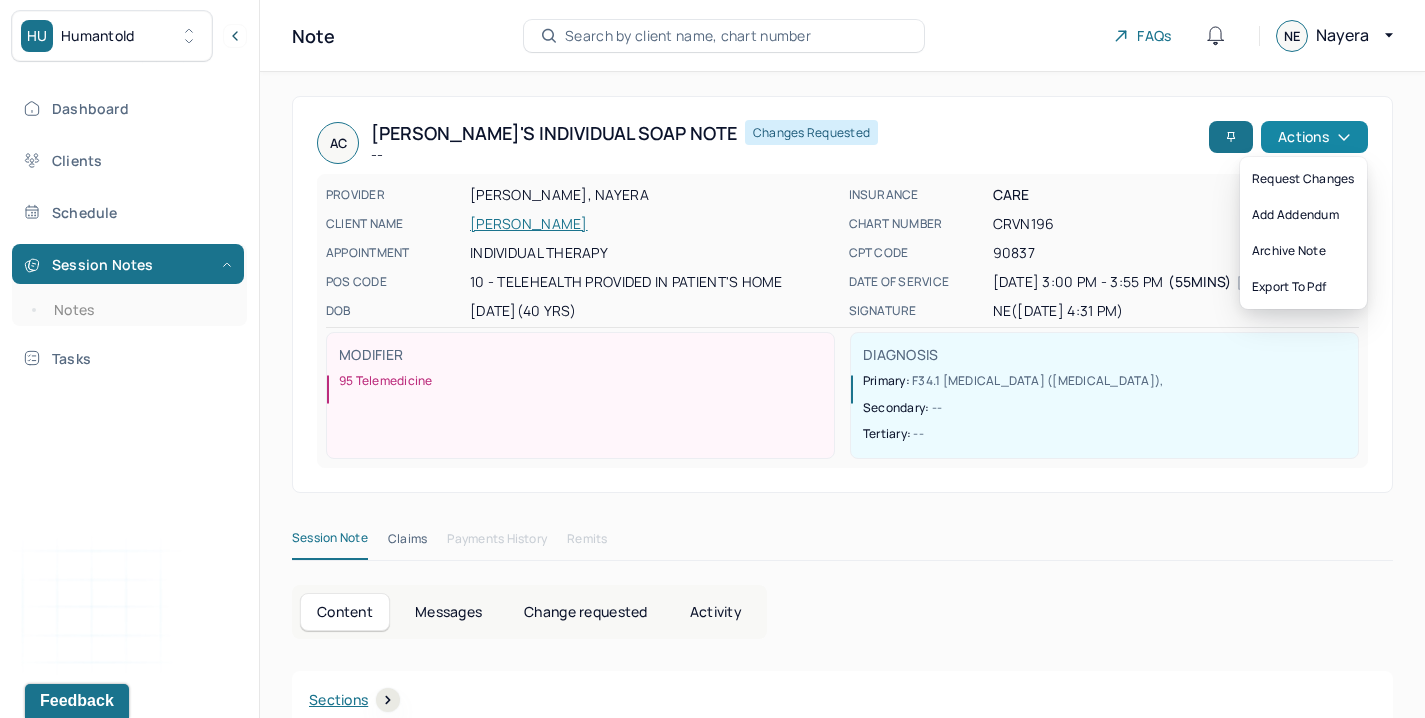 click on "Actions" at bounding box center [1314, 137] 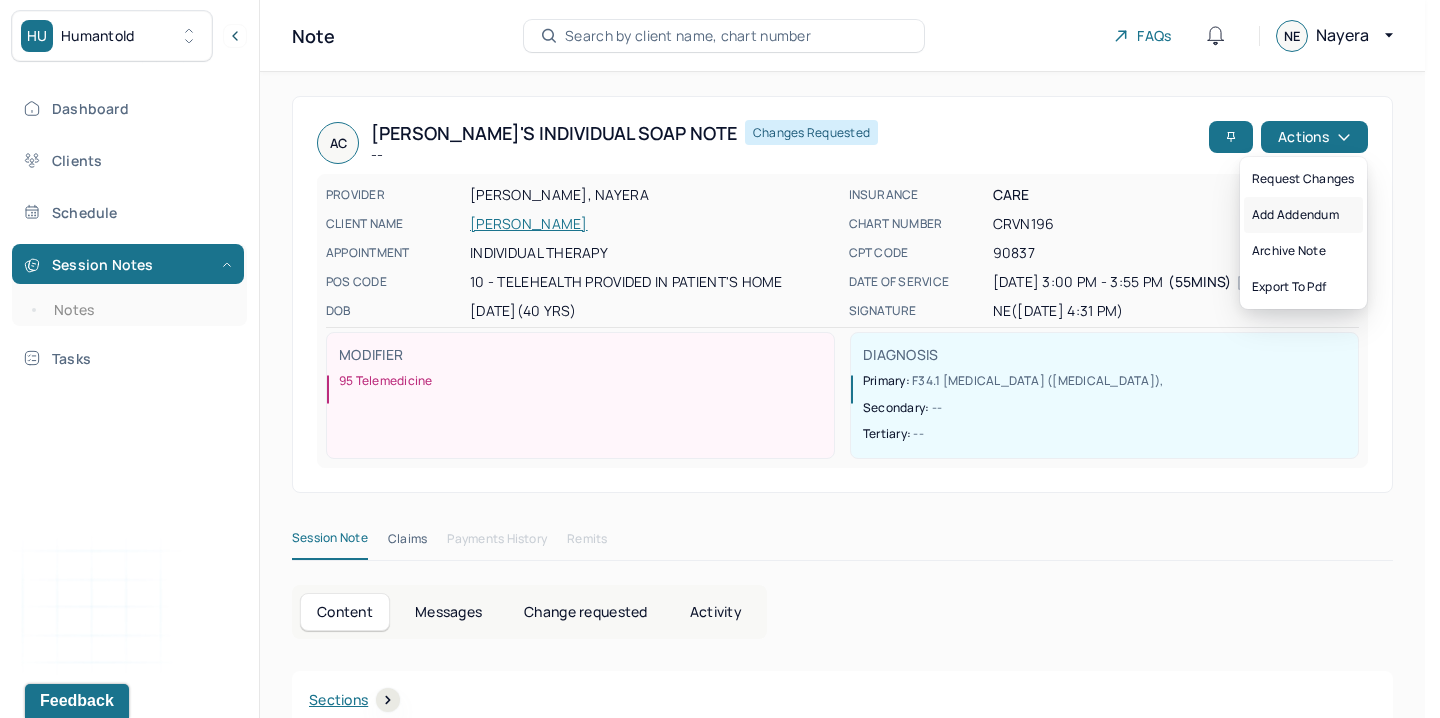 click on "Add addendum" at bounding box center [1303, 215] 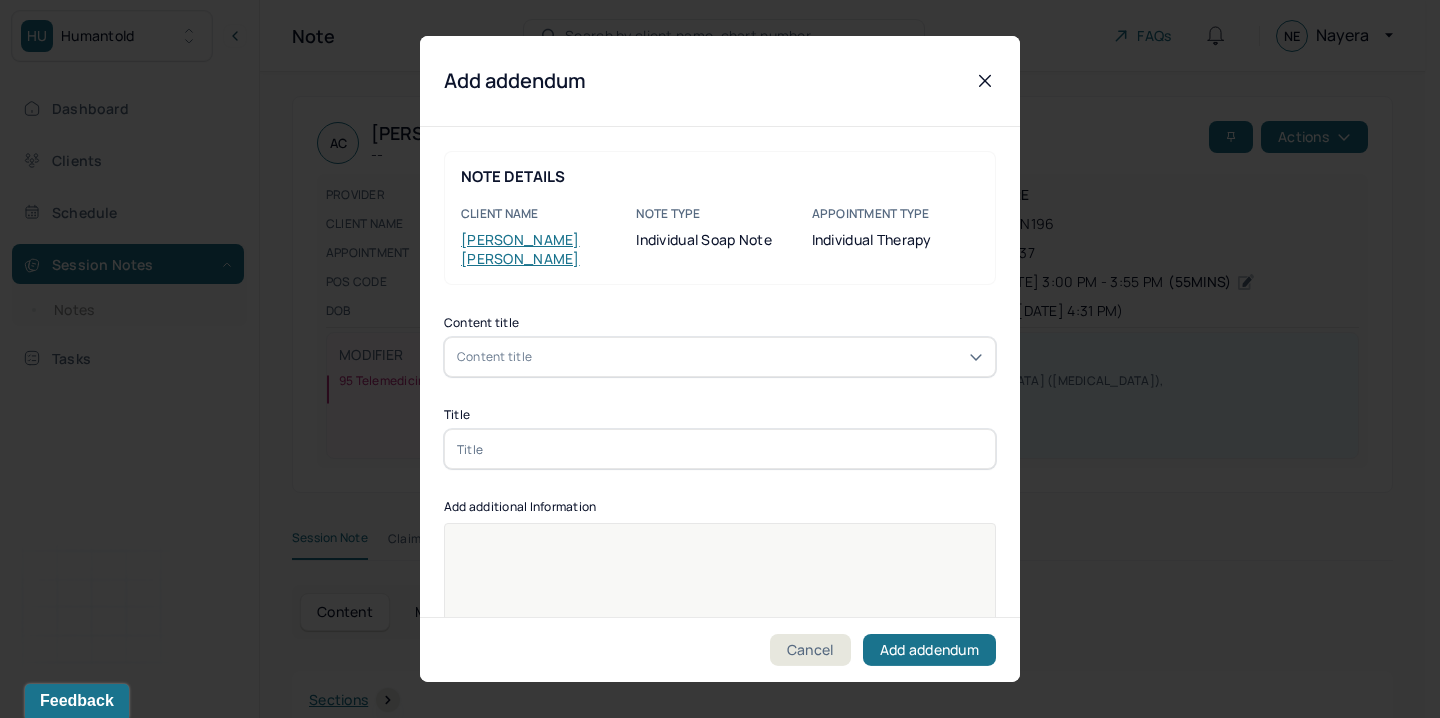 click on "Content title Content title Title Add additional Information Provider's Initials" at bounding box center [720, 566] 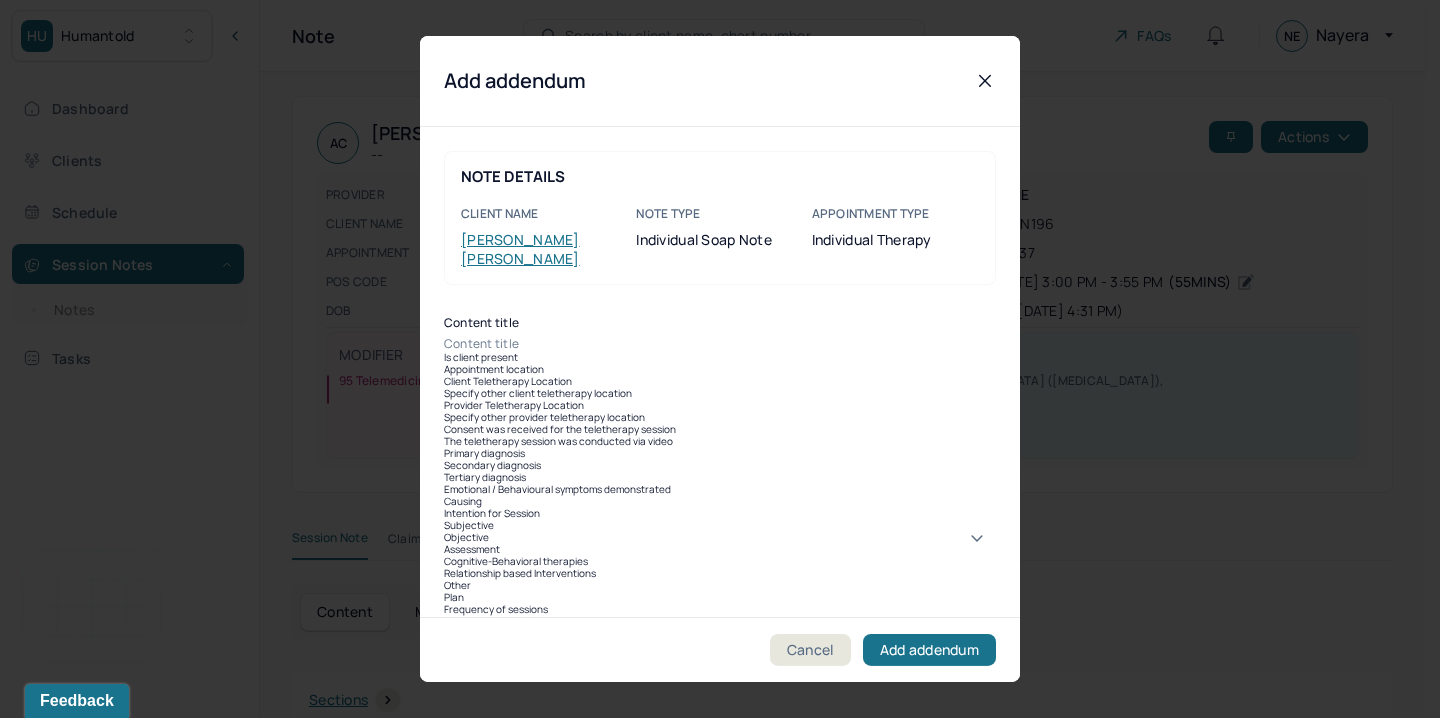 scroll, scrollTop: 28, scrollLeft: 0, axis: vertical 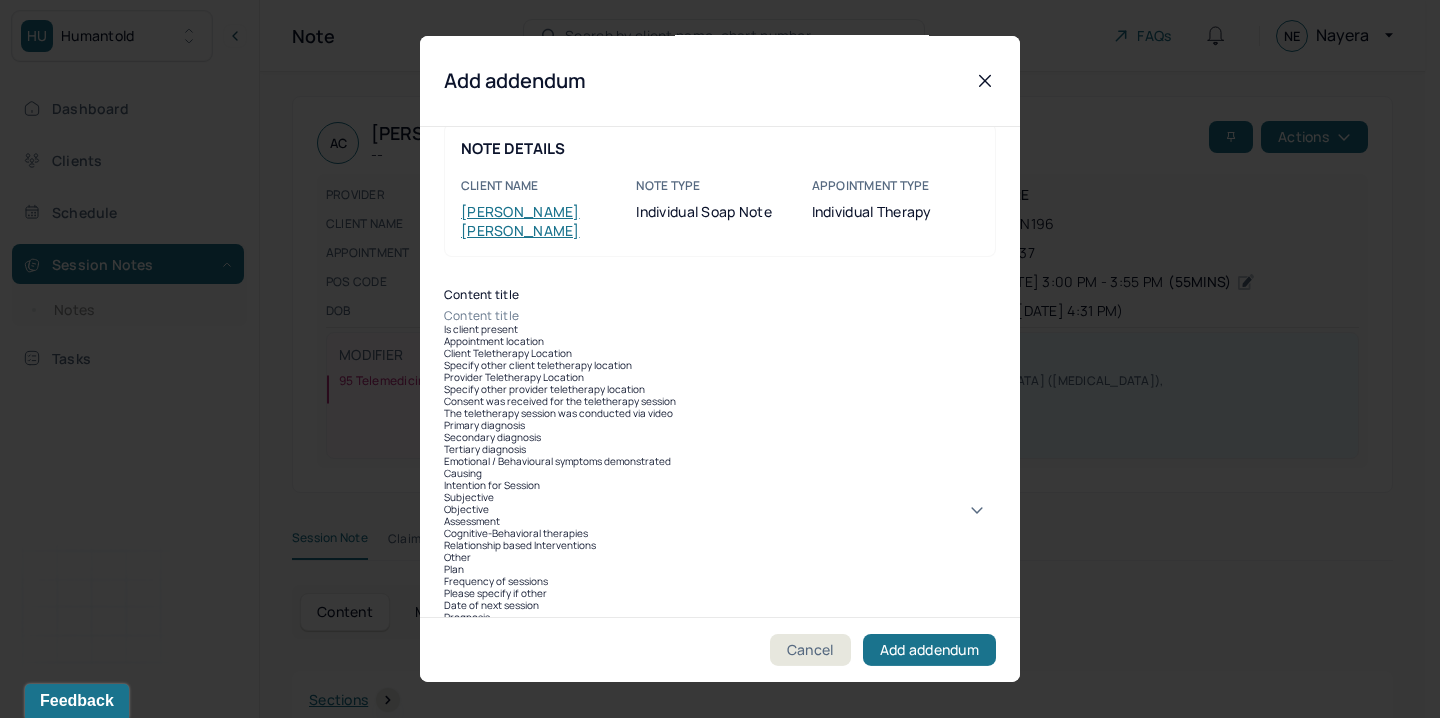 click on "Assessment" at bounding box center (720, 521) 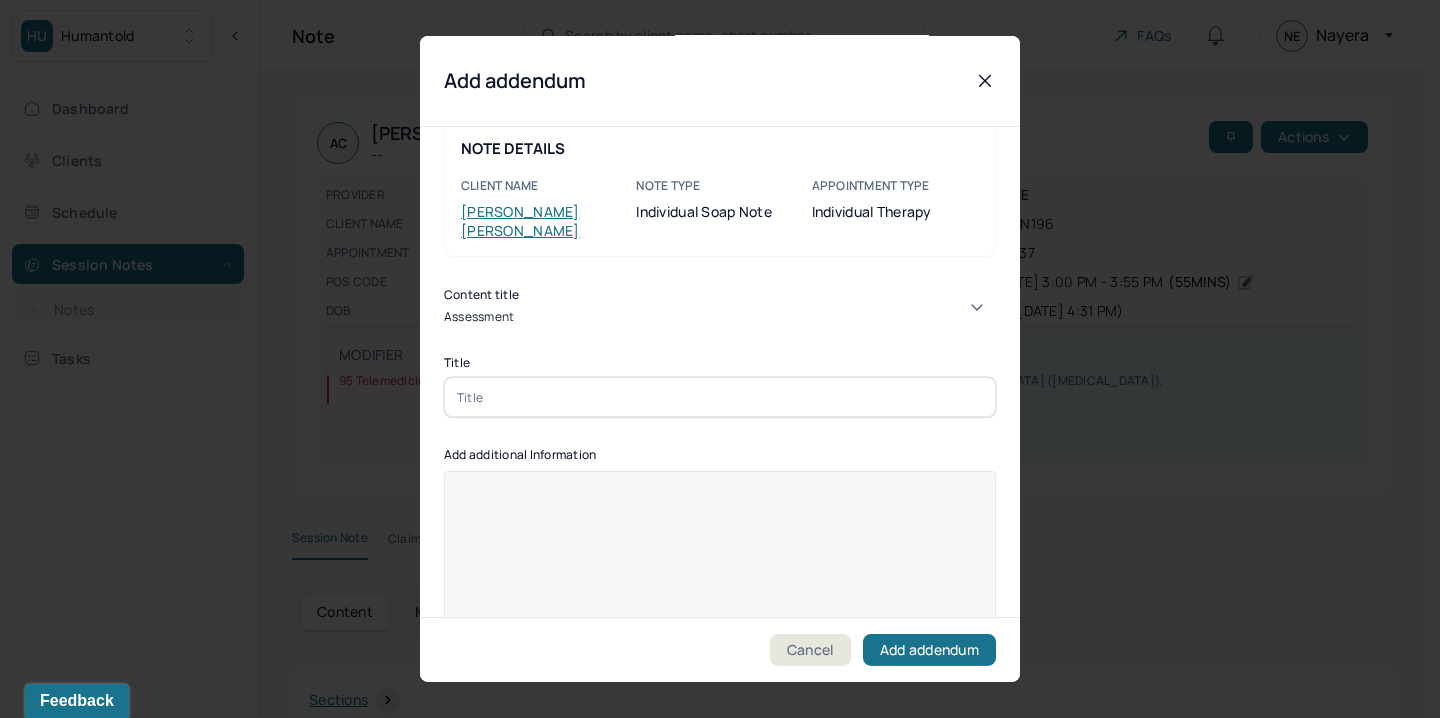 click at bounding box center [720, 397] 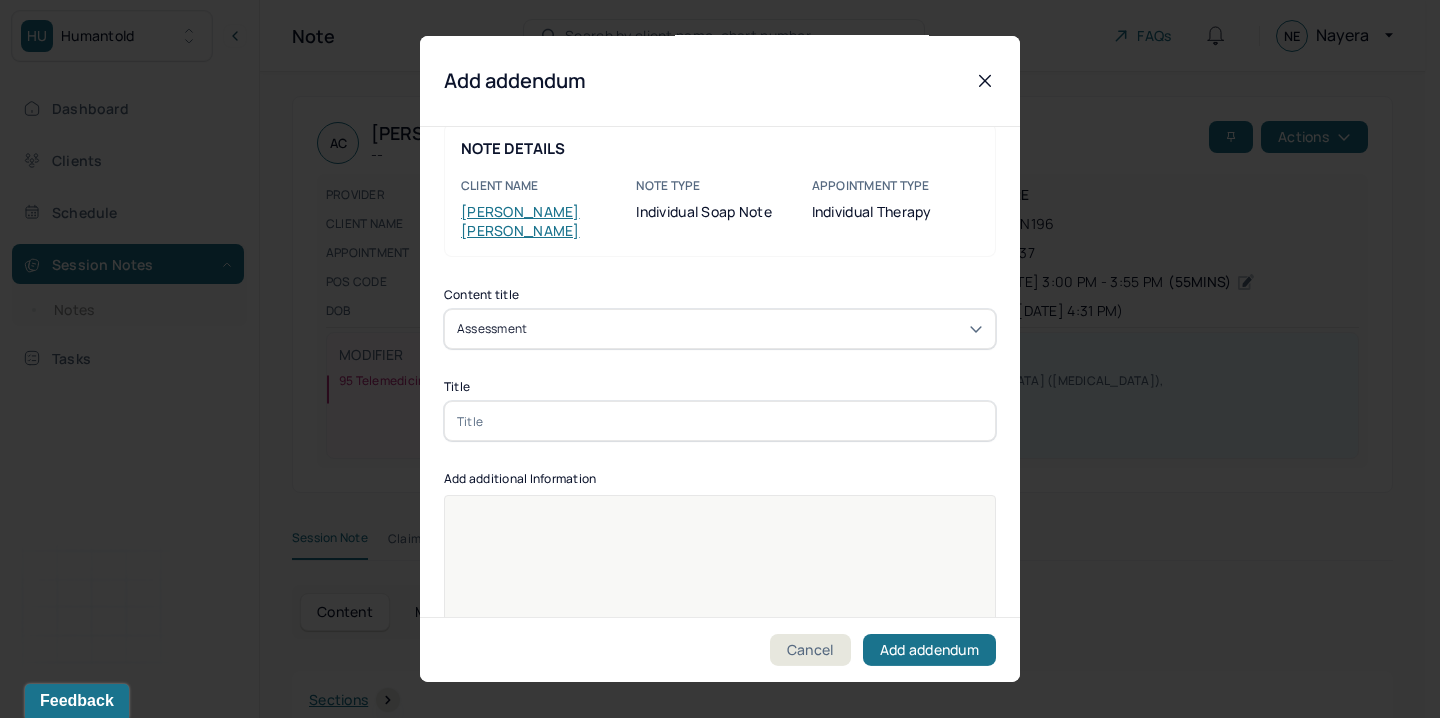 click at bounding box center (720, 421) 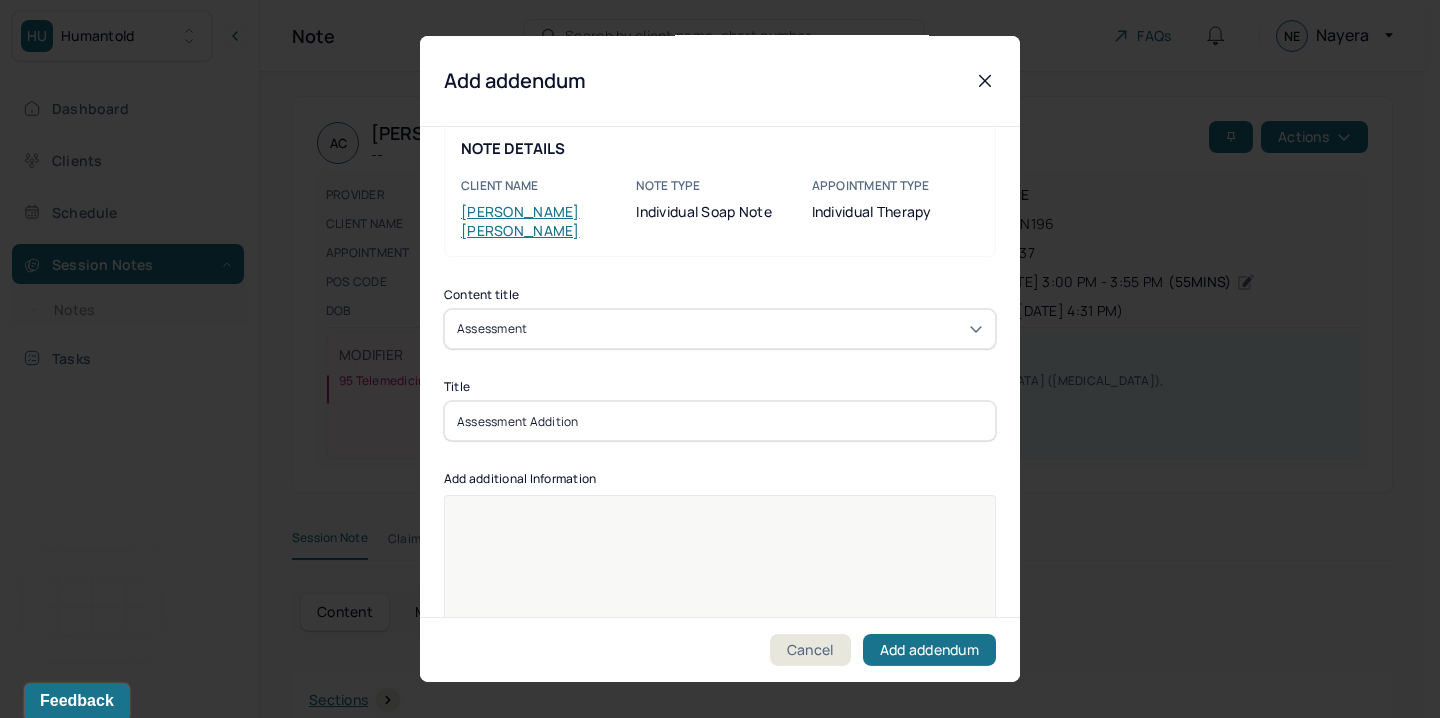 type on "Assessment Addition" 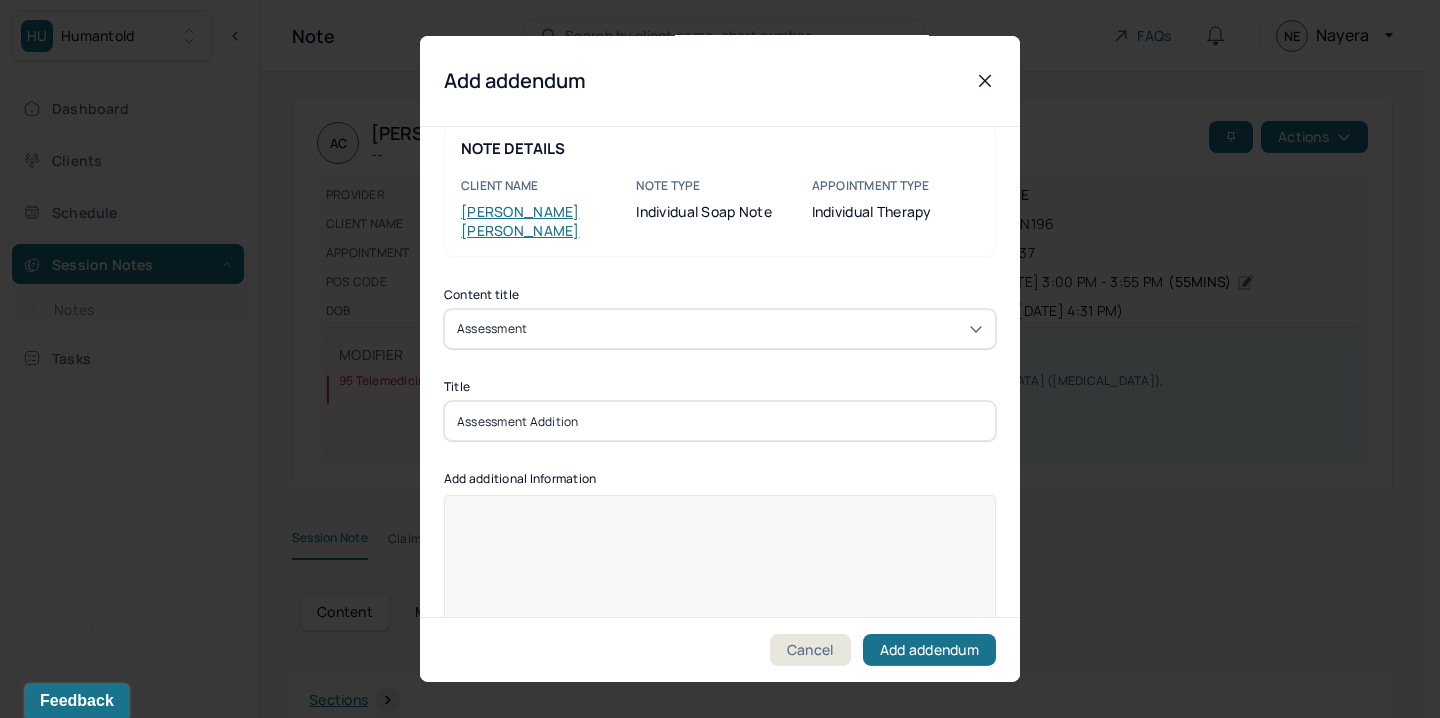 click at bounding box center [720, 516] 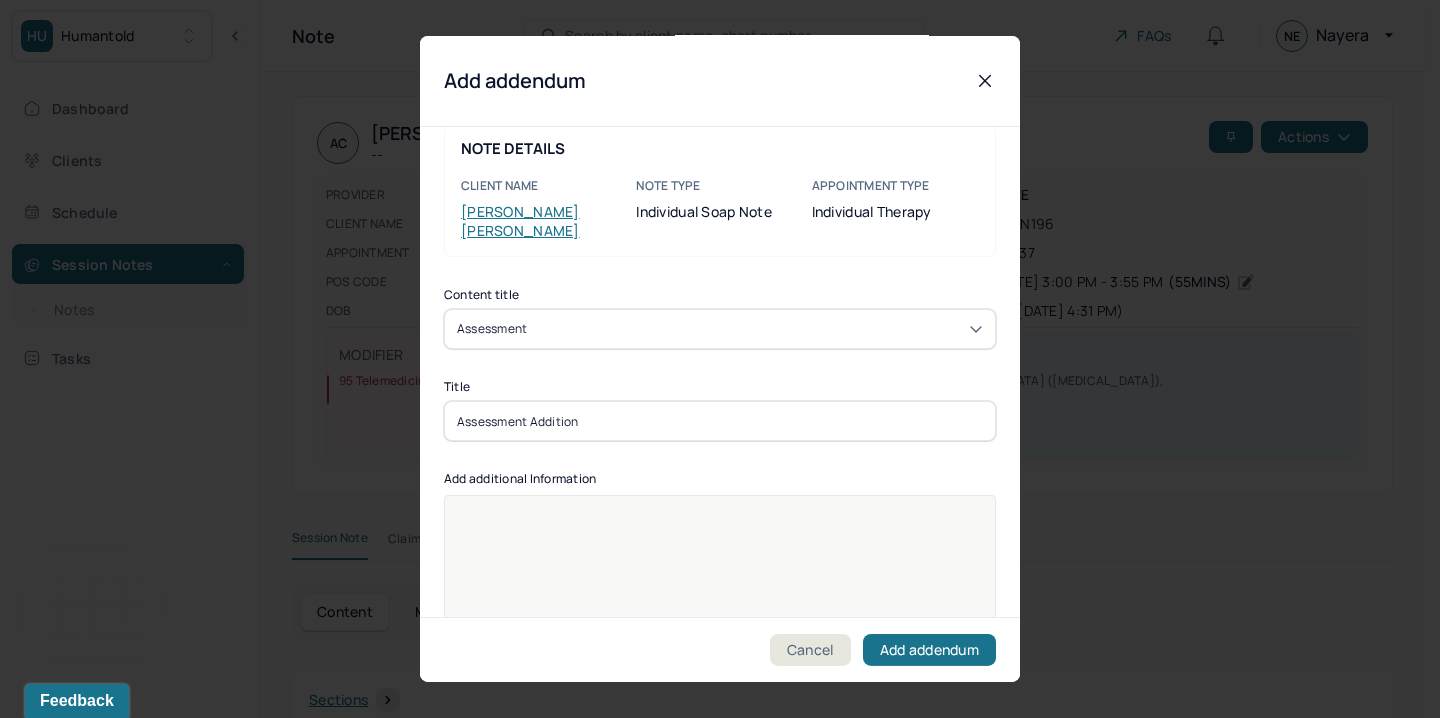 click on "Assessment Addition" at bounding box center (720, 421) 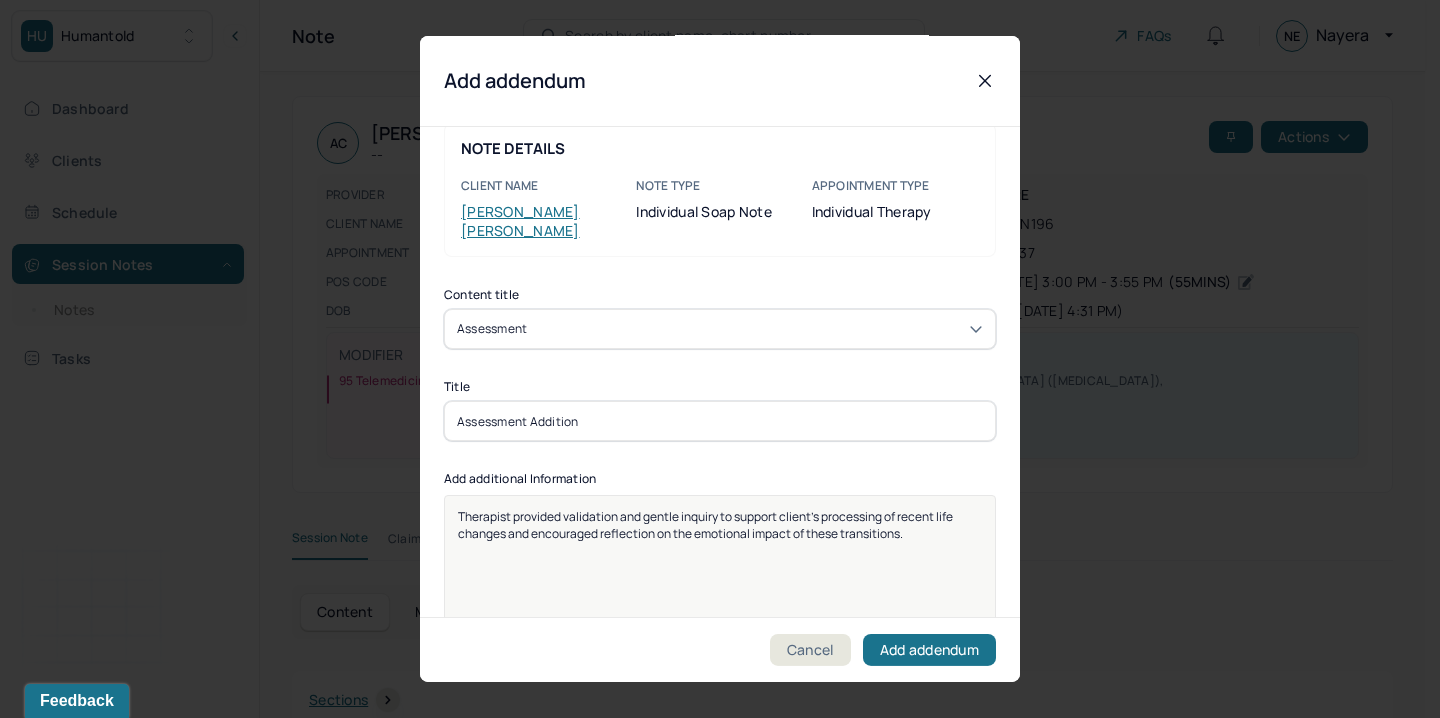 click on "Assessment Addition" at bounding box center [720, 421] 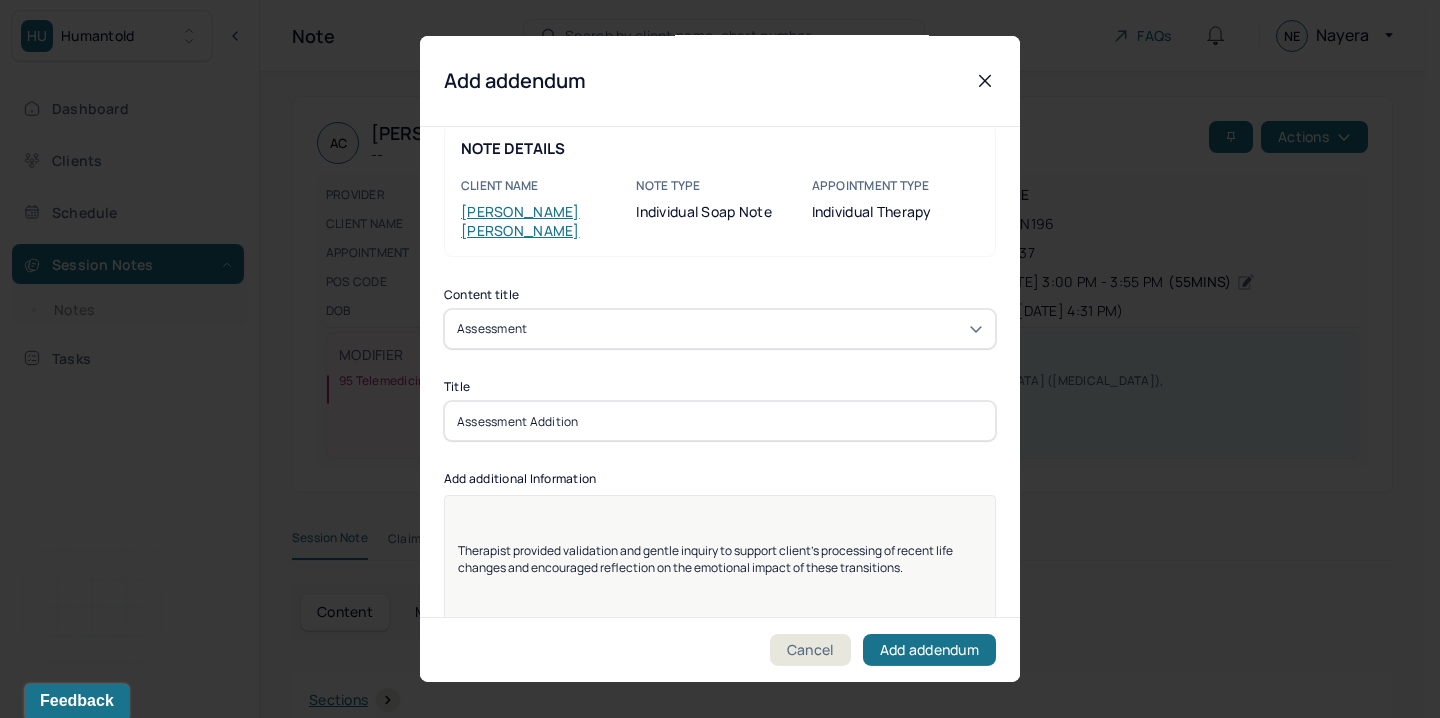 click at bounding box center (720, 516) 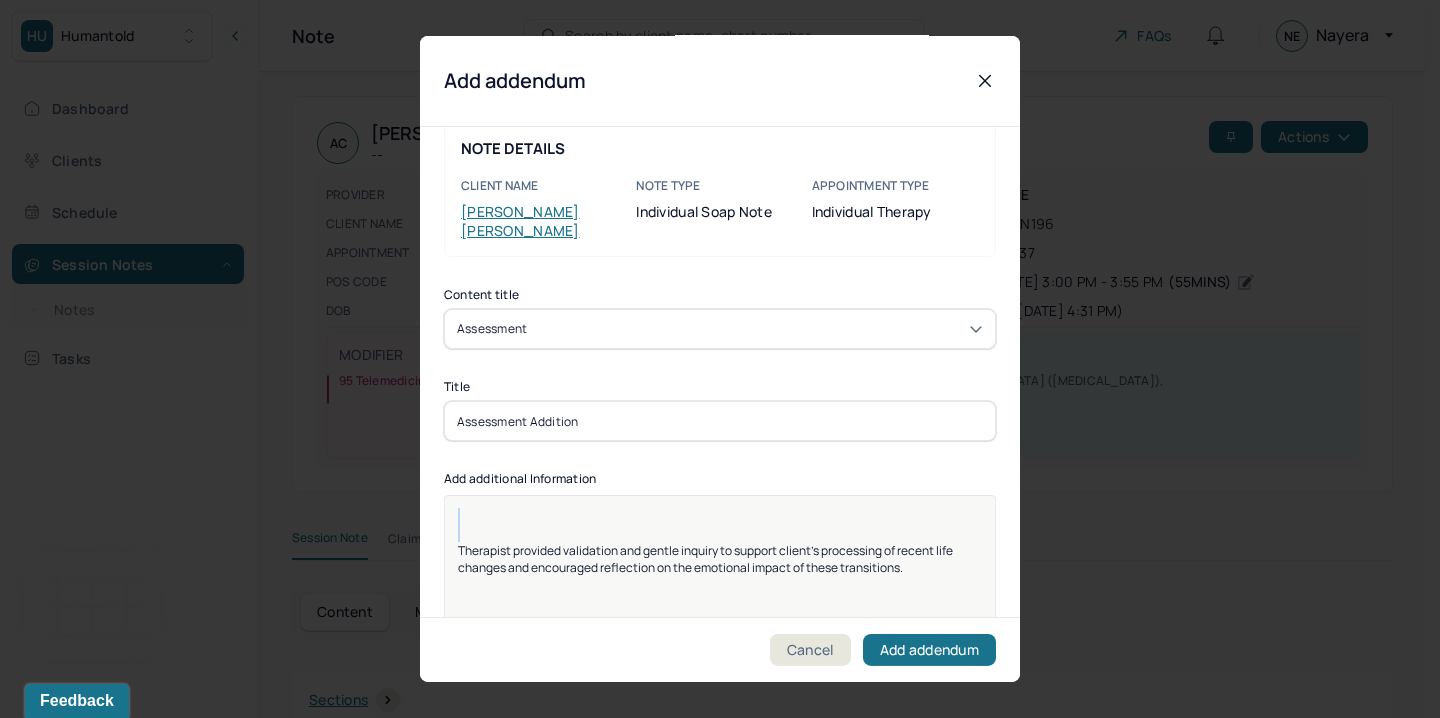 paste 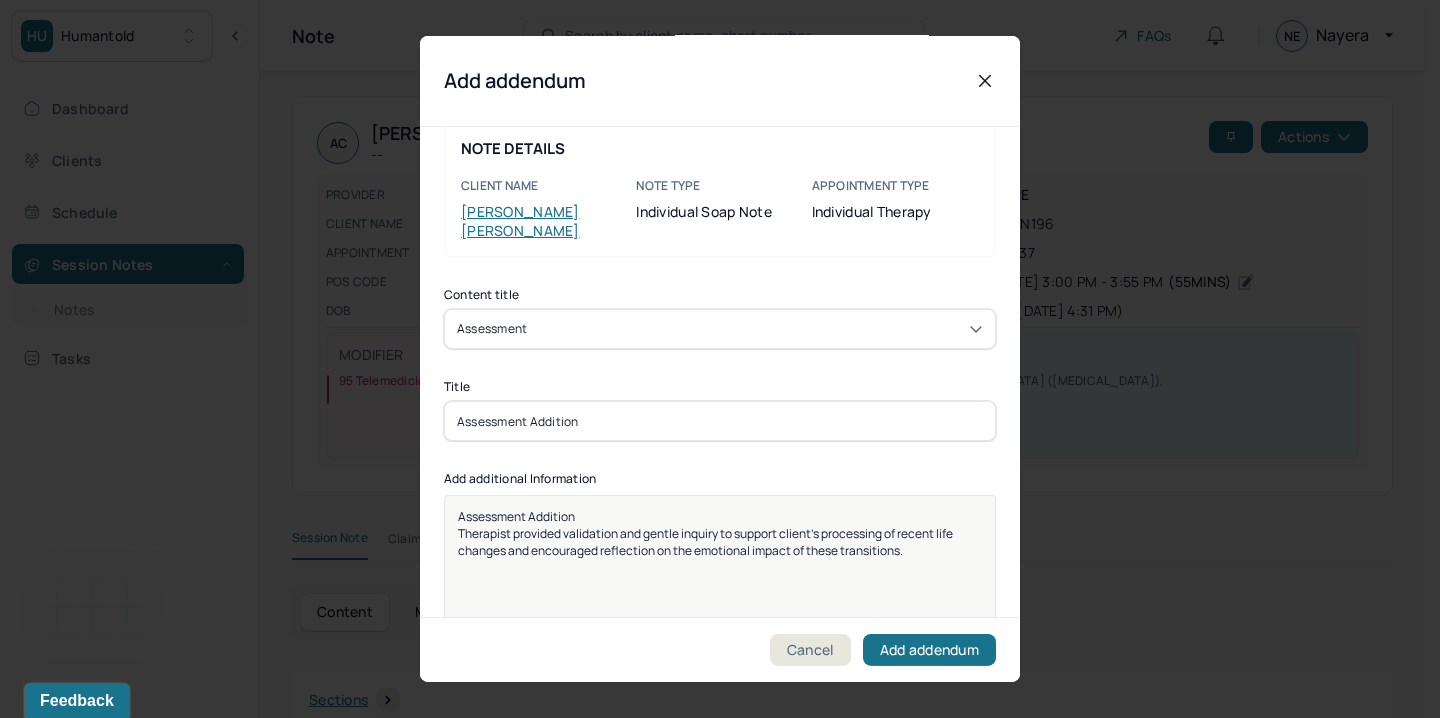 click on "Therapist provided validation and gentle inquiry to support client’s processing of recent life changes and encouraged reflection on the emotional impact of these transitions." at bounding box center [706, 542] 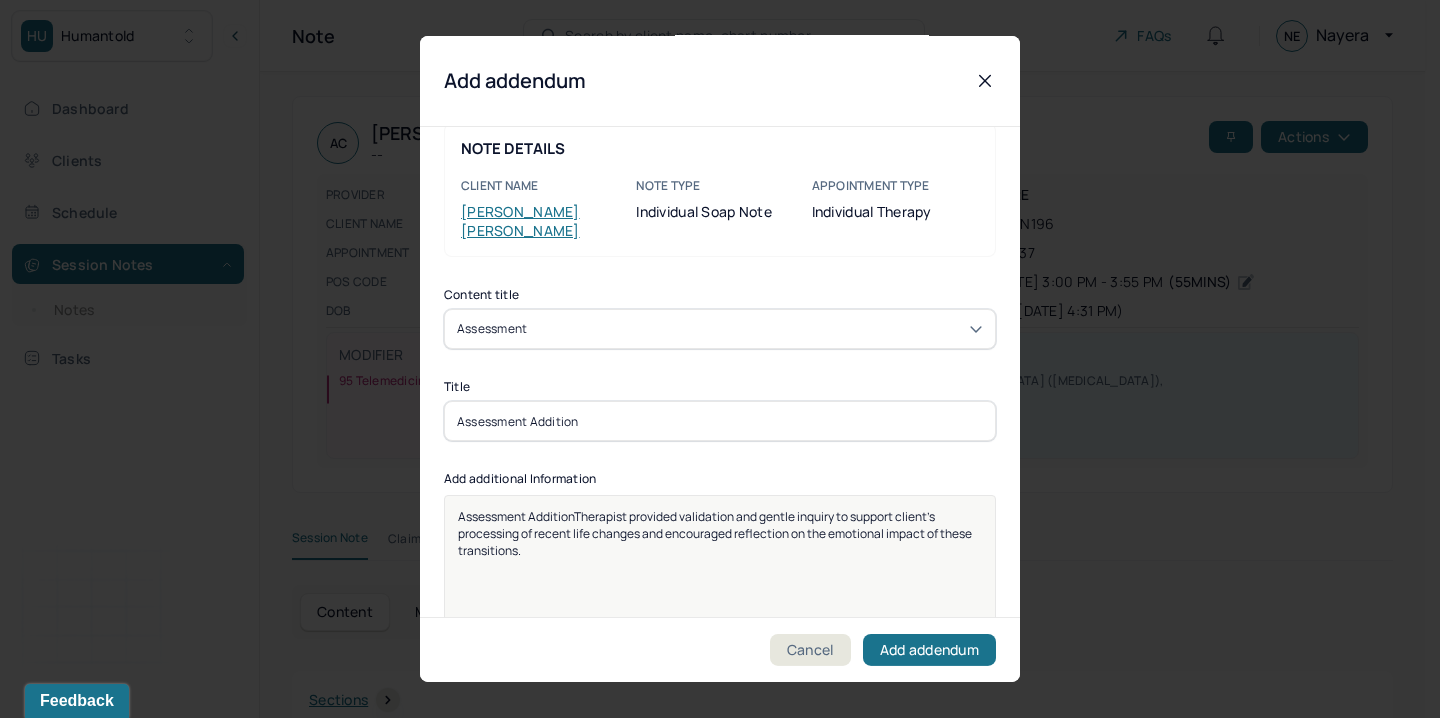 type 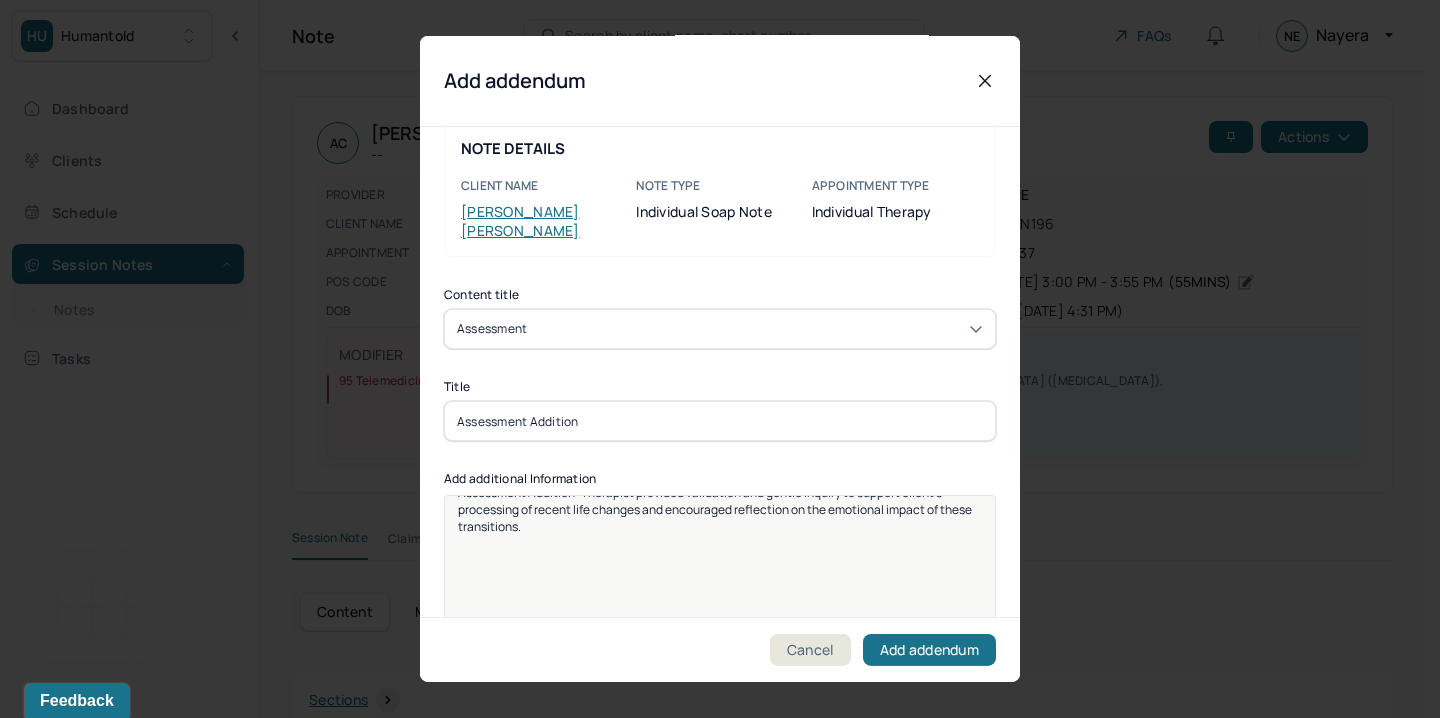 scroll, scrollTop: 25, scrollLeft: 0, axis: vertical 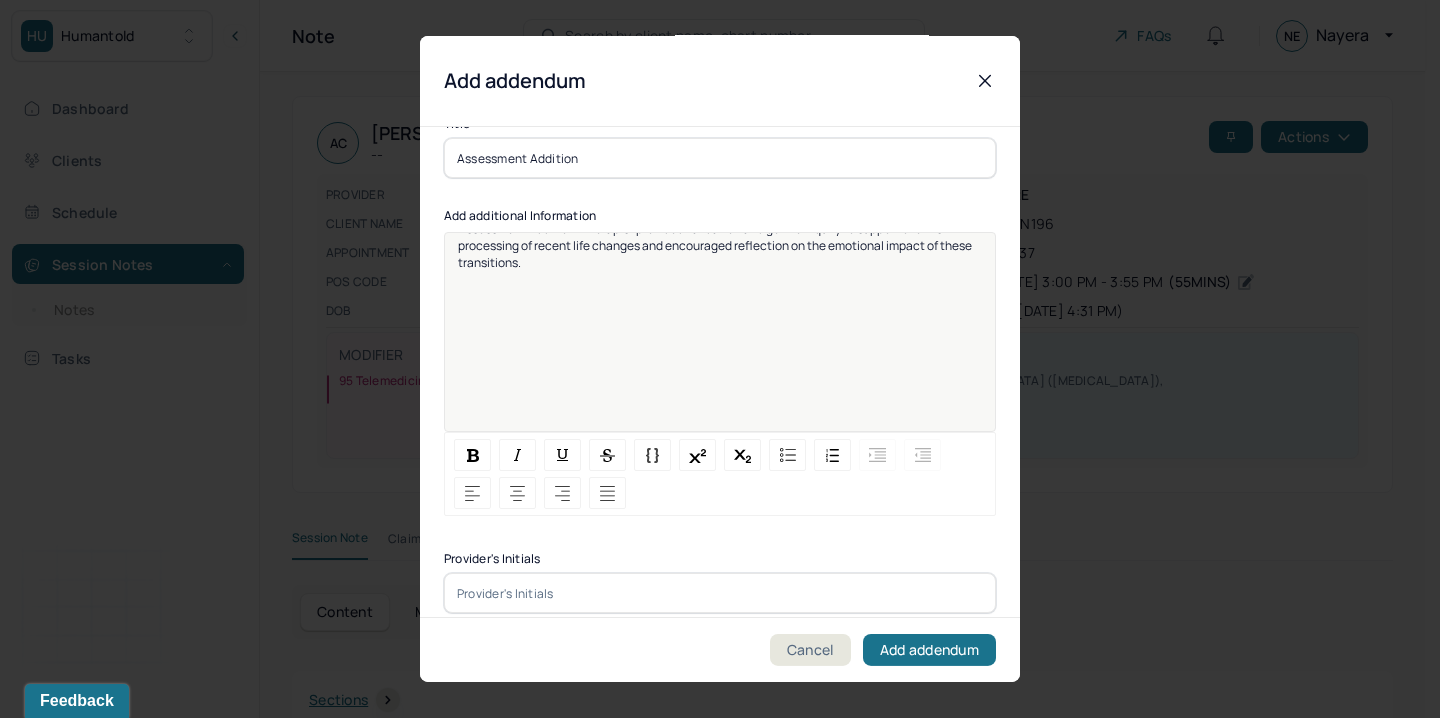 click at bounding box center [720, 593] 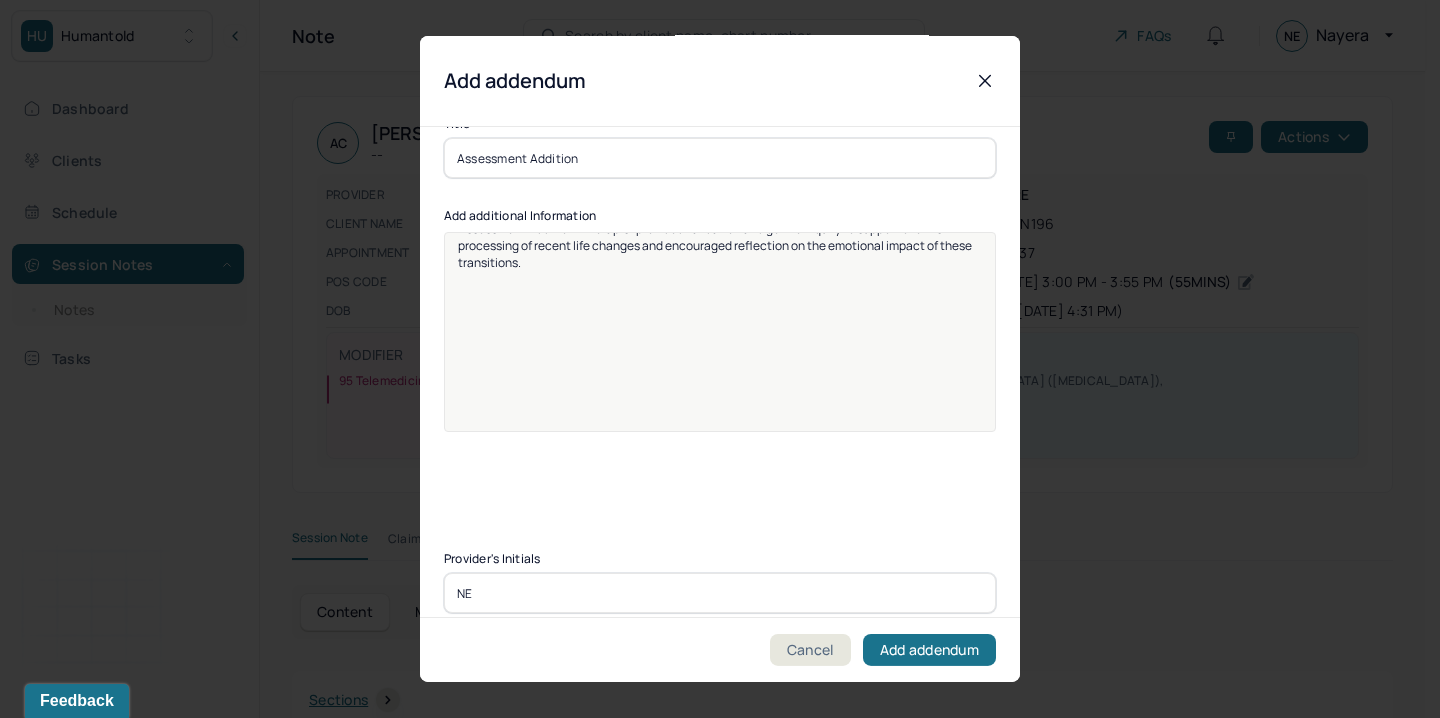 scroll, scrollTop: 252, scrollLeft: 0, axis: vertical 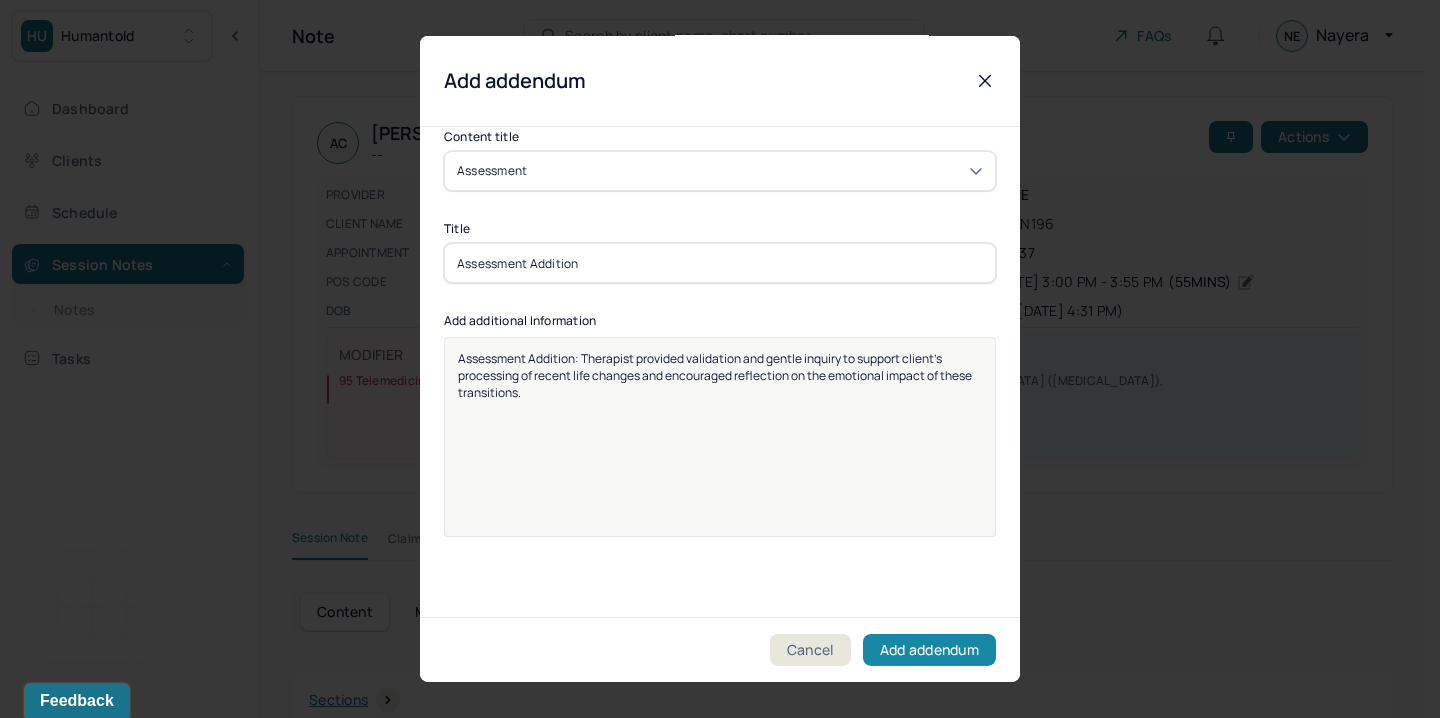 type on "NE" 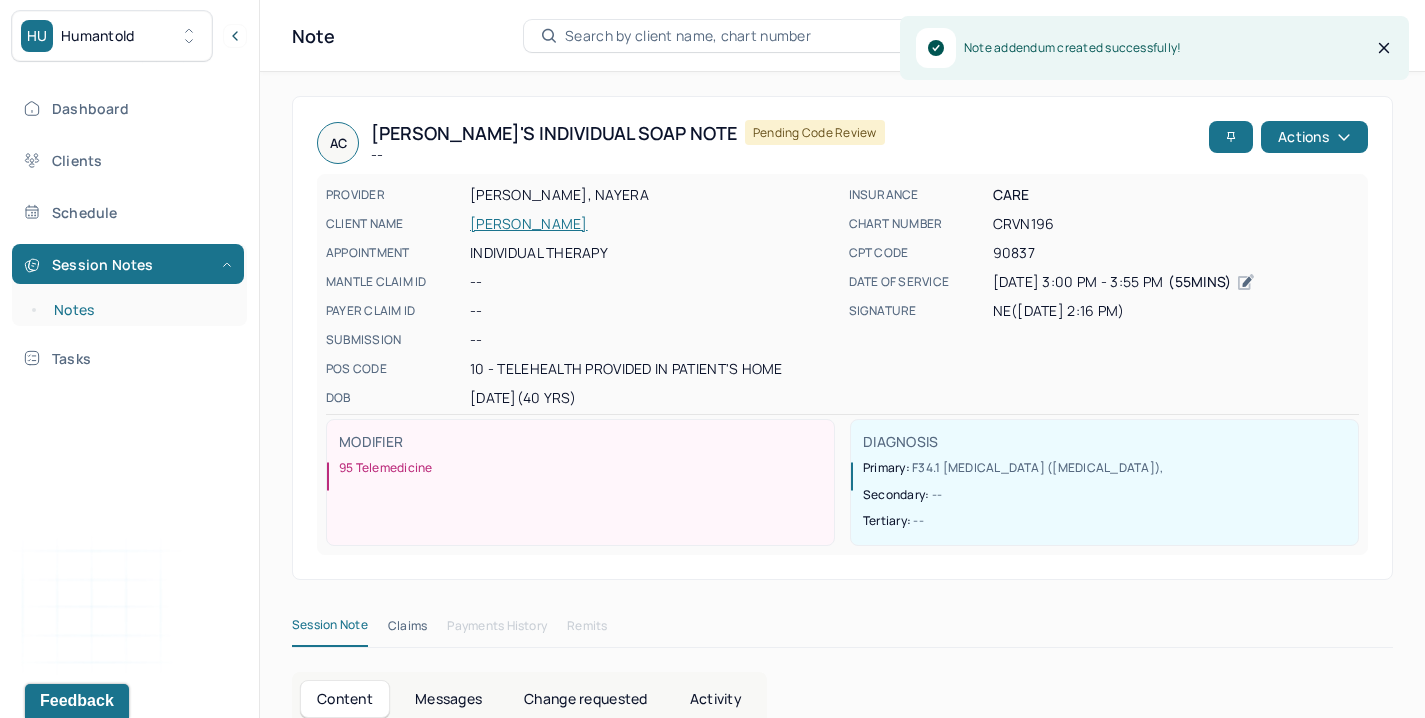 click on "Notes" at bounding box center [139, 310] 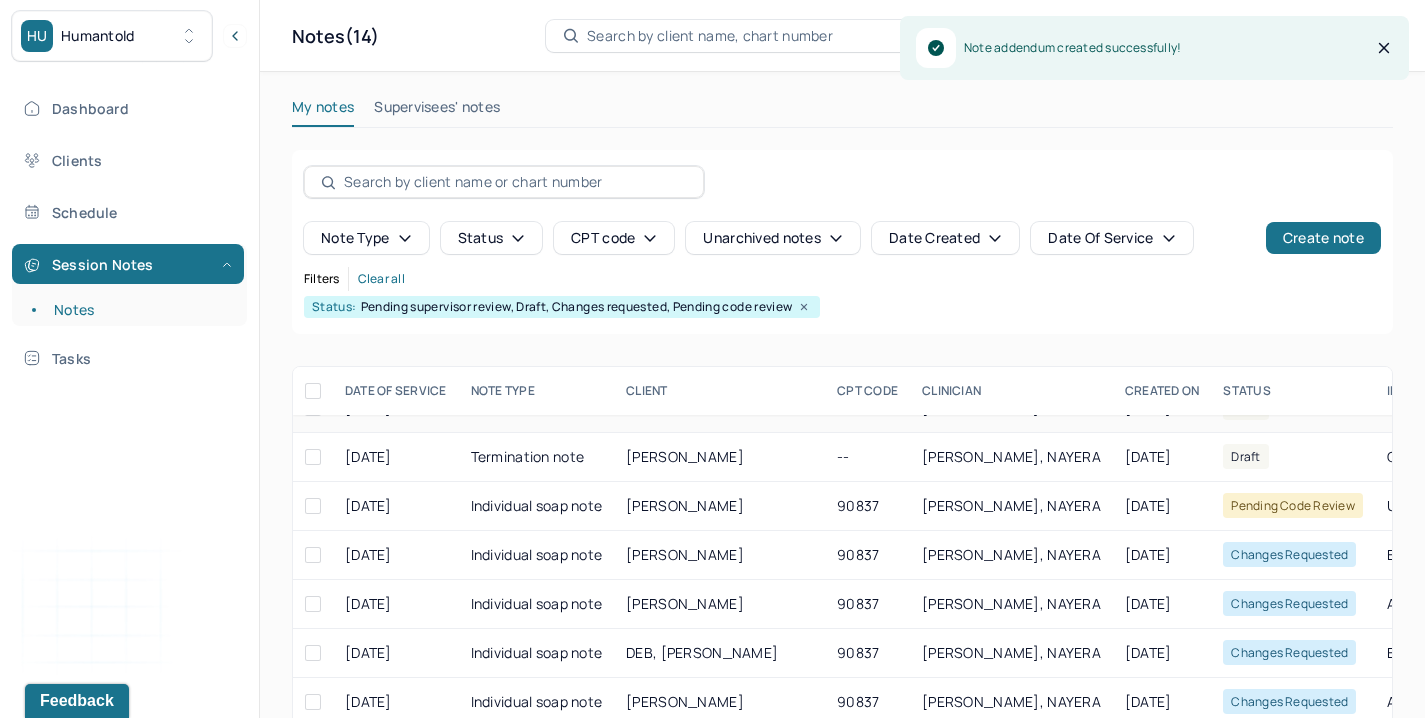 scroll, scrollTop: 176, scrollLeft: 0, axis: vertical 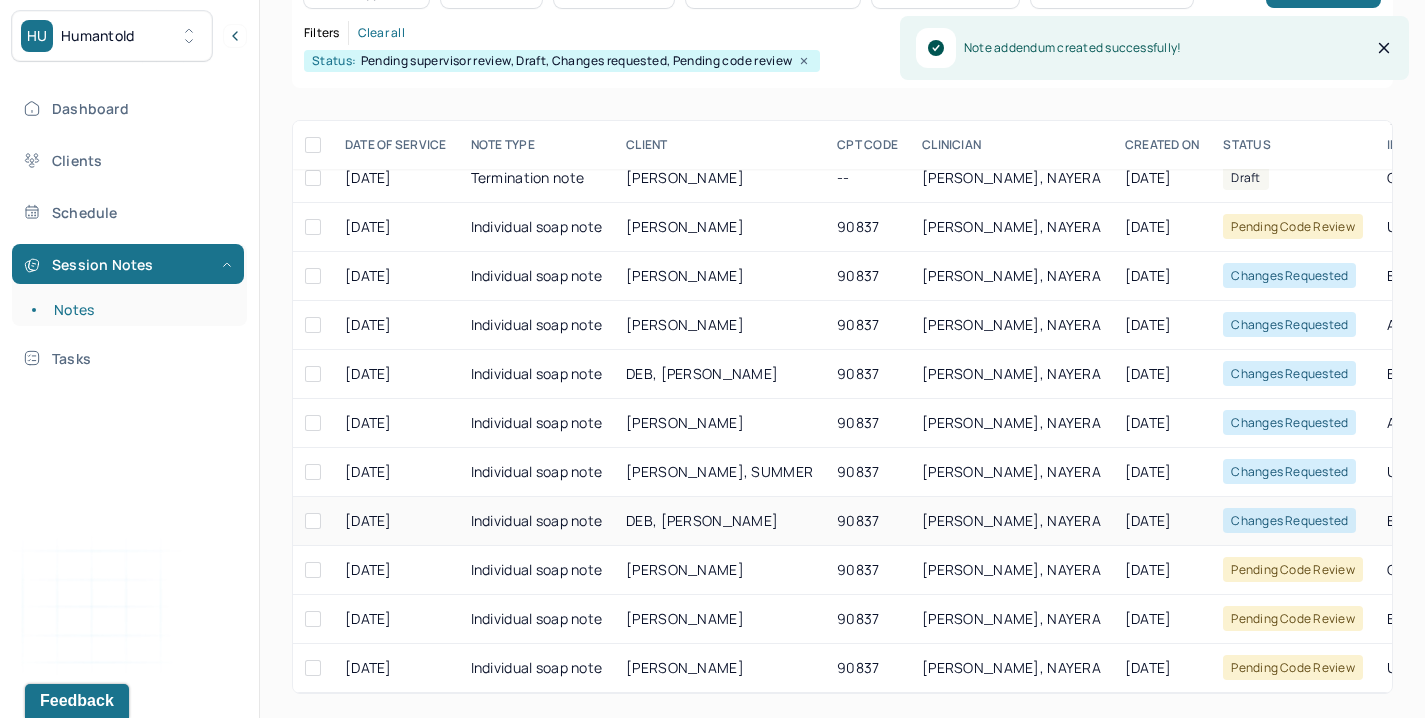 click on "Individual soap note" at bounding box center [537, 521] 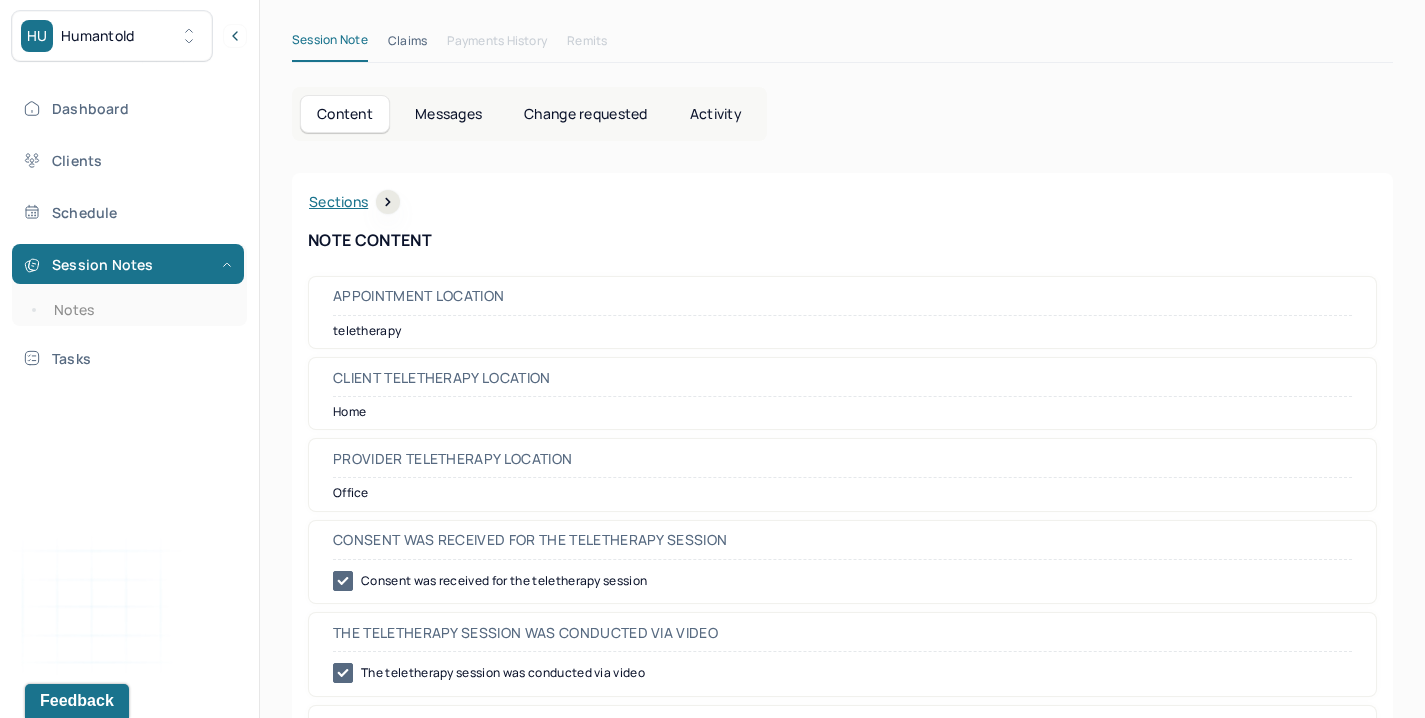 click on "Change requested" at bounding box center [585, 114] 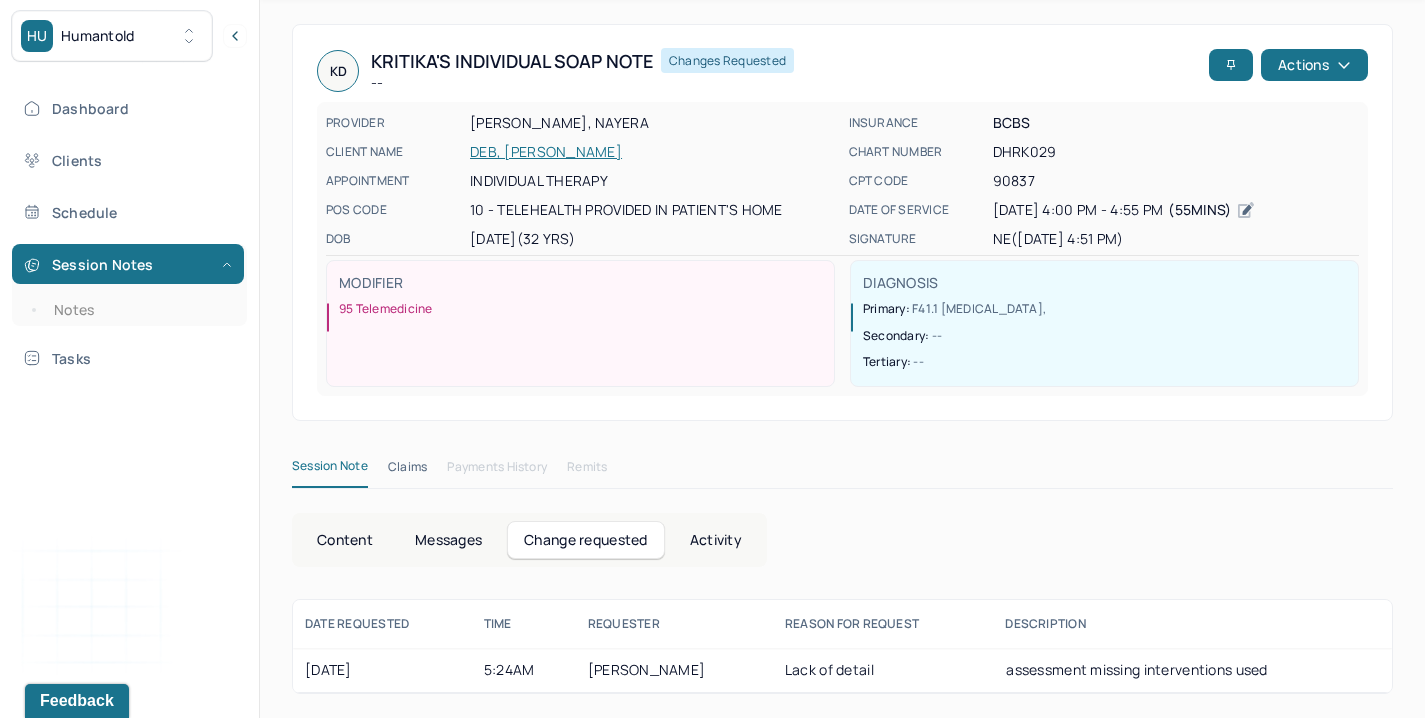 scroll, scrollTop: 73, scrollLeft: 0, axis: vertical 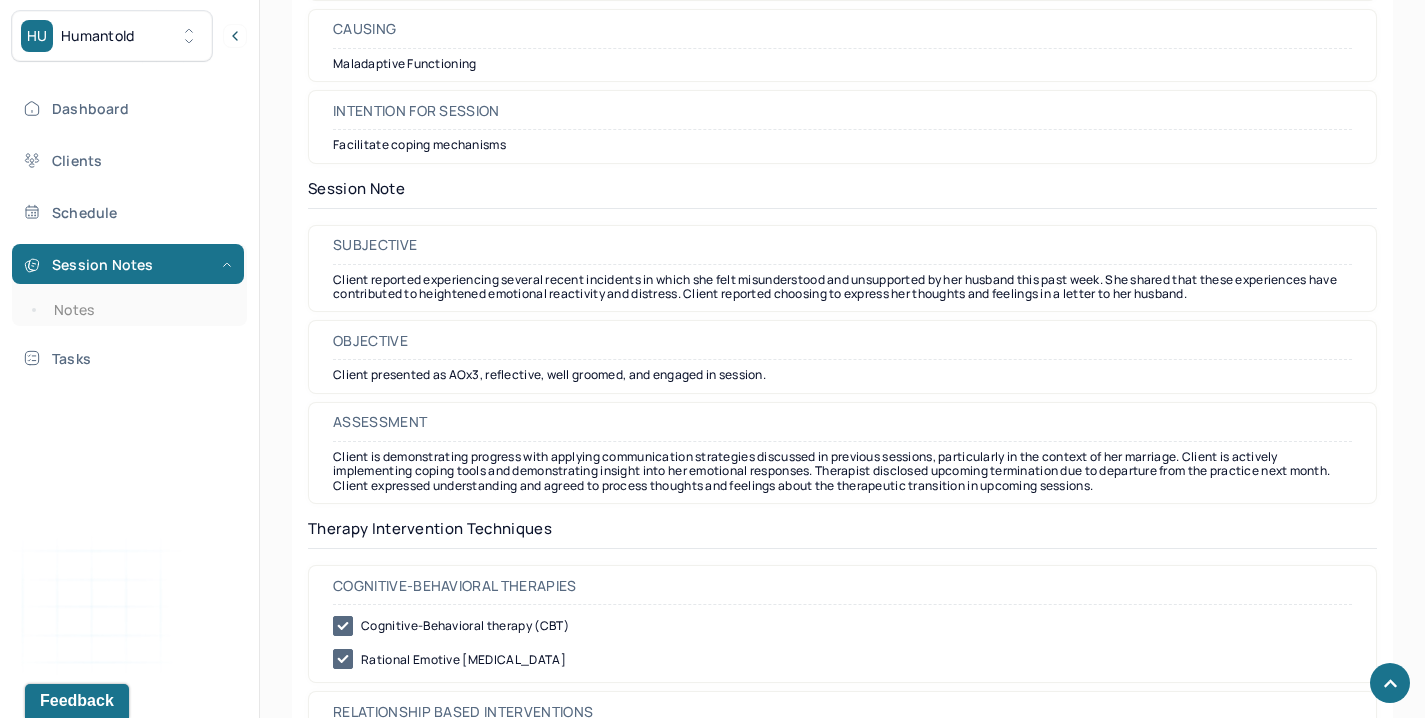click on "Subjective Client reported experiencing several recent incidents in which she felt misunderstood and unsupported by her husband this past week. She shared that these experiences have contributed to heightened emotional reactivity and distress. Client reported choosing to express her thoughts and feelings in a letter to her husband." at bounding box center (842, 269) 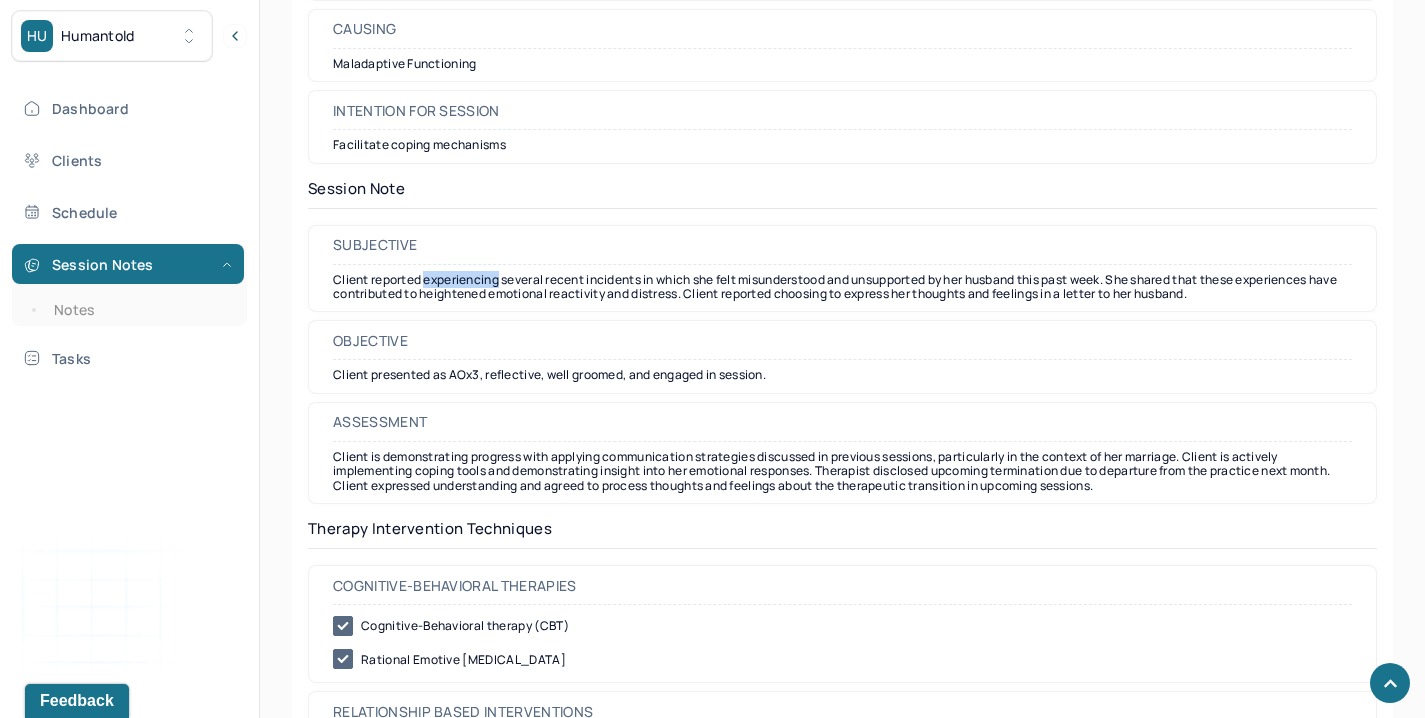 click on "Client reported experiencing several recent incidents in which she felt misunderstood and unsupported by her husband this past week. She shared that these experiences have contributed to heightened emotional reactivity and distress. Client reported choosing to express her thoughts and feelings in a letter to her husband." at bounding box center (842, 287) 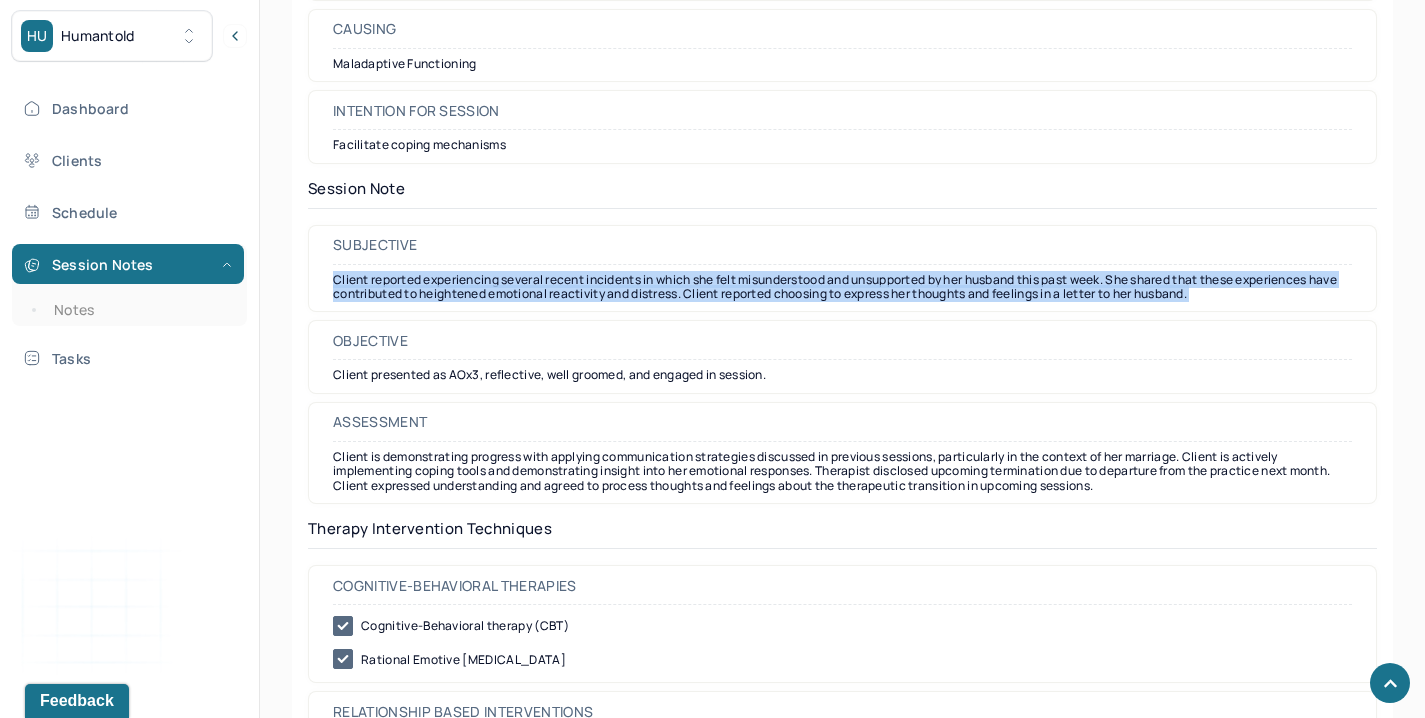 click on "Client reported experiencing several recent incidents in which she felt misunderstood and unsupported by her husband this past week. She shared that these experiences have contributed to heightened emotional reactivity and distress. Client reported choosing to express her thoughts and feelings in a letter to her husband." at bounding box center (842, 287) 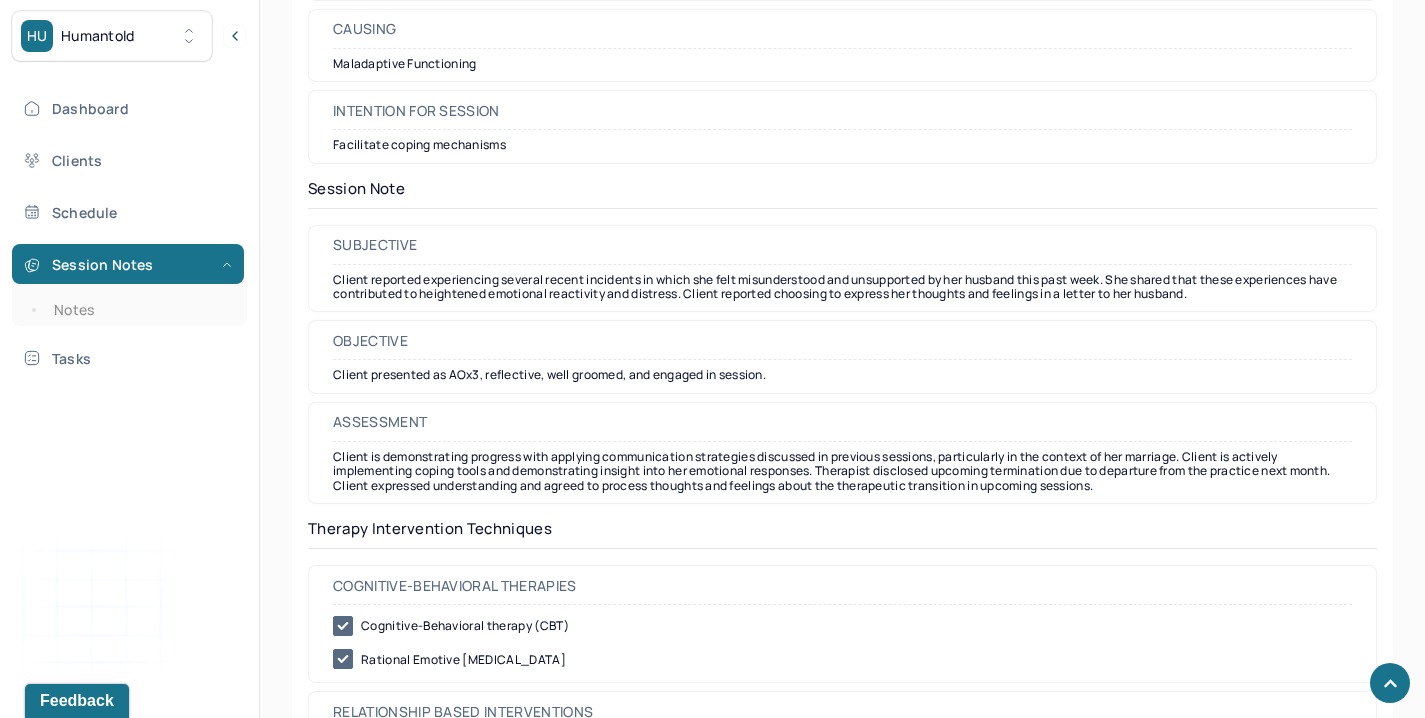 click on "Assessment Client is demonstrating progress with applying communication strategies discussed in previous sessions, particularly in the context of her marriage. Client is actively implementing coping tools and demonstrating insight into her emotional responses. Therapist disclosed upcoming termination due to departure from the practice next month. Client expressed understanding and agreed to process thoughts and feelings about the therapeutic transition in upcoming sessions." at bounding box center [842, 453] 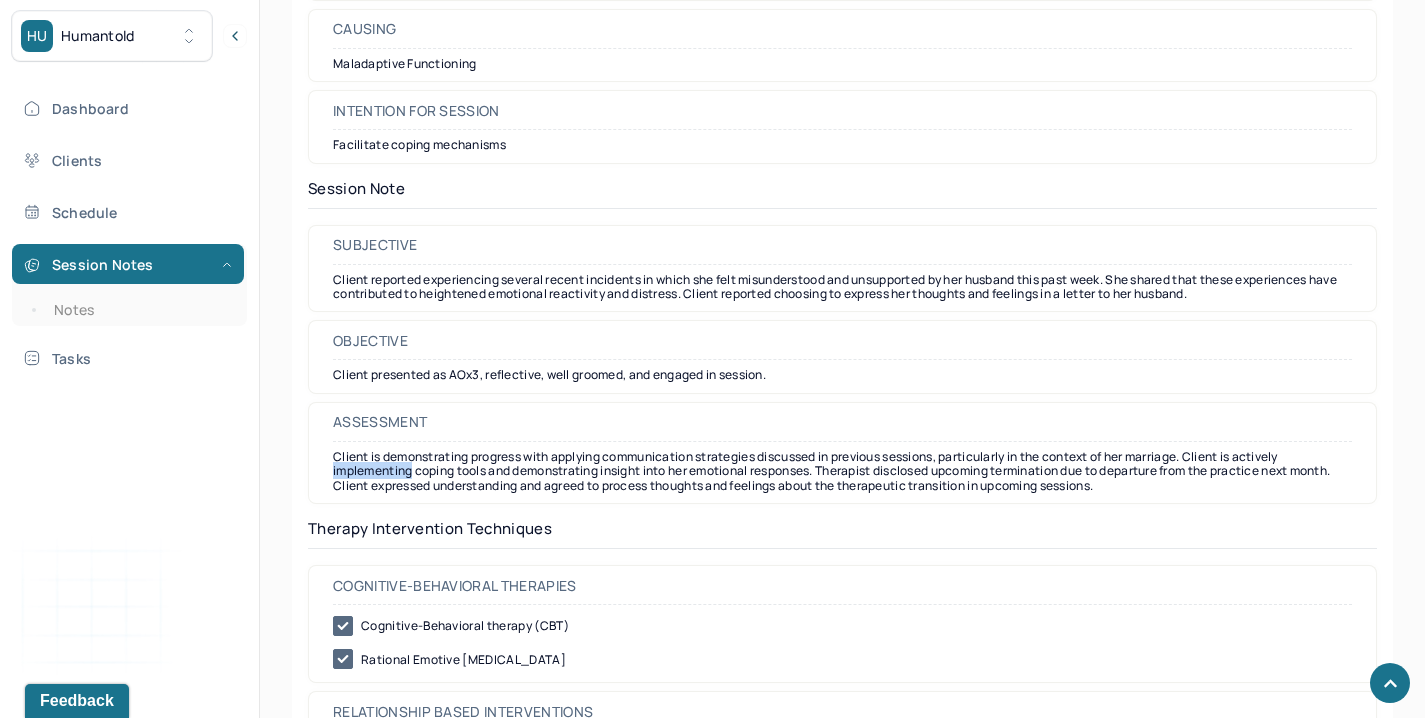 click on "Assessment Client is demonstrating progress with applying communication strategies discussed in previous sessions, particularly in the context of her marriage. Client is actively implementing coping tools and demonstrating insight into her emotional responses. Therapist disclosed upcoming termination due to departure from the practice next month. Client expressed understanding and agreed to process thoughts and feelings about the therapeutic transition in upcoming sessions." at bounding box center [842, 453] 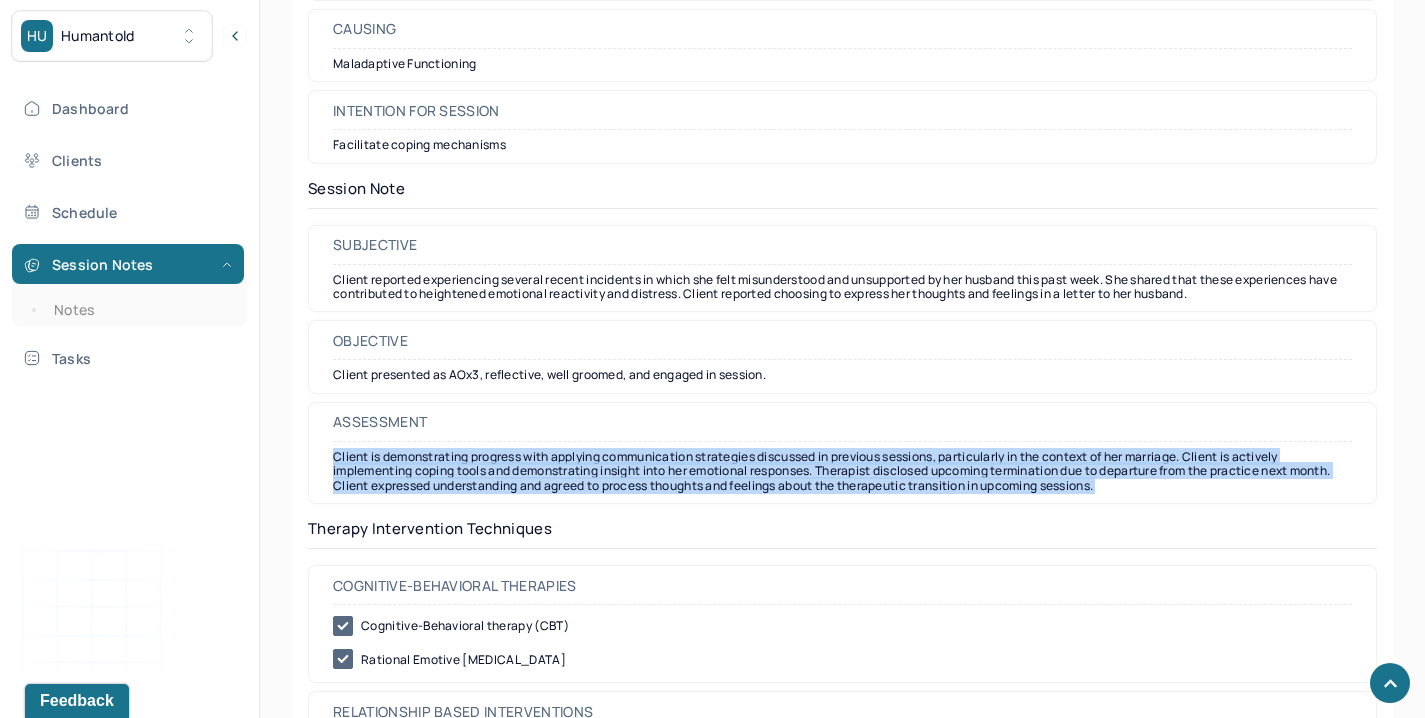 click on "Client is demonstrating progress with applying communication strategies discussed in previous sessions, particularly in the context of her marriage. Client is actively implementing coping tools and demonstrating insight into her emotional responses. Therapist disclosed upcoming termination due to departure from the practice next month. Client expressed understanding and agreed to process thoughts and feelings about the therapeutic transition in upcoming sessions." at bounding box center [842, 471] 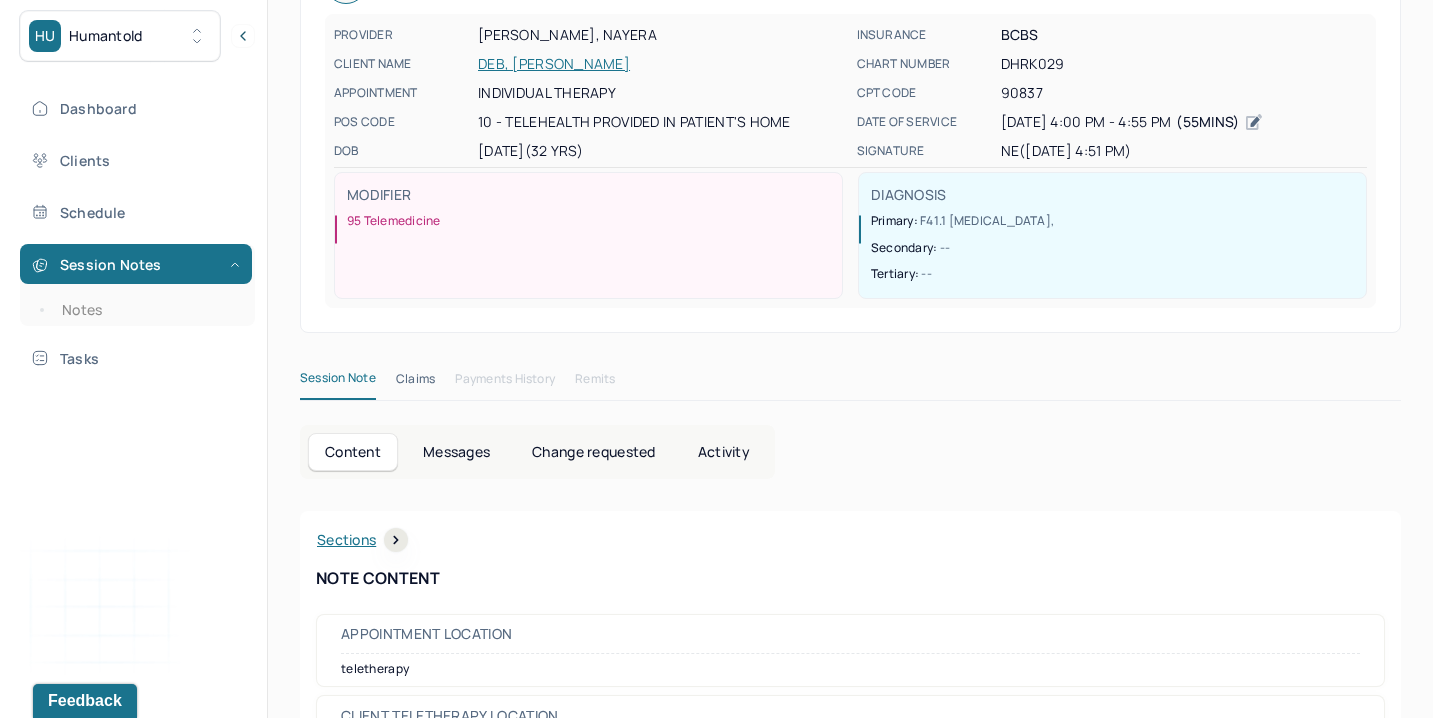 scroll, scrollTop: 0, scrollLeft: 0, axis: both 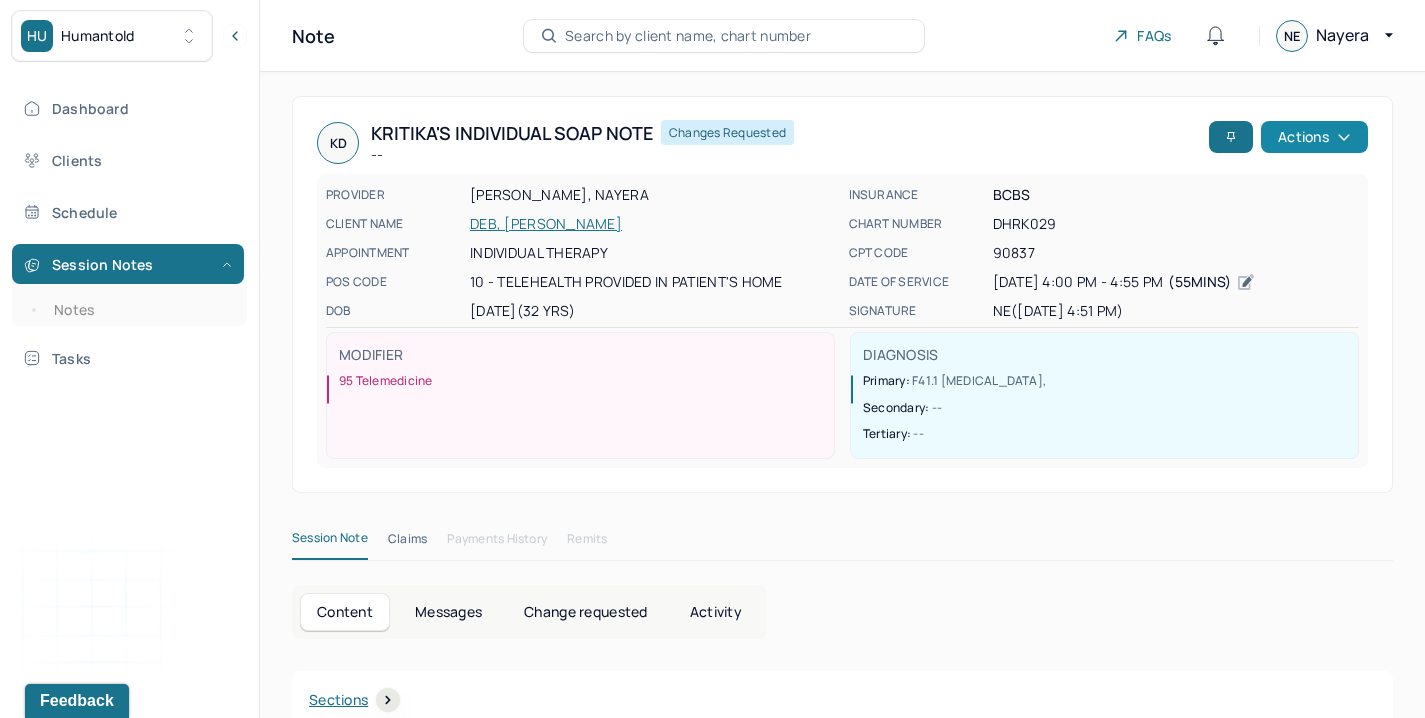click on "Actions" at bounding box center (1314, 137) 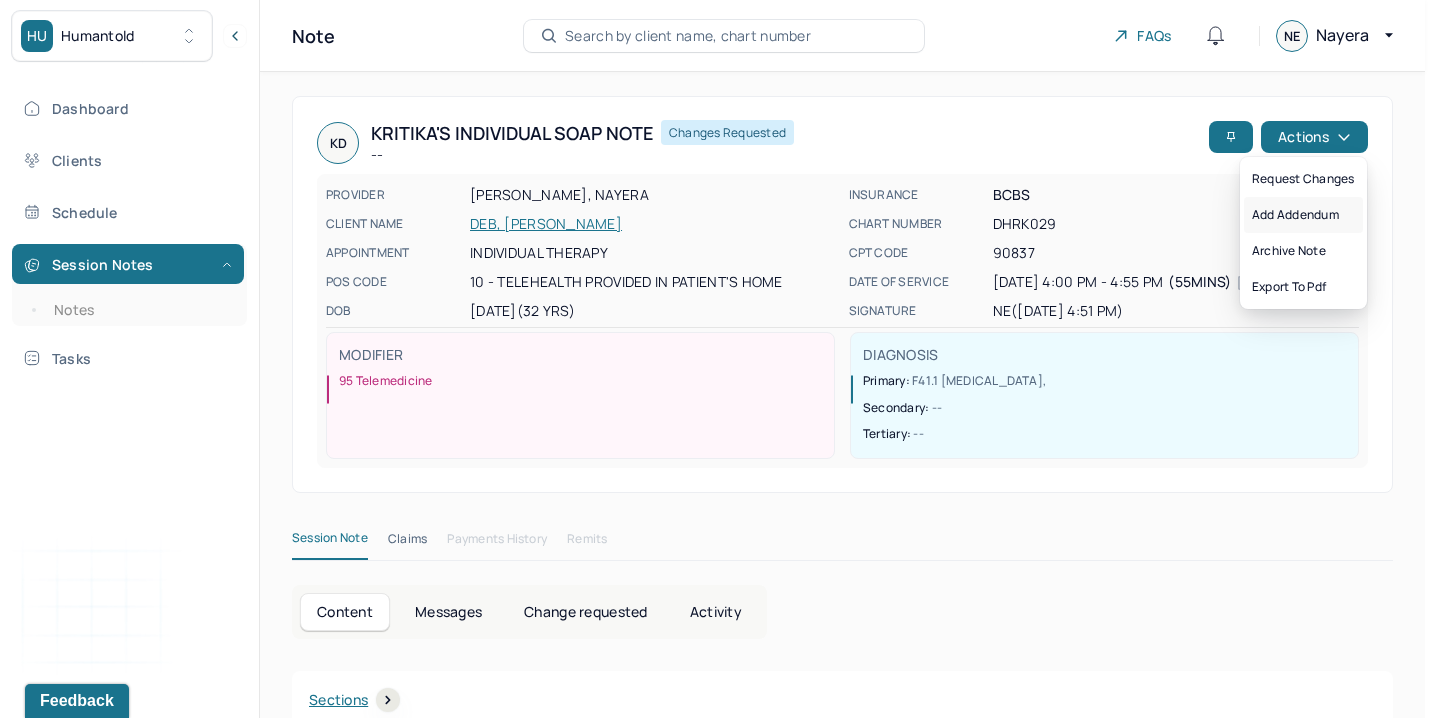 click on "Add addendum" at bounding box center [1303, 215] 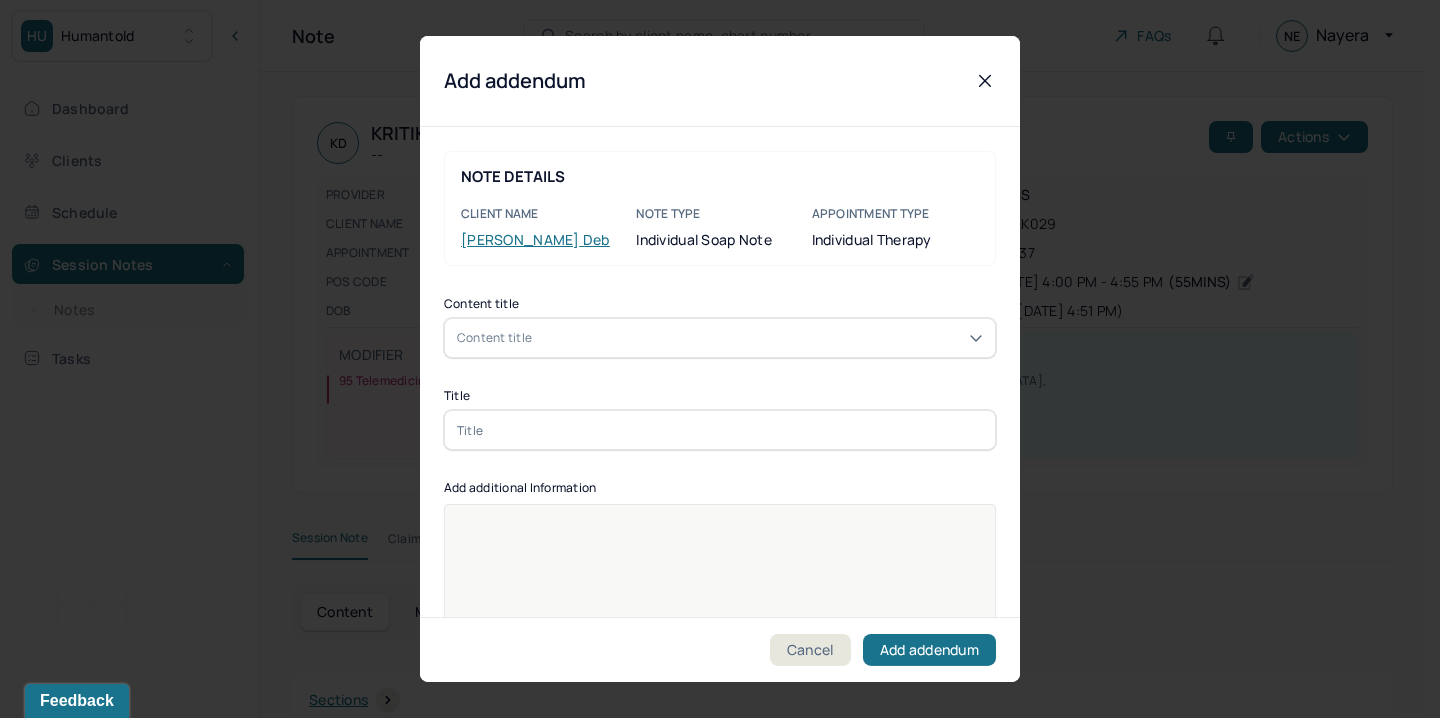 click on "Content title" at bounding box center [720, 338] 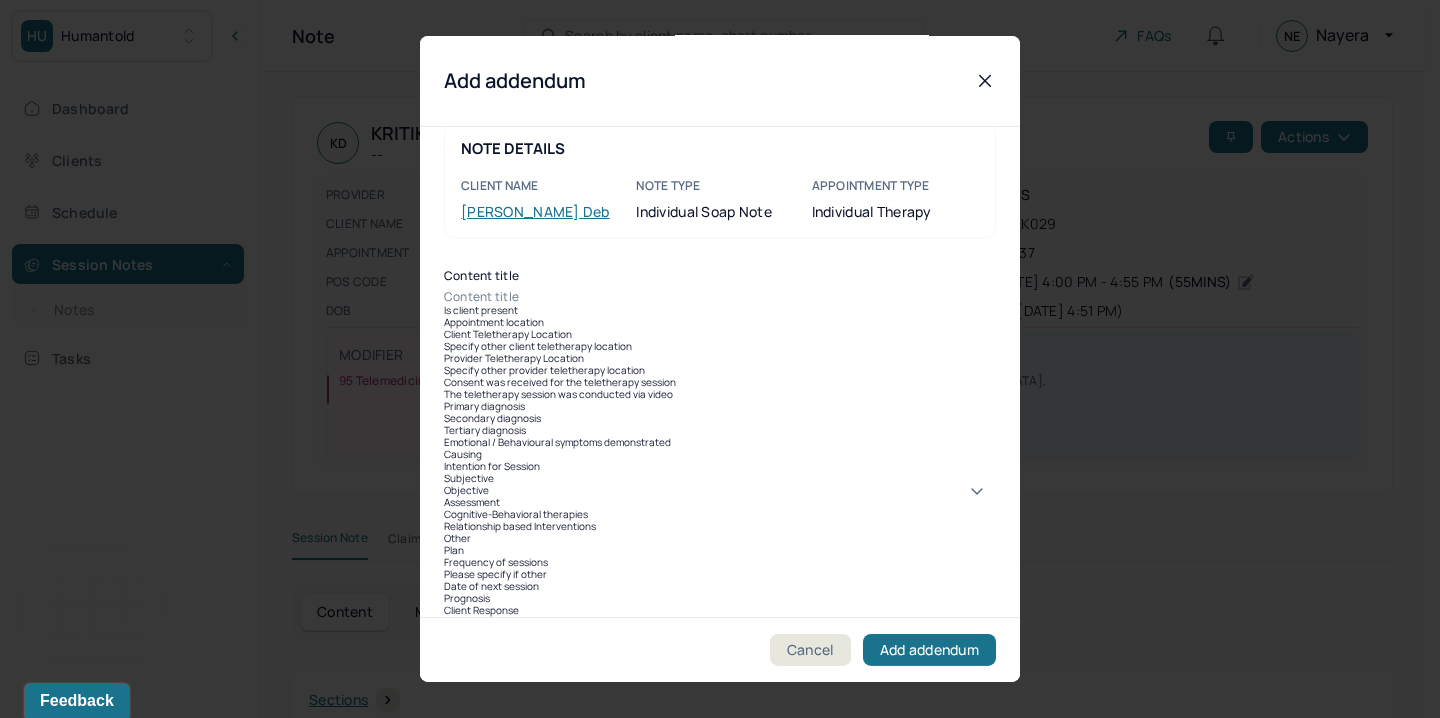 scroll, scrollTop: 28, scrollLeft: 0, axis: vertical 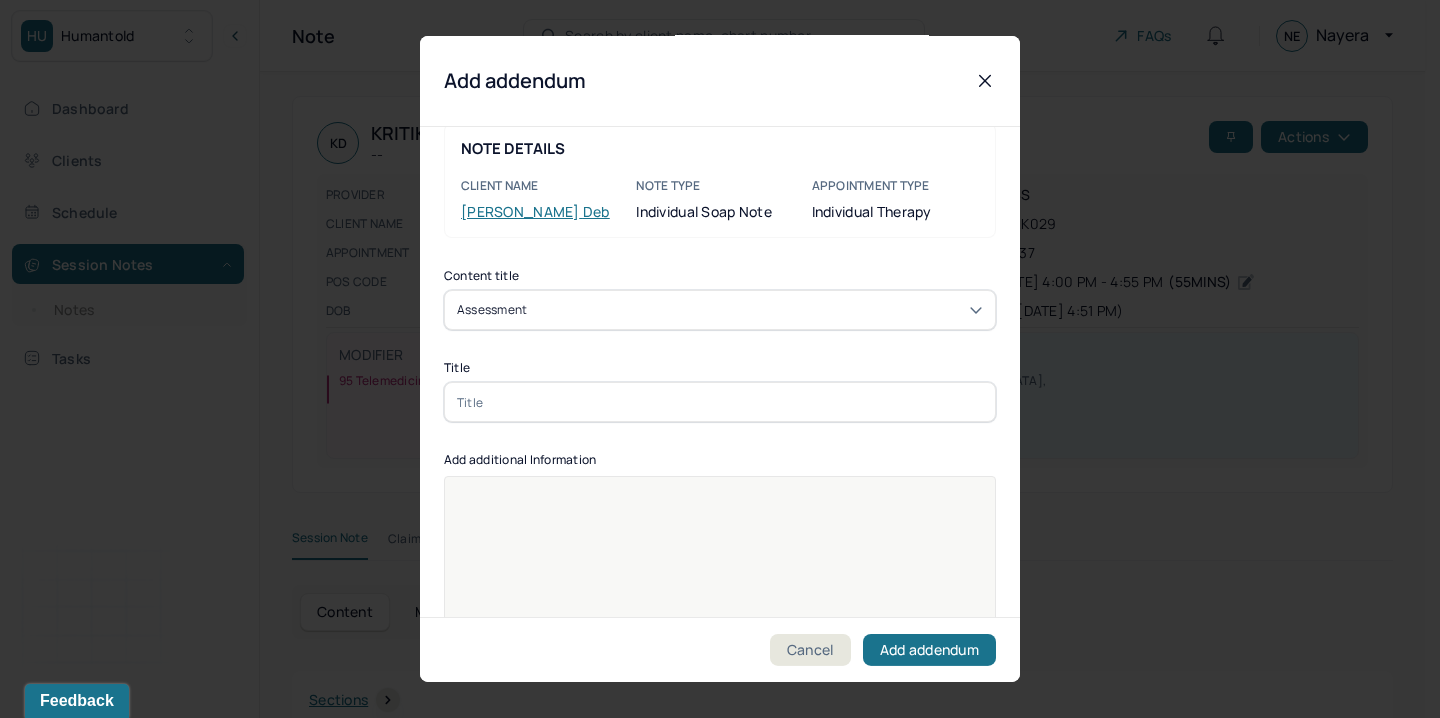 click on "Content title Assessment Title Add additional Information Provider's Initials" at bounding box center [720, 519] 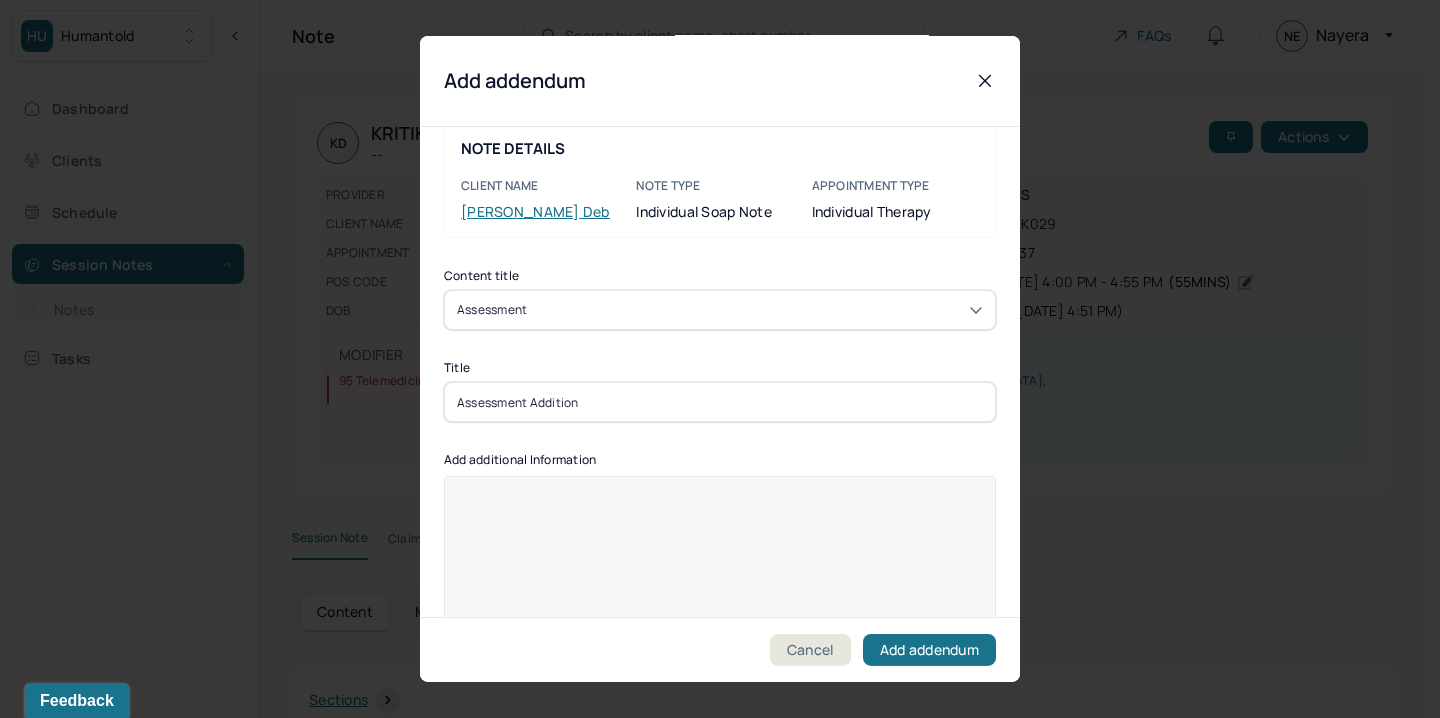 type on "Assessment Addition" 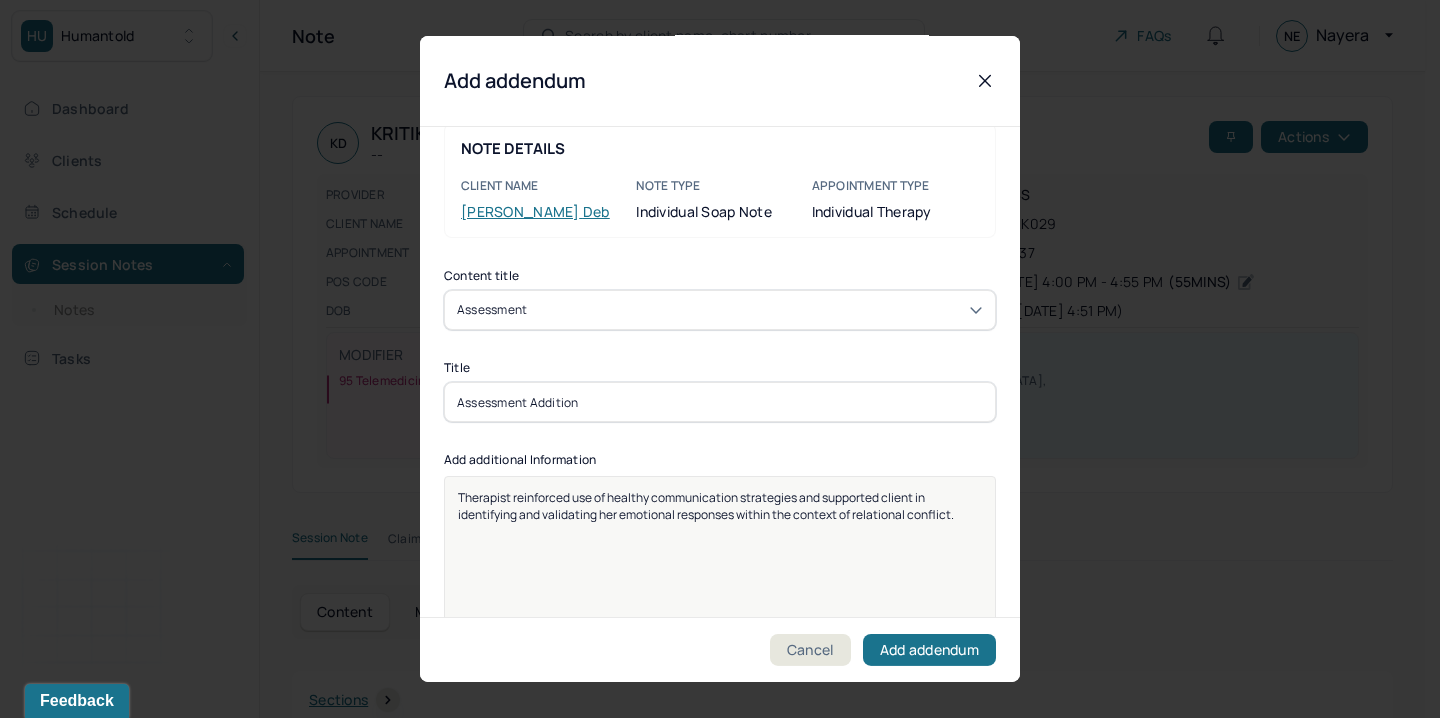 click on "Assessment Addition" at bounding box center (720, 402) 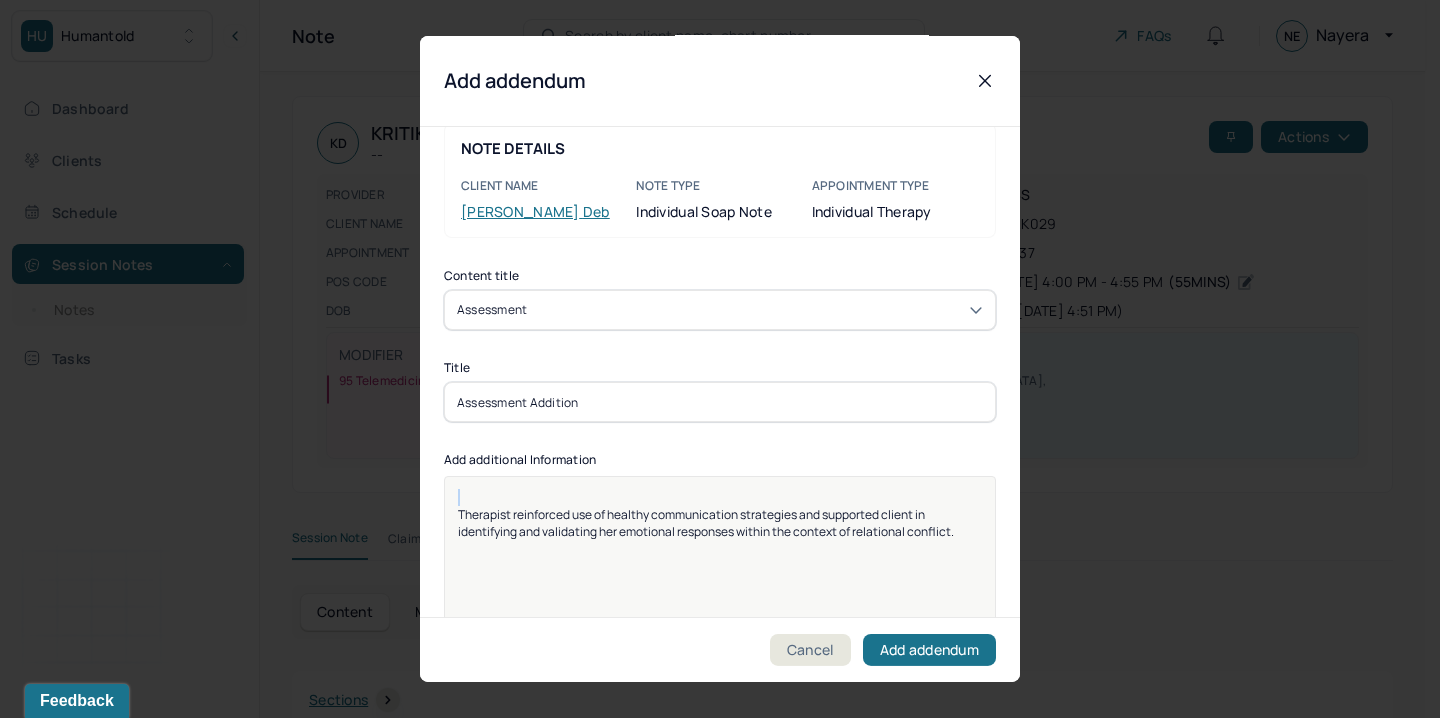 copy 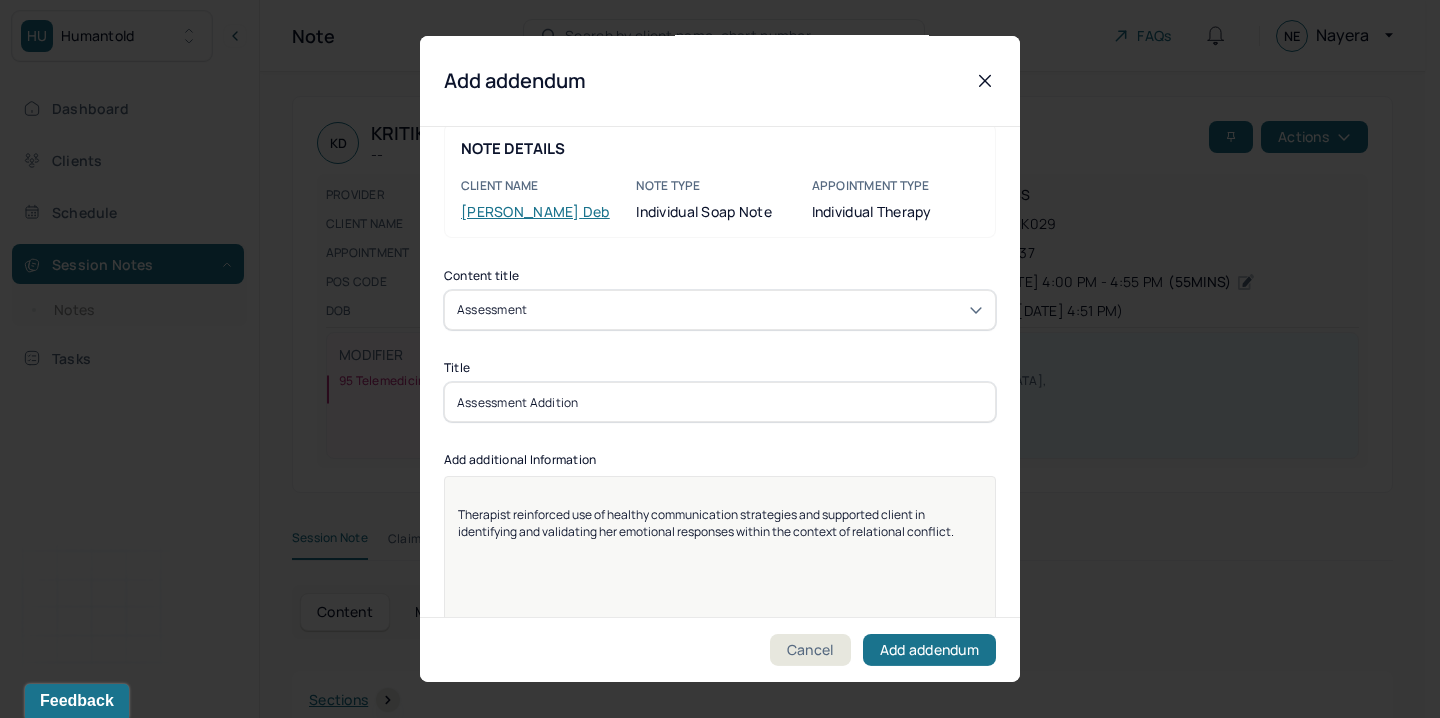 click on "Assessment Addition" at bounding box center [720, 402] 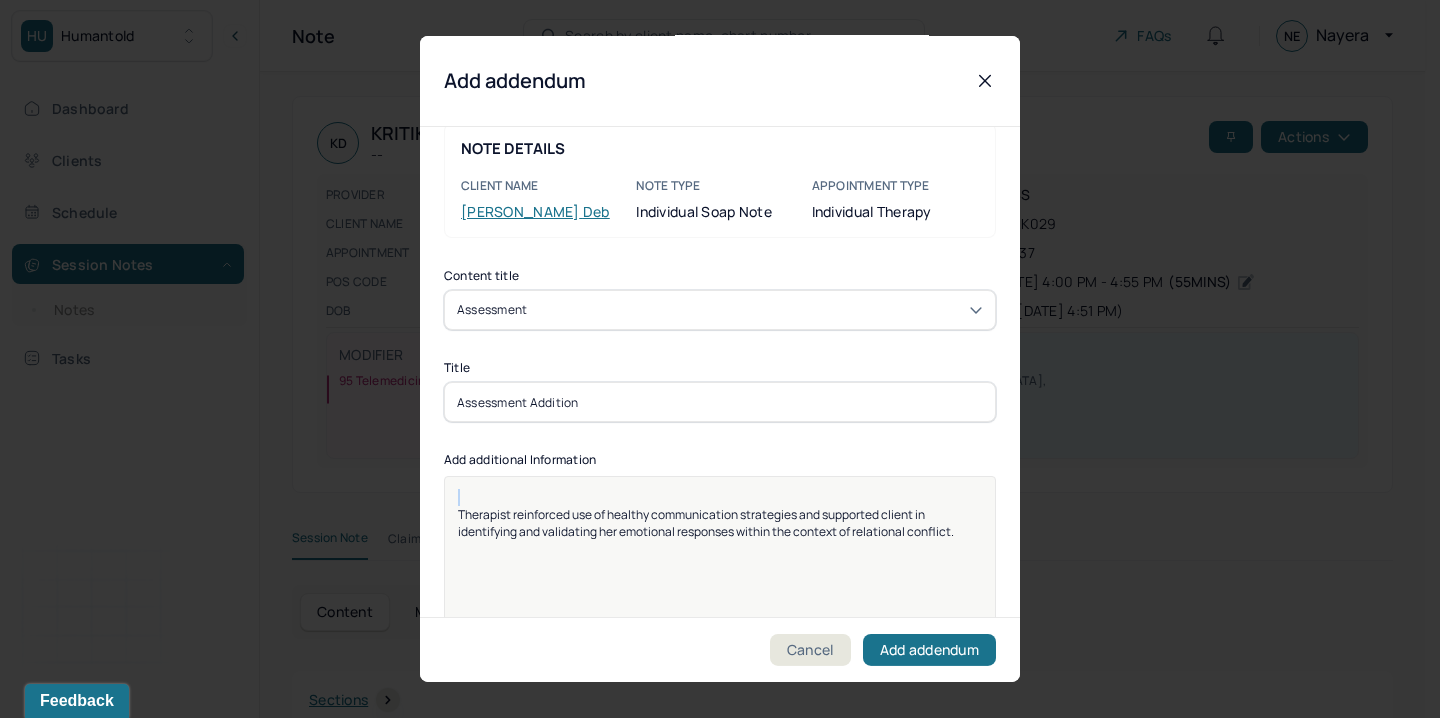 paste 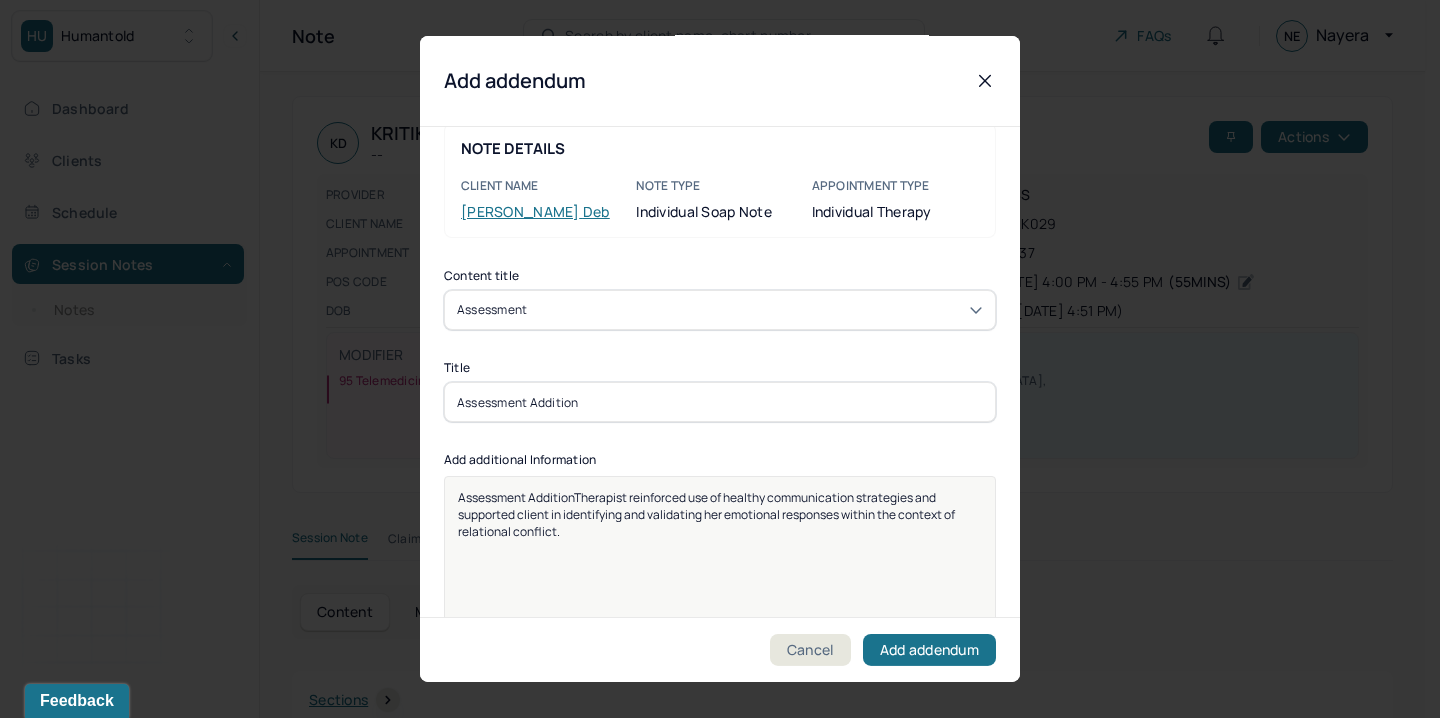 type 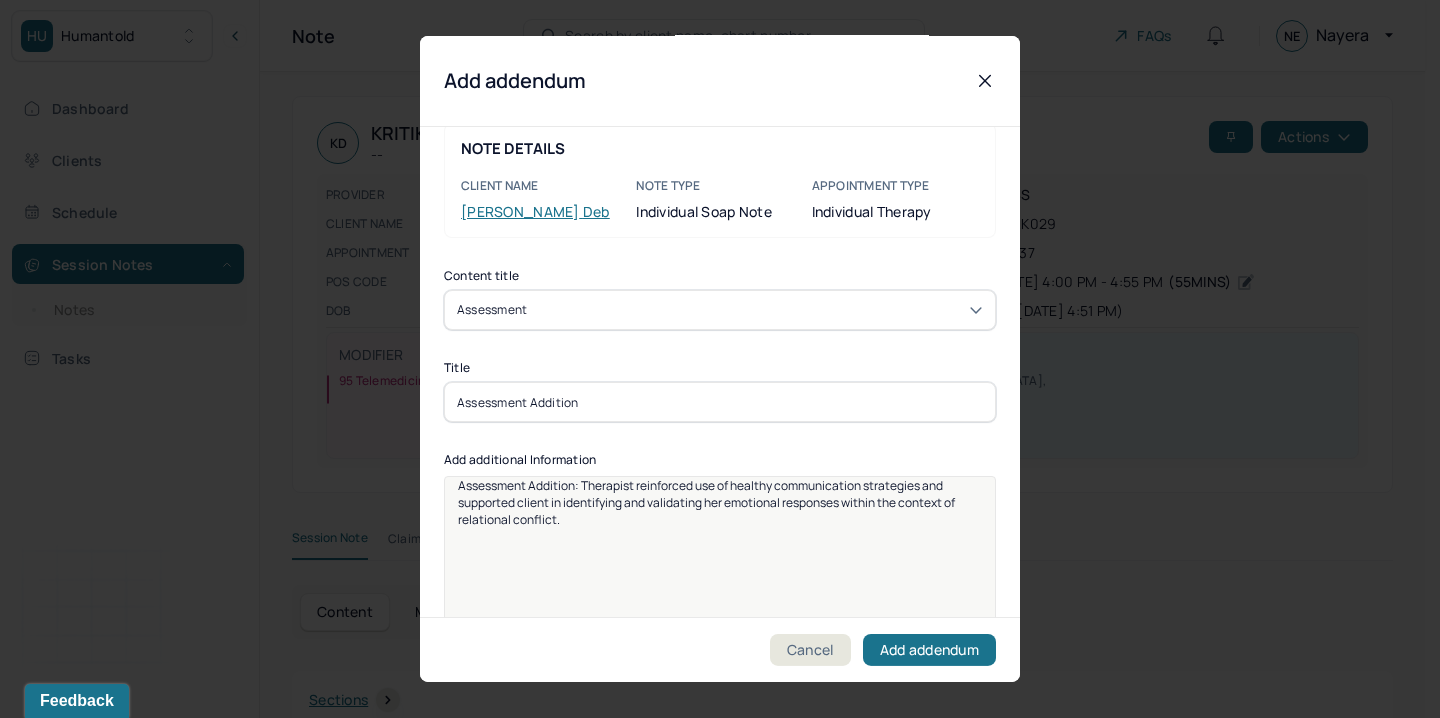 scroll, scrollTop: 25, scrollLeft: 0, axis: vertical 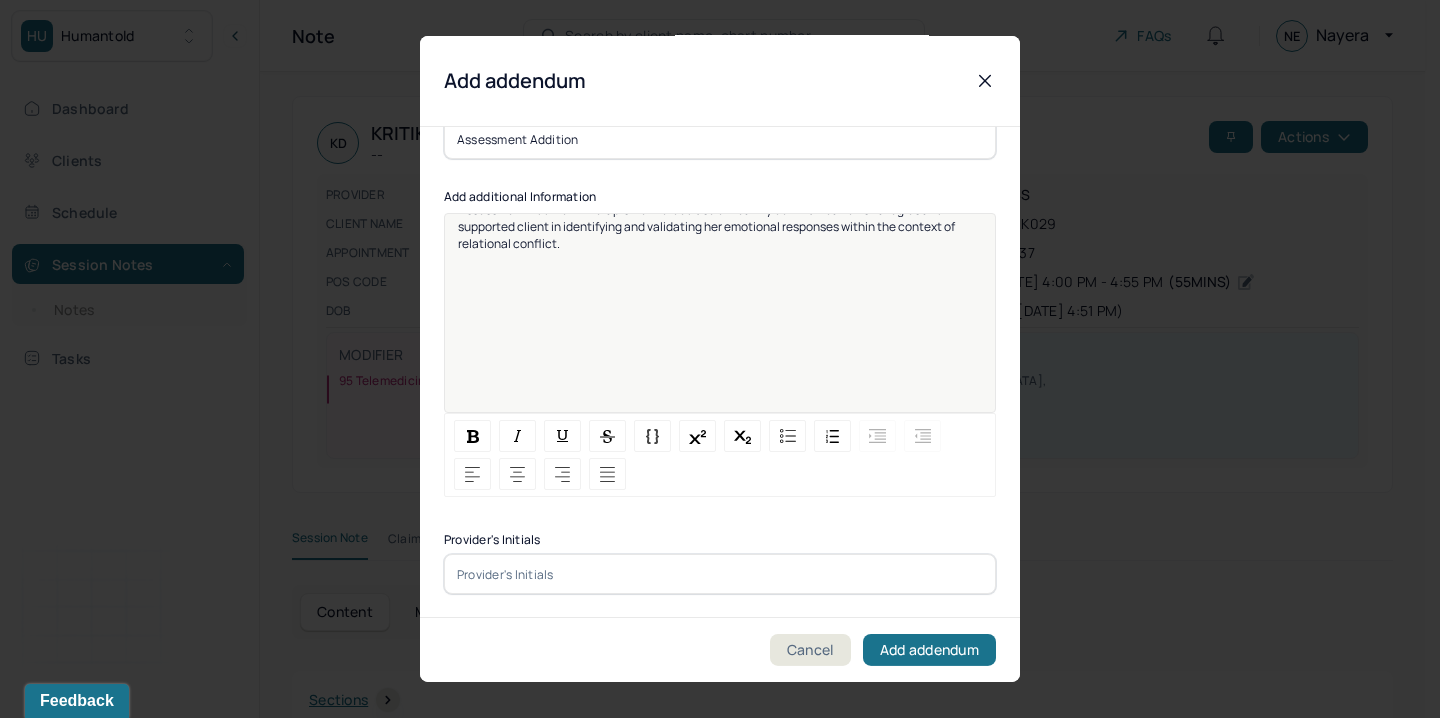 click at bounding box center [720, 574] 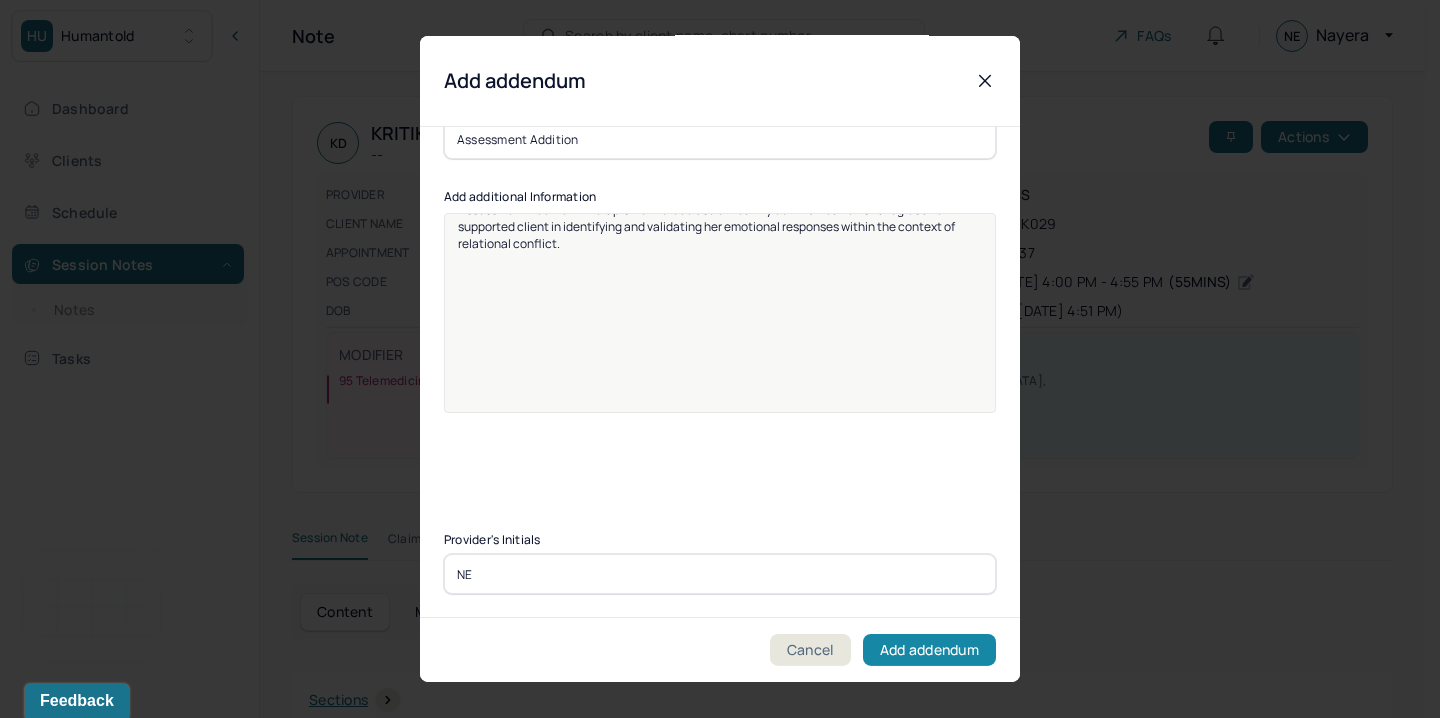 type on "NE" 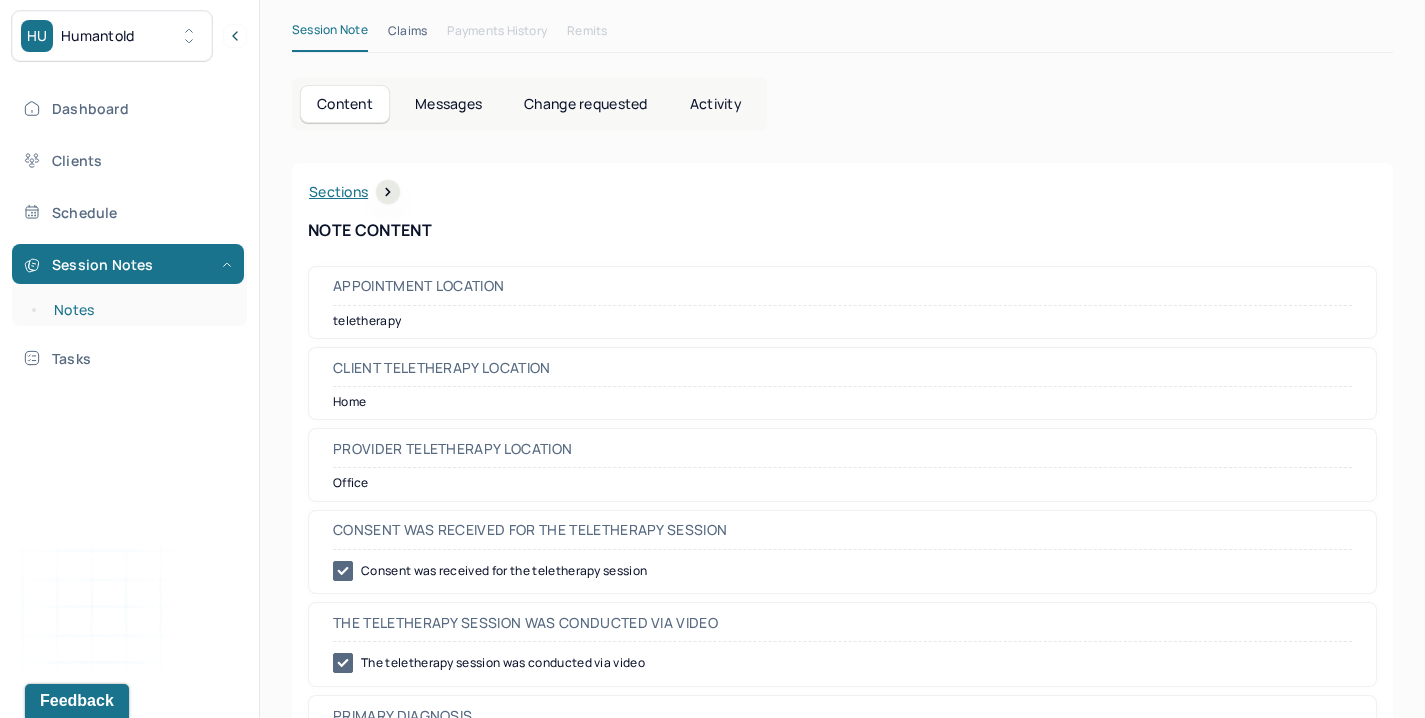 click on "Notes" at bounding box center (139, 310) 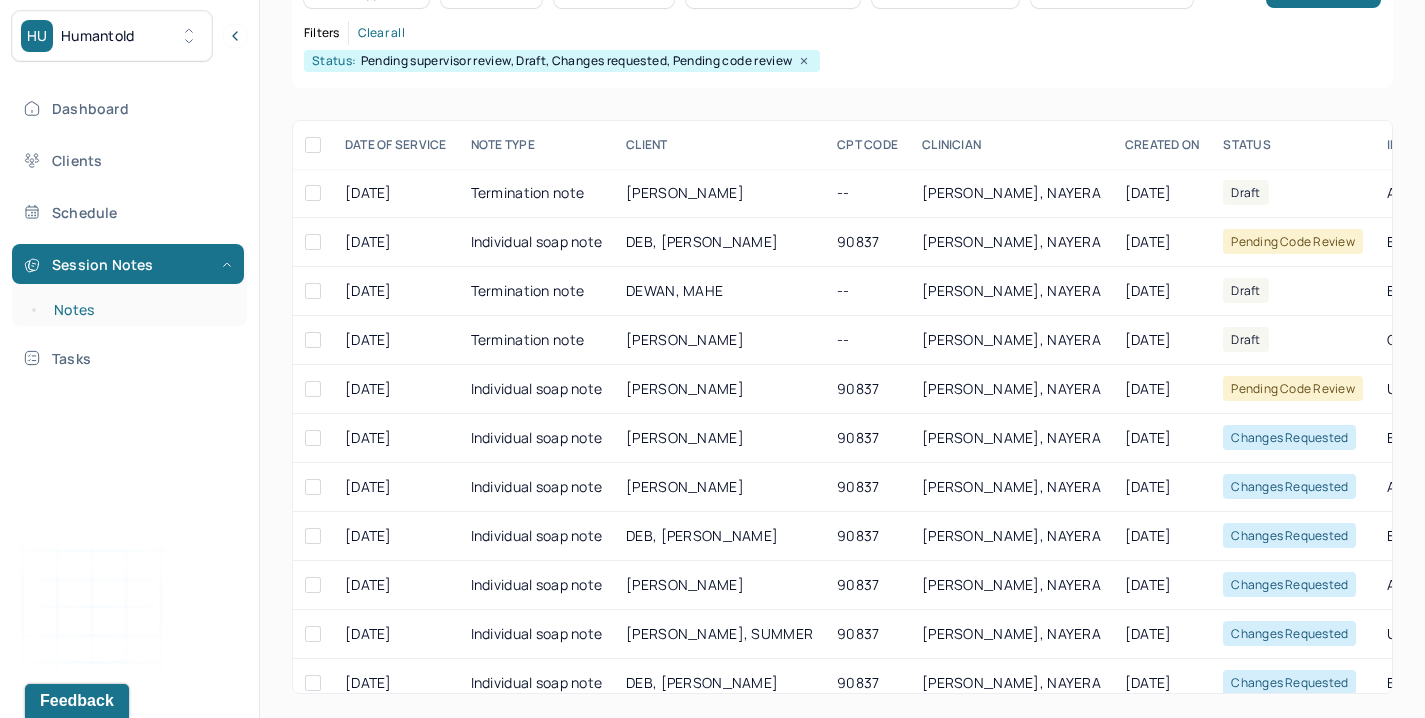 scroll, scrollTop: 248, scrollLeft: 0, axis: vertical 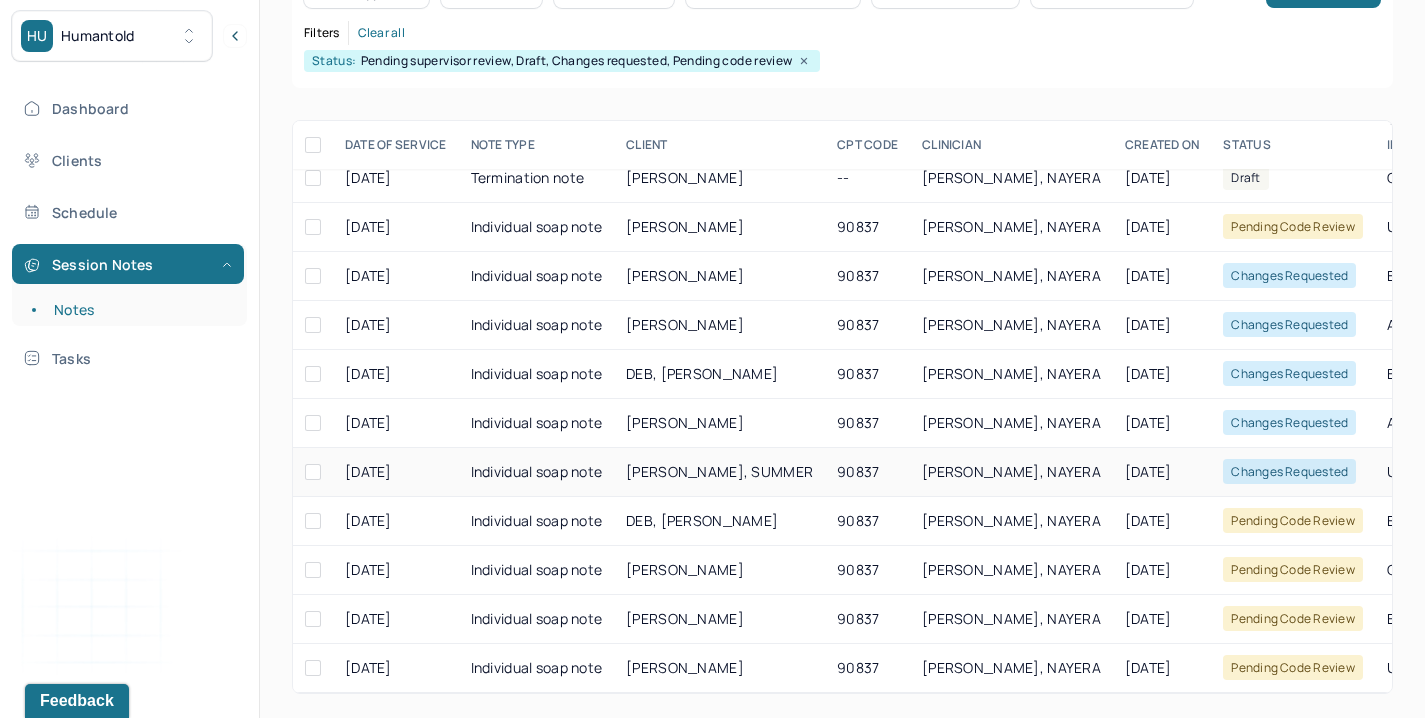 click on "[PERSON_NAME], SUMMER" at bounding box center (719, 471) 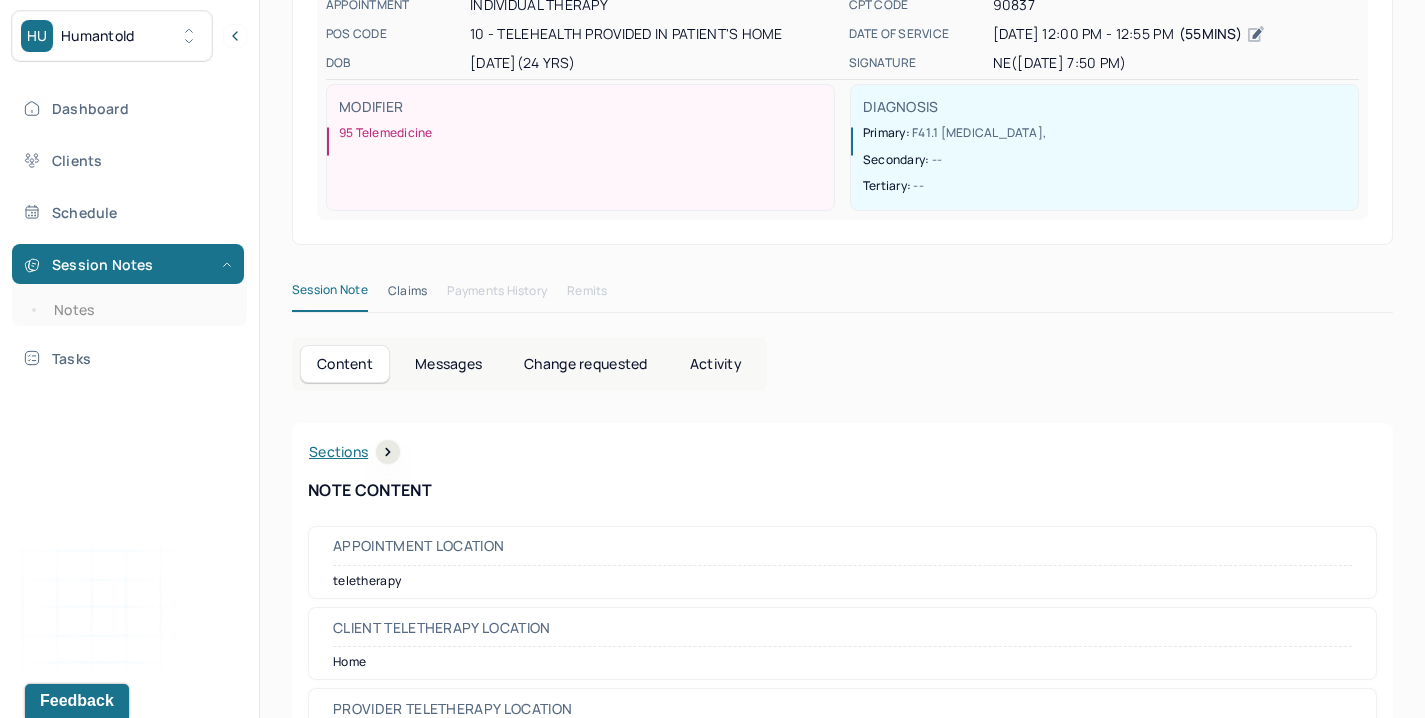 click on "Change requested" at bounding box center [585, 364] 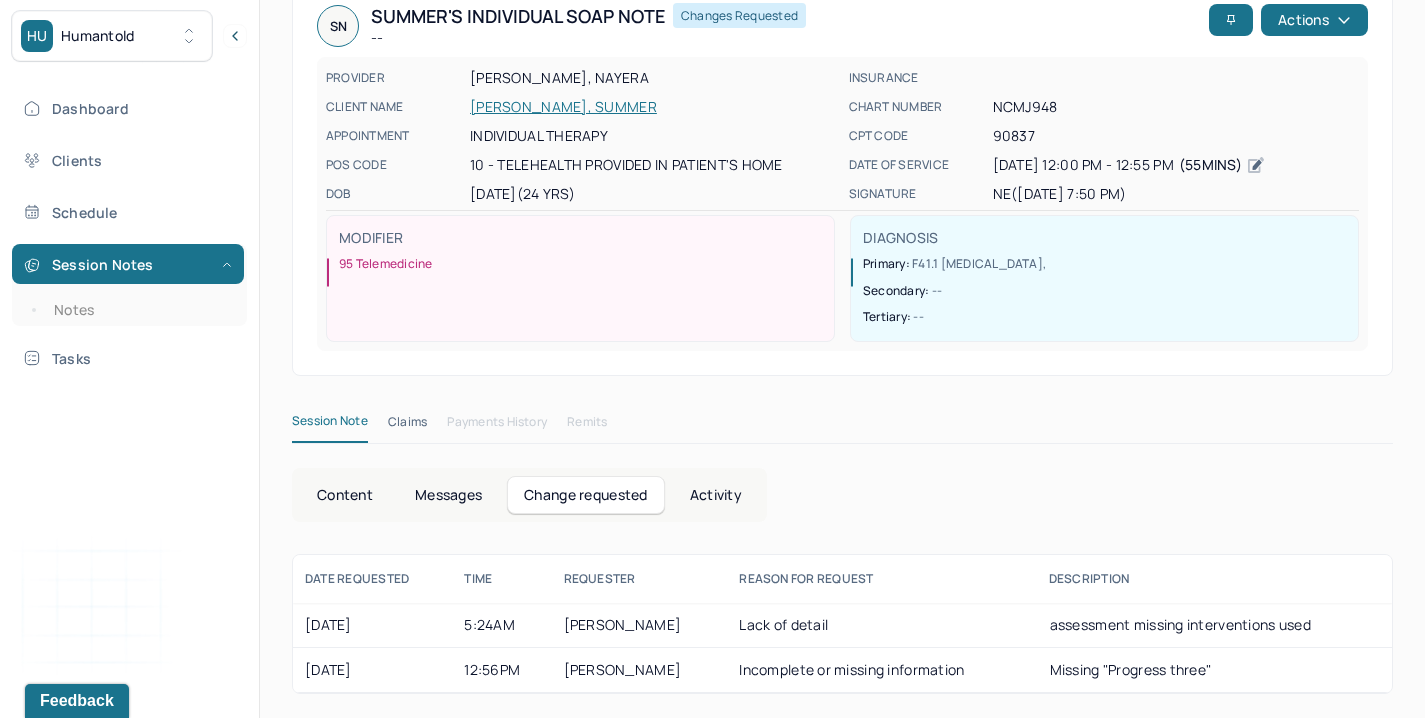 scroll, scrollTop: 118, scrollLeft: 0, axis: vertical 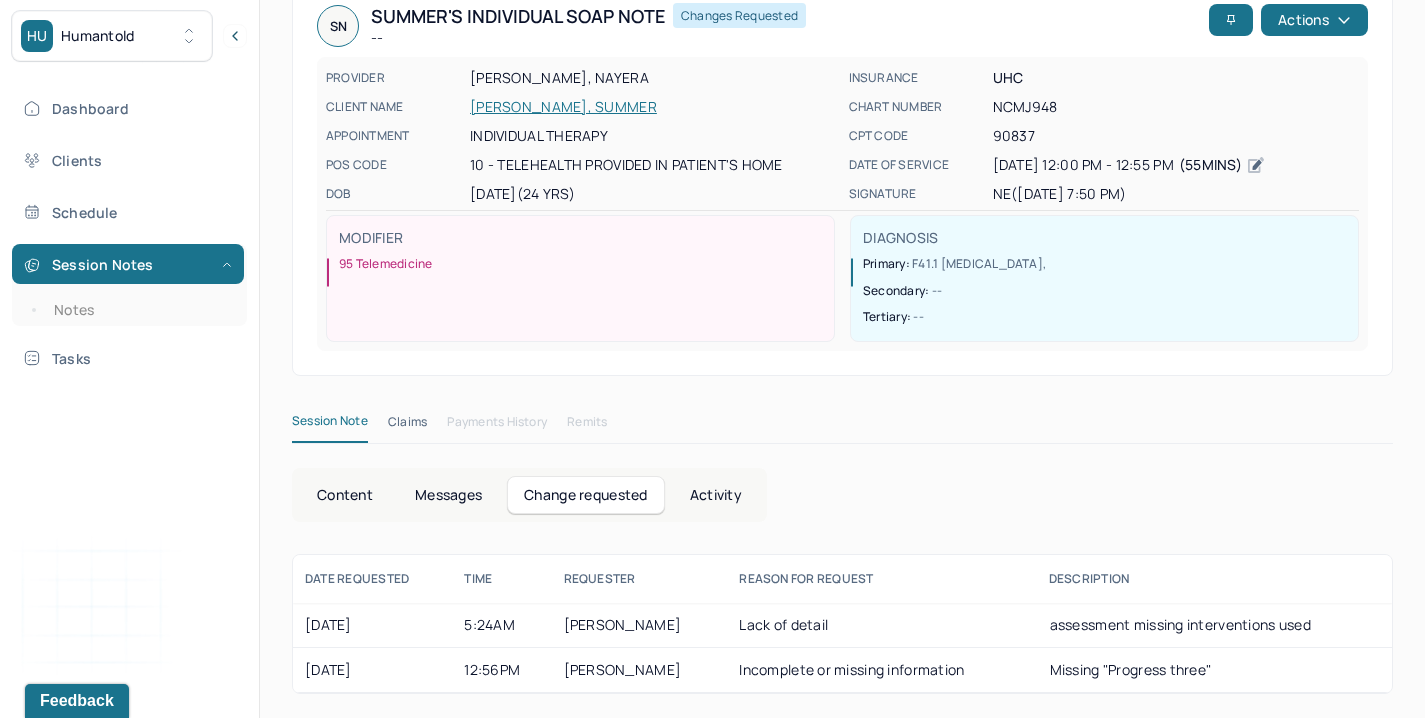 click on "Content" at bounding box center (345, 495) 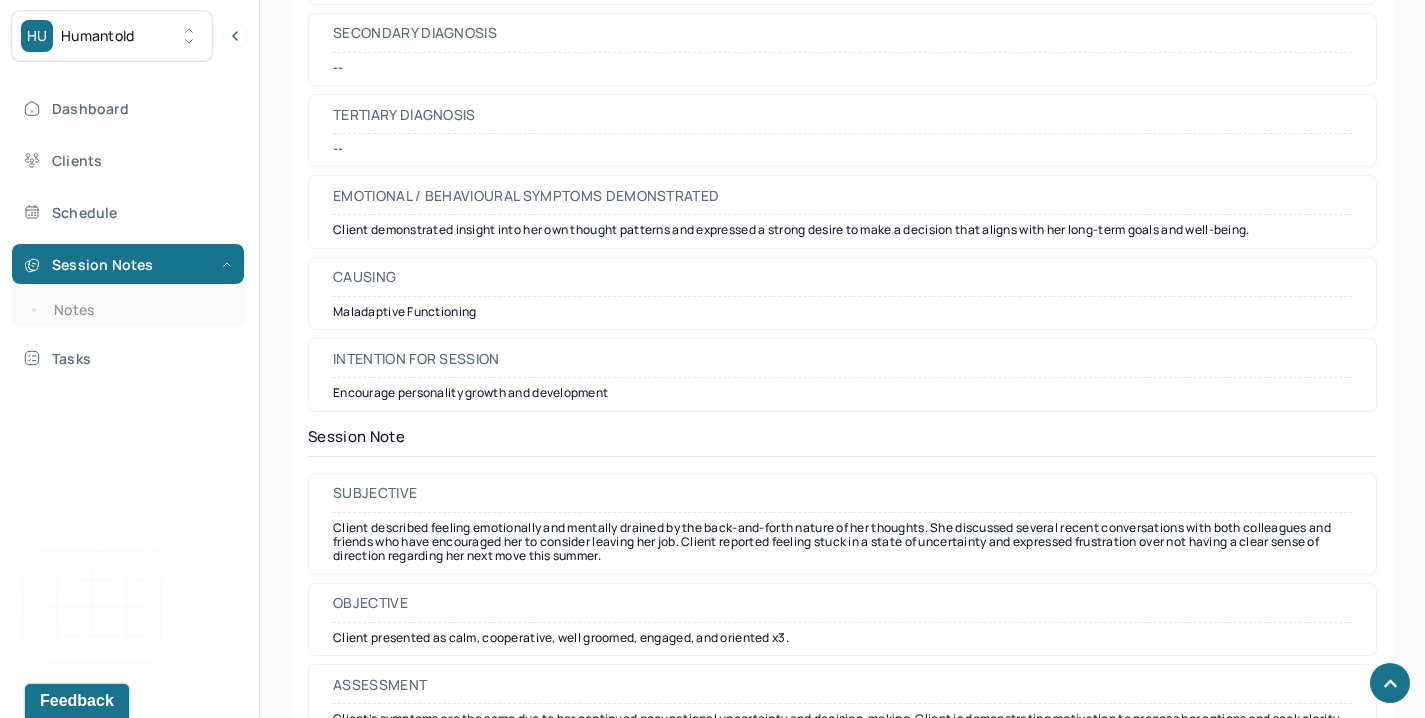 scroll, scrollTop: 1300, scrollLeft: 0, axis: vertical 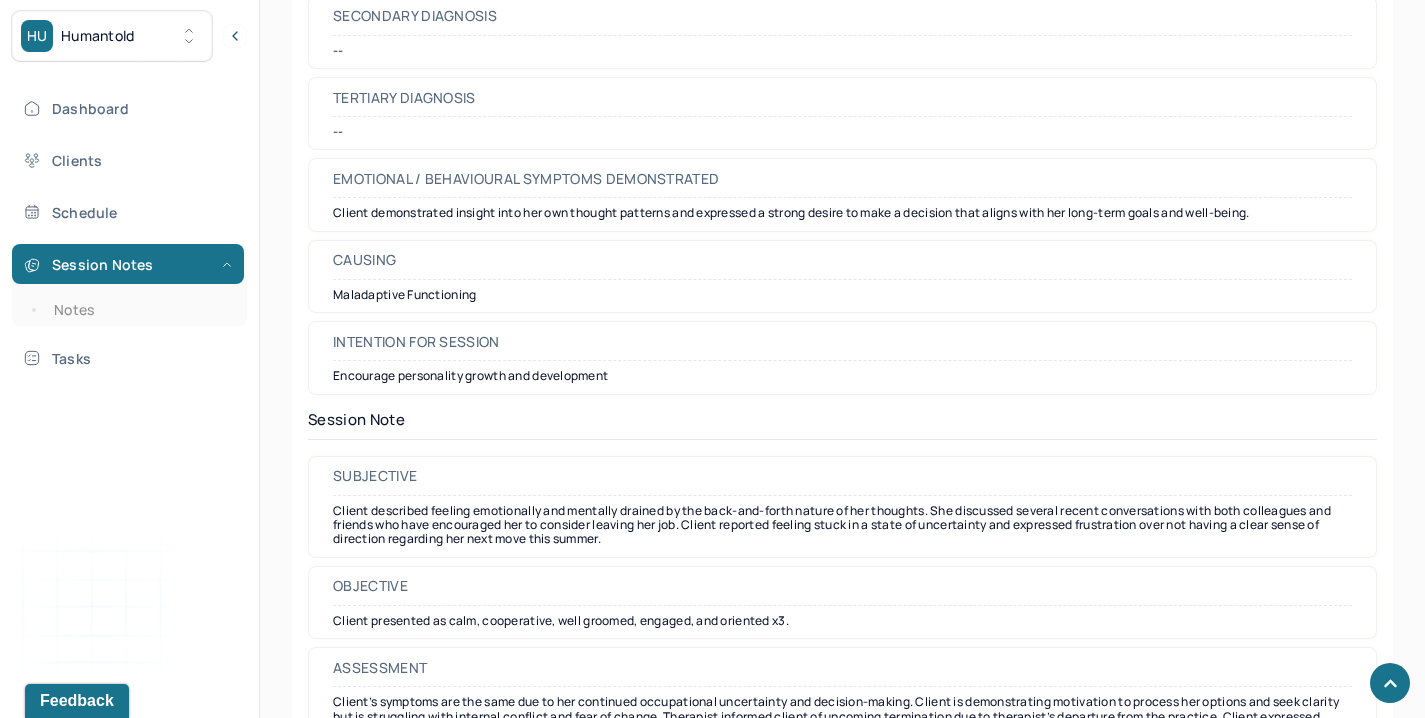 click on "Client described feeling emotionally and mentally drained by the back-and-forth nature of her thoughts. She discussed several recent conversations with both colleagues and friends who have encouraged her to consider leaving her job. Client reported feeling stuck in a state of uncertainty and expressed frustration over not having a clear sense of direction regarding her next move this summer." at bounding box center (842, 525) 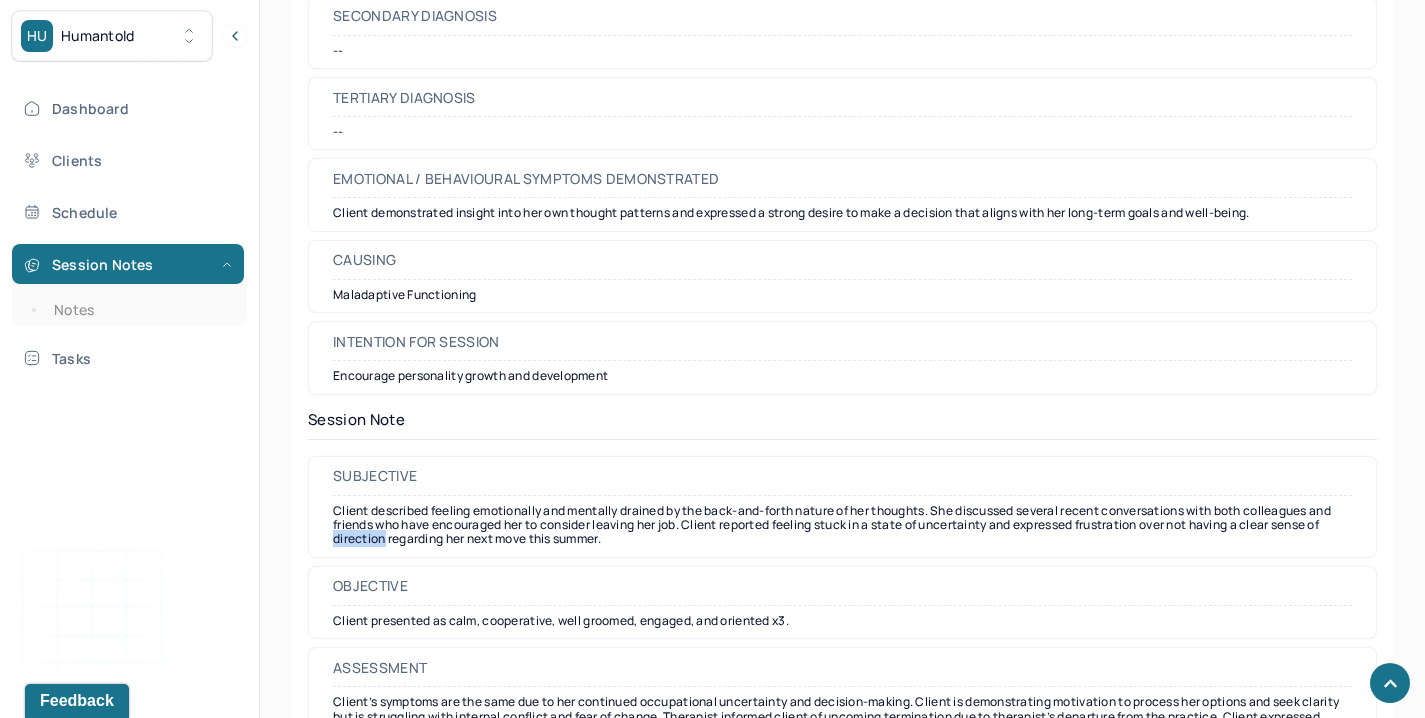 click on "Client described feeling emotionally and mentally drained by the back-and-forth nature of her thoughts. She discussed several recent conversations with both colleagues and friends who have encouraged her to consider leaving her job. Client reported feeling stuck in a state of uncertainty and expressed frustration over not having a clear sense of direction regarding her next move this summer." at bounding box center [842, 525] 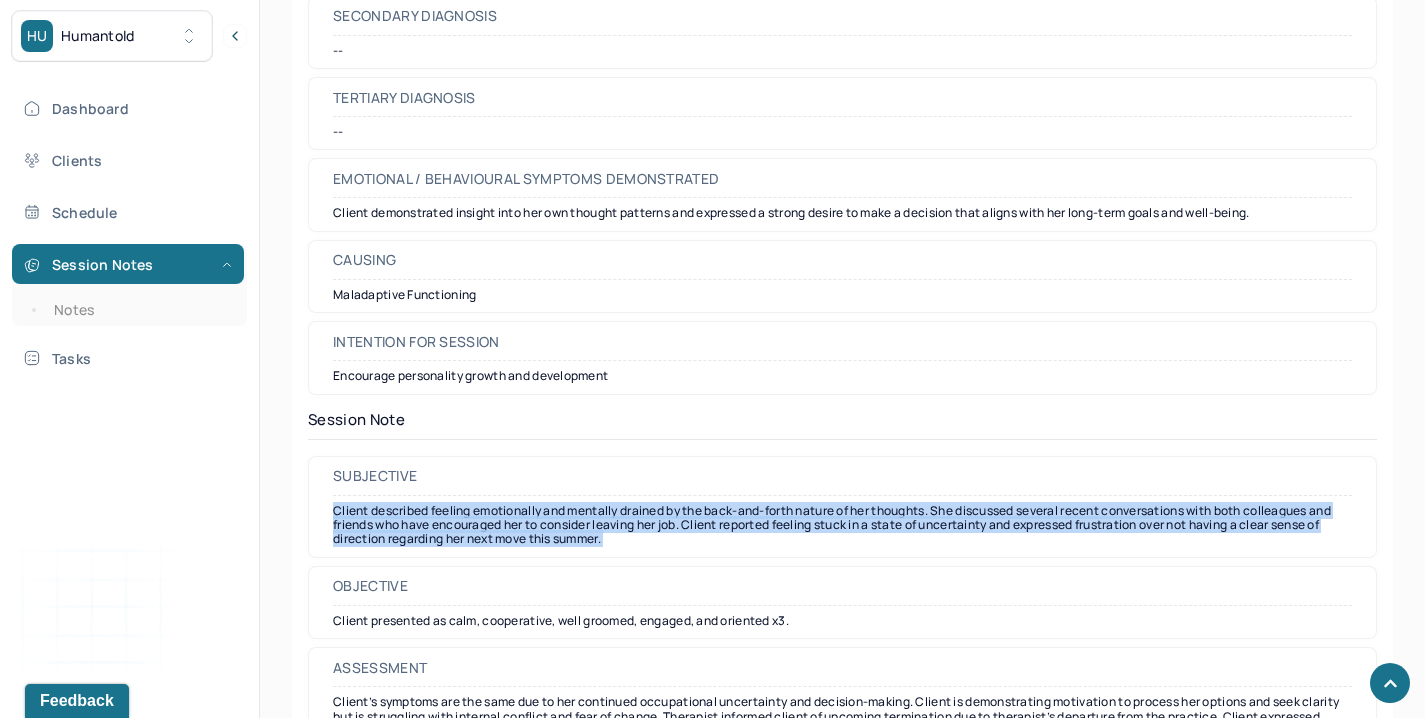 click on "Client described feeling emotionally and mentally drained by the back-and-forth nature of her thoughts. She discussed several recent conversations with both colleagues and friends who have encouraged her to consider leaving her job. Client reported feeling stuck in a state of uncertainty and expressed frustration over not having a clear sense of direction regarding her next move this summer." at bounding box center (842, 525) 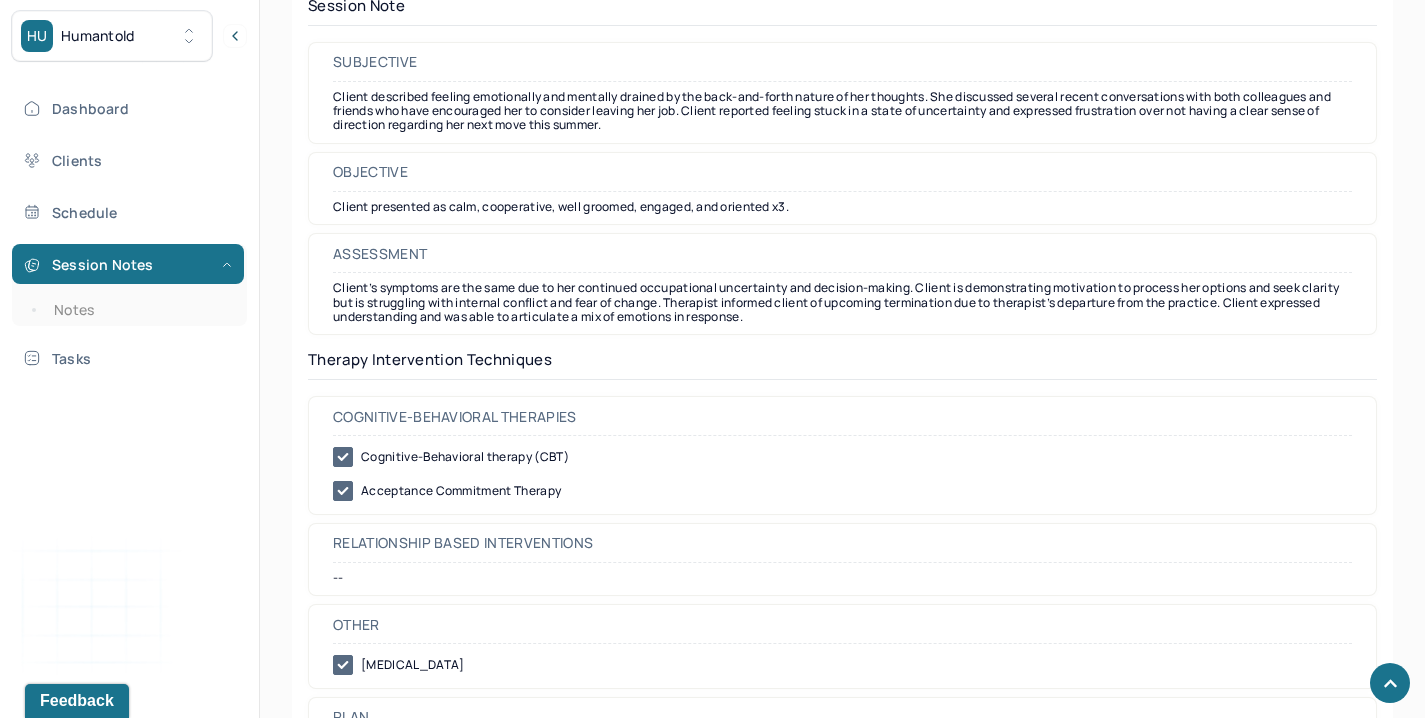 click on "Client’s symptoms are the same due to her continued occupational uncertainty and decision-making. Client is demonstrating motivation to process her options and seek clarity but is struggling with internal conflict and fear of change. Therapist informed client of upcoming termination due to therapist’s departure from the practice. Client expressed understanding and was able to articulate a mix of emotions in response." at bounding box center [842, 302] 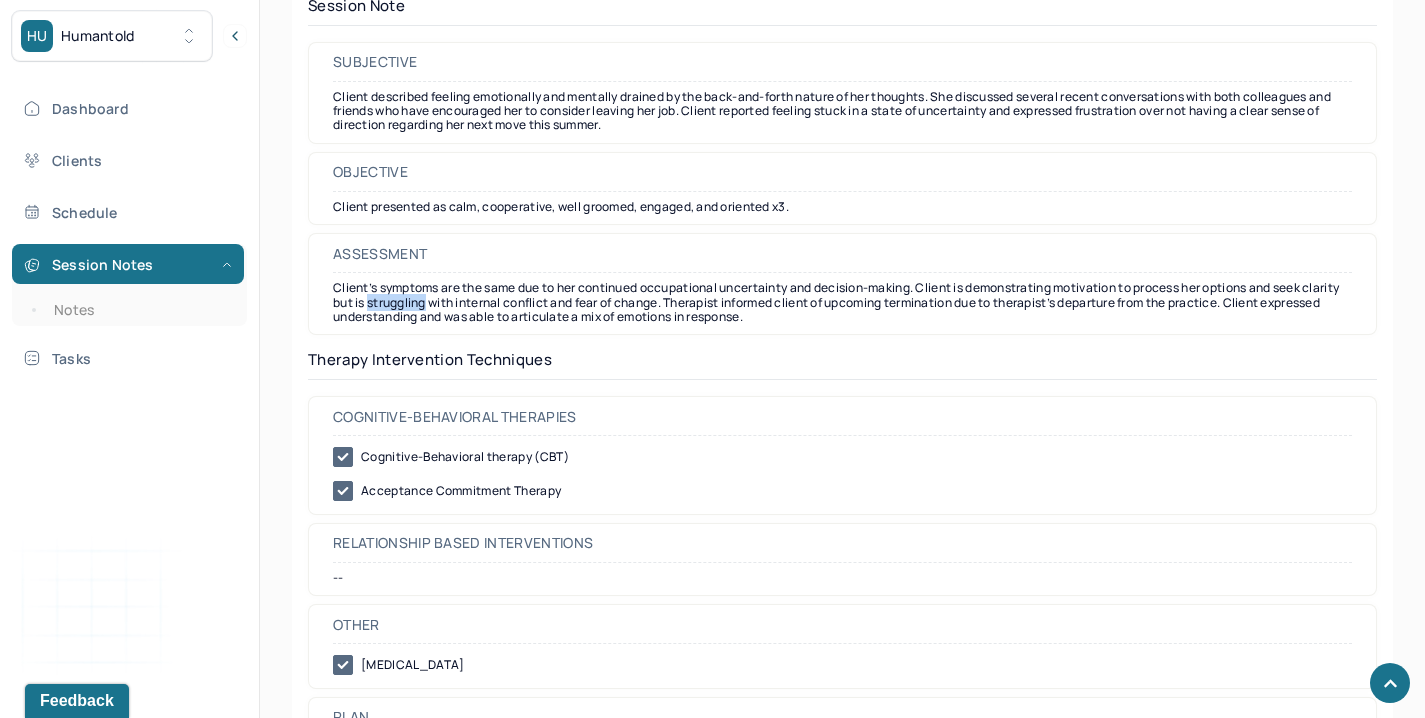 click on "Client’s symptoms are the same due to her continued occupational uncertainty and decision-making. Client is demonstrating motivation to process her options and seek clarity but is struggling with internal conflict and fear of change. Therapist informed client of upcoming termination due to therapist’s departure from the practice. Client expressed understanding and was able to articulate a mix of emotions in response." at bounding box center [842, 302] 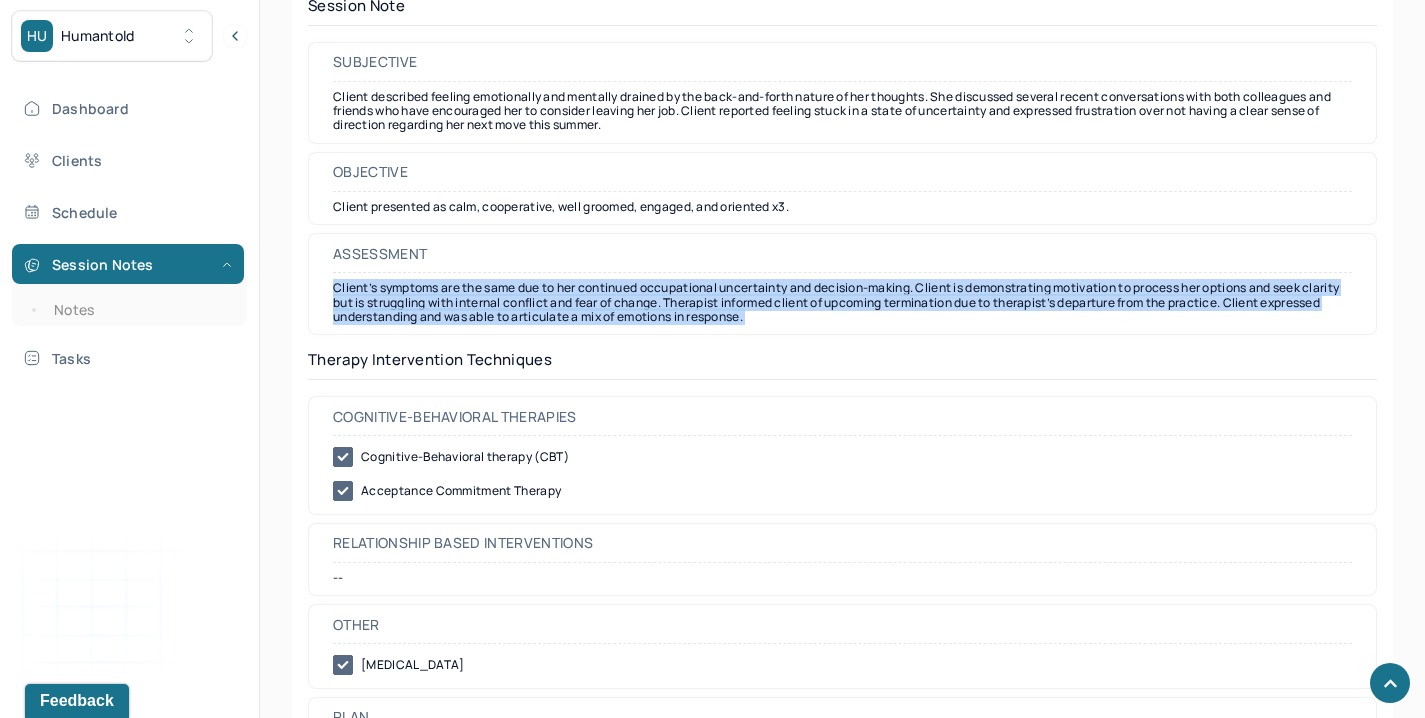 click on "Client’s symptoms are the same due to her continued occupational uncertainty and decision-making. Client is demonstrating motivation to process her options and seek clarity but is struggling with internal conflict and fear of change. Therapist informed client of upcoming termination due to therapist’s departure from the practice. Client expressed understanding and was able to articulate a mix of emotions in response." at bounding box center [842, 302] 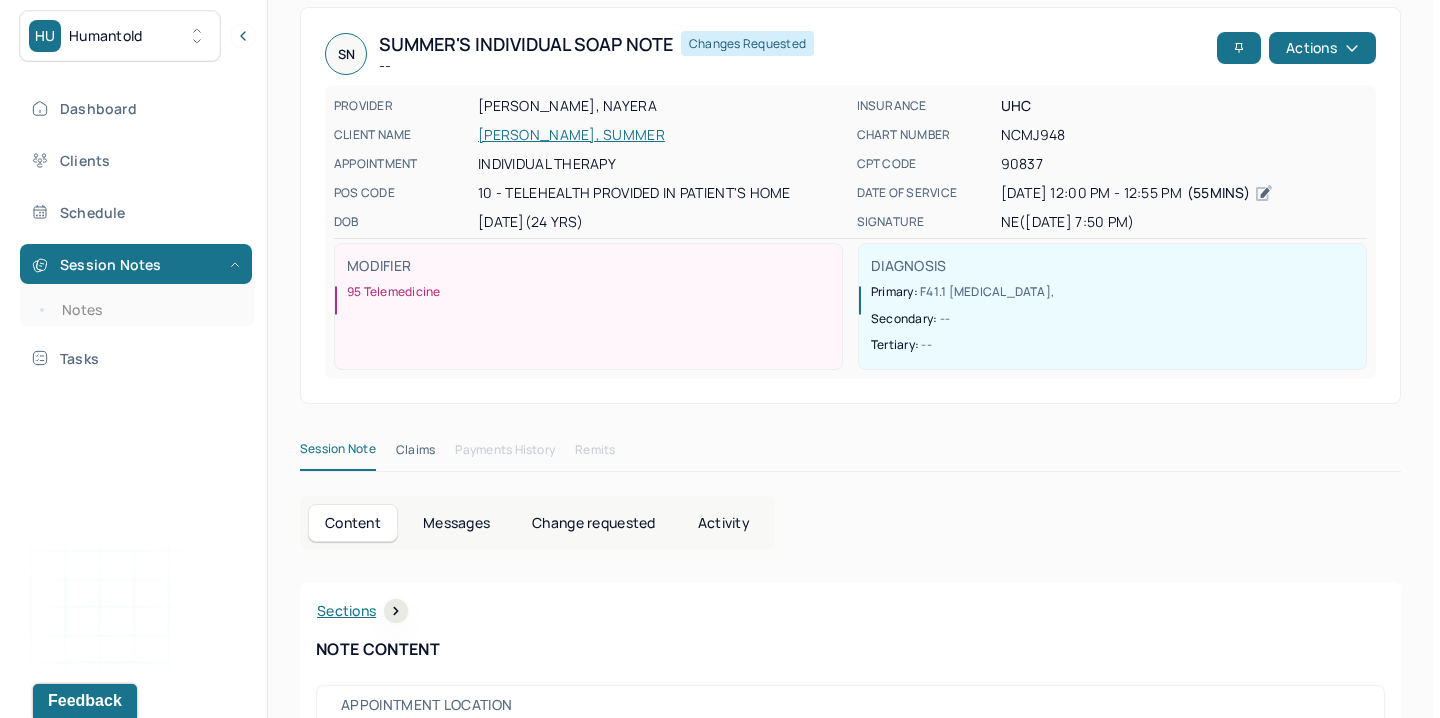 scroll, scrollTop: 0, scrollLeft: 0, axis: both 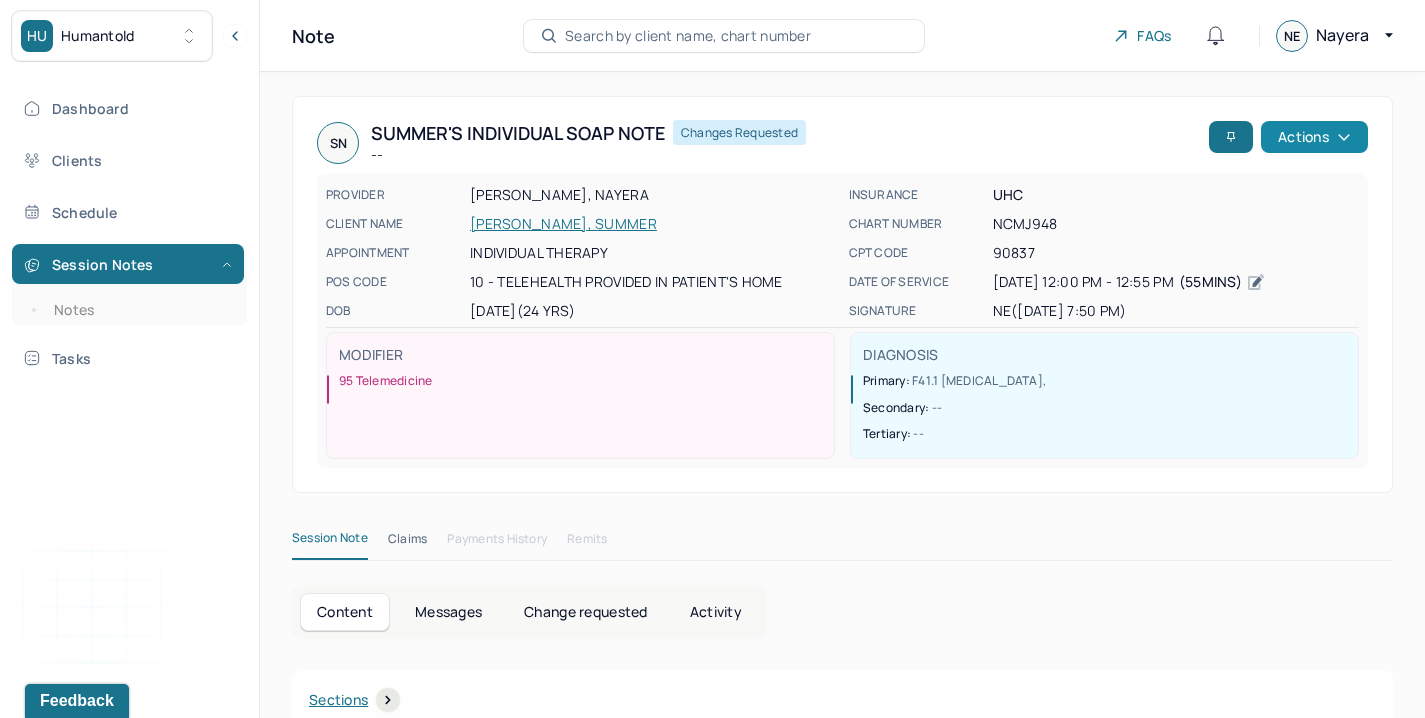 click on "Actions" at bounding box center [1314, 137] 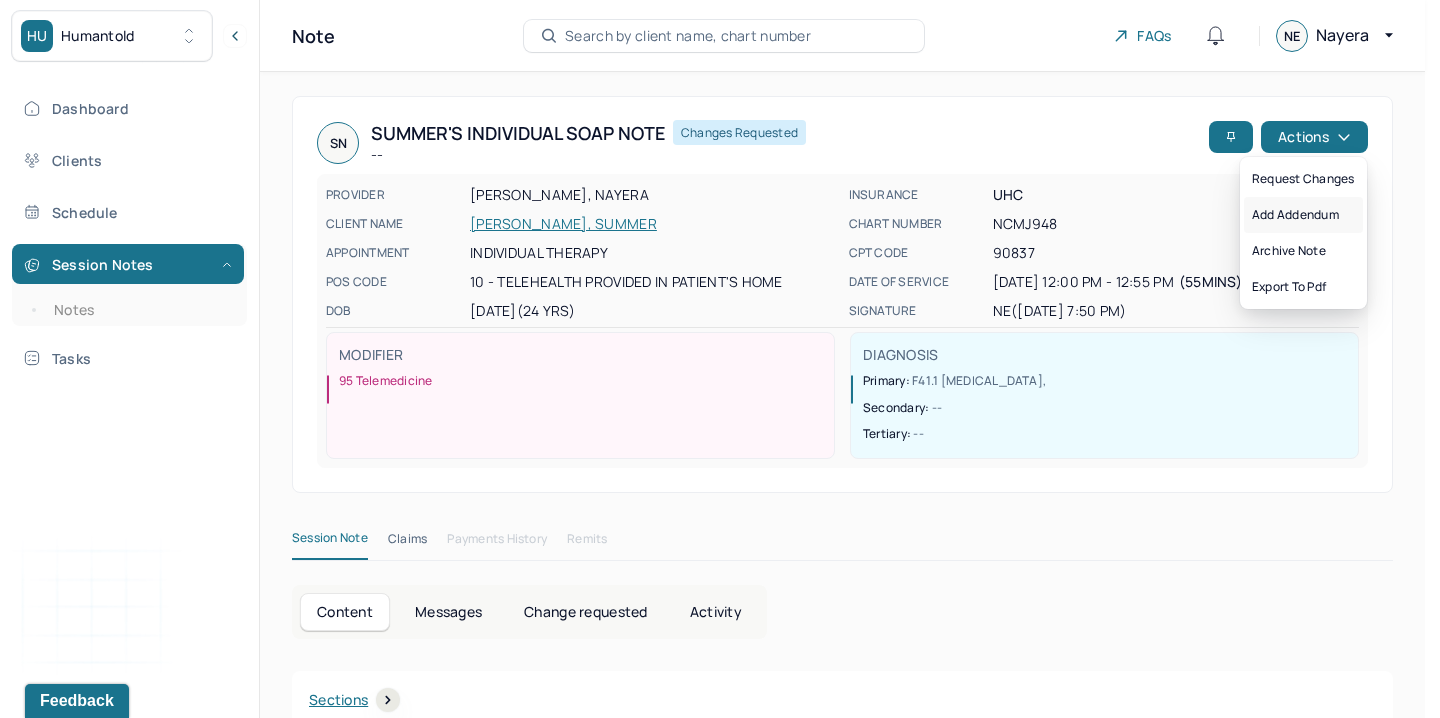 click on "Add addendum" at bounding box center (1303, 215) 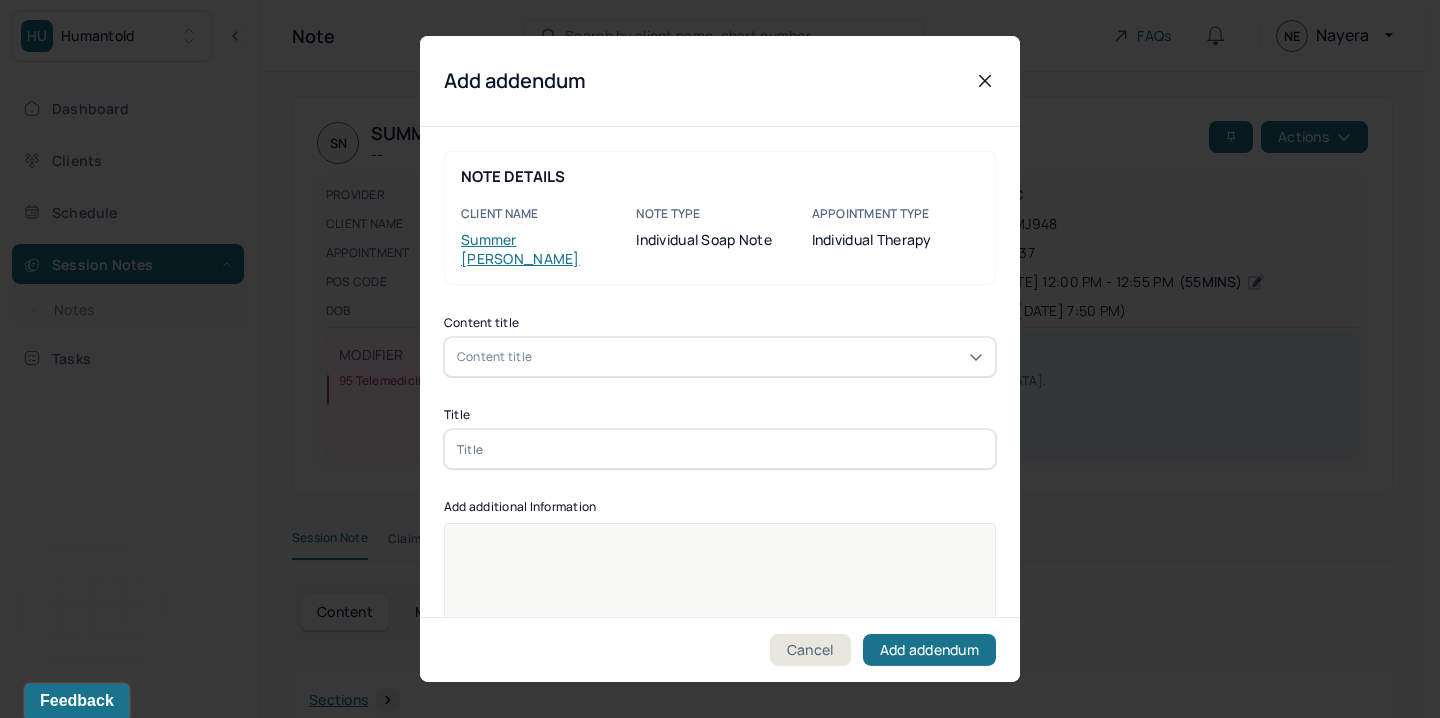 click on "Content title" at bounding box center (720, 357) 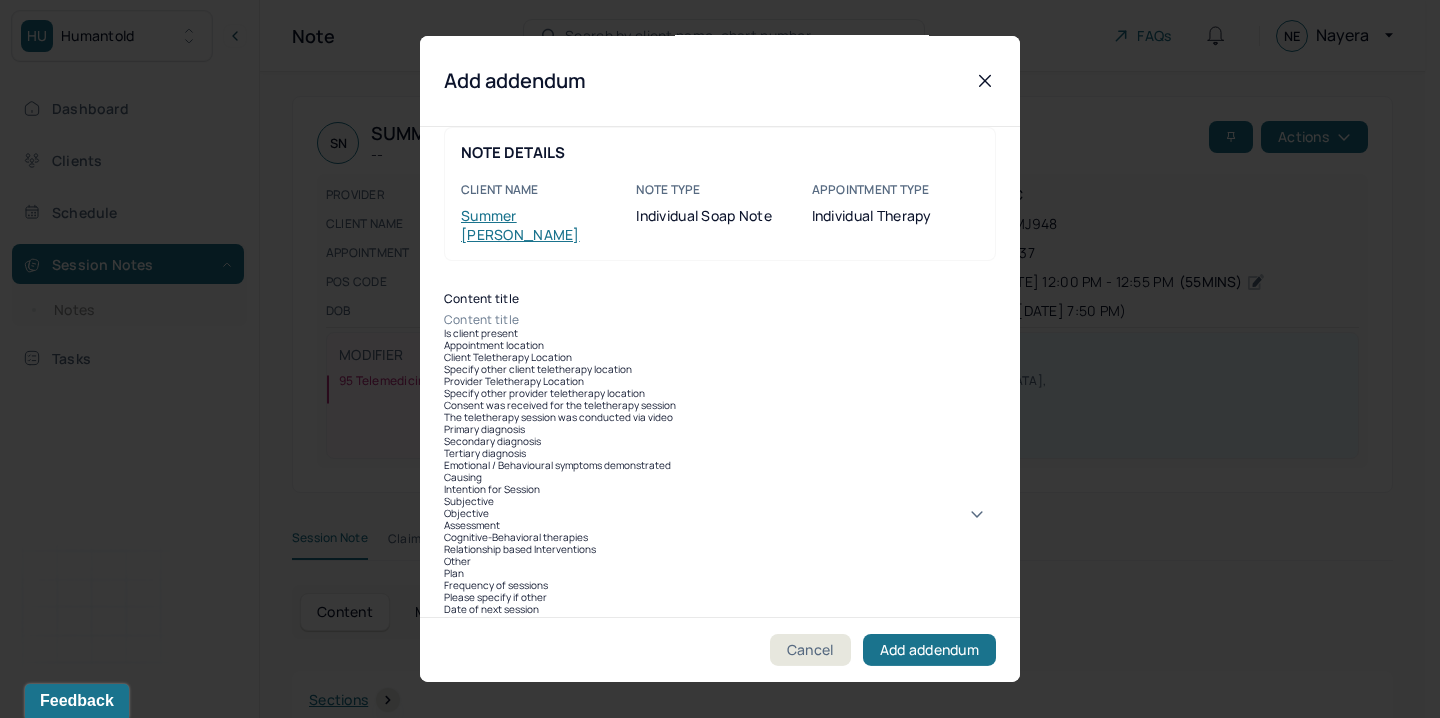 scroll, scrollTop: 28, scrollLeft: 0, axis: vertical 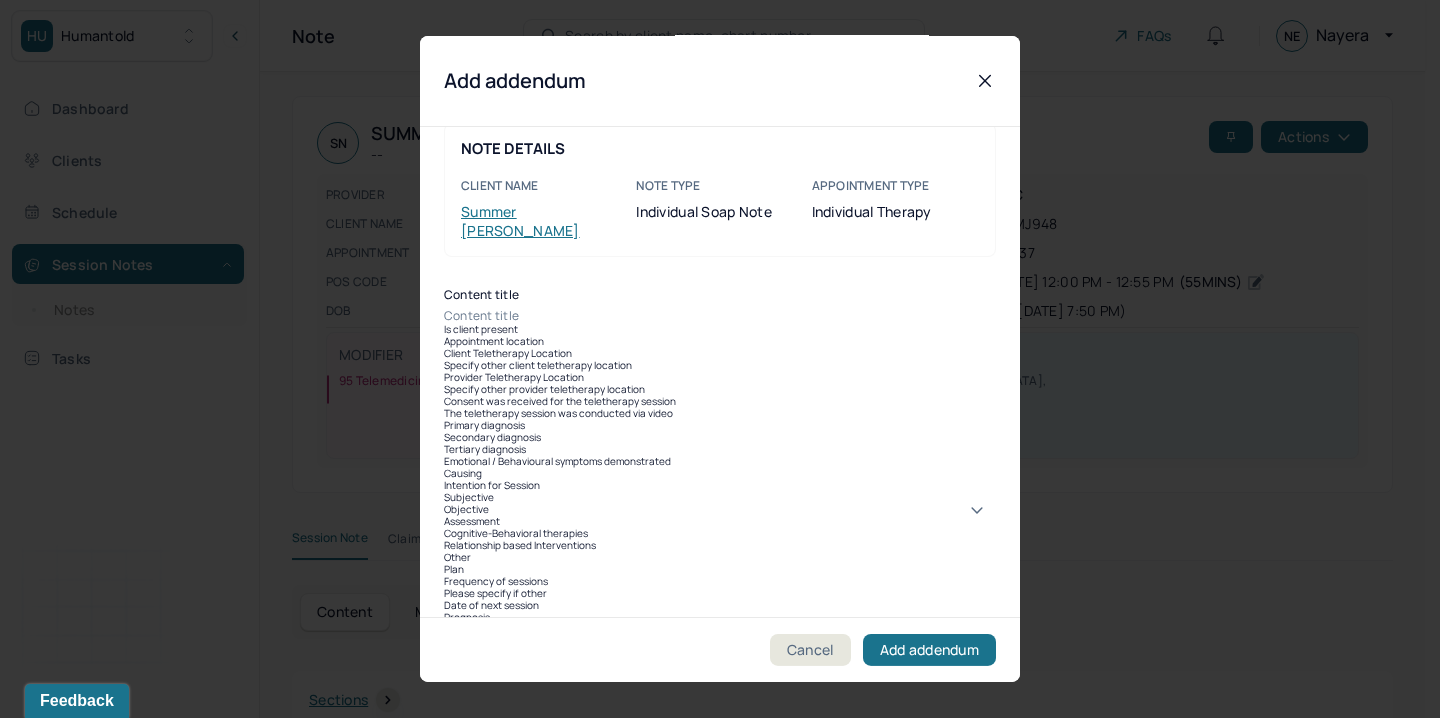 click on "Assessment" at bounding box center (720, 521) 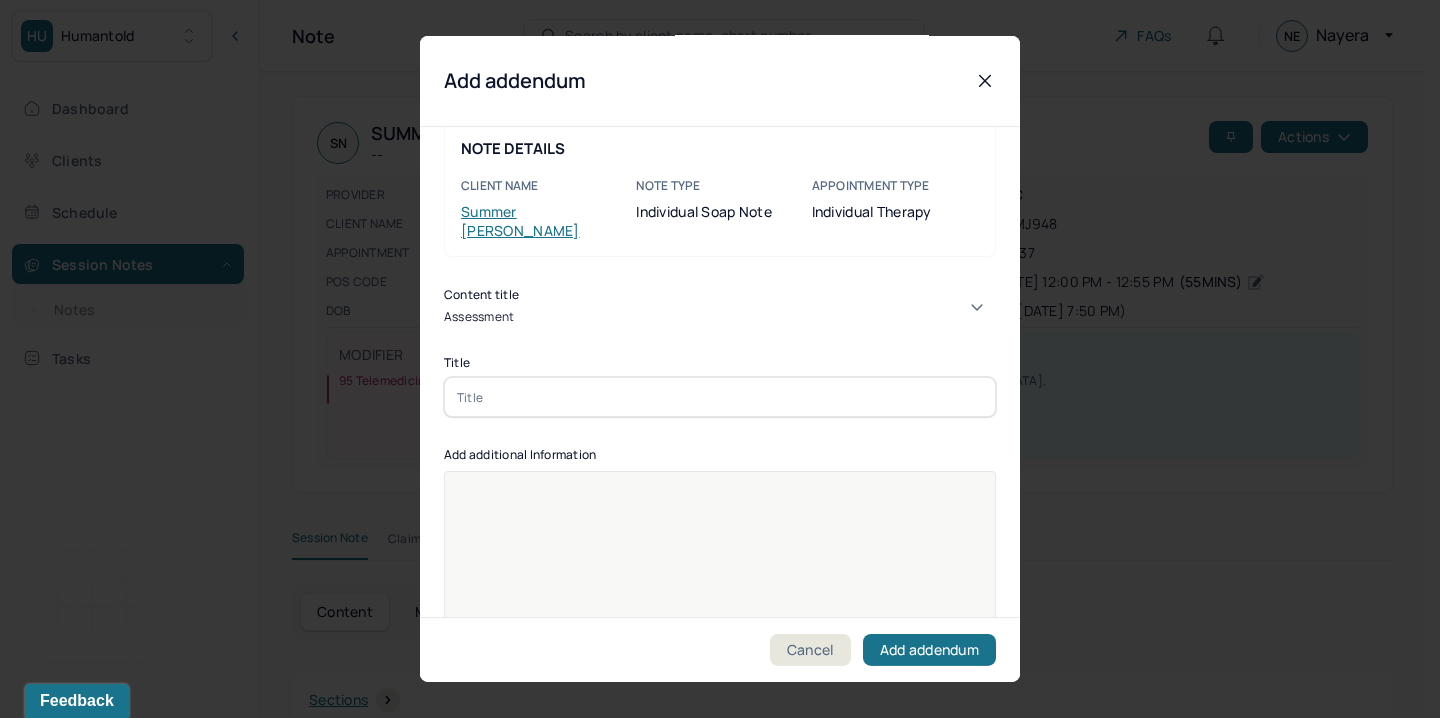 click at bounding box center [720, 397] 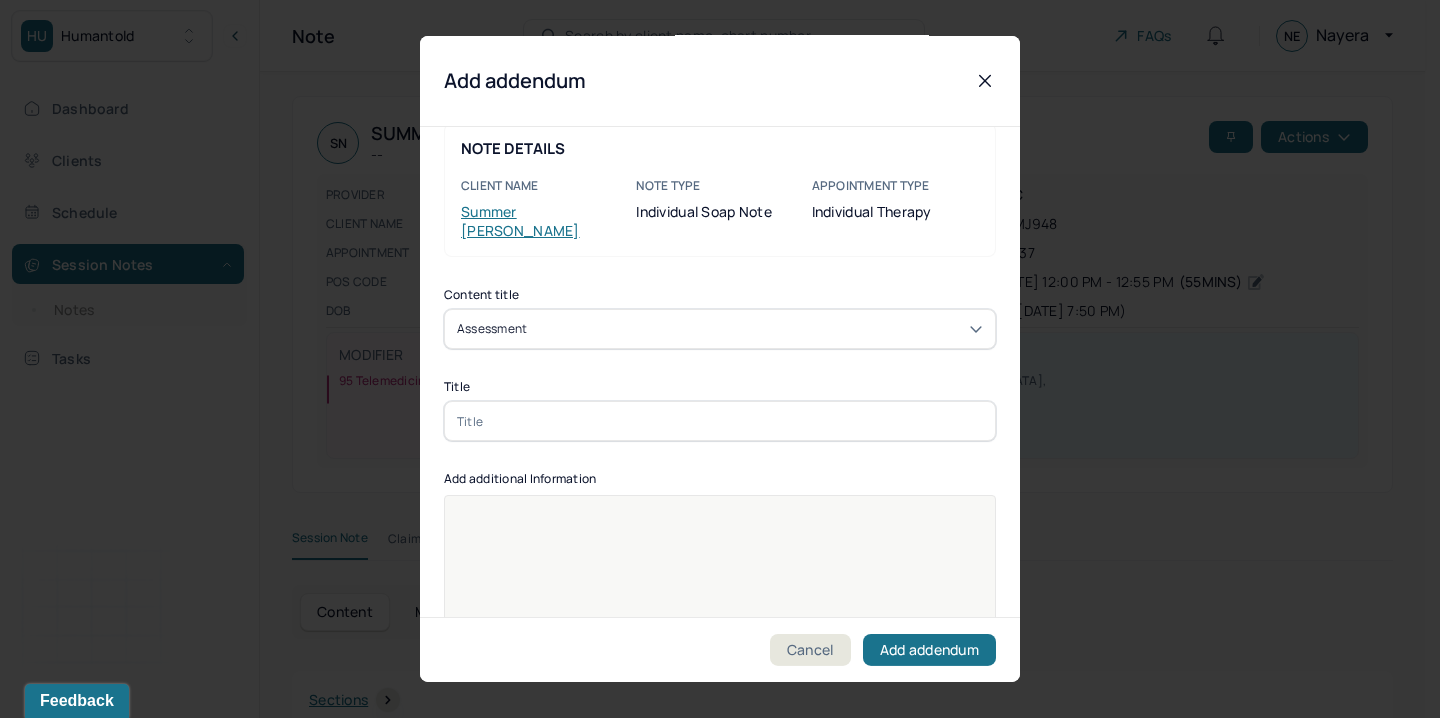click at bounding box center [720, 421] 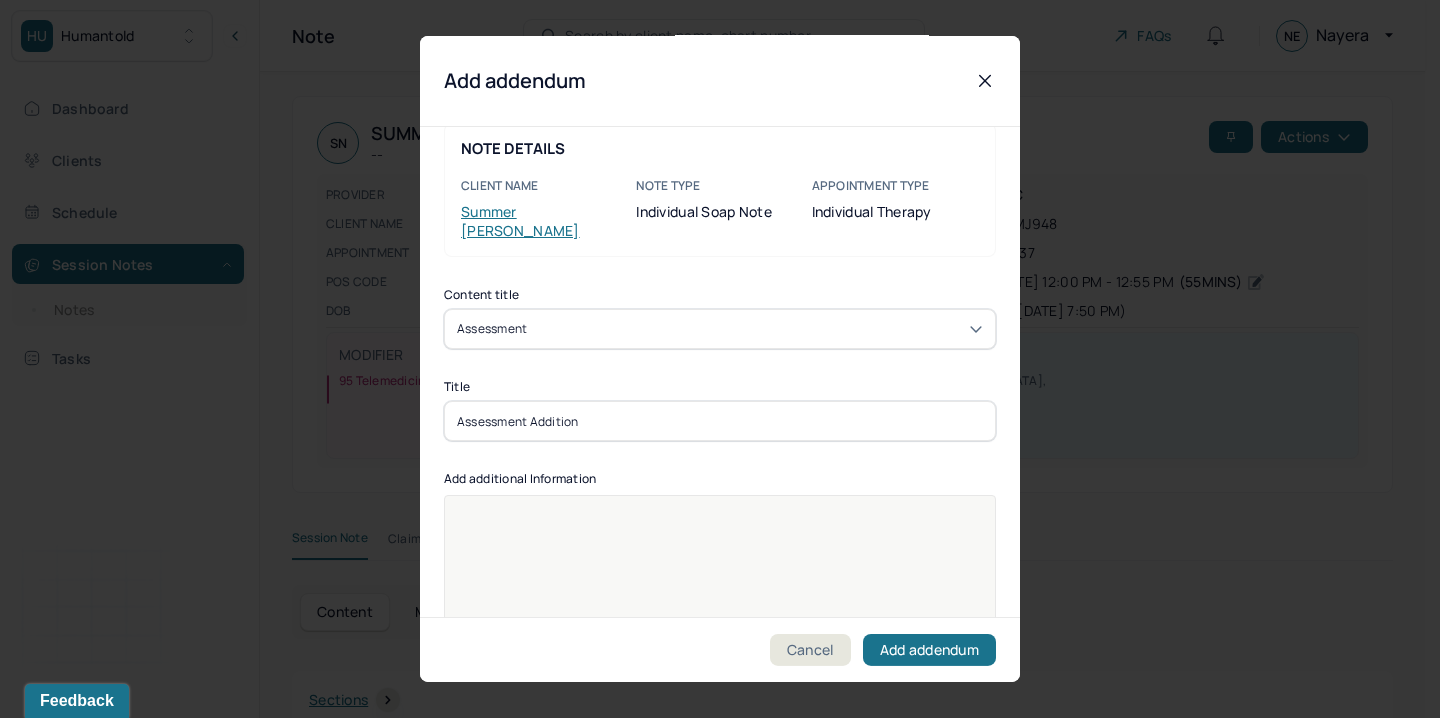 type on "Assessment Addition" 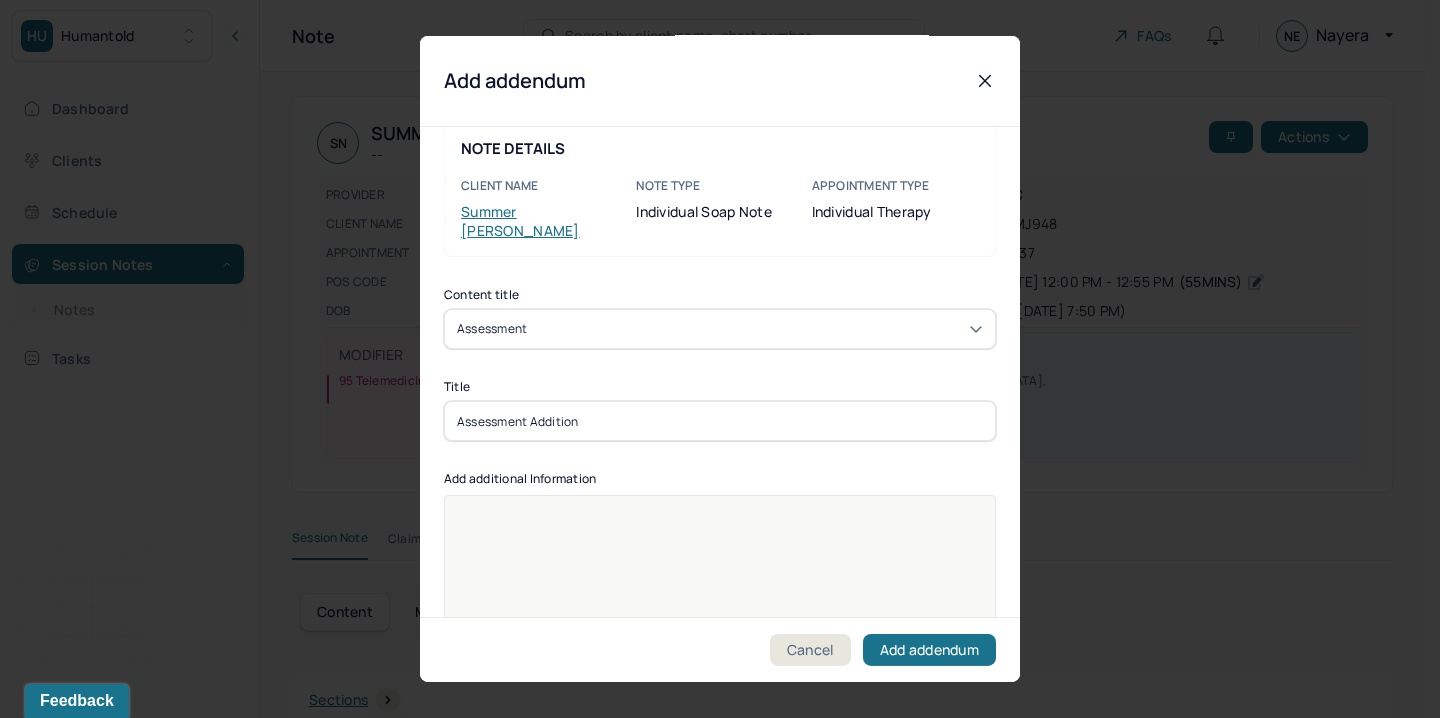 click at bounding box center (720, 516) 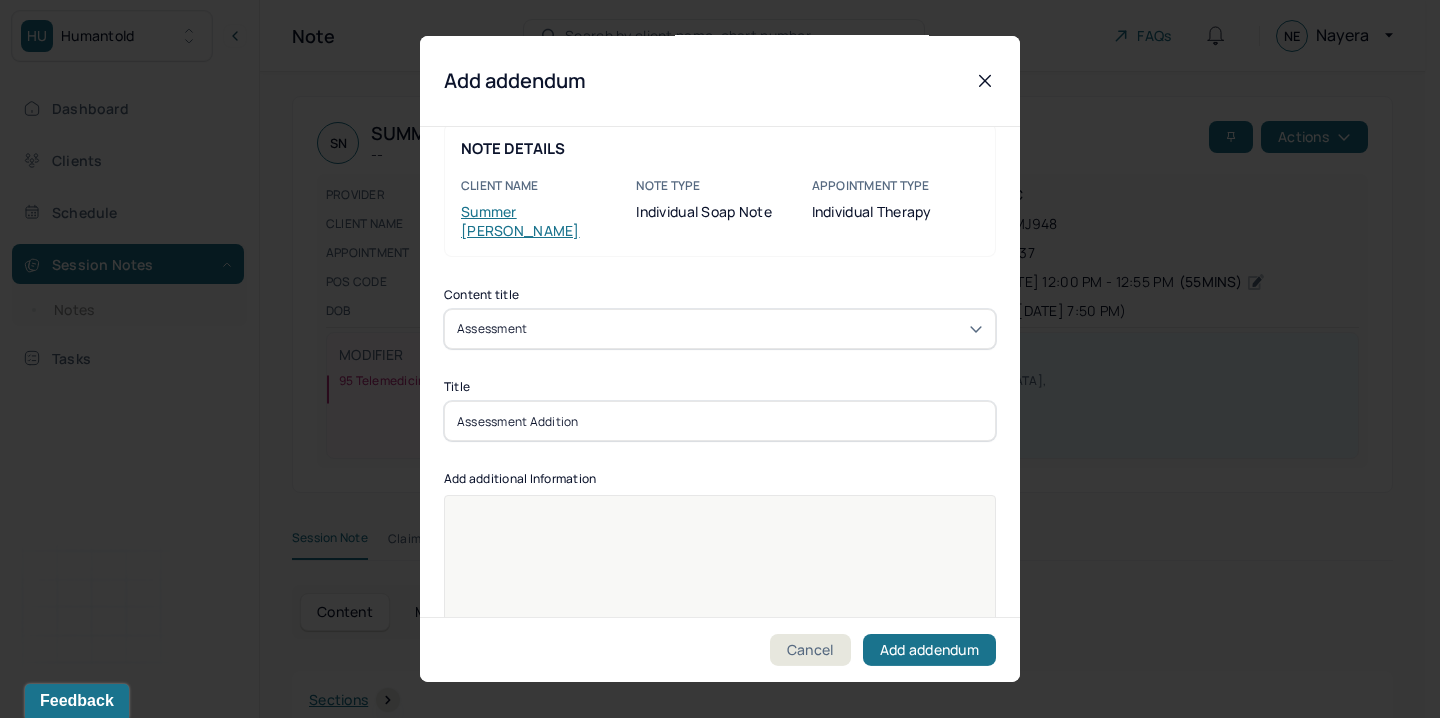 paste 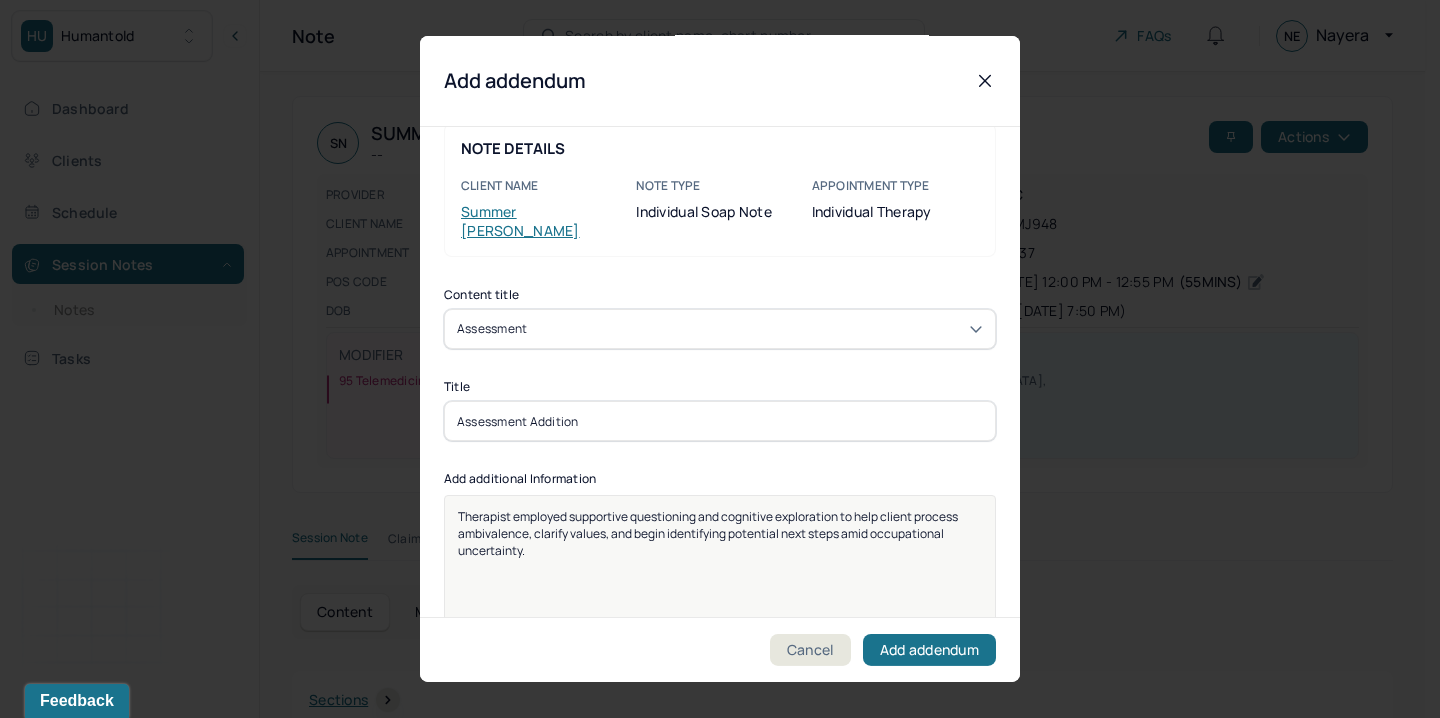 click on "Therapist employed supportive questioning and cognitive exploration to help client process ambivalence, clarify values, and begin identifying potential next steps amid occupational uncertainty." at bounding box center [709, 533] 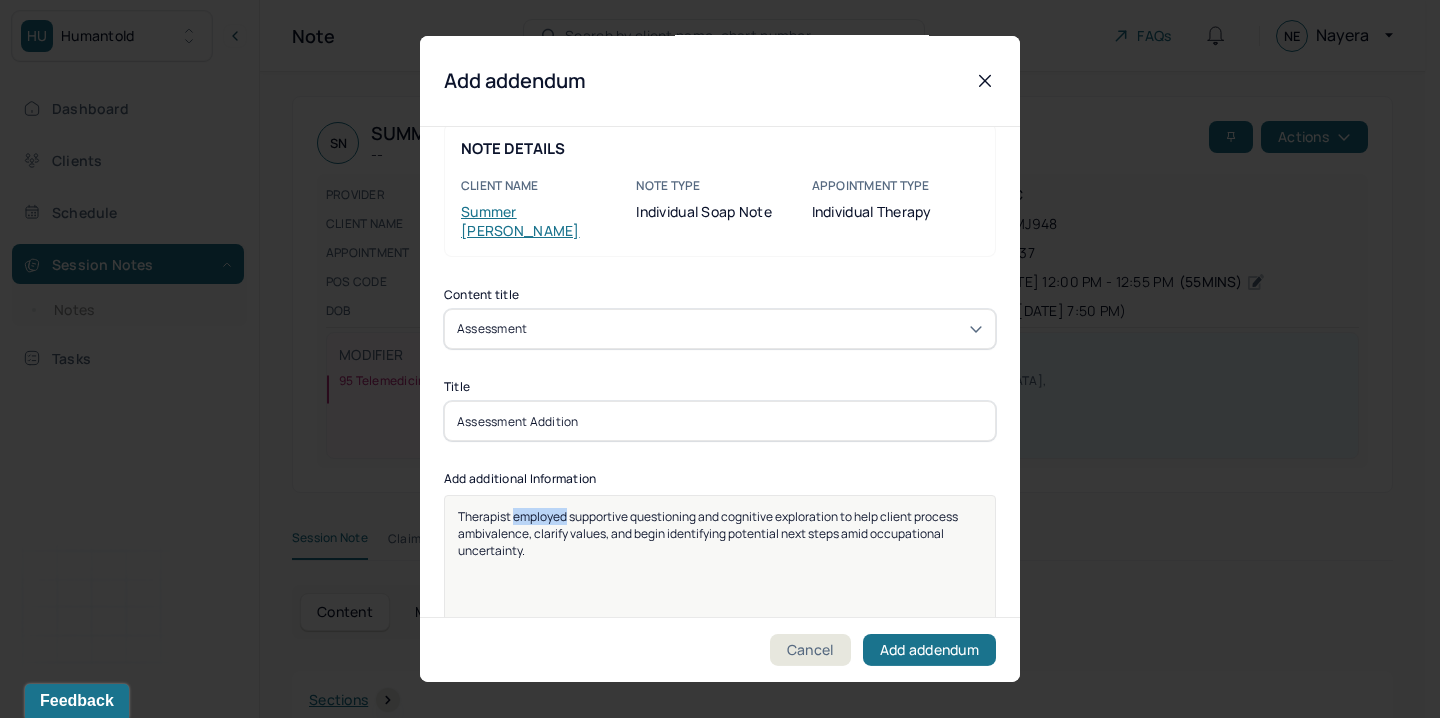 click on "Therapist employed supportive questioning and cognitive exploration to help client process ambivalence, clarify values, and begin identifying potential next steps amid occupational uncertainty." at bounding box center [709, 533] 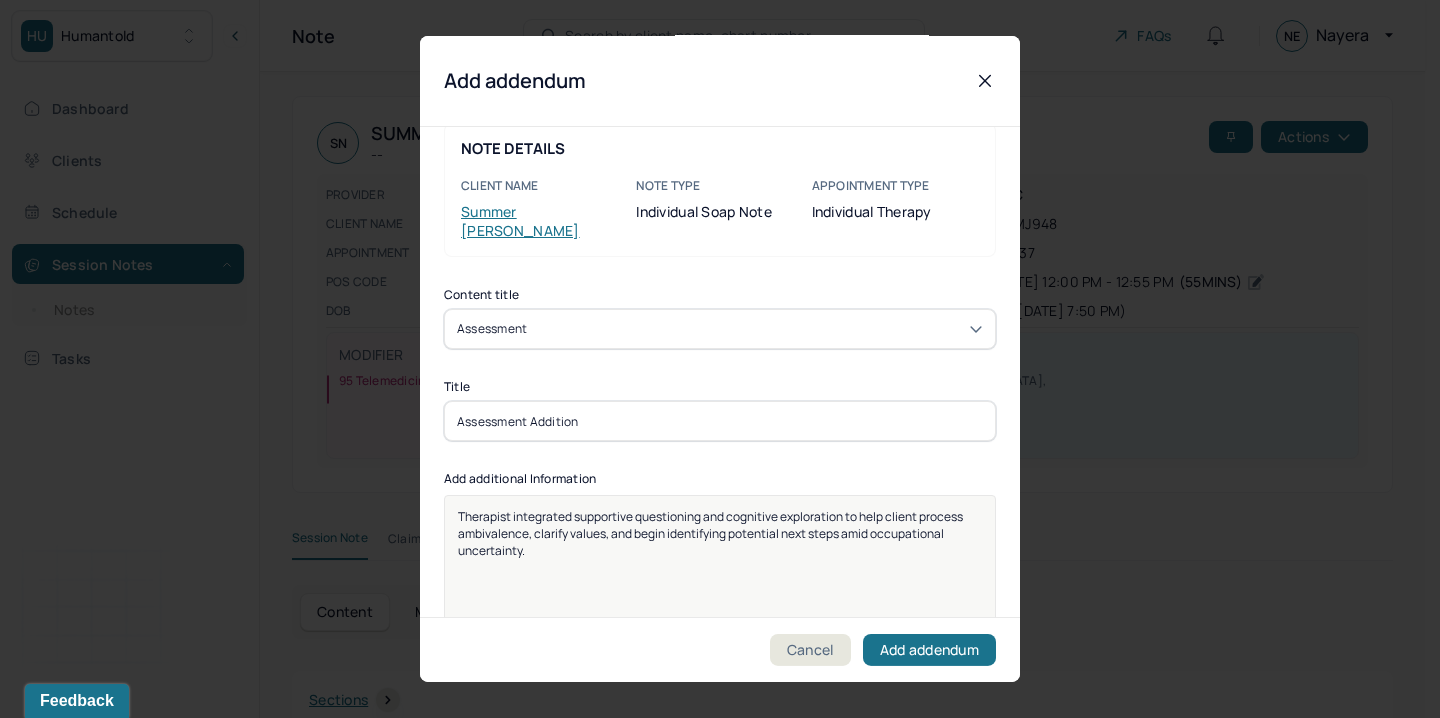 drag, startPoint x: 554, startPoint y: 404, endPoint x: 608, endPoint y: 411, distance: 54.451813 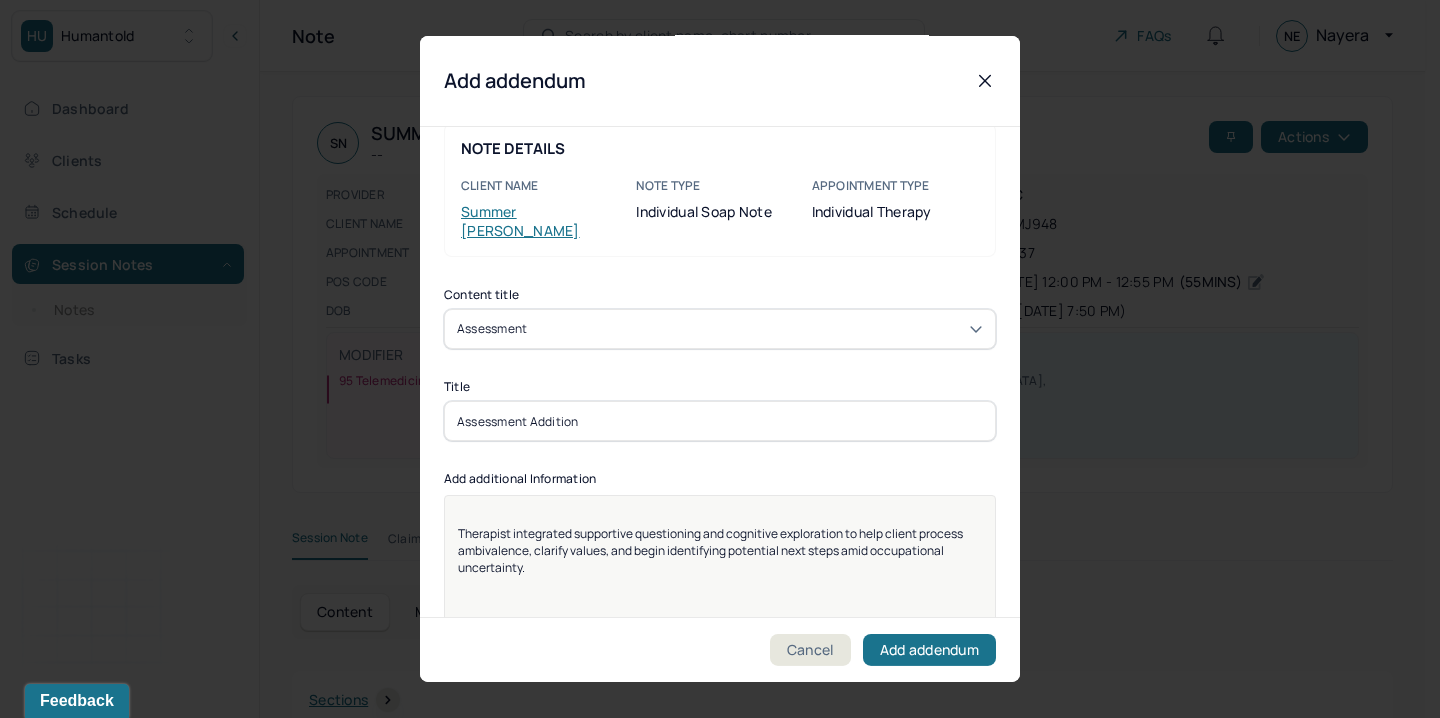 drag, startPoint x: 521, startPoint y: 482, endPoint x: 507, endPoint y: 485, distance: 14.3178215 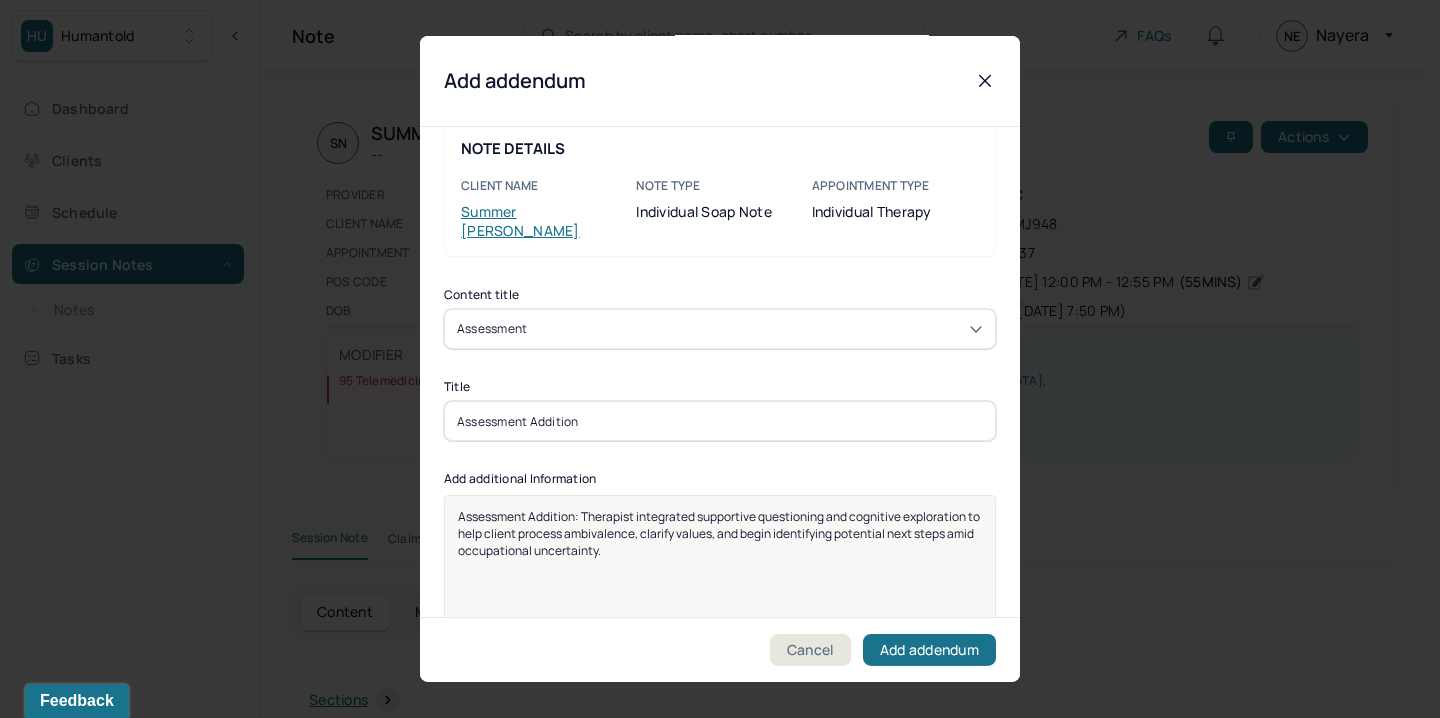 scroll, scrollTop: 25, scrollLeft: 0, axis: vertical 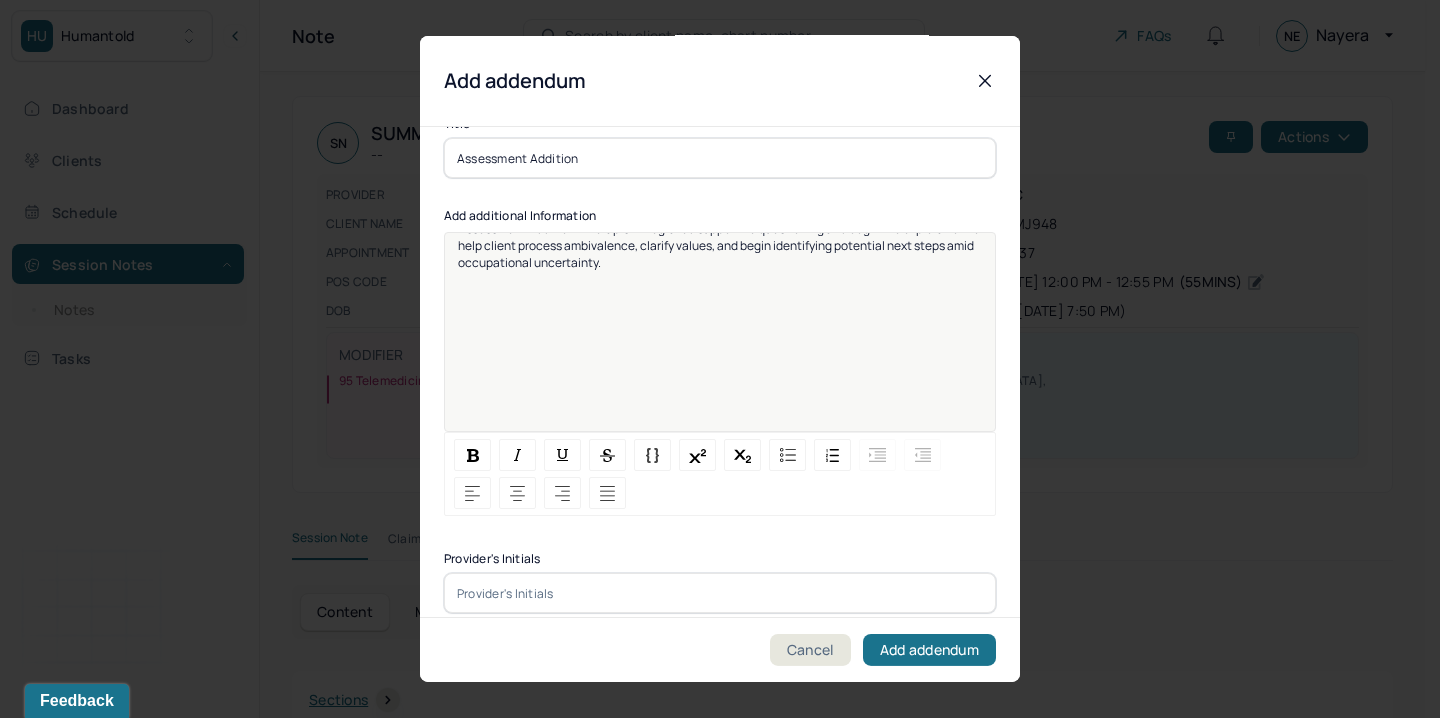 click on "Provider's Initials" at bounding box center (720, 559) 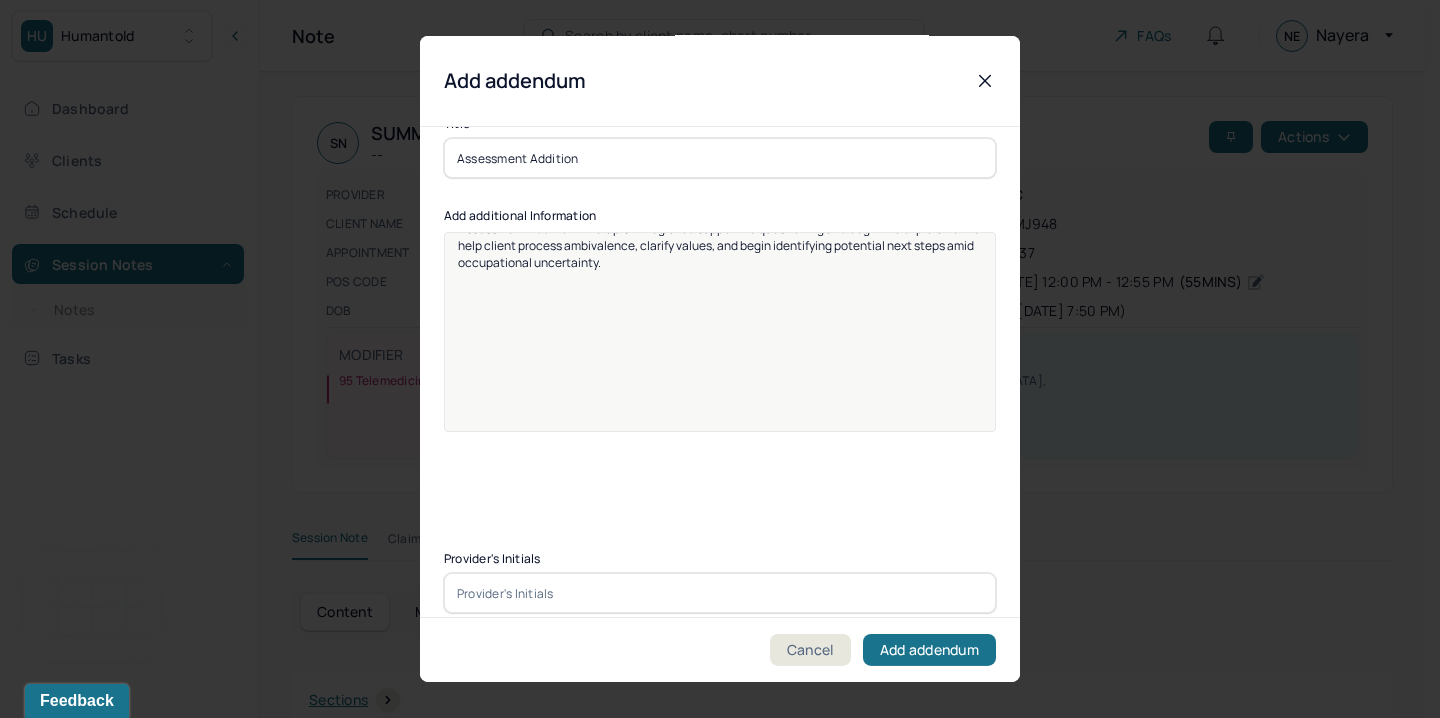 click at bounding box center [720, 593] 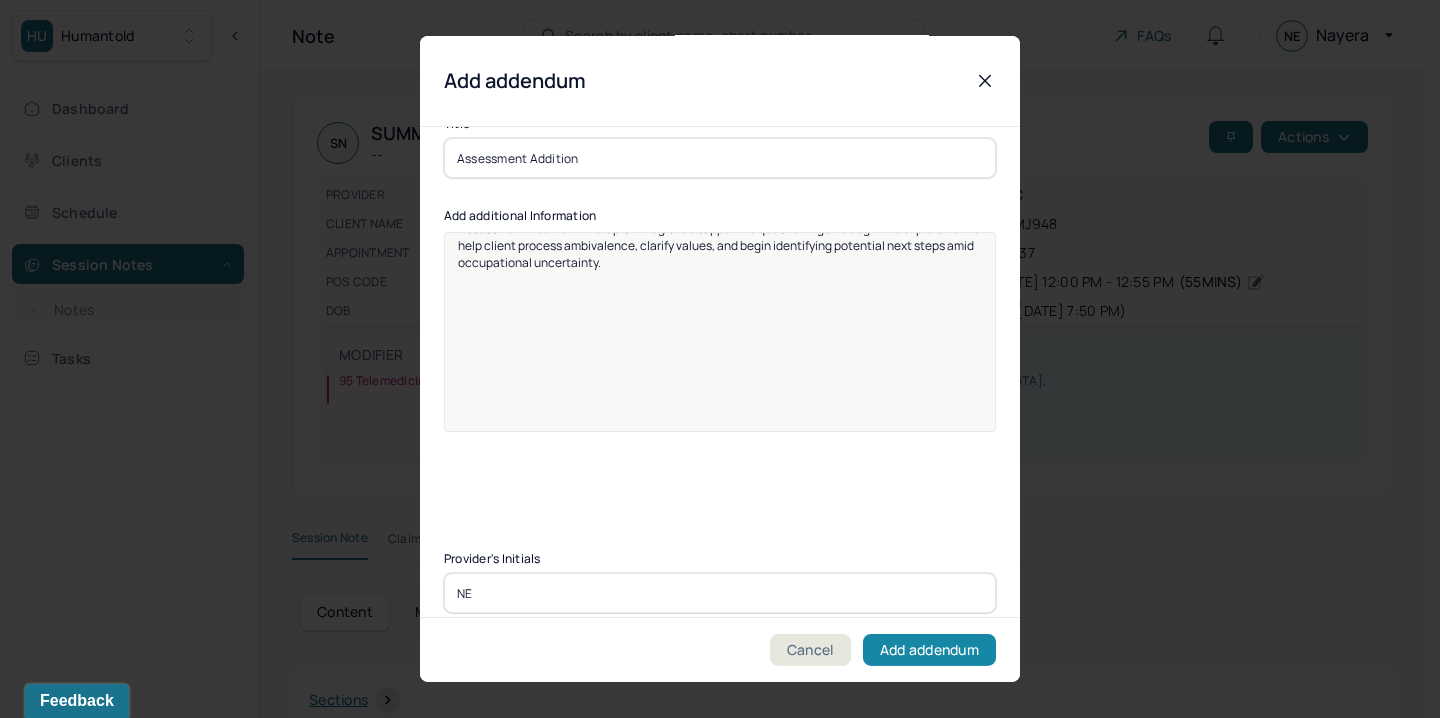 type on "NE" 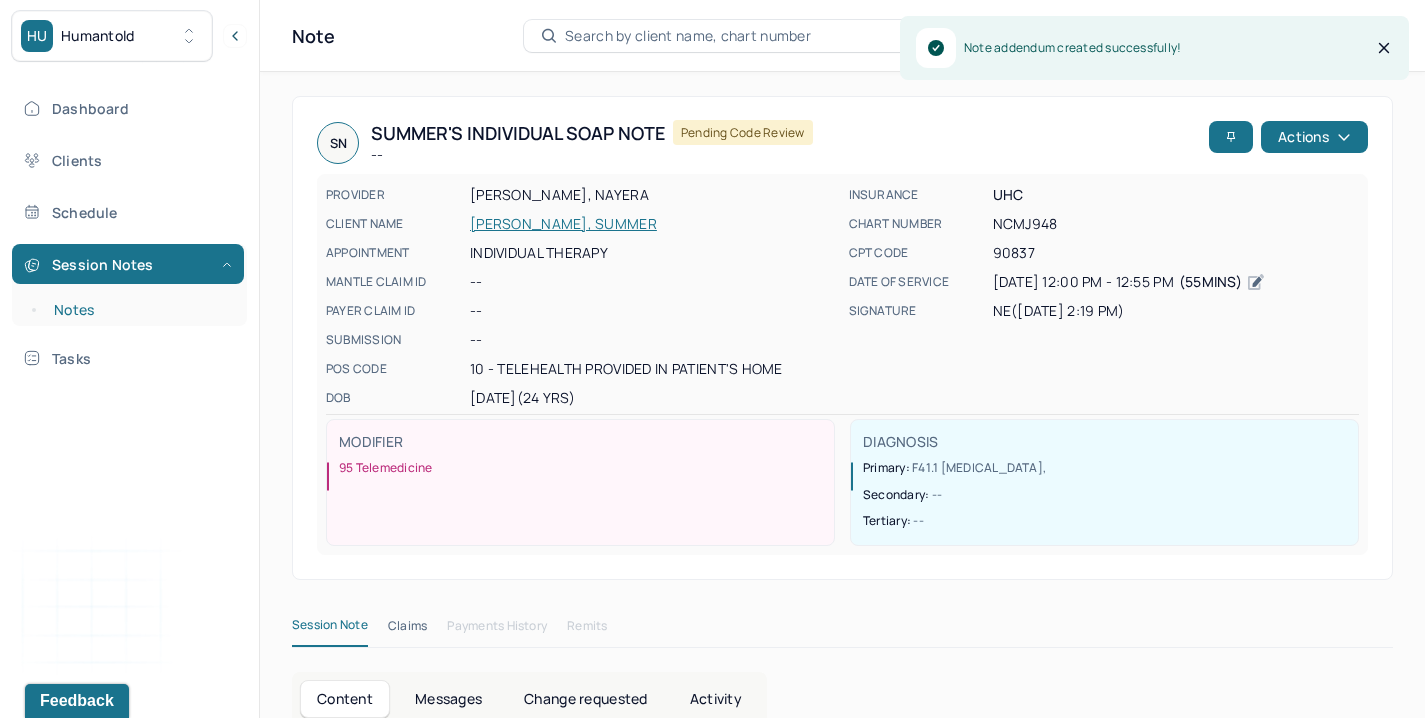 click on "Notes" at bounding box center (139, 310) 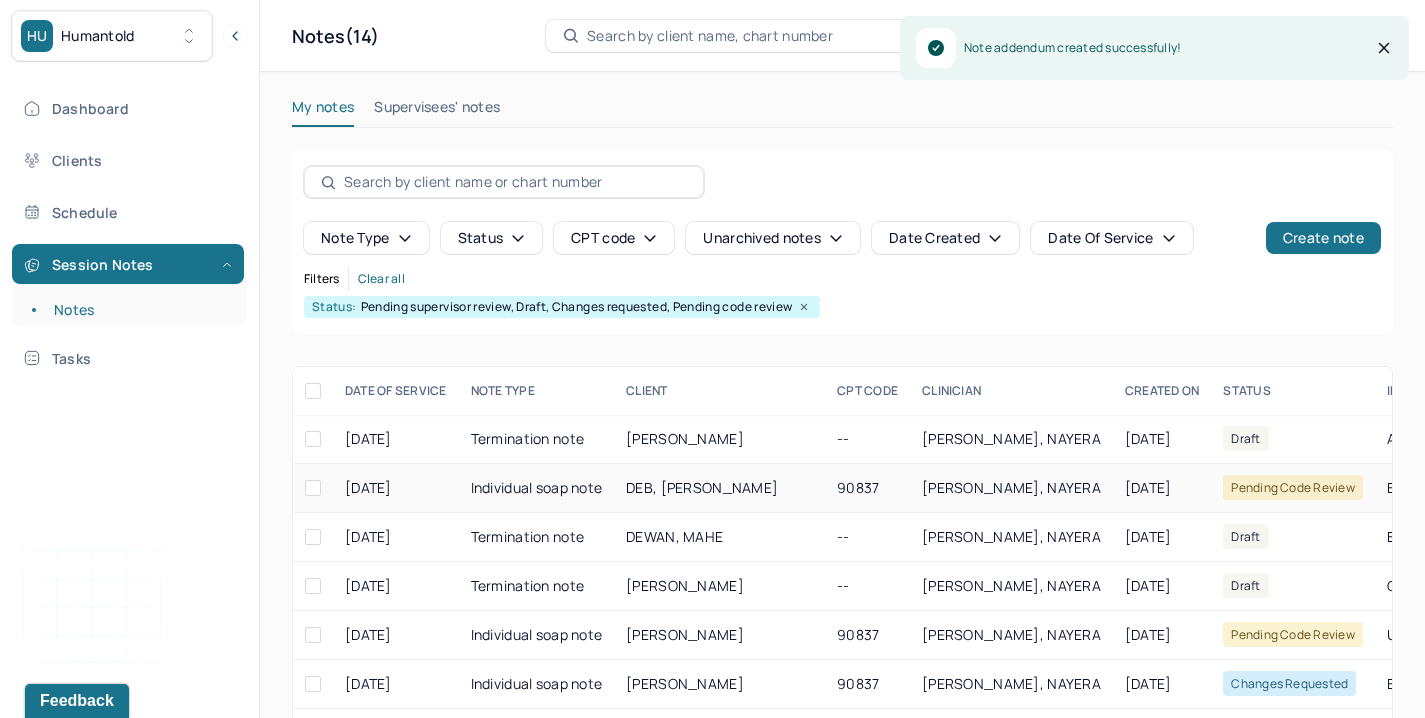 scroll, scrollTop: 176, scrollLeft: 0, axis: vertical 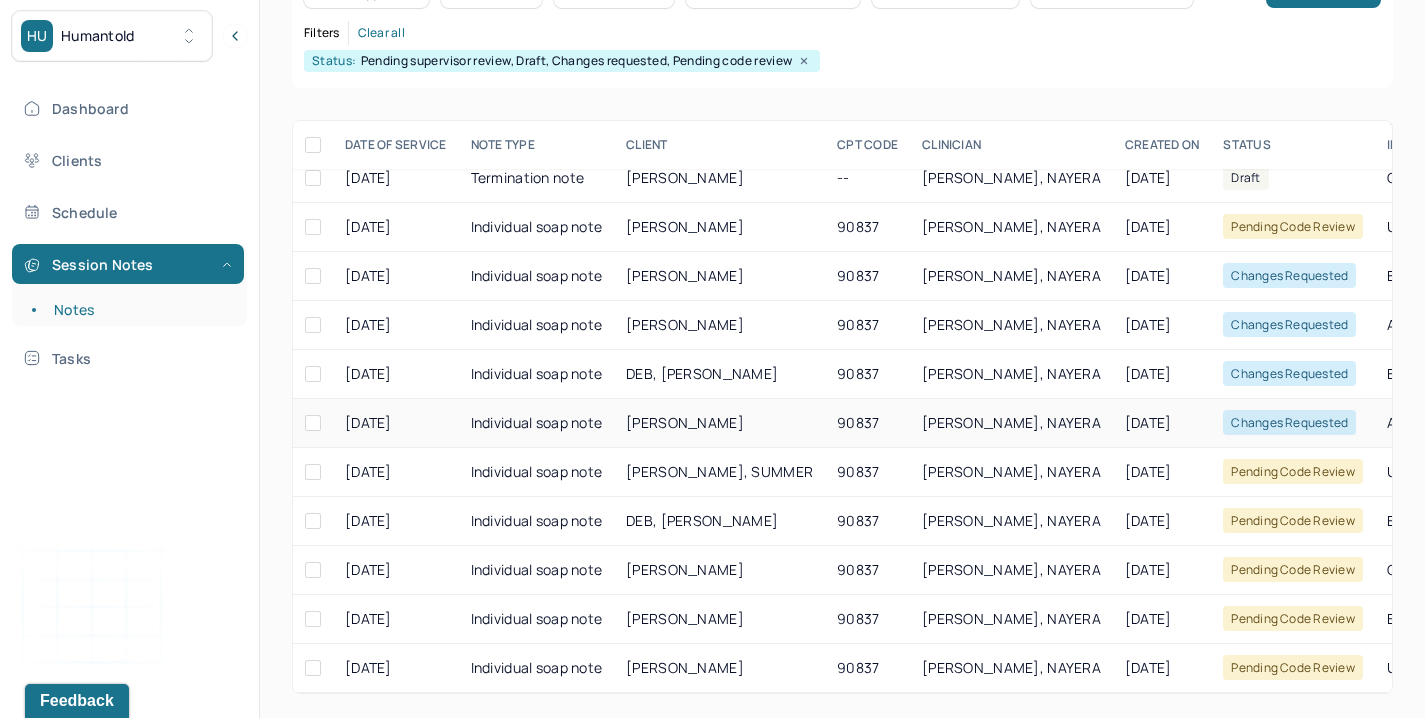 click on "[PERSON_NAME]" at bounding box center [685, 422] 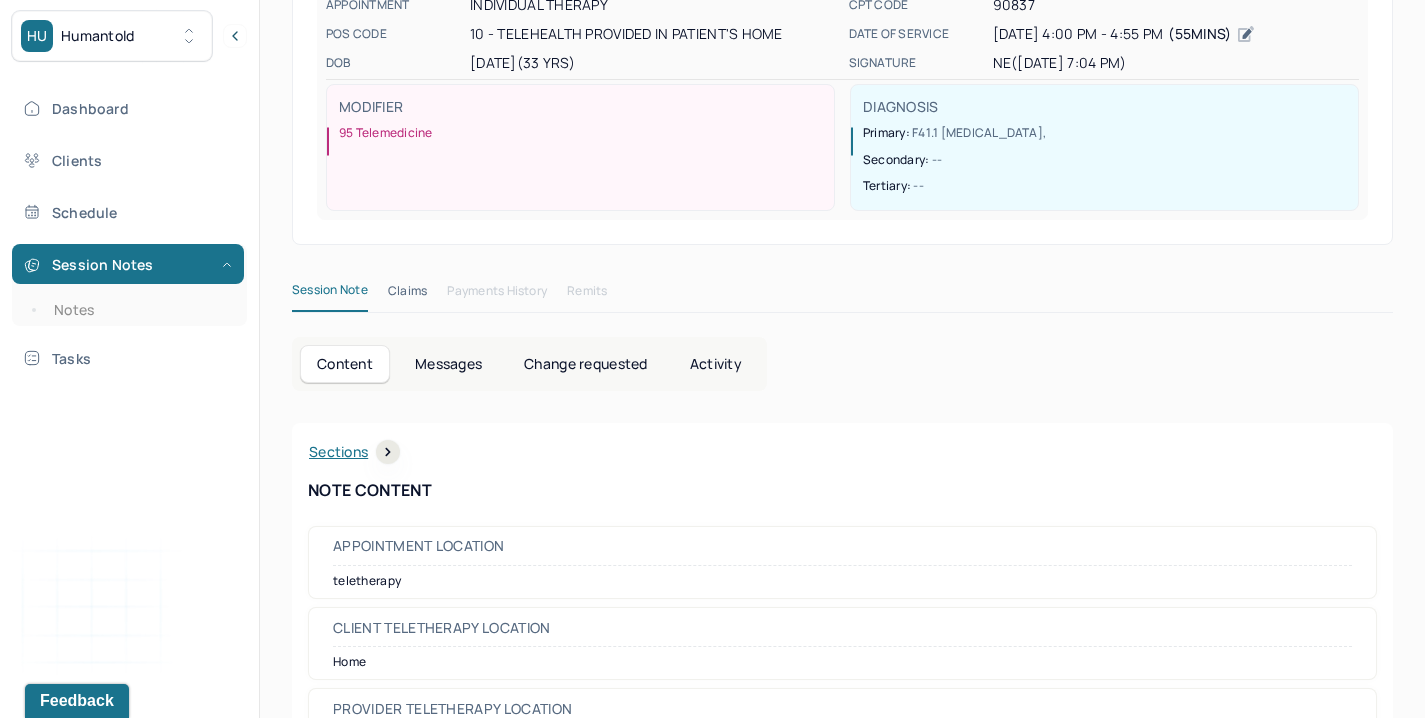 click on "Change requested" at bounding box center [585, 364] 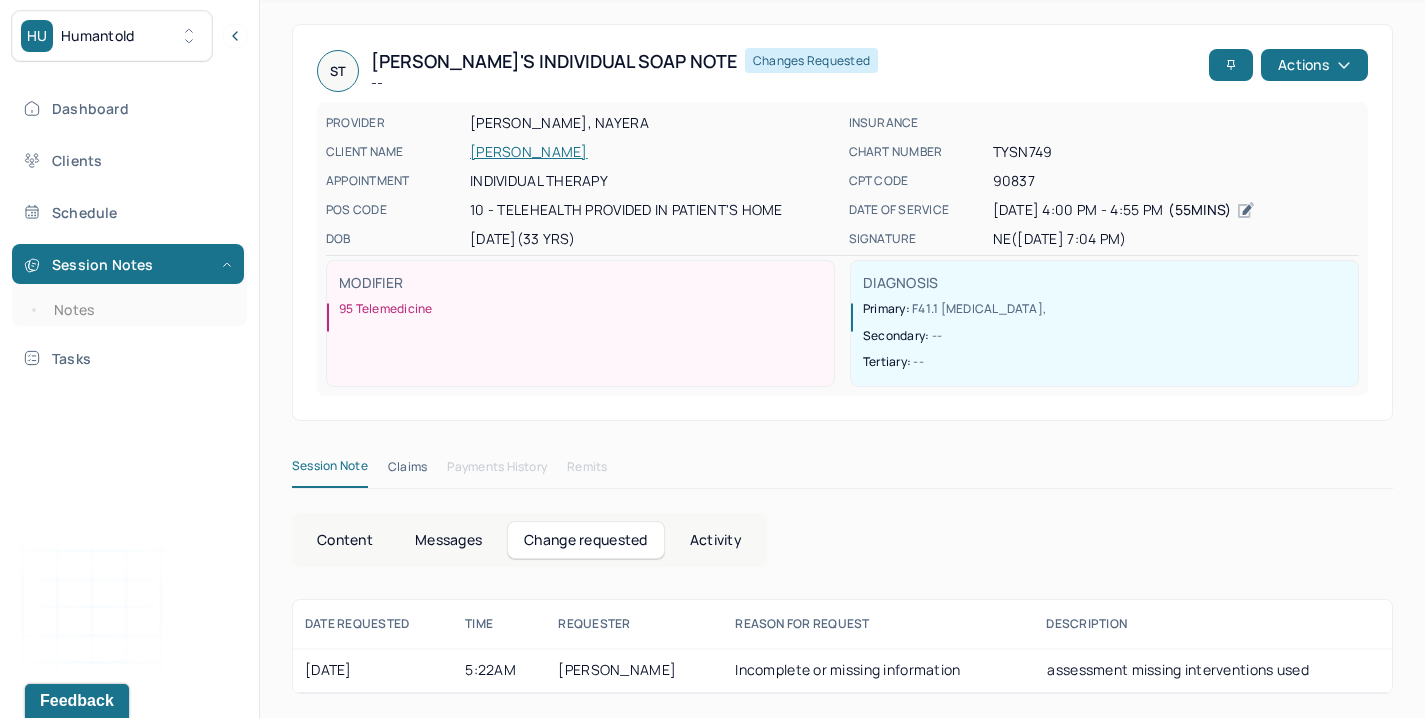 scroll, scrollTop: 73, scrollLeft: 0, axis: vertical 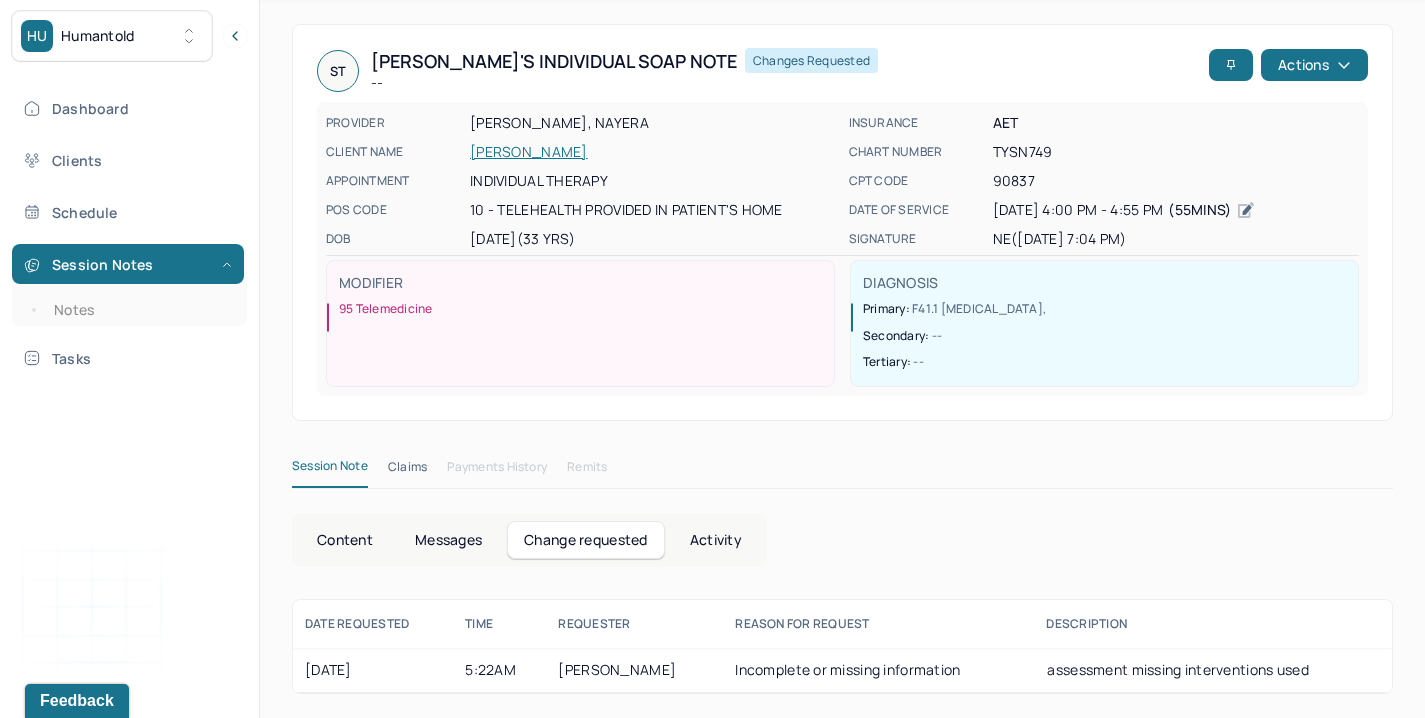 click on "Content" at bounding box center [345, 540] 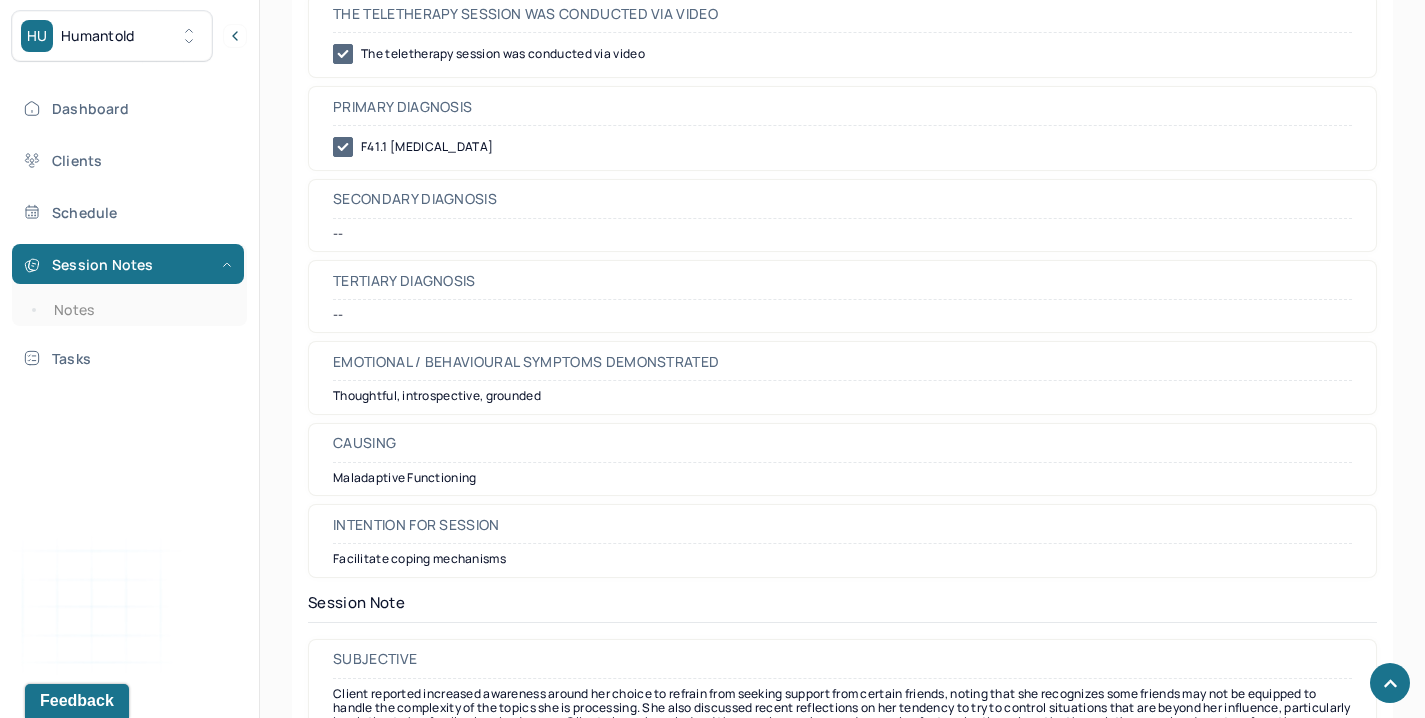 scroll, scrollTop: 1356, scrollLeft: 0, axis: vertical 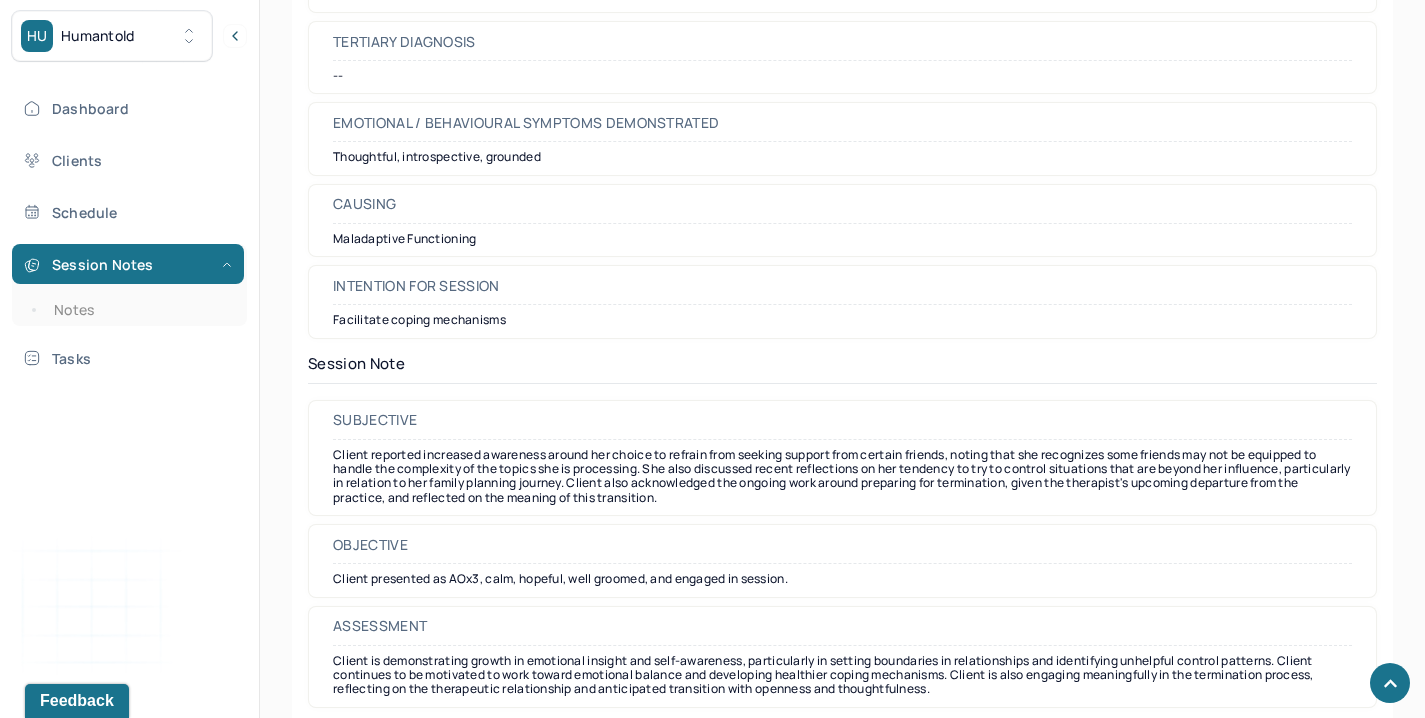 click on "Client reported increased awareness around her choice to refrain from seeking support from certain friends, noting that she recognizes some friends may not be equipped to handle the complexity of the topics she is processing. She also discussed recent reflections on her tendency to try to control situations that are beyond her influence, particularly in relation to her family planning journey. Client also acknowledged the ongoing work around preparing for termination, given the therapist's upcoming departure from the practice, and reflected on the meaning of this transition." at bounding box center [842, 477] 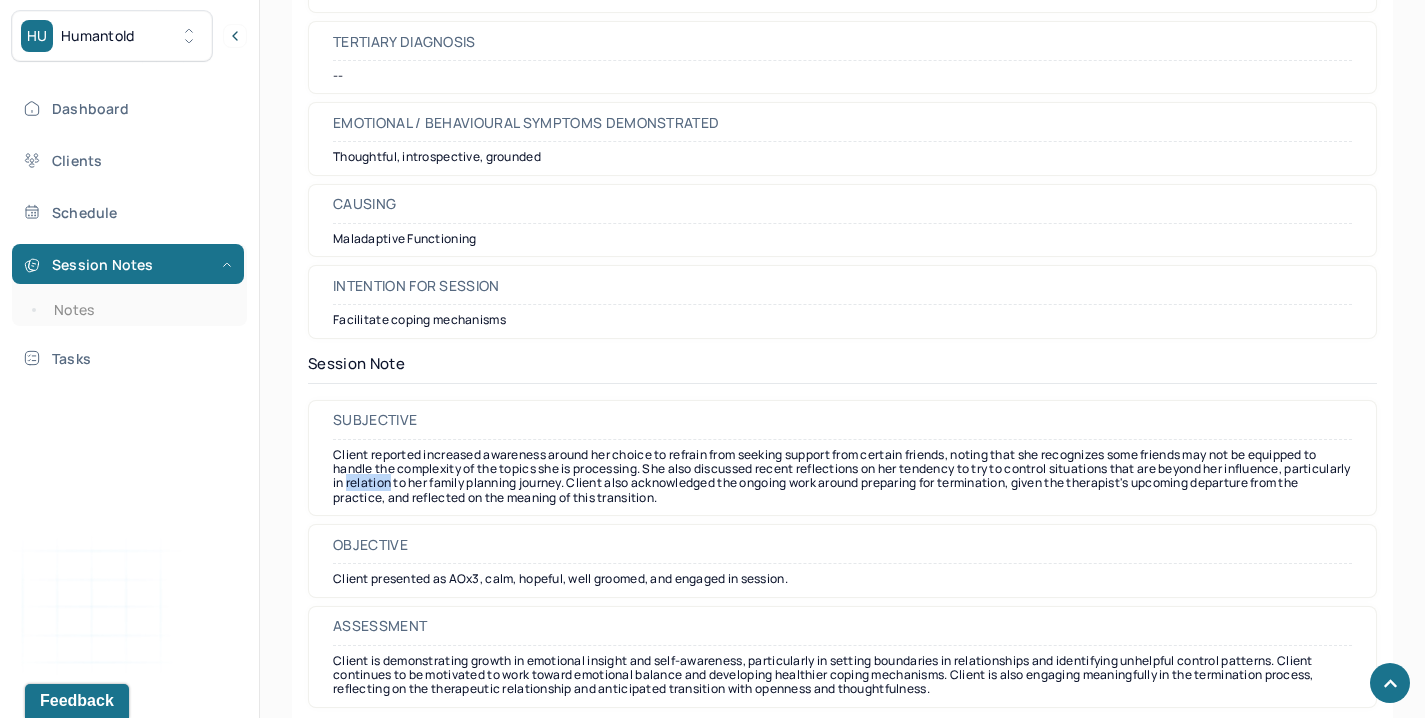 click on "Client reported increased awareness around her choice to refrain from seeking support from certain friends, noting that she recognizes some friends may not be equipped to handle the complexity of the topics she is processing. She also discussed recent reflections on her tendency to try to control situations that are beyond her influence, particularly in relation to her family planning journey. Client also acknowledged the ongoing work around preparing for termination, given the therapist's upcoming departure from the practice, and reflected on the meaning of this transition." at bounding box center [842, 477] 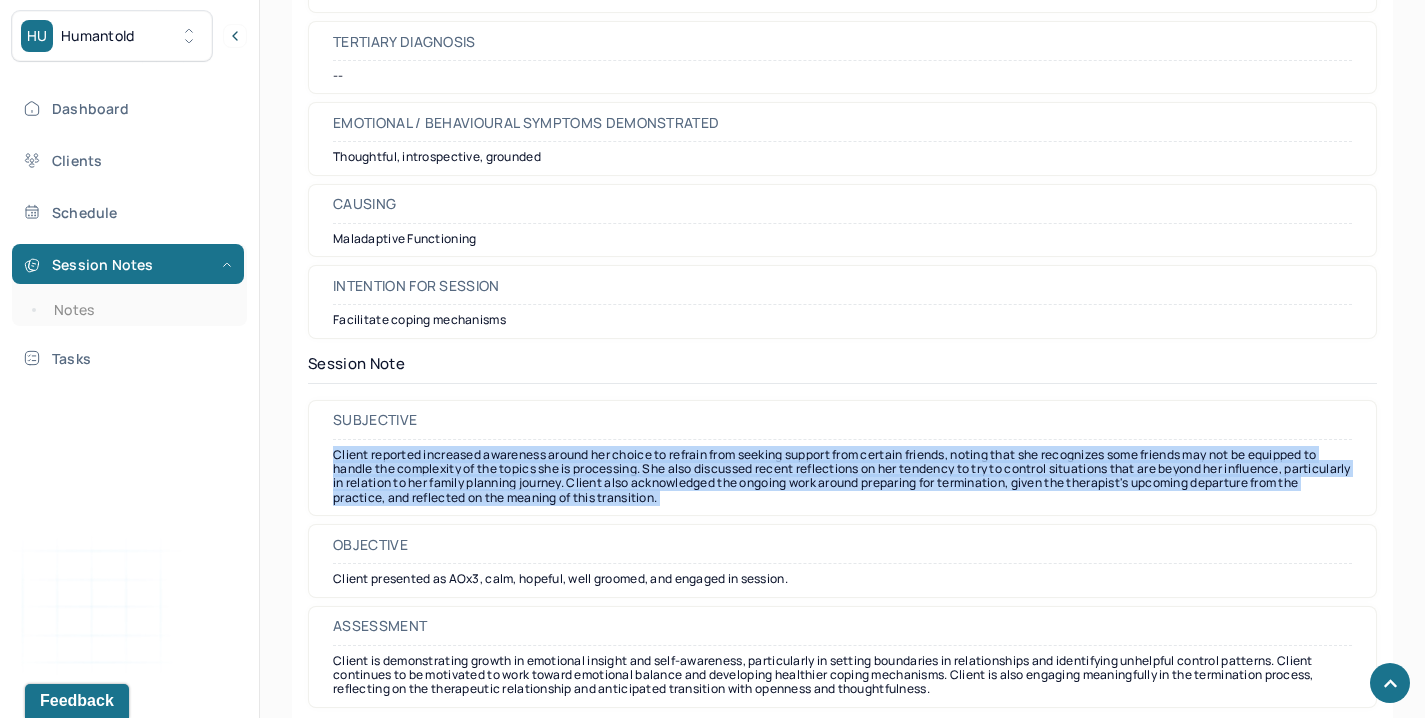 click on "Client reported increased awareness around her choice to refrain from seeking support from certain friends, noting that she recognizes some friends may not be equipped to handle the complexity of the topics she is processing. She also discussed recent reflections on her tendency to try to control situations that are beyond her influence, particularly in relation to her family planning journey. Client also acknowledged the ongoing work around preparing for termination, given the therapist's upcoming departure from the practice, and reflected on the meaning of this transition." at bounding box center [842, 477] 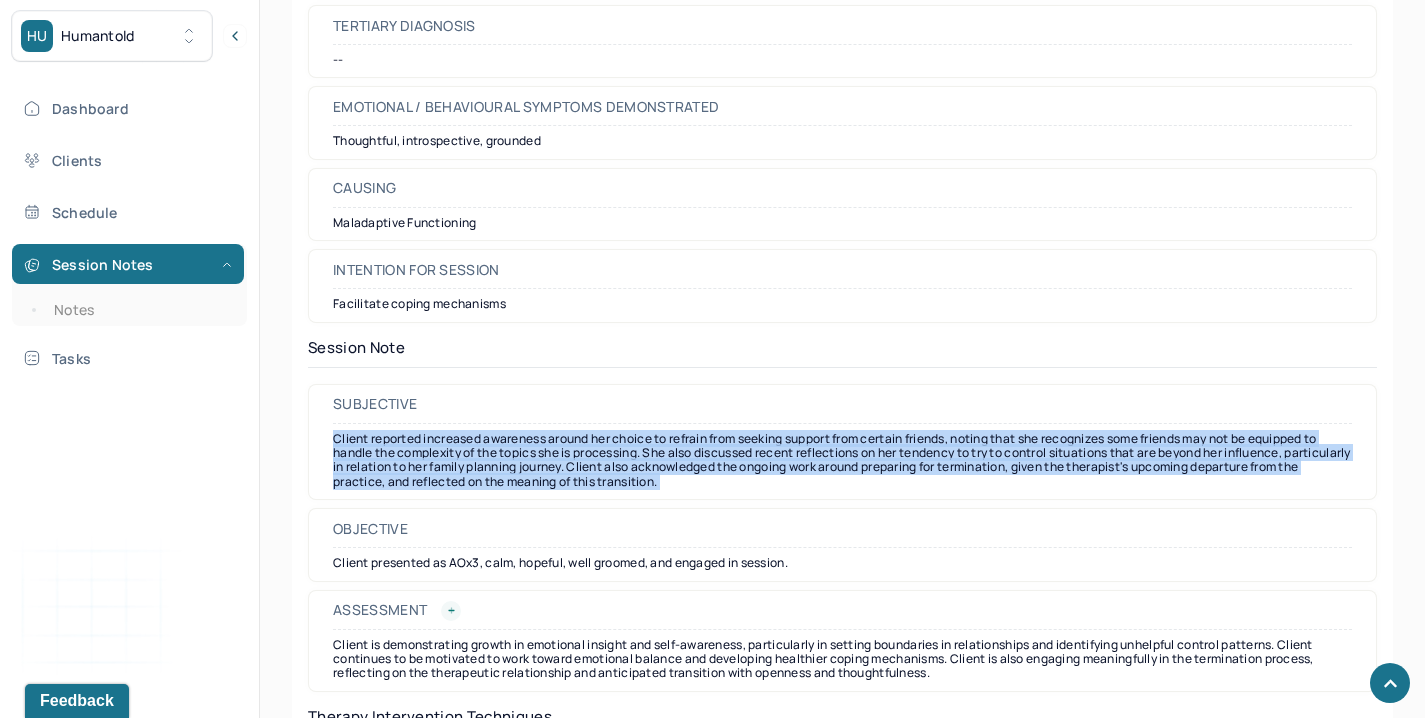 scroll, scrollTop: 1528, scrollLeft: 0, axis: vertical 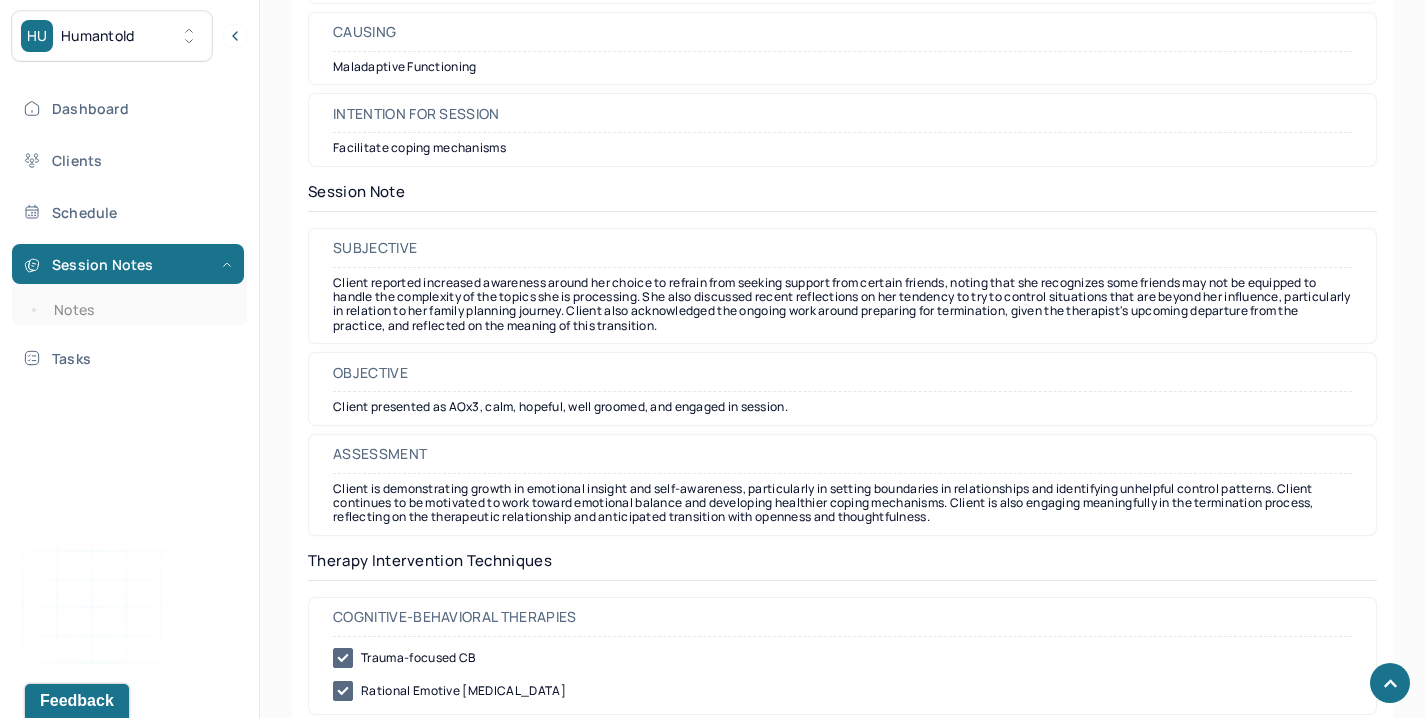 click on "Client is demonstrating growth in emotional insight and self-awareness, particularly in setting boundaries in relationships and identifying unhelpful control patterns. Client continues to be motivated to work toward emotional balance and developing healthier coping mechanisms. Client is also engaging meaningfully in the termination process, reflecting on the therapeutic relationship and anticipated transition with openness and thoughtfulness." at bounding box center (842, 503) 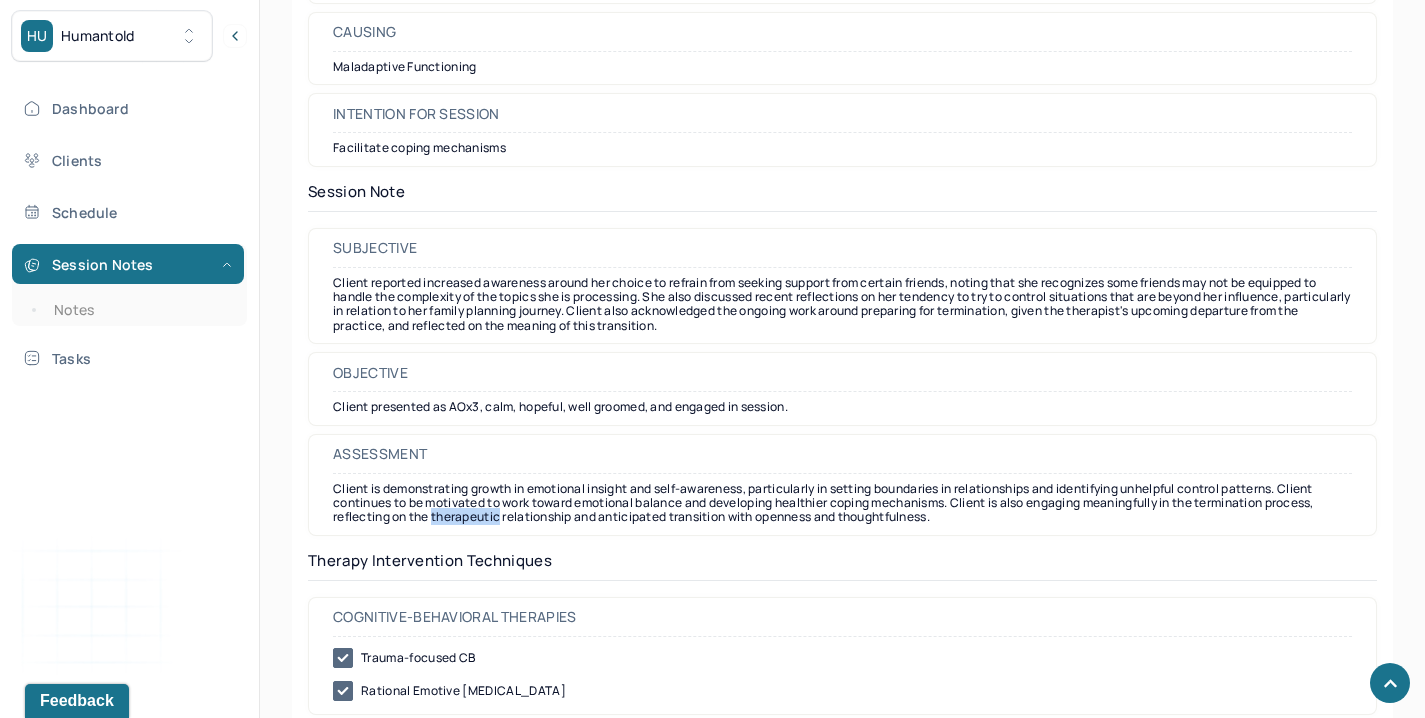 click on "Client is demonstrating growth in emotional insight and self-awareness, particularly in setting boundaries in relationships and identifying unhelpful control patterns. Client continues to be motivated to work toward emotional balance and developing healthier coping mechanisms. Client is also engaging meaningfully in the termination process, reflecting on the therapeutic relationship and anticipated transition with openness and thoughtfulness." at bounding box center [842, 503] 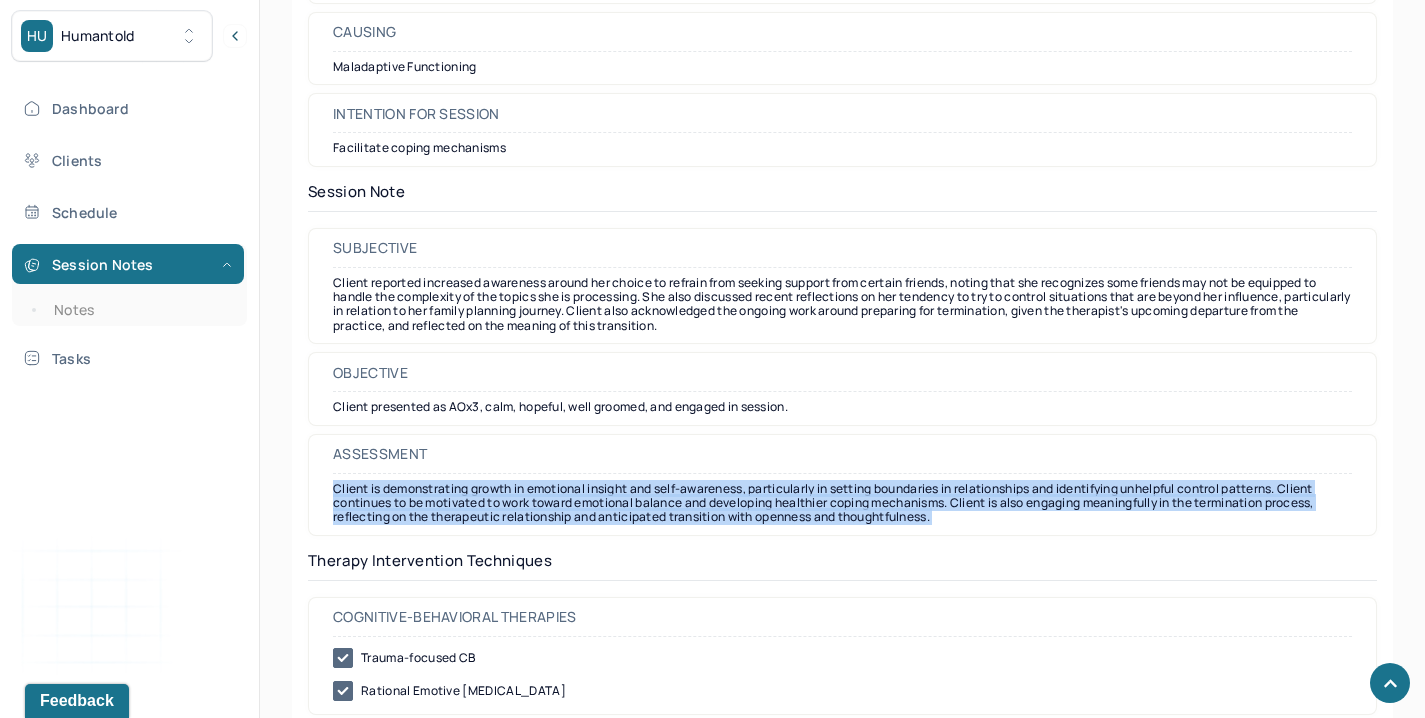 click on "Client is demonstrating growth in emotional insight and self-awareness, particularly in setting boundaries in relationships and identifying unhelpful control patterns. Client continues to be motivated to work toward emotional balance and developing healthier coping mechanisms. Client is also engaging meaningfully in the termination process, reflecting on the therapeutic relationship and anticipated transition with openness and thoughtfulness." at bounding box center (842, 503) 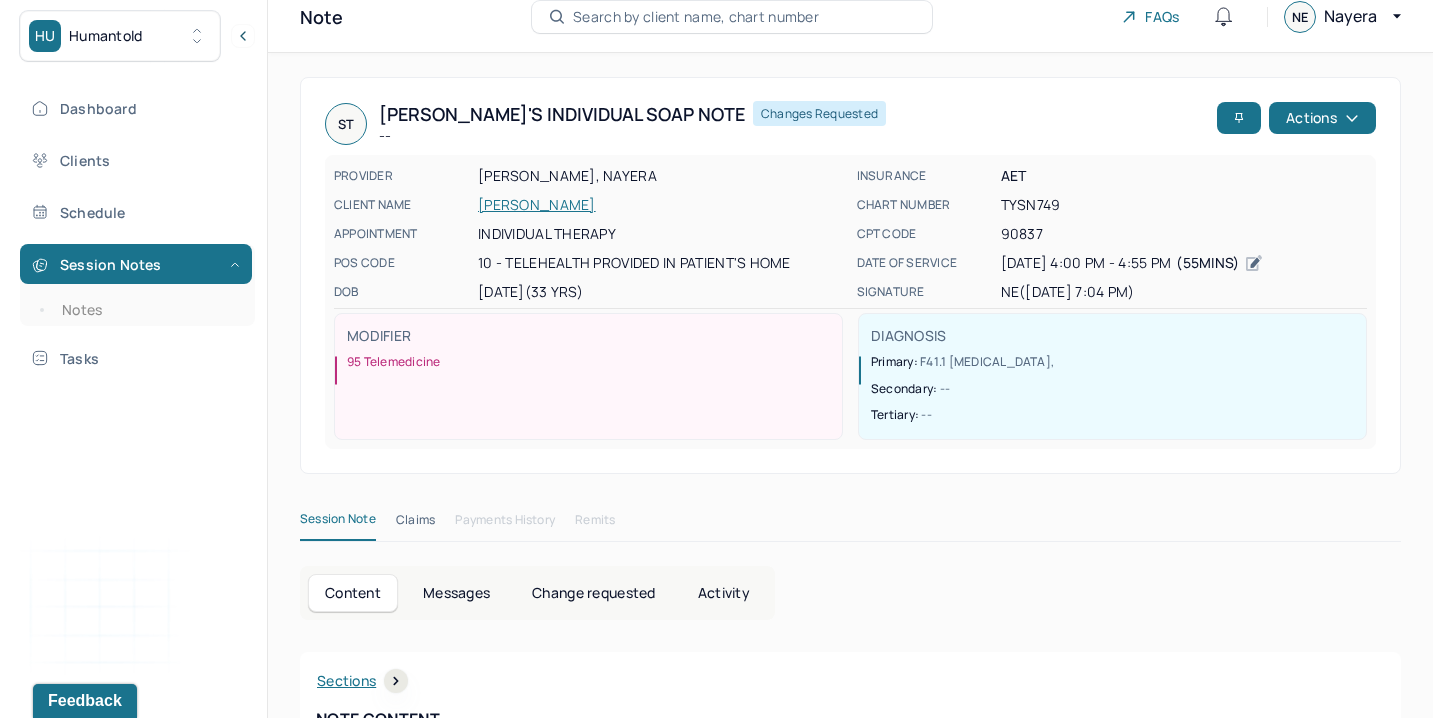scroll, scrollTop: 0, scrollLeft: 0, axis: both 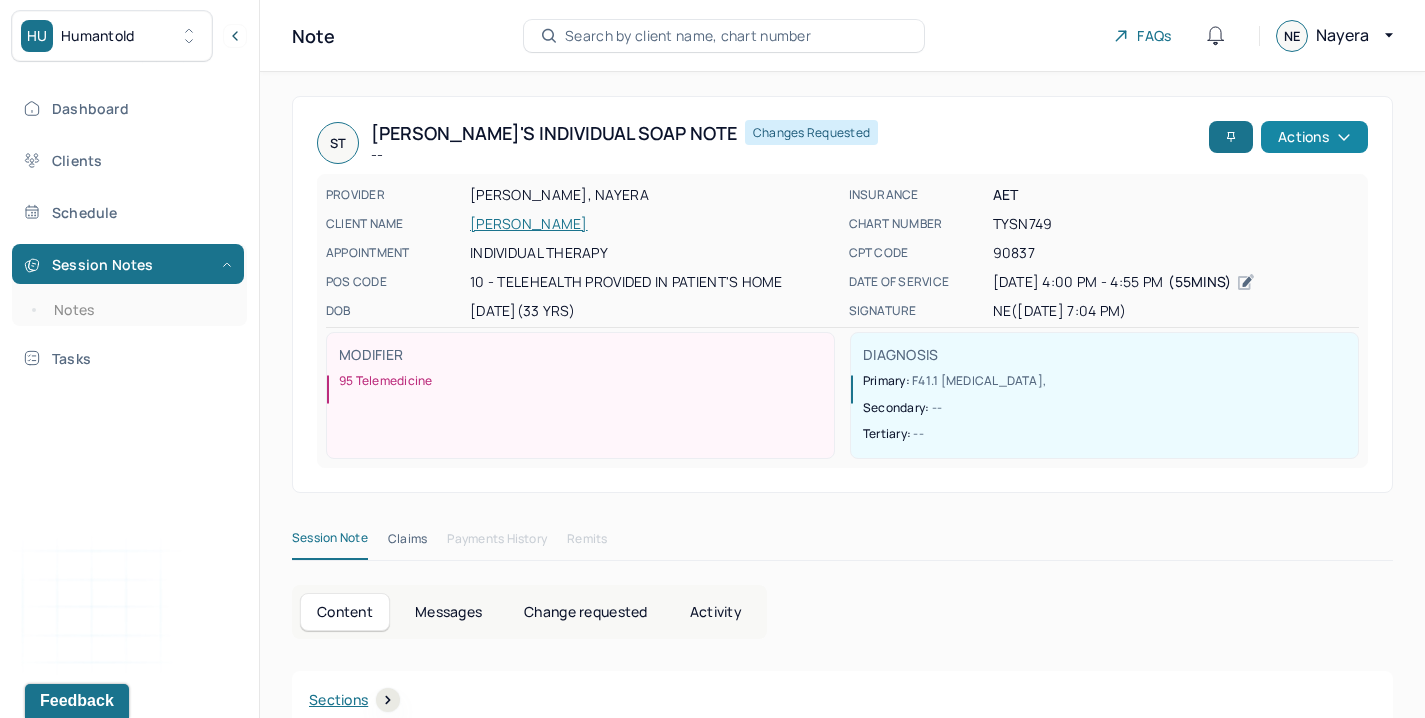 click on "Actions" at bounding box center [1314, 137] 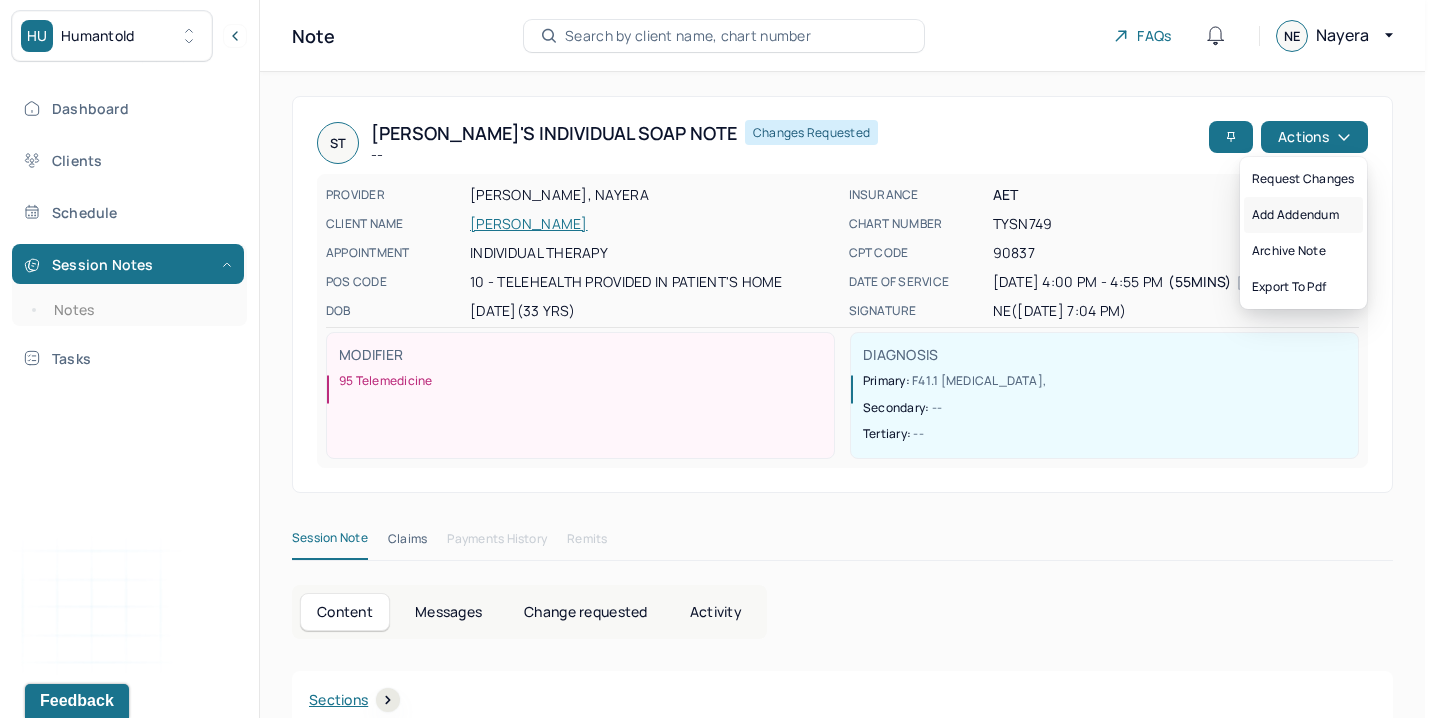 click on "Add addendum" at bounding box center (1303, 215) 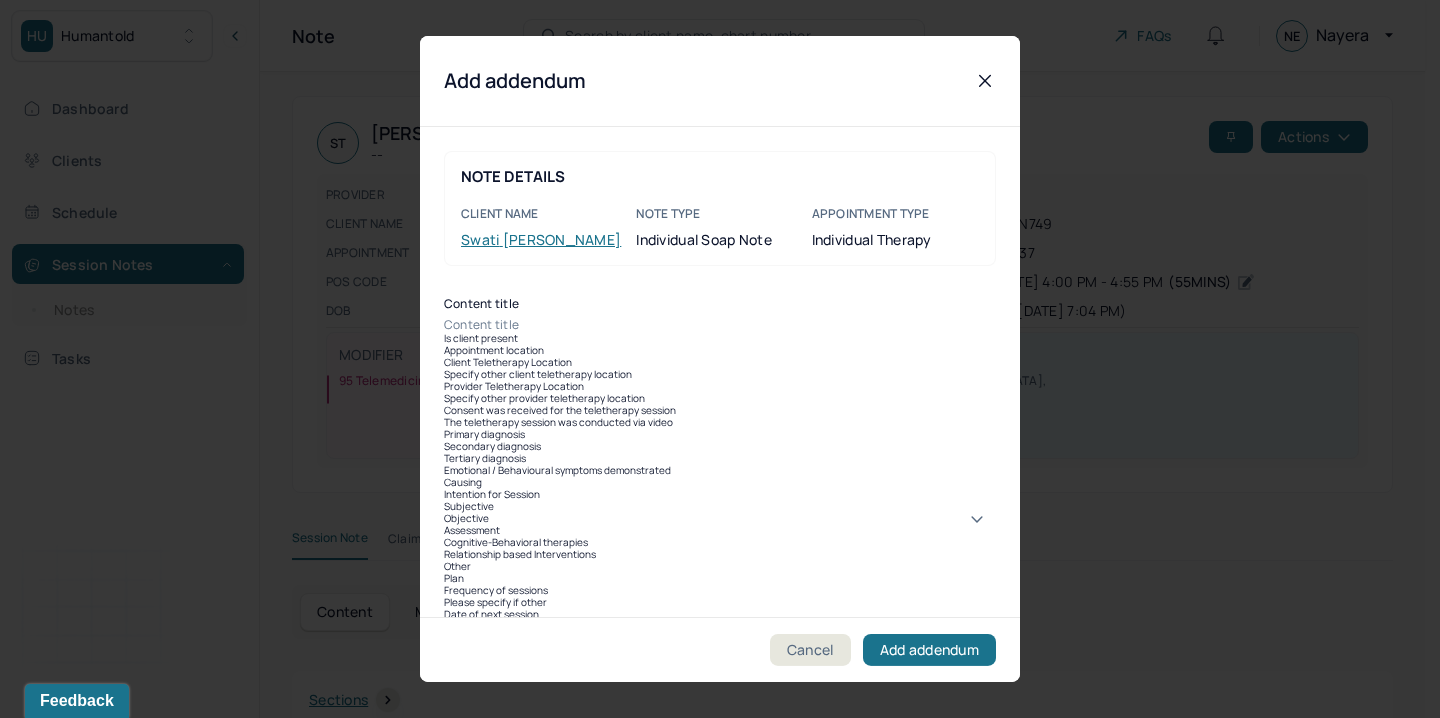 click on "Content title" at bounding box center [720, 325] 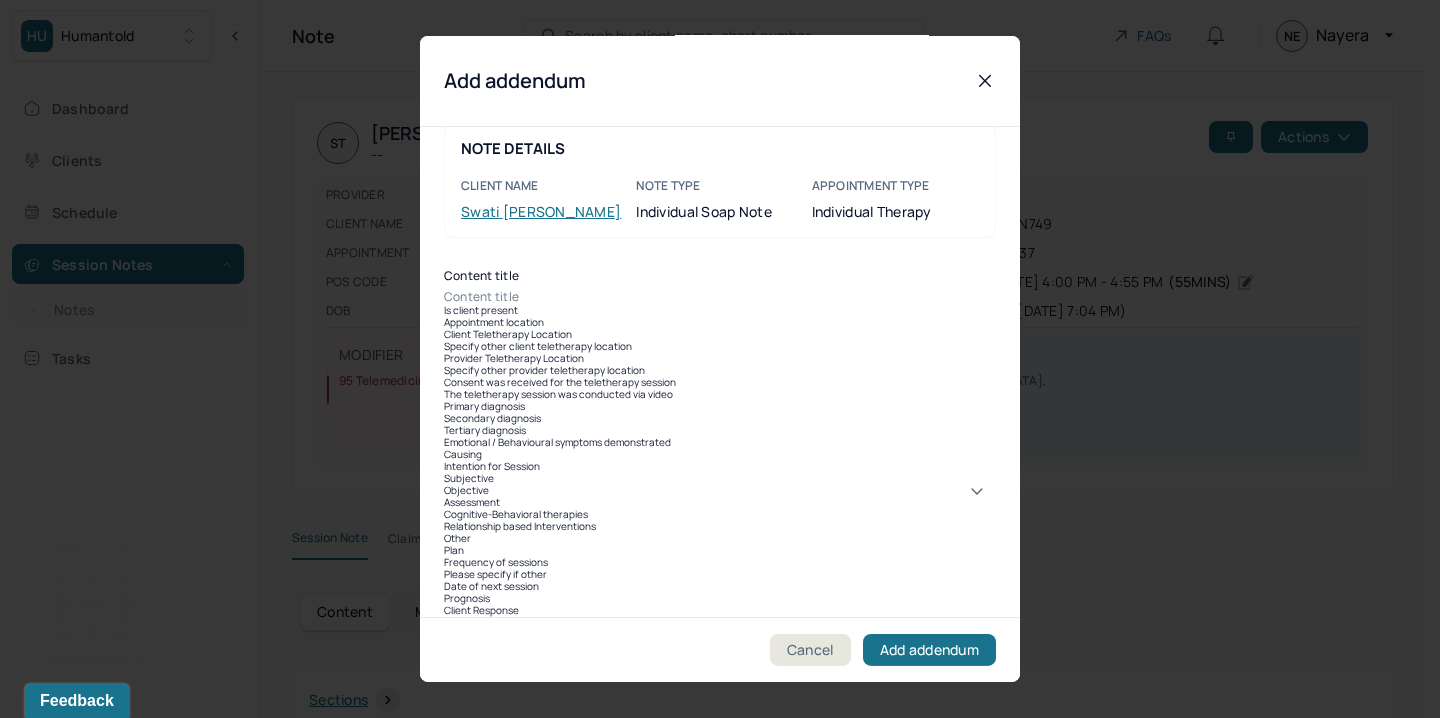 scroll, scrollTop: 457, scrollLeft: 0, axis: vertical 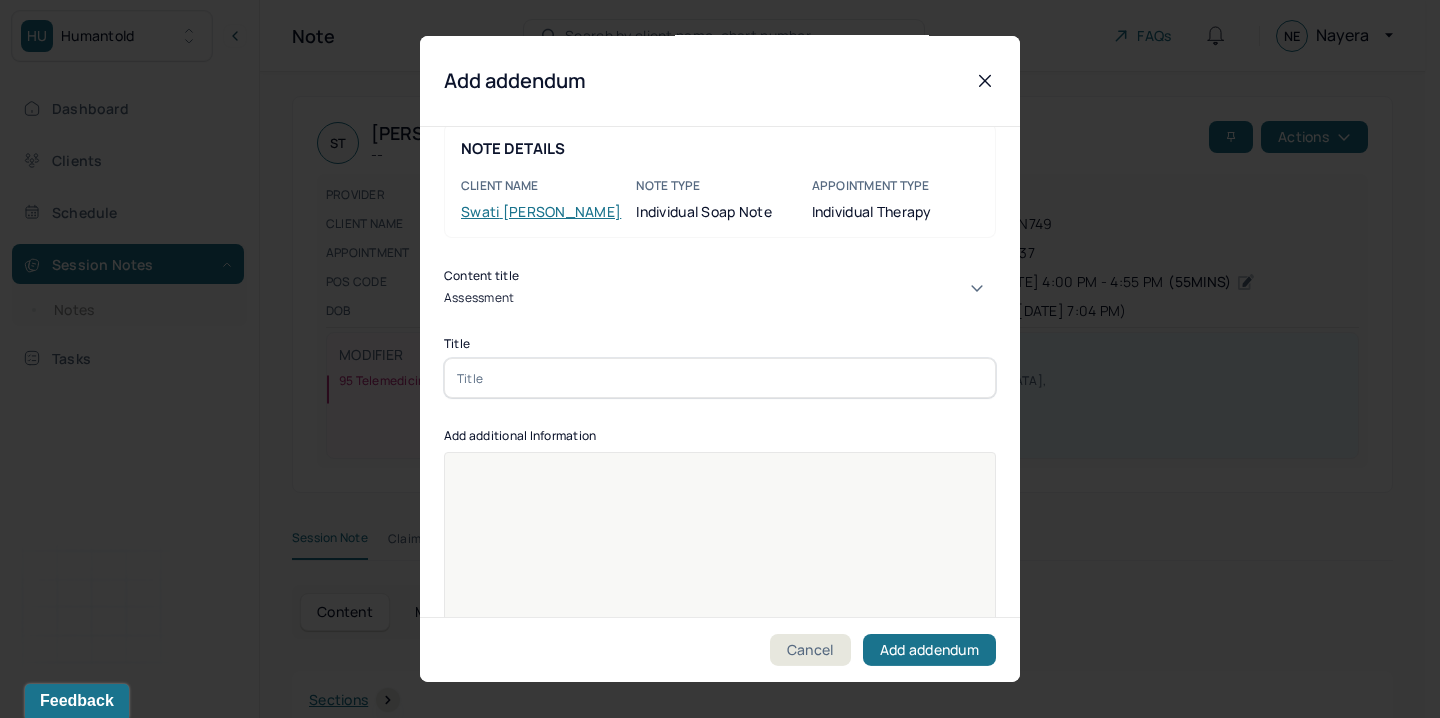 click at bounding box center (720, 378) 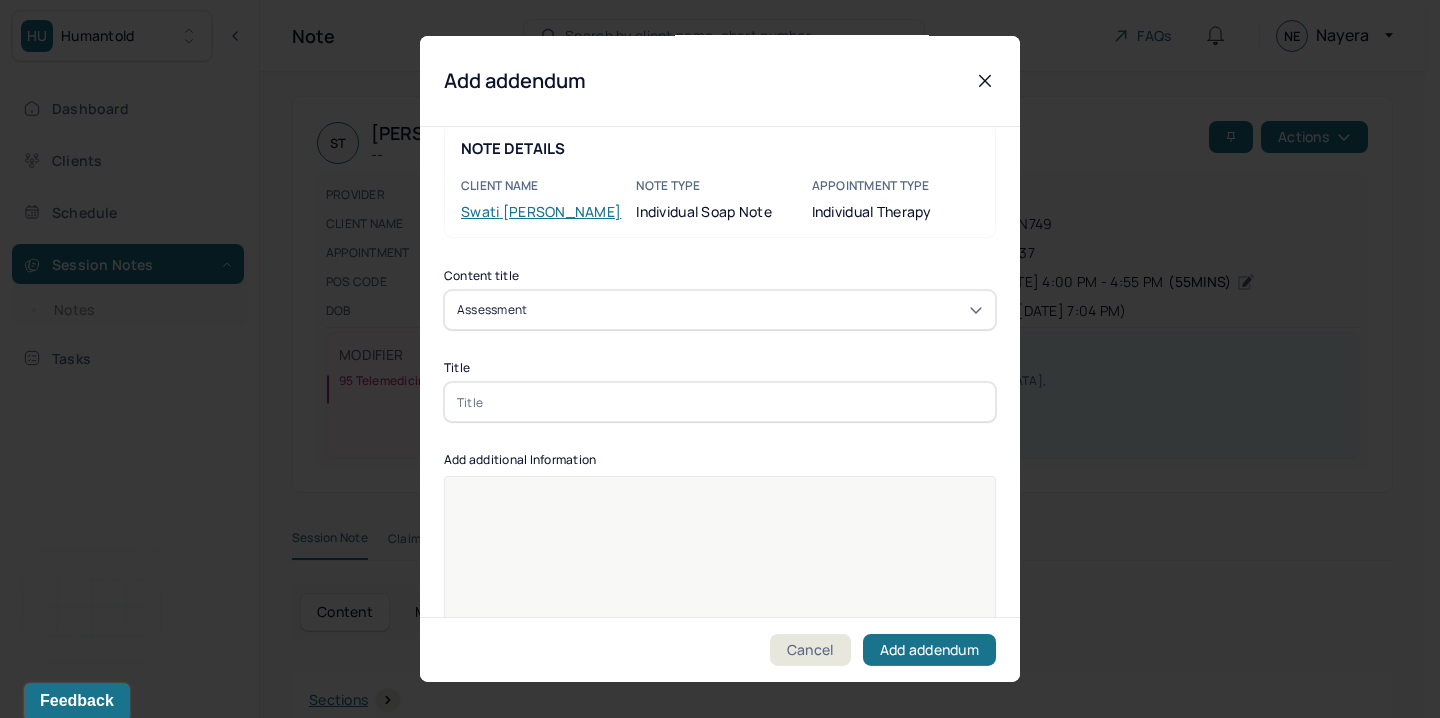 click at bounding box center (720, 402) 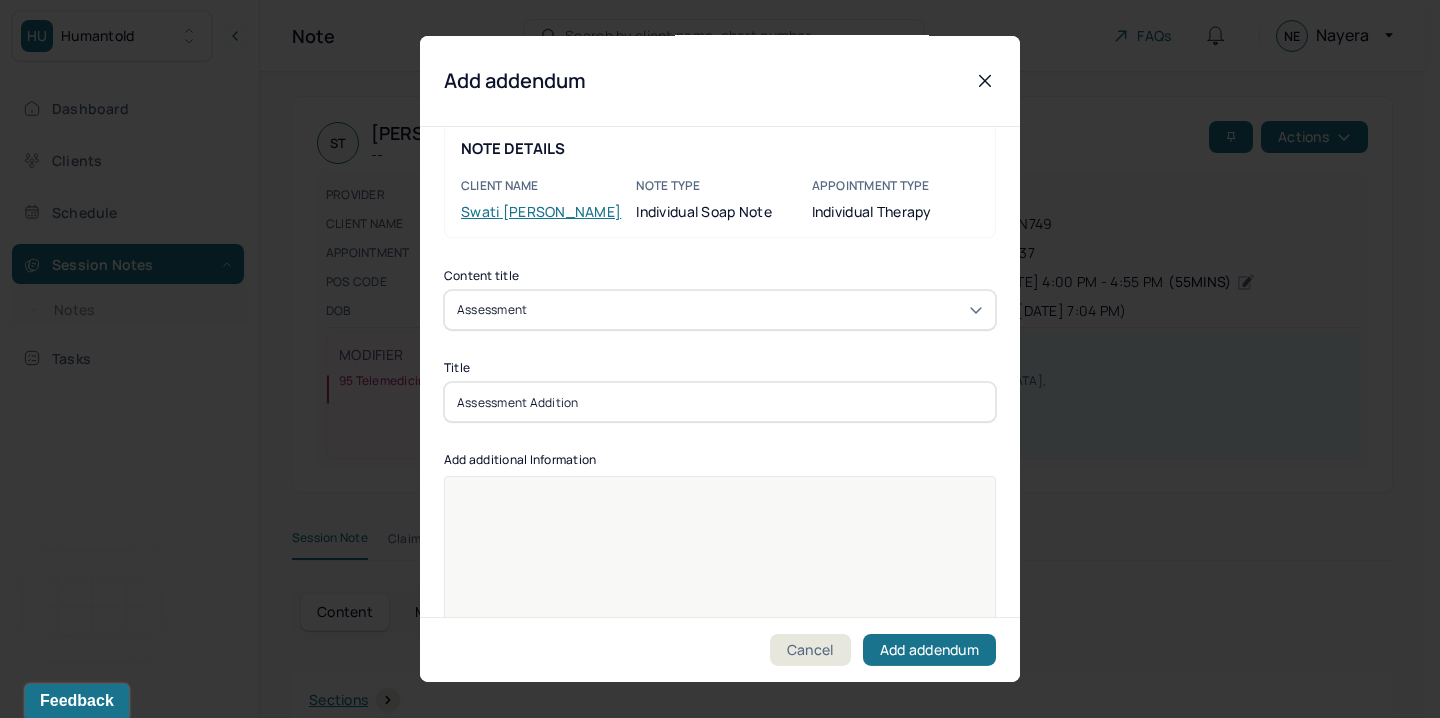 type on "Assessment Addition" 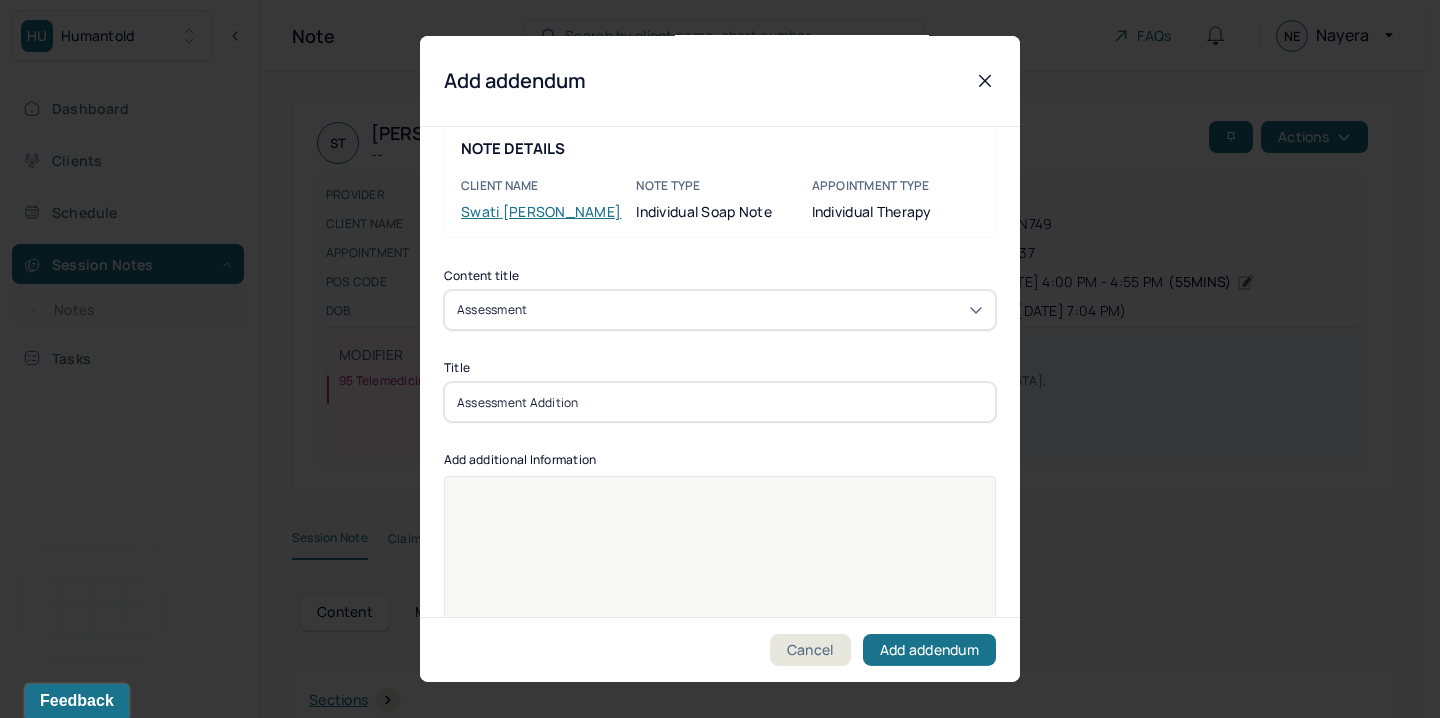 drag, startPoint x: 552, startPoint y: 523, endPoint x: 602, endPoint y: 482, distance: 64.66065 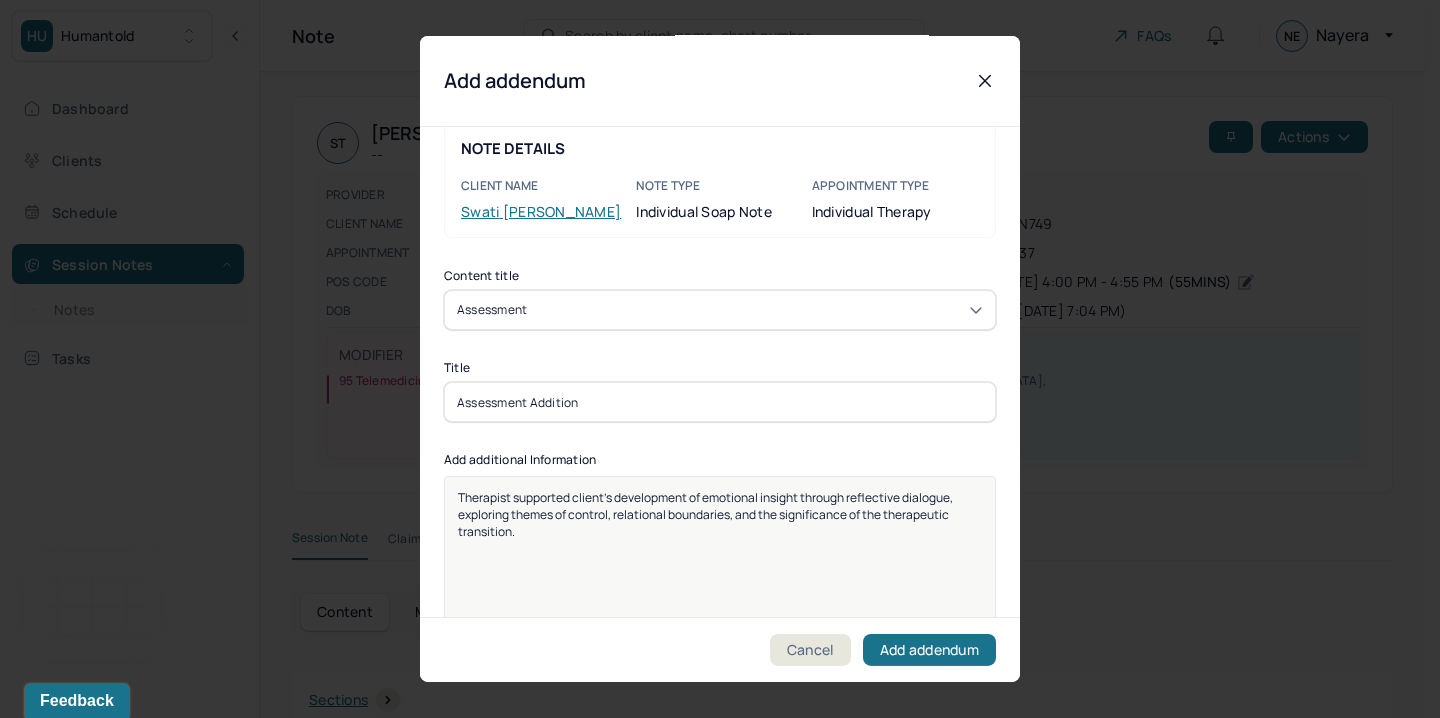 click on "Therapist supported client’s development of emotional insight through reflective dialogue, exploring themes of control, relational boundaries, and the significance of the therapeutic transition." at bounding box center (706, 514) 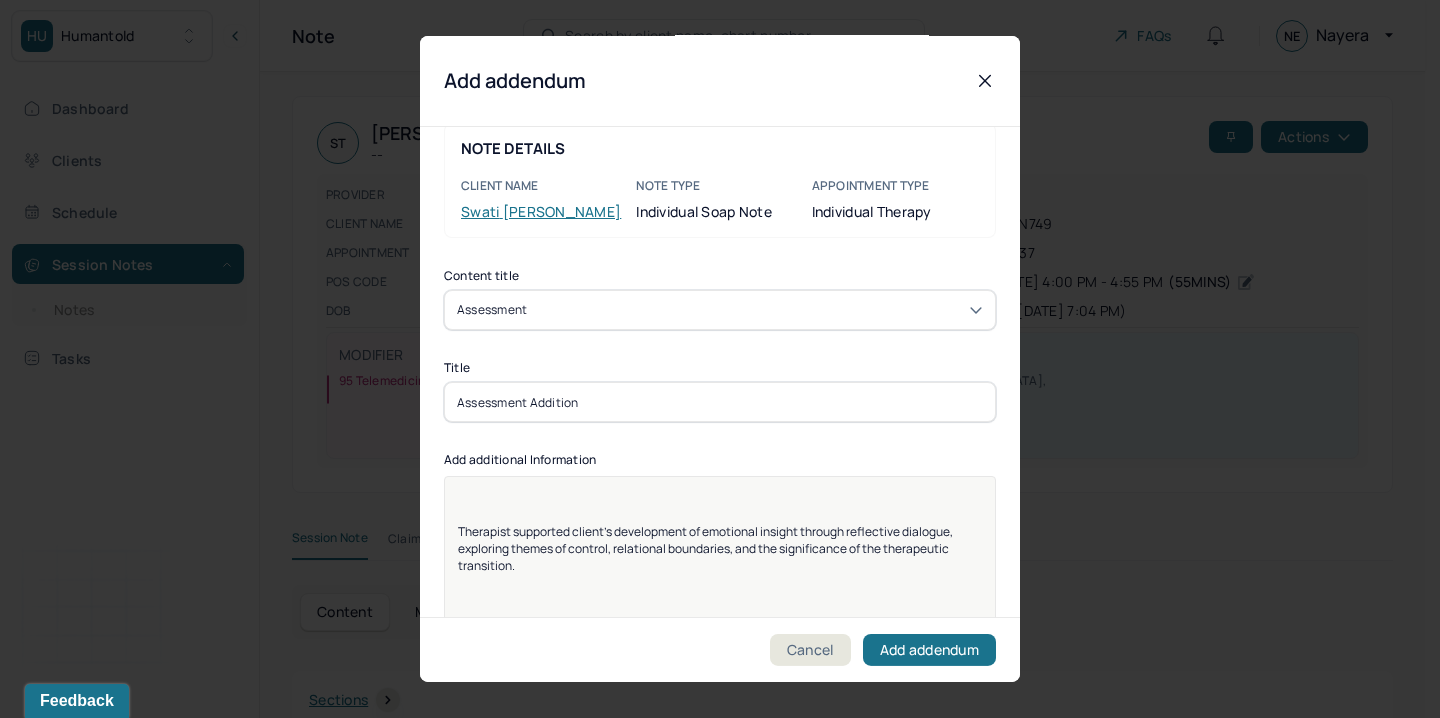 click on "Assessment Addition" at bounding box center (720, 402) 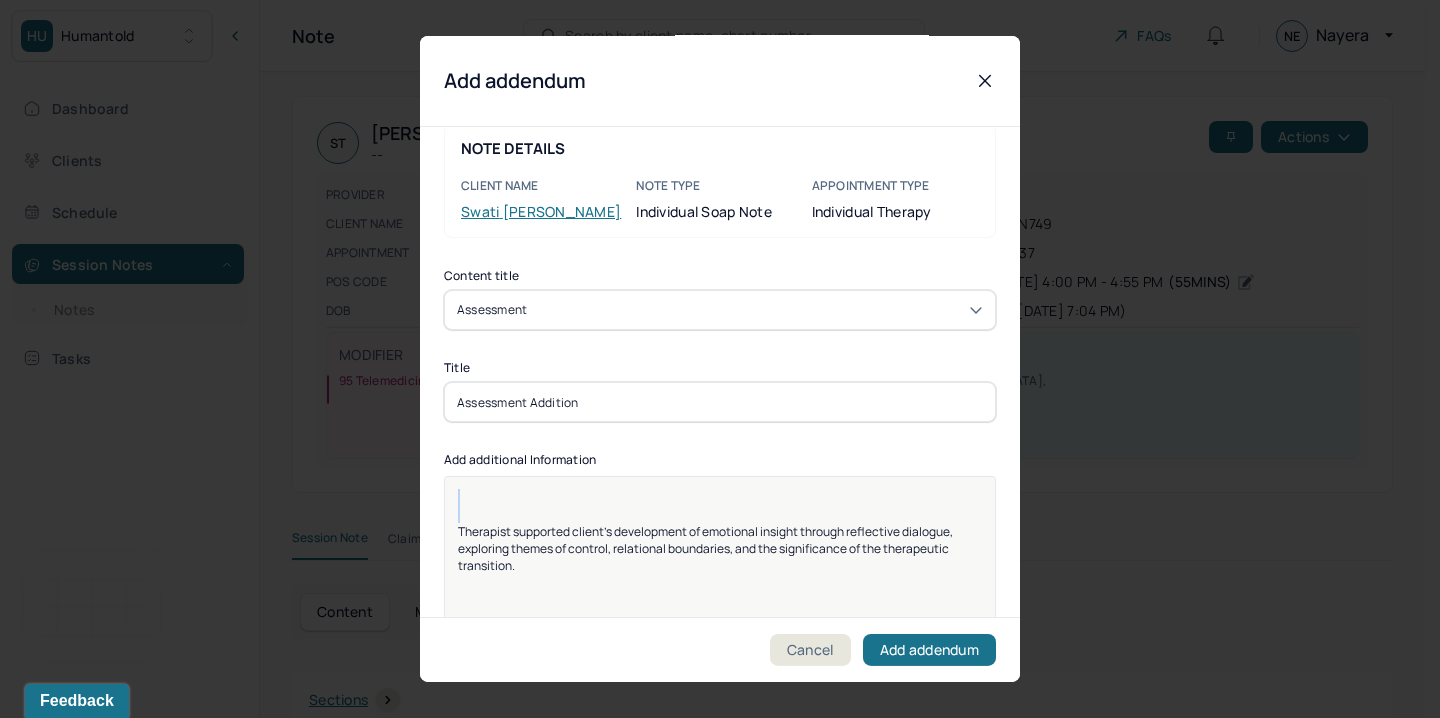 paste 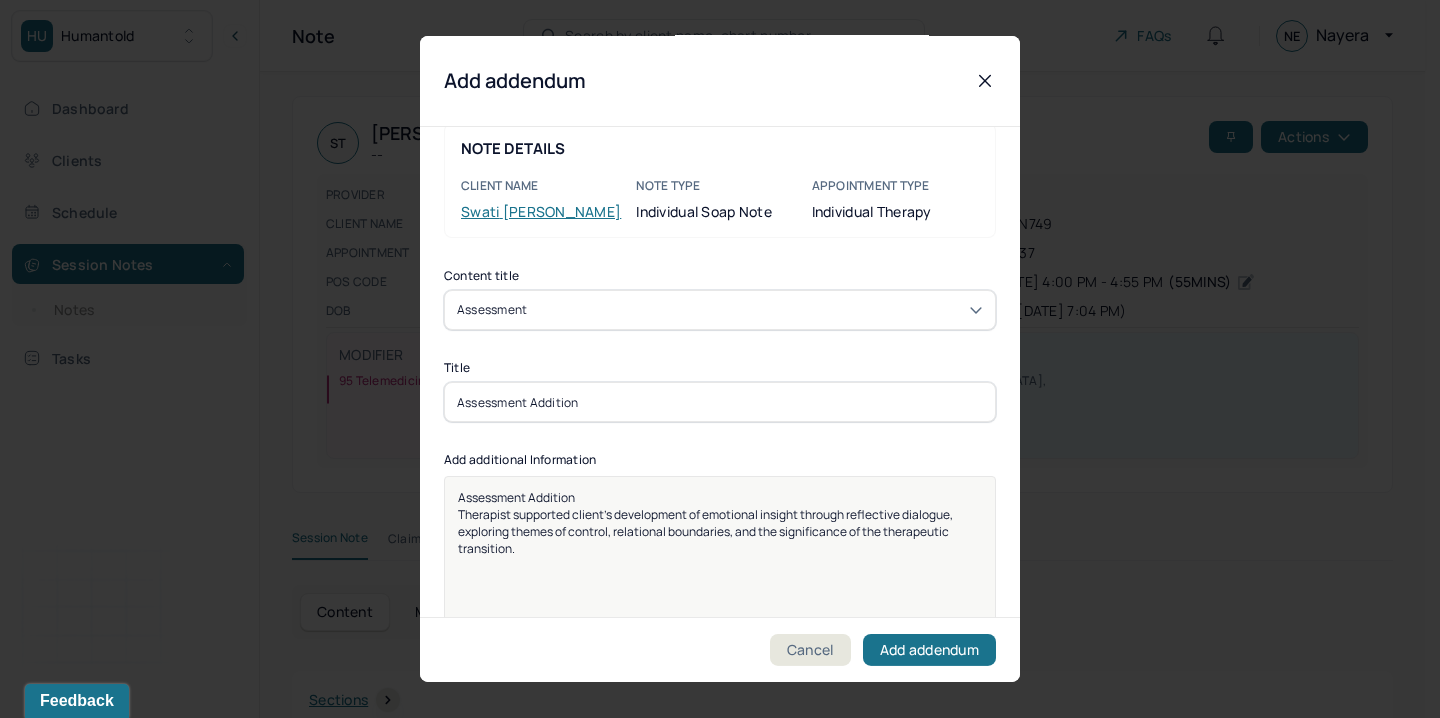 type 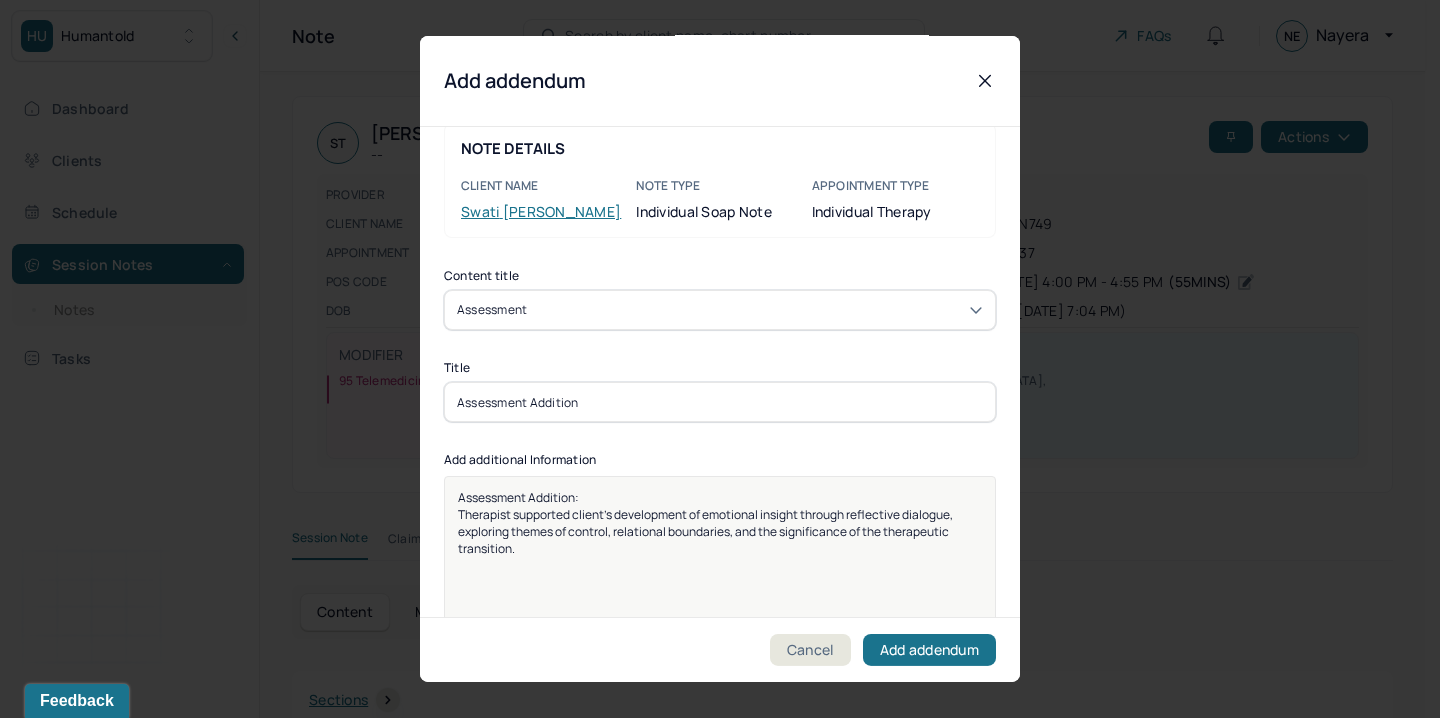 click on "Therapist supported client’s development of emotional insight through reflective dialogue, exploring themes of control, relational boundaries, and the significance of the therapeutic transition." at bounding box center (706, 531) 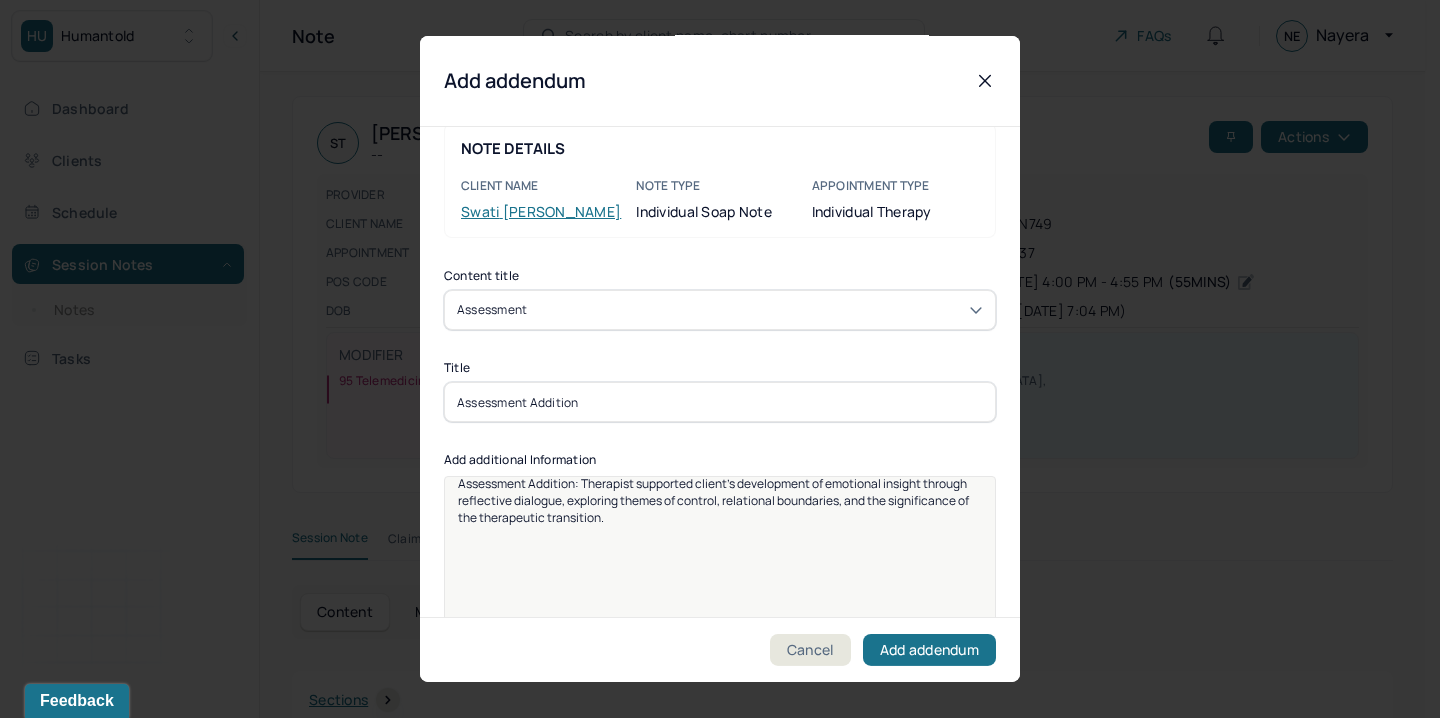 scroll, scrollTop: 25, scrollLeft: 0, axis: vertical 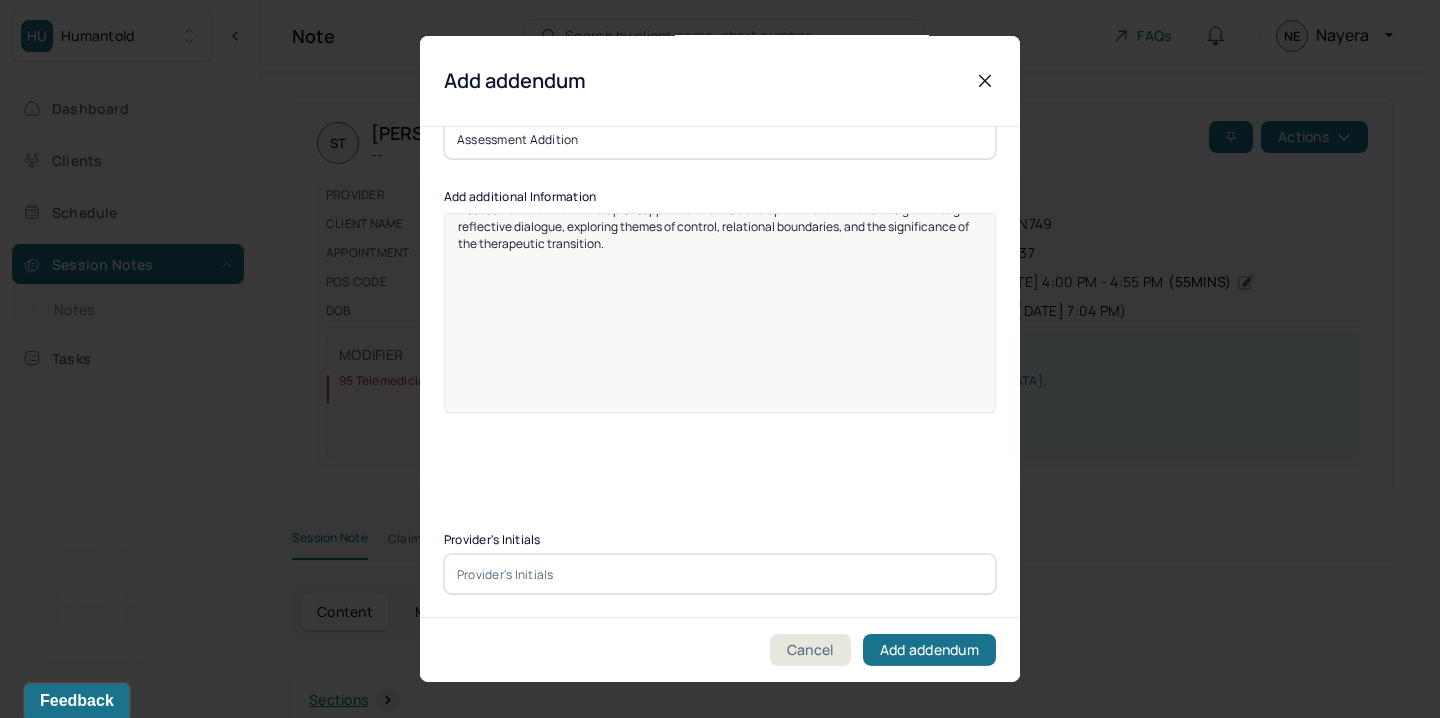 click at bounding box center [720, 574] 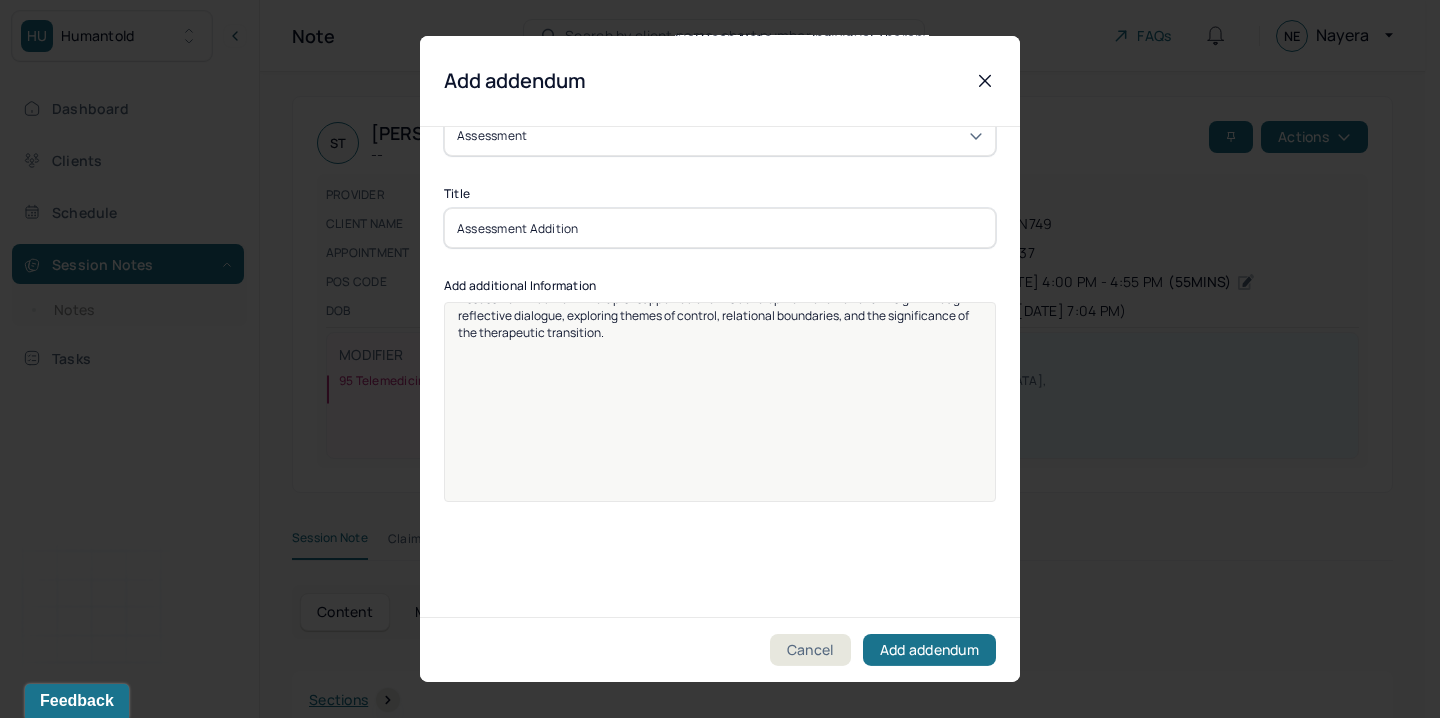 scroll, scrollTop: 93, scrollLeft: 0, axis: vertical 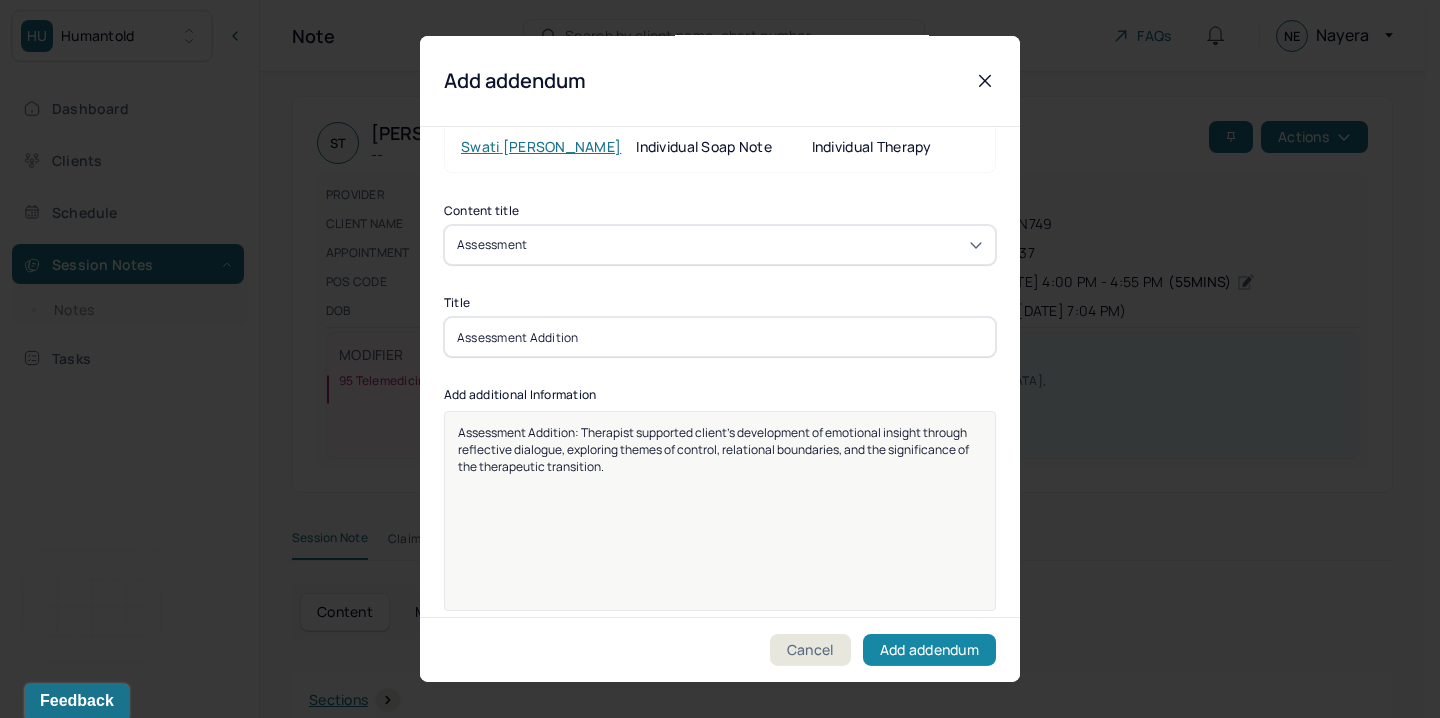 type on "NE" 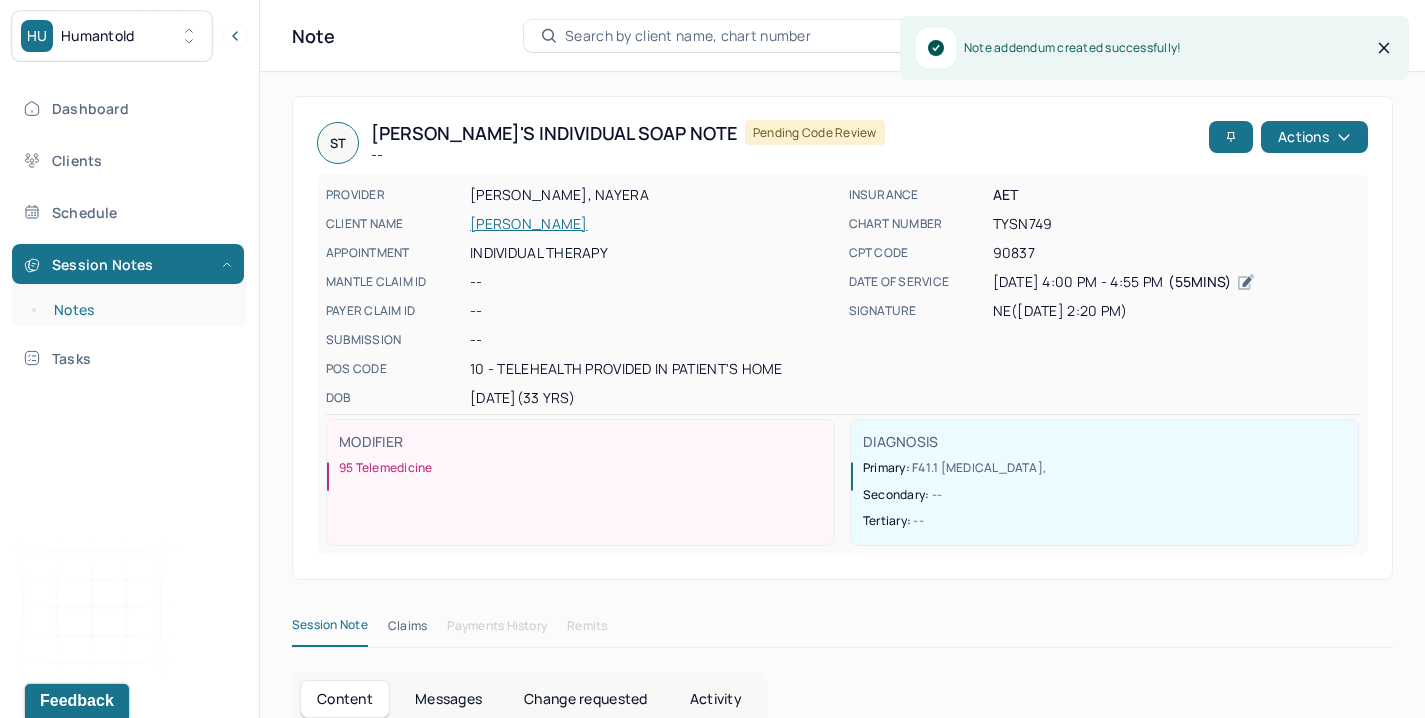 click on "Notes" at bounding box center [139, 310] 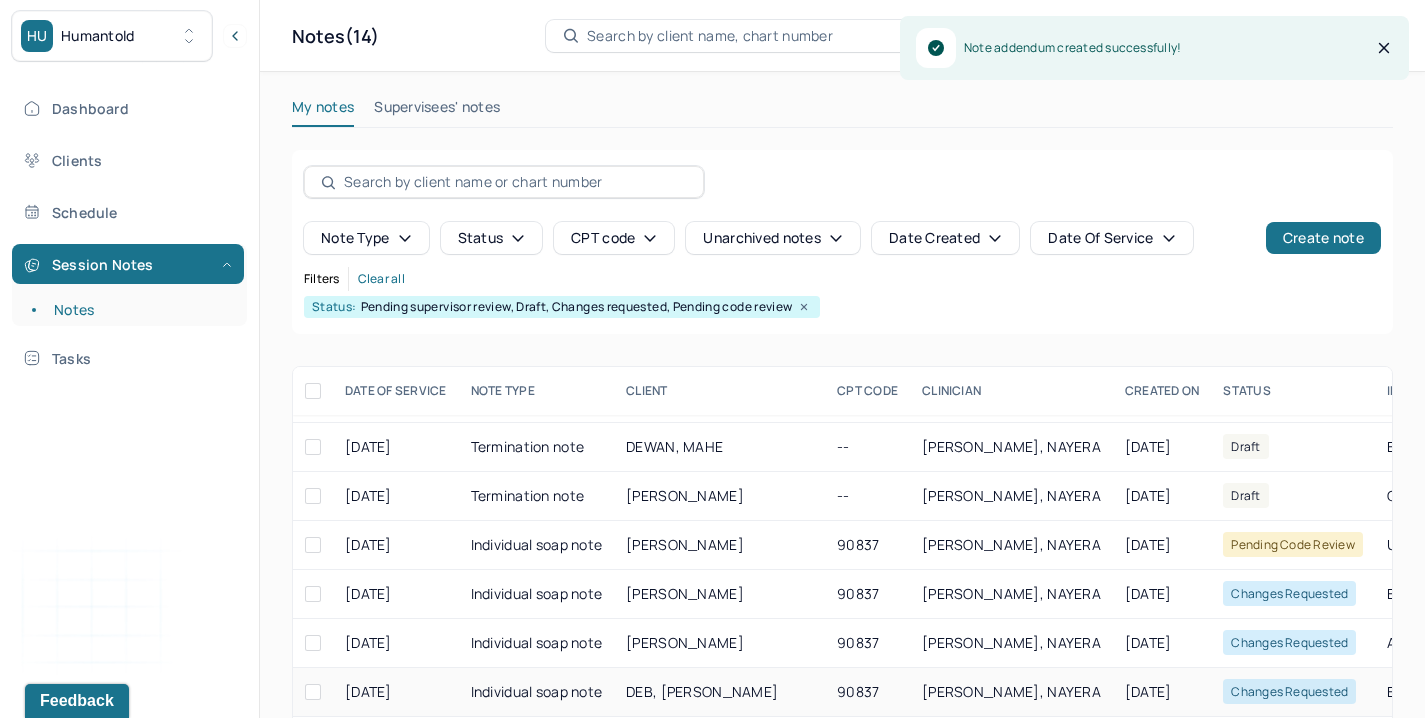 scroll, scrollTop: 176, scrollLeft: 0, axis: vertical 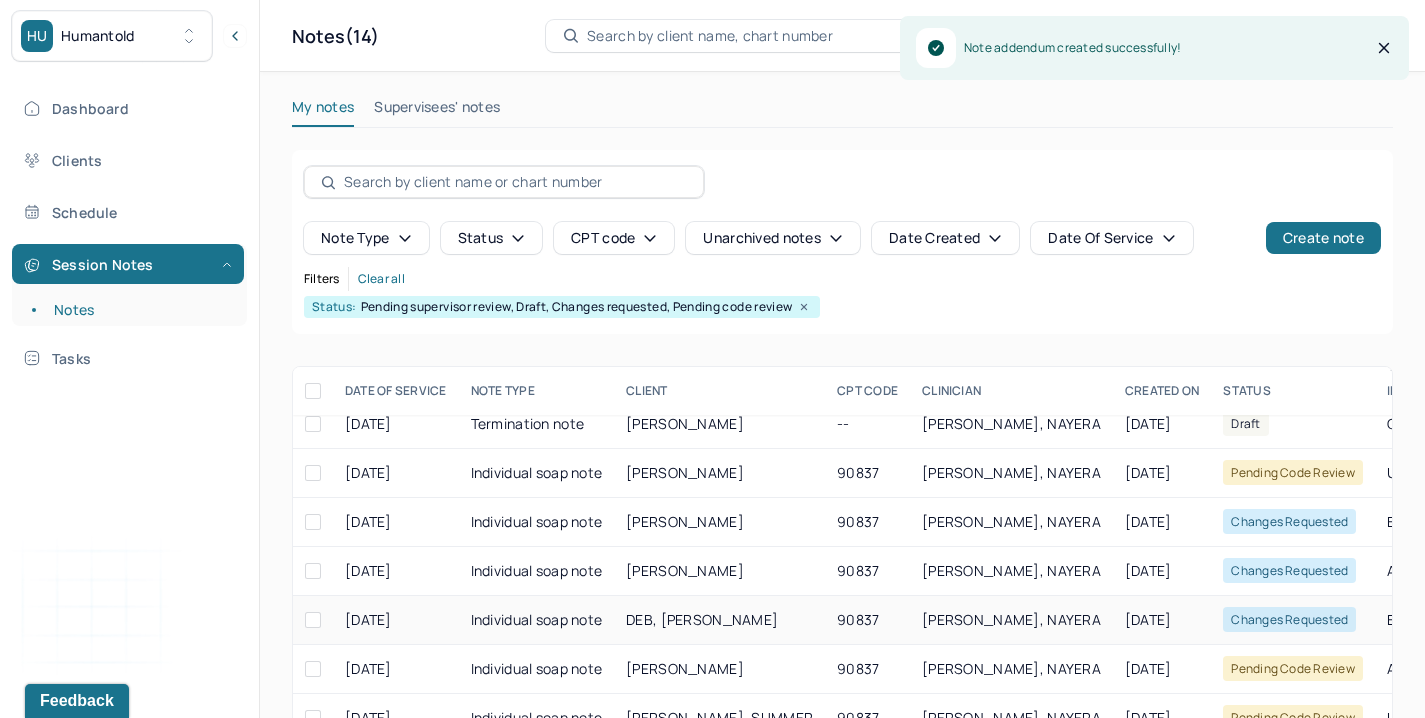click on "DEB, [PERSON_NAME]" at bounding box center (702, 619) 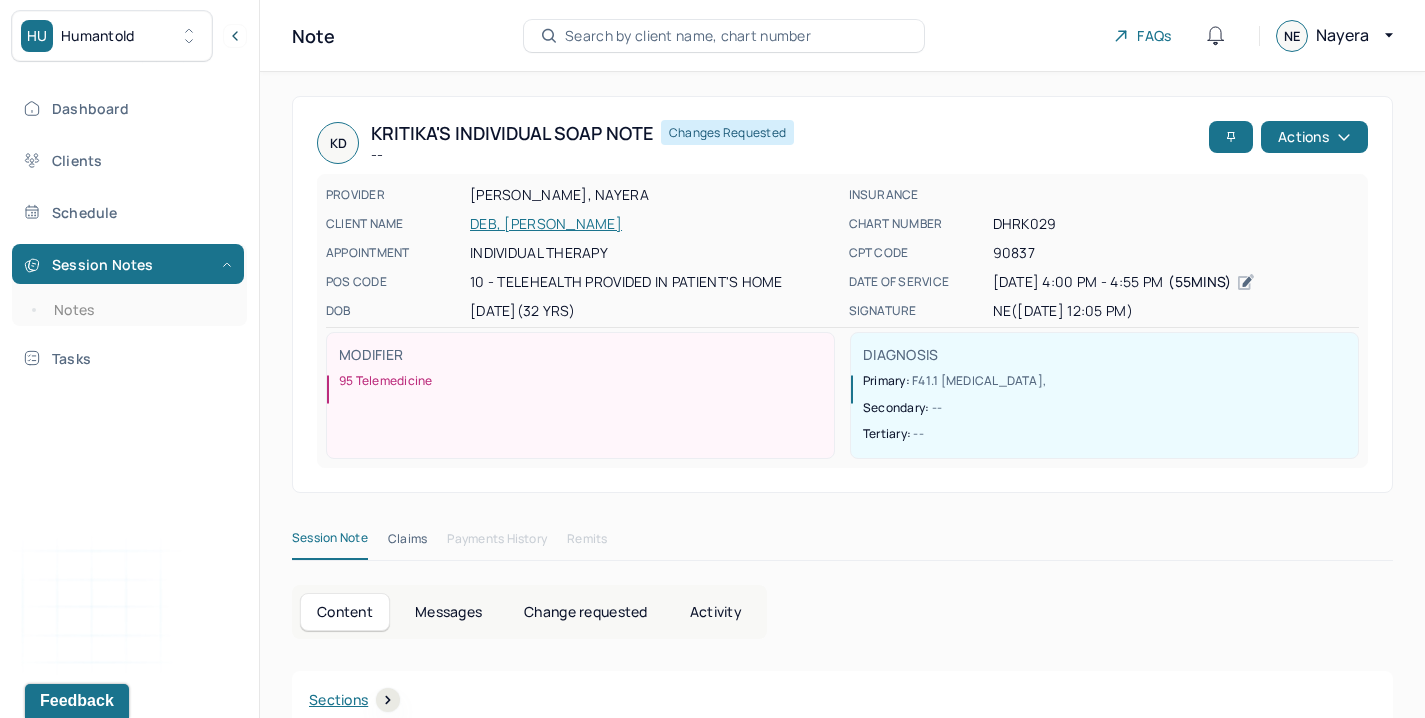 click on "Change requested" at bounding box center (585, 612) 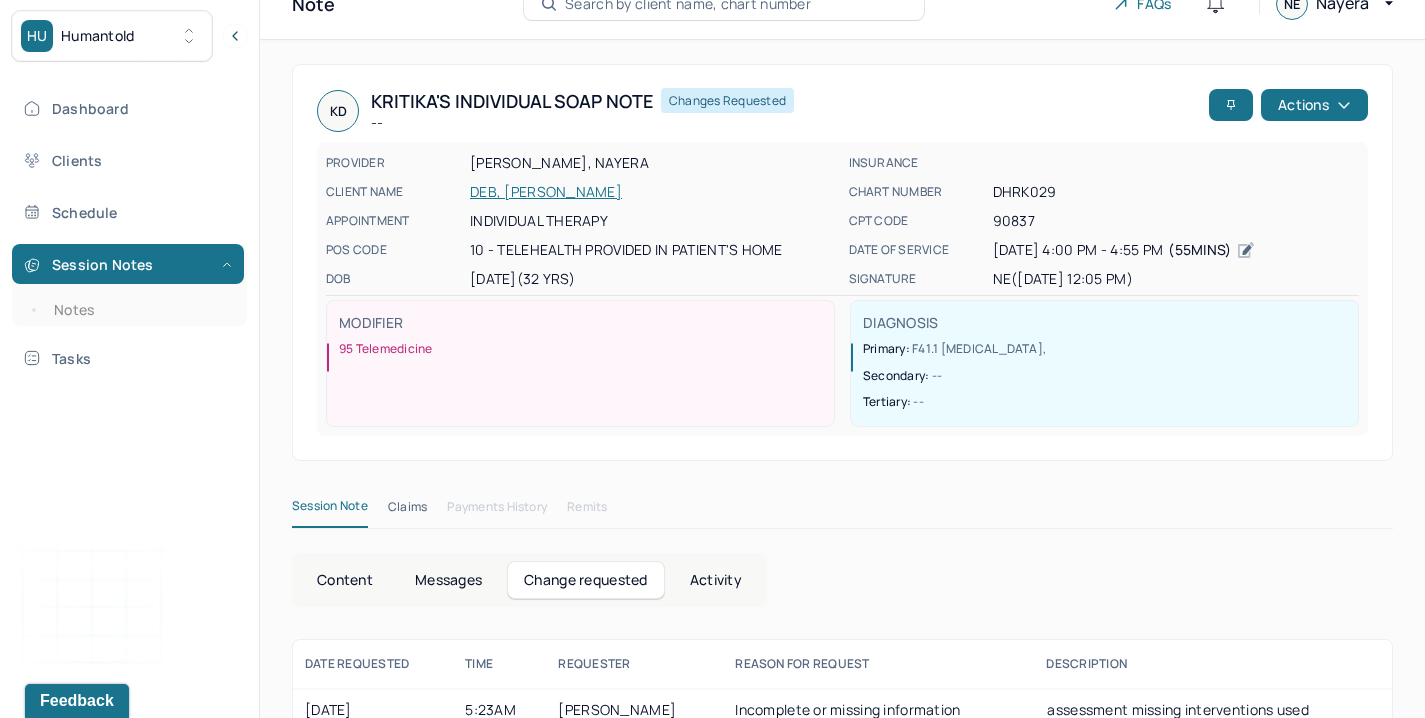 scroll, scrollTop: 73, scrollLeft: 0, axis: vertical 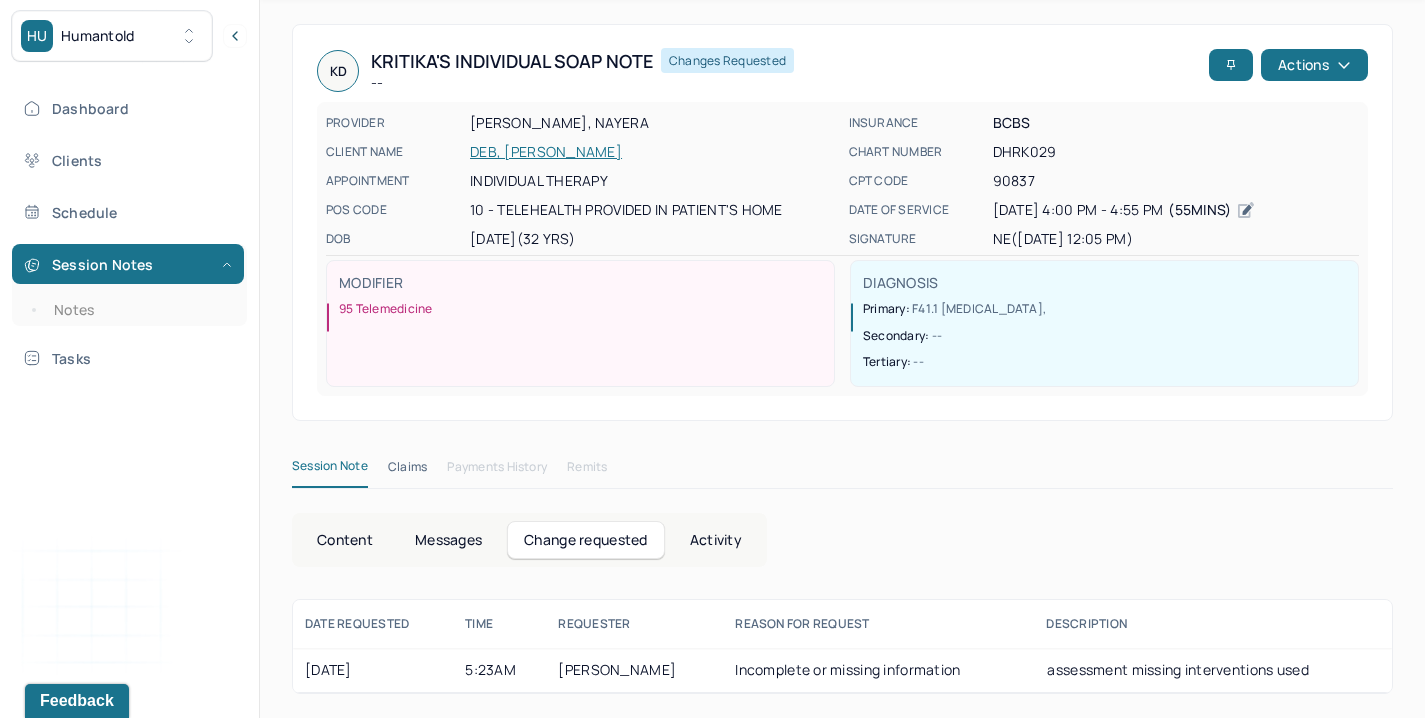 click on "Content" at bounding box center (345, 540) 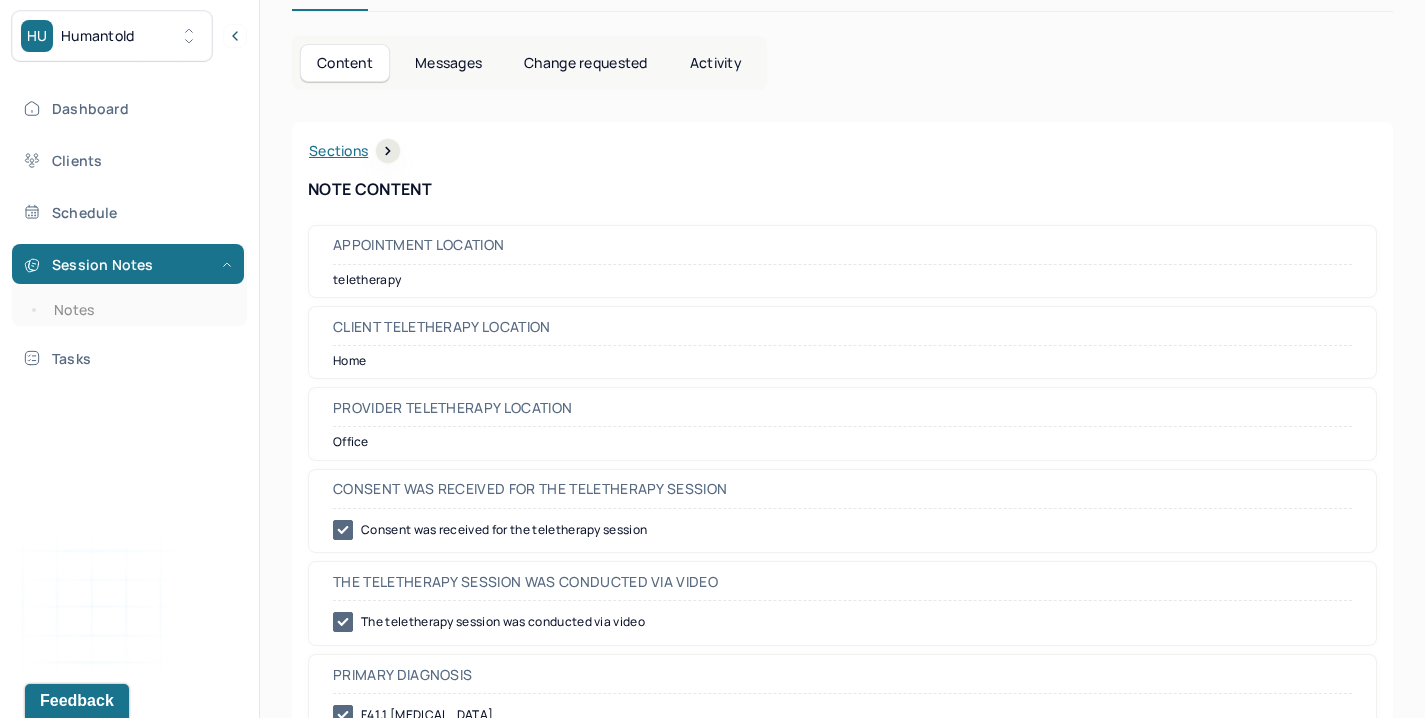 click on "Change requested" at bounding box center (585, 63) 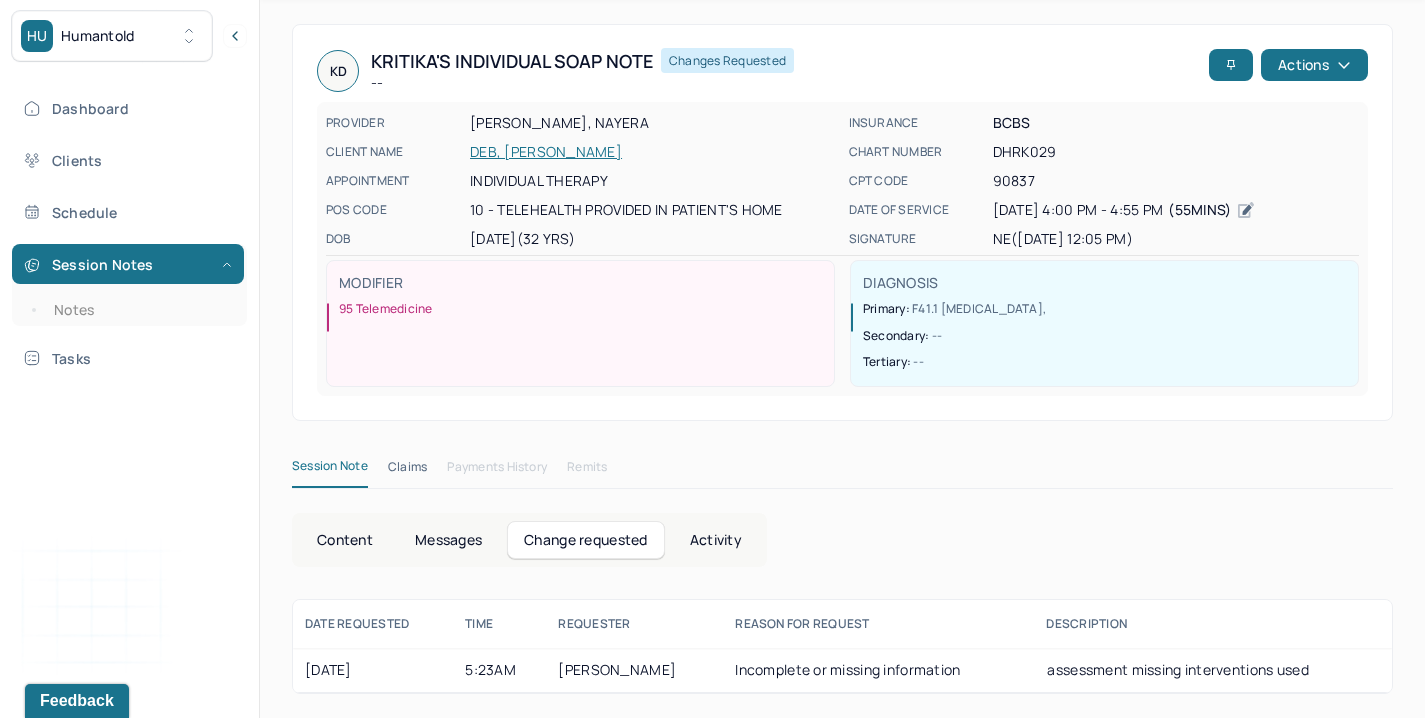 scroll, scrollTop: 73, scrollLeft: 0, axis: vertical 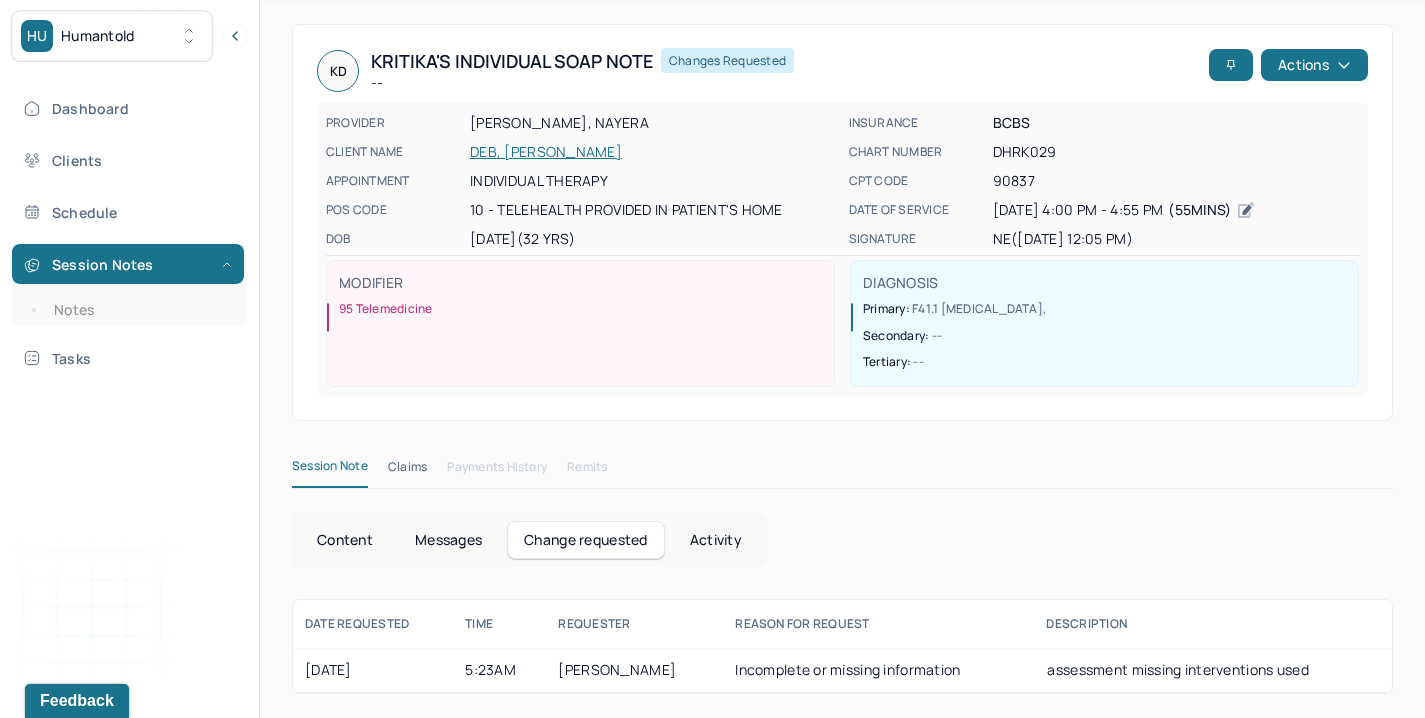 click on "Content" at bounding box center [345, 540] 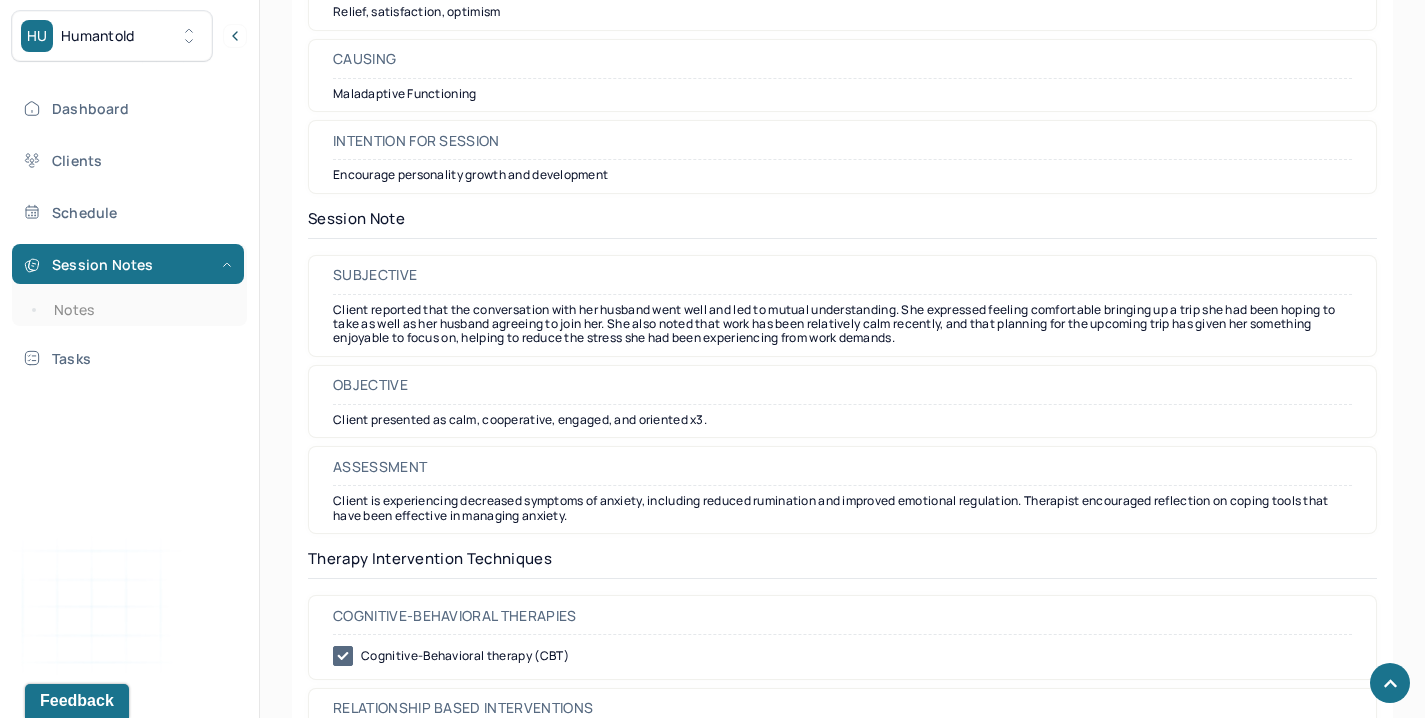 scroll, scrollTop: 1510, scrollLeft: 0, axis: vertical 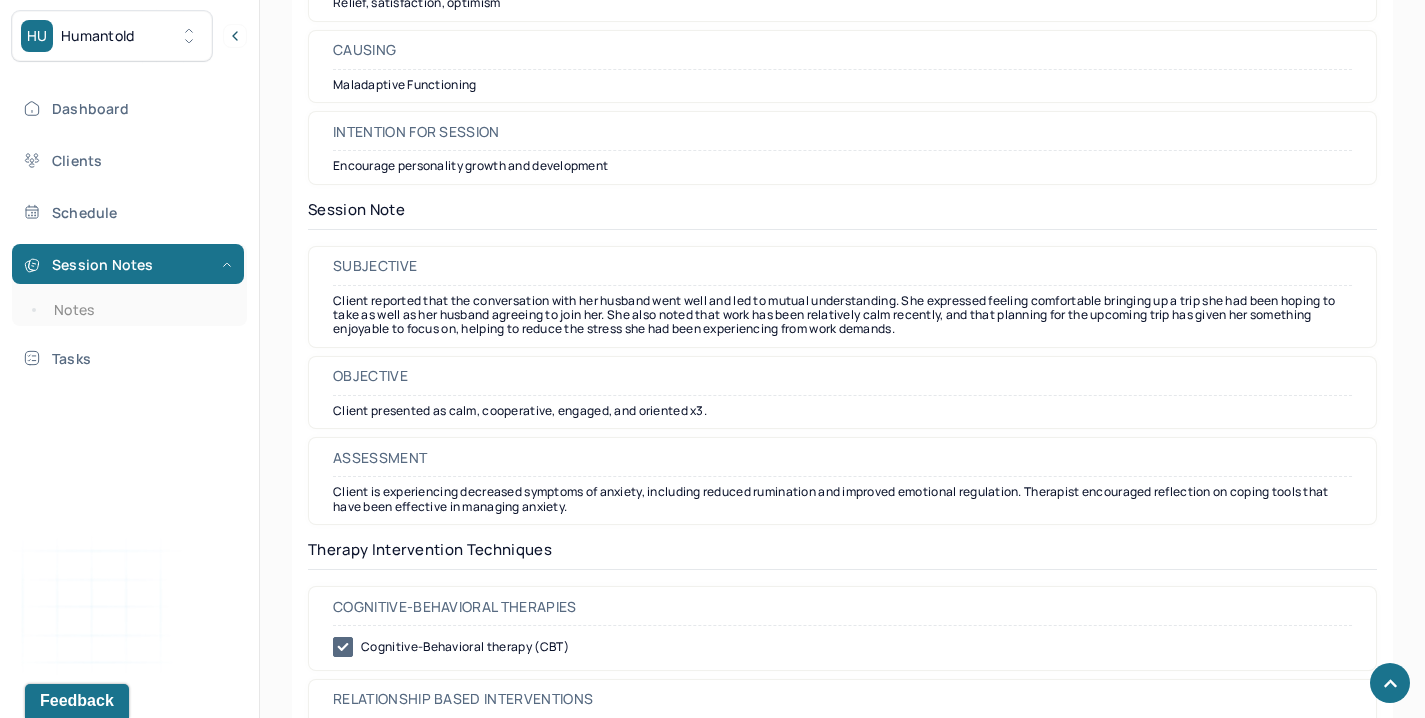 click on "Client reported that the conversation with her husband went well and led to mutual understanding. She expressed feeling comfortable bringing up a trip she had been hoping to take as well as her husband agreeing to join her. She also noted that work has been relatively calm recently, and that planning for the upcoming trip has given her something enjoyable to focus on, helping to reduce the stress she had been experiencing from work demands." at bounding box center [842, 315] 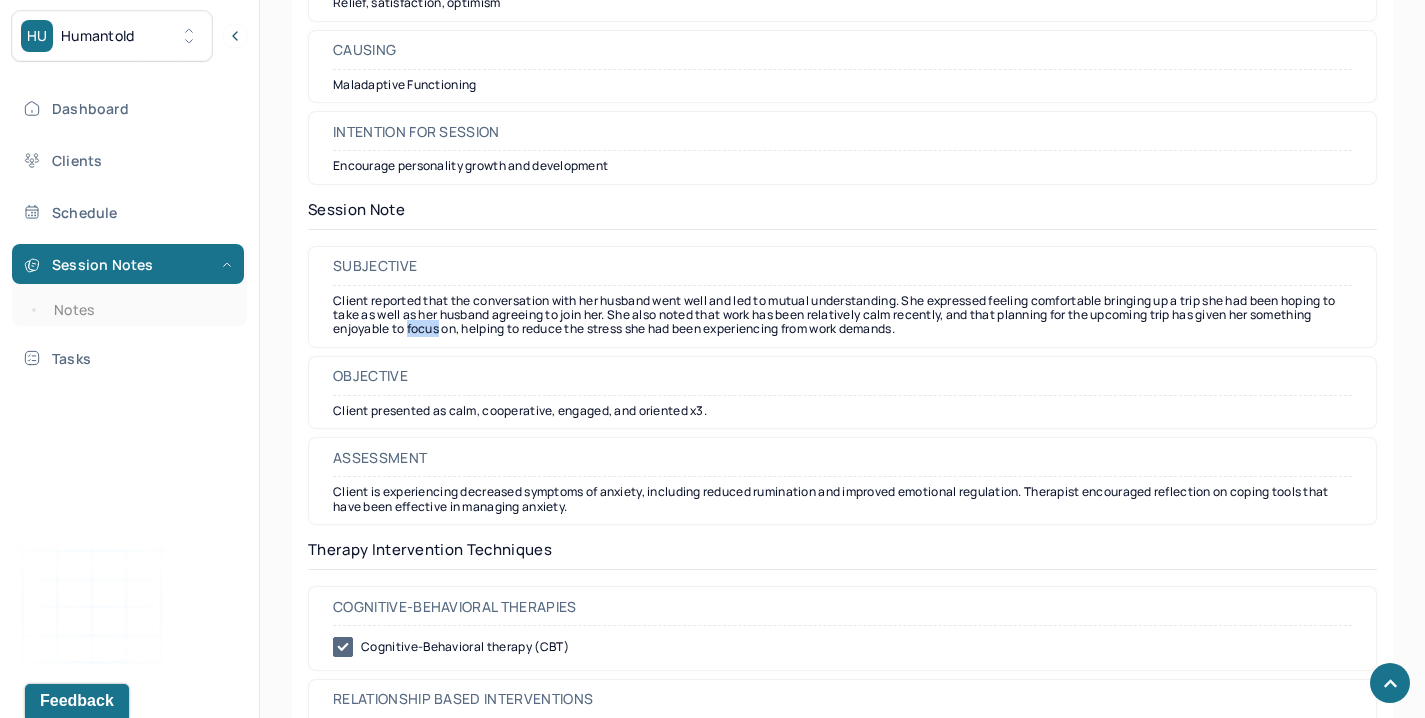 click on "Client reported that the conversation with her husband went well and led to mutual understanding. She expressed feeling comfortable bringing up a trip she had been hoping to take as well as her husband agreeing to join her. She also noted that work has been relatively calm recently, and that planning for the upcoming trip has given her something enjoyable to focus on, helping to reduce the stress she had been experiencing from work demands." at bounding box center (842, 315) 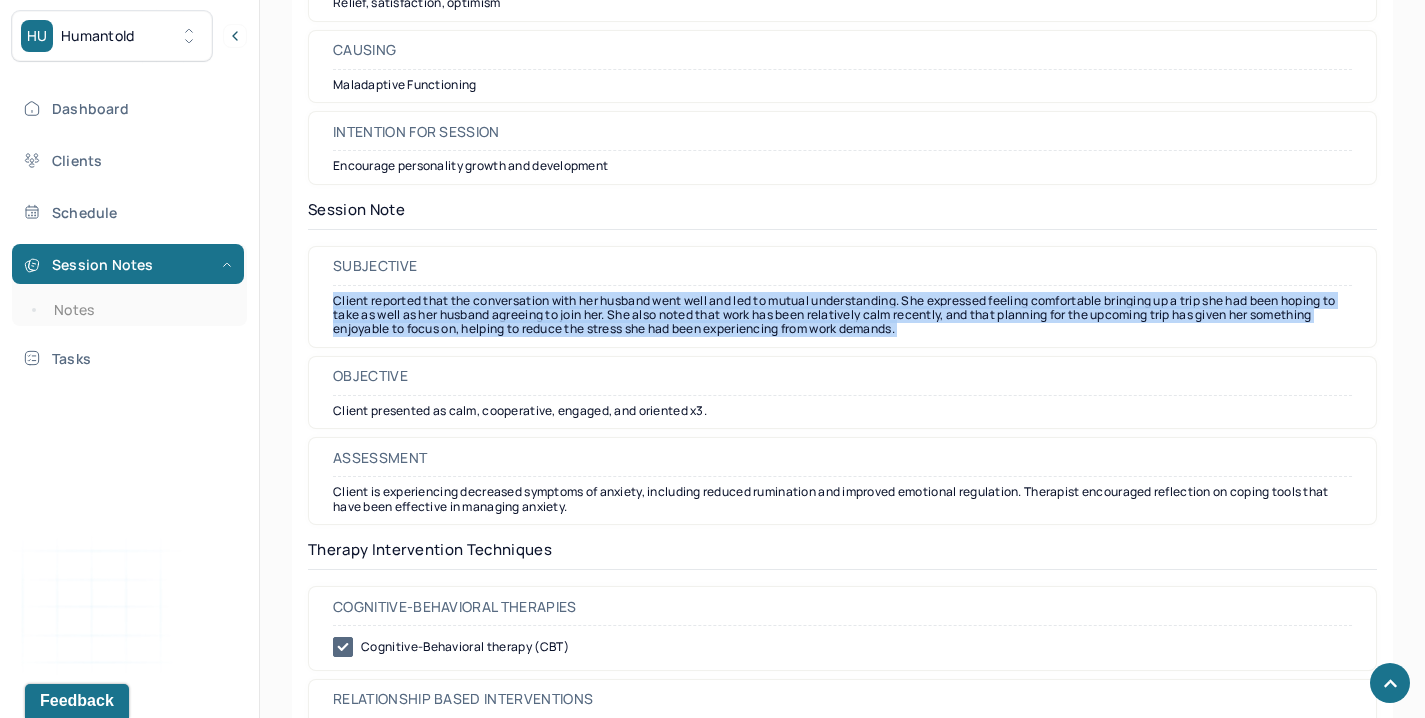 click on "Client reported that the conversation with her husband went well and led to mutual understanding. She expressed feeling comfortable bringing up a trip she had been hoping to take as well as her husband agreeing to join her. She also noted that work has been relatively calm recently, and that planning for the upcoming trip has given her something enjoyable to focus on, helping to reduce the stress she had been experiencing from work demands." at bounding box center (842, 315) 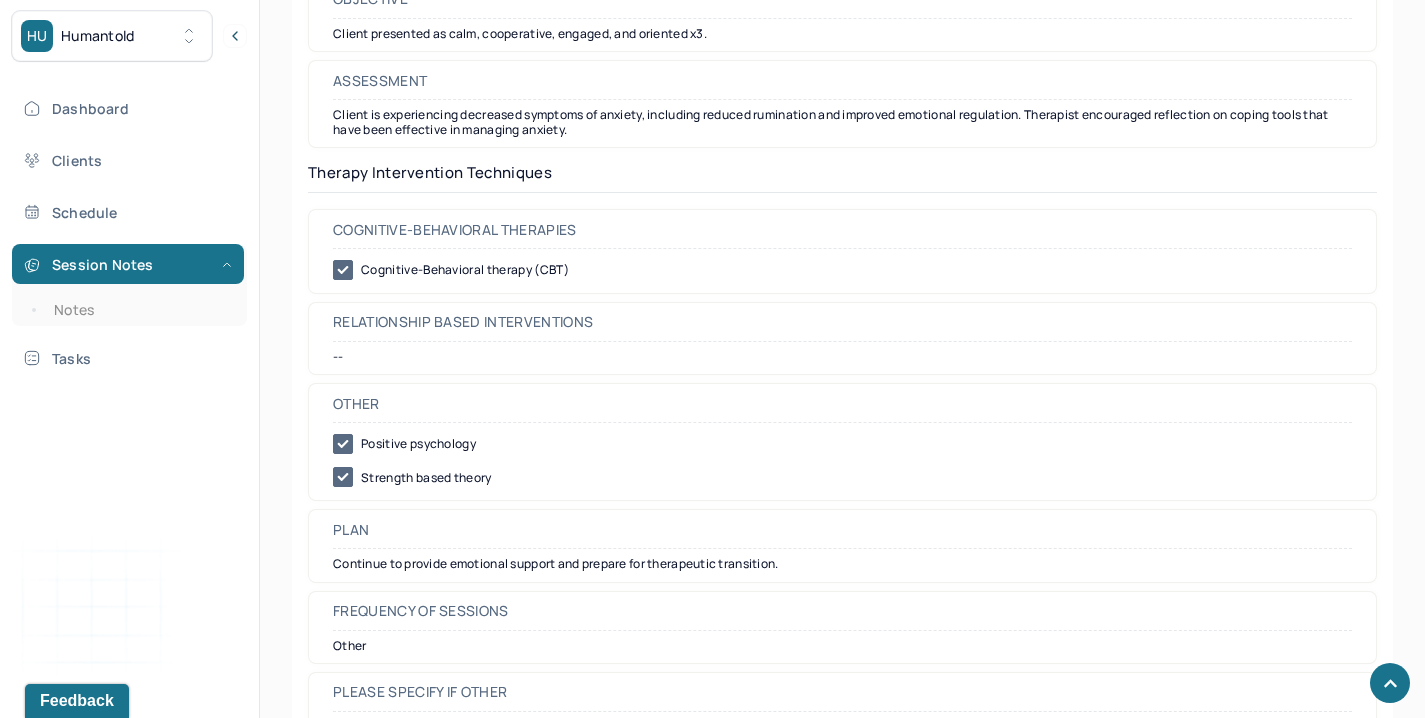 scroll, scrollTop: 1873, scrollLeft: 0, axis: vertical 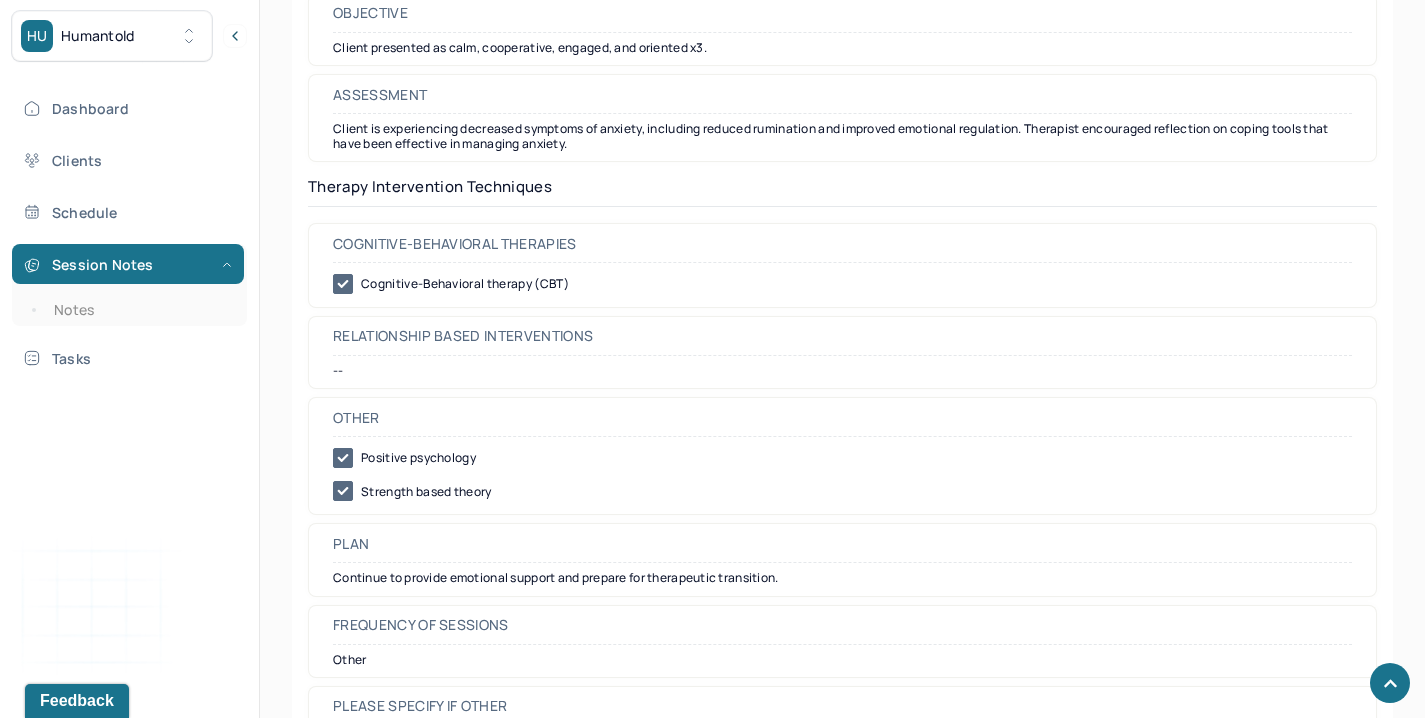 click on "Client is experiencing decreased symptoms of anxiety, including reduced rumination and improved emotional regulation. Therapist encouraged reflection on coping tools that have been effective in managing anxiety." at bounding box center (842, 136) 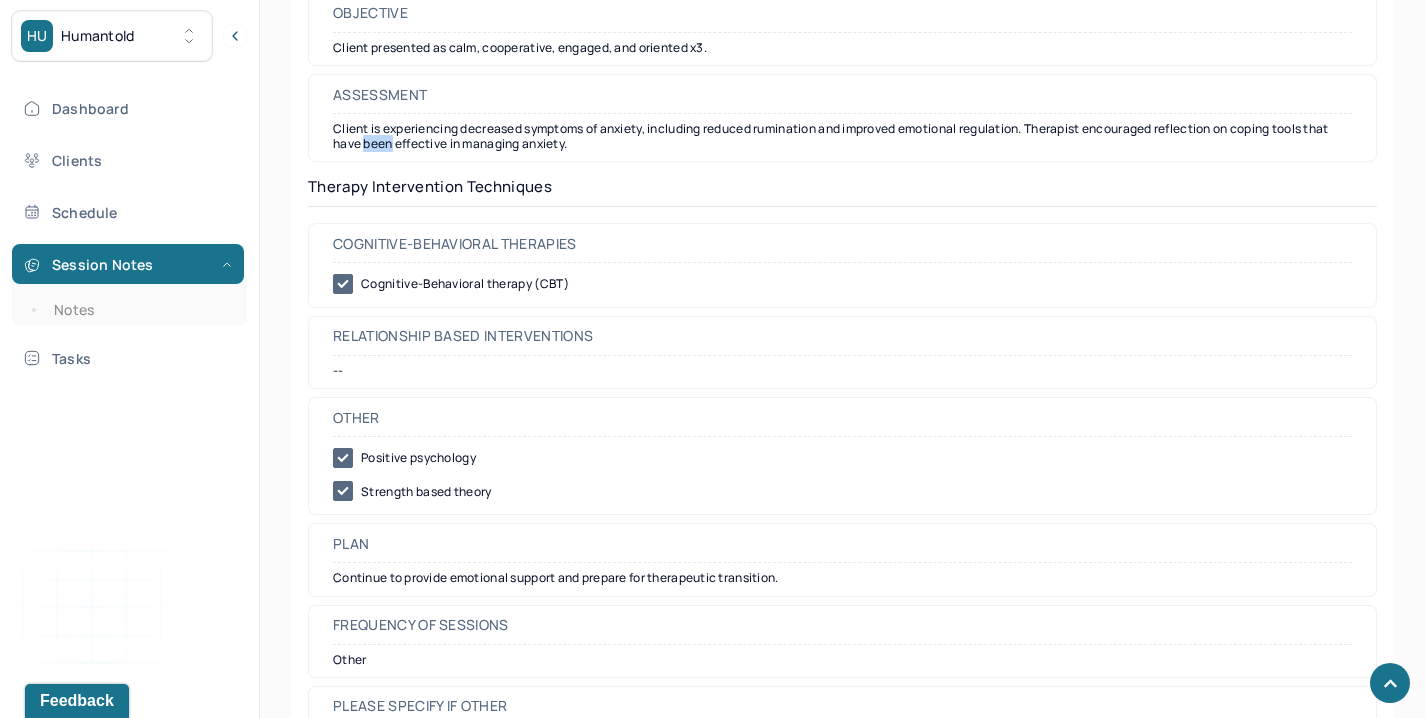 click on "Client is experiencing decreased symptoms of anxiety, including reduced rumination and improved emotional regulation. Therapist encouraged reflection on coping tools that have been effective in managing anxiety." at bounding box center [842, 136] 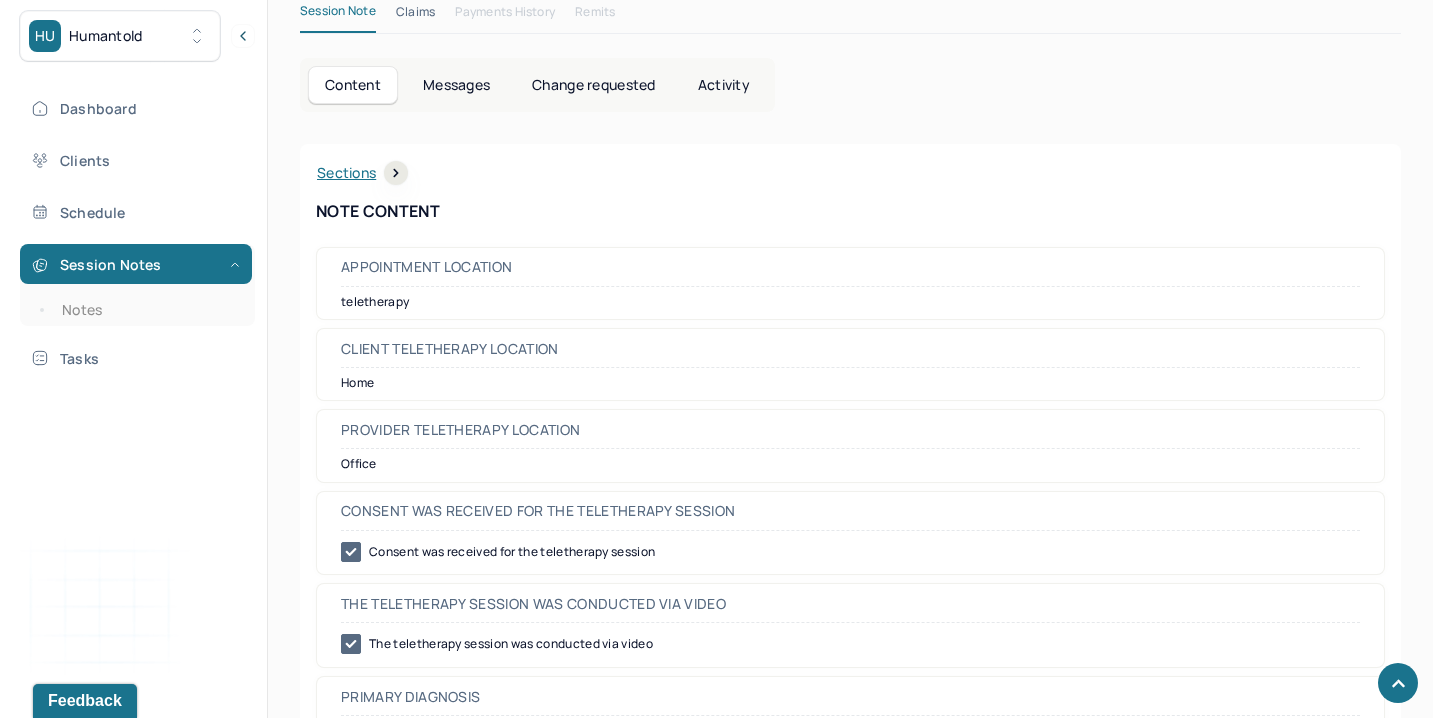 scroll, scrollTop: 0, scrollLeft: 0, axis: both 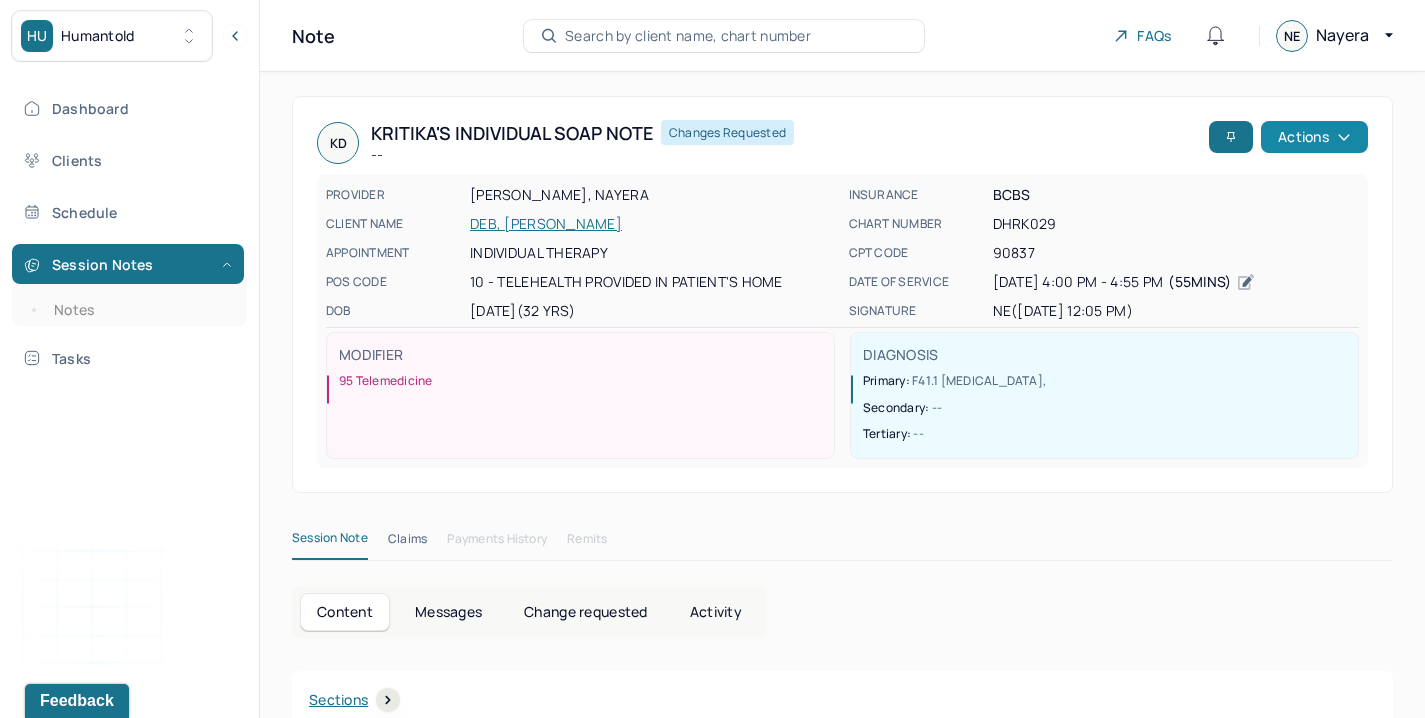 click on "Actions" at bounding box center (1314, 137) 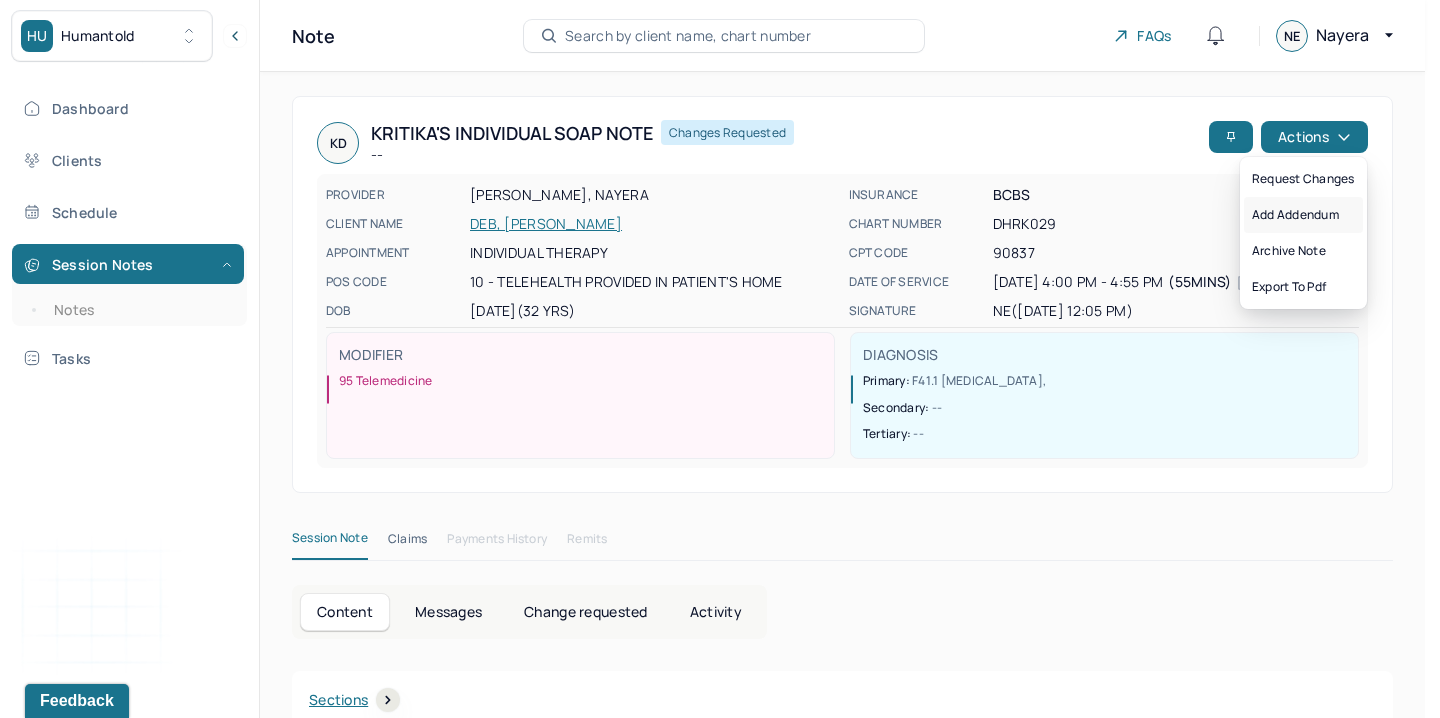 click on "Add addendum" at bounding box center [1303, 215] 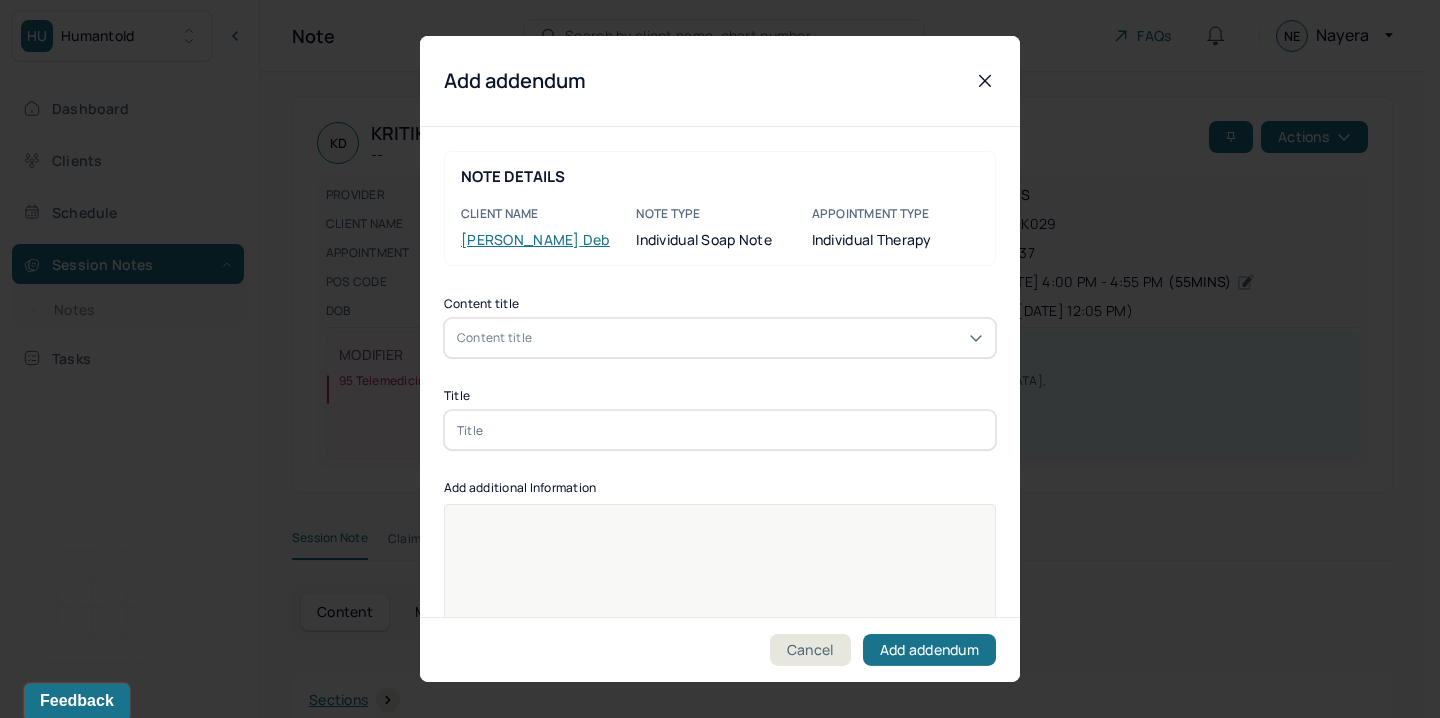 click on "Content title" at bounding box center (720, 338) 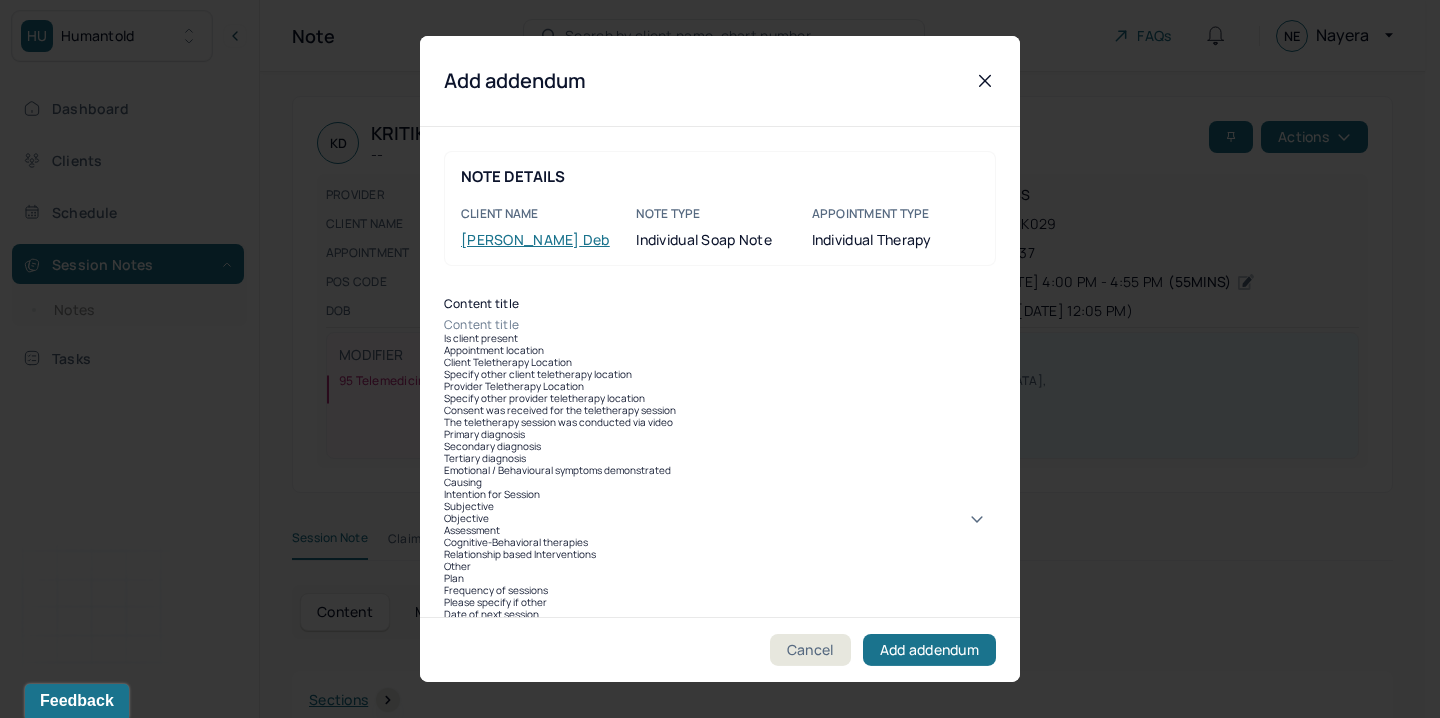 scroll, scrollTop: 28, scrollLeft: 0, axis: vertical 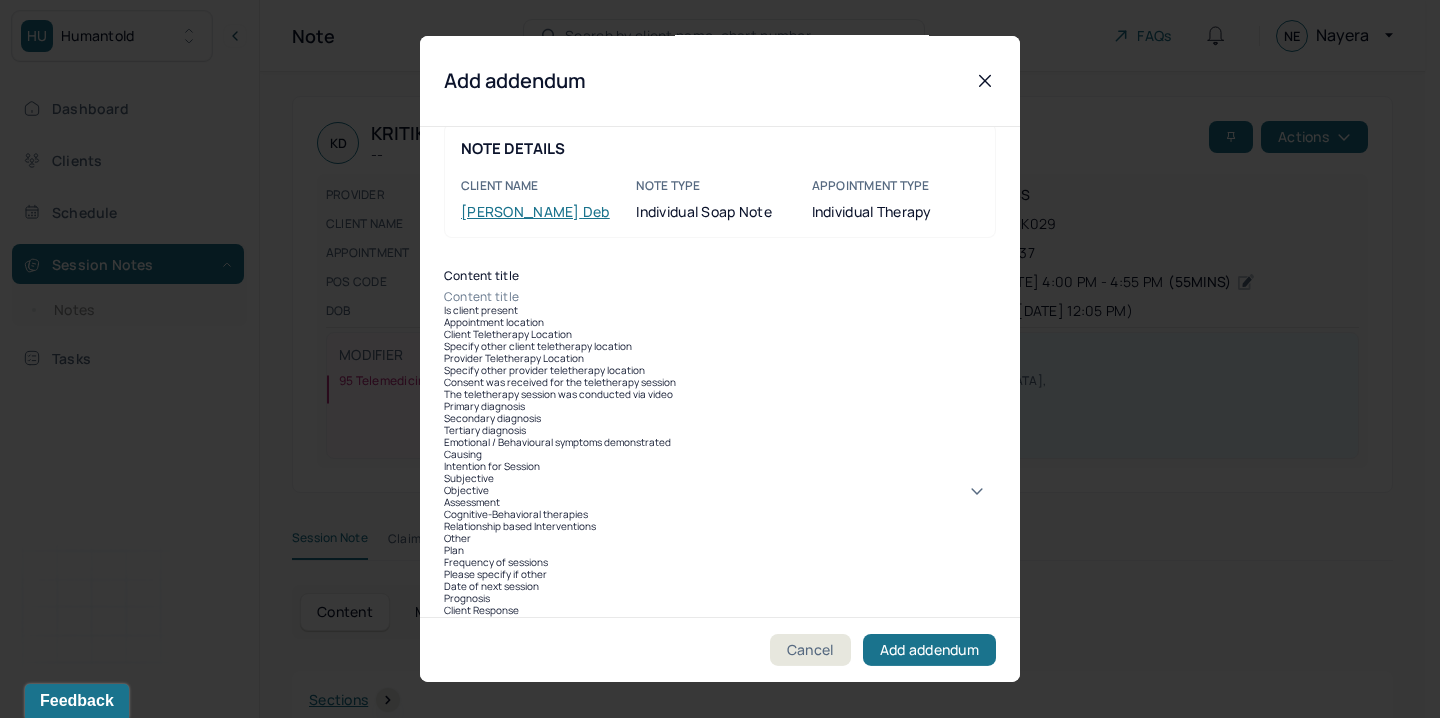 click on "Assessment" at bounding box center [720, 502] 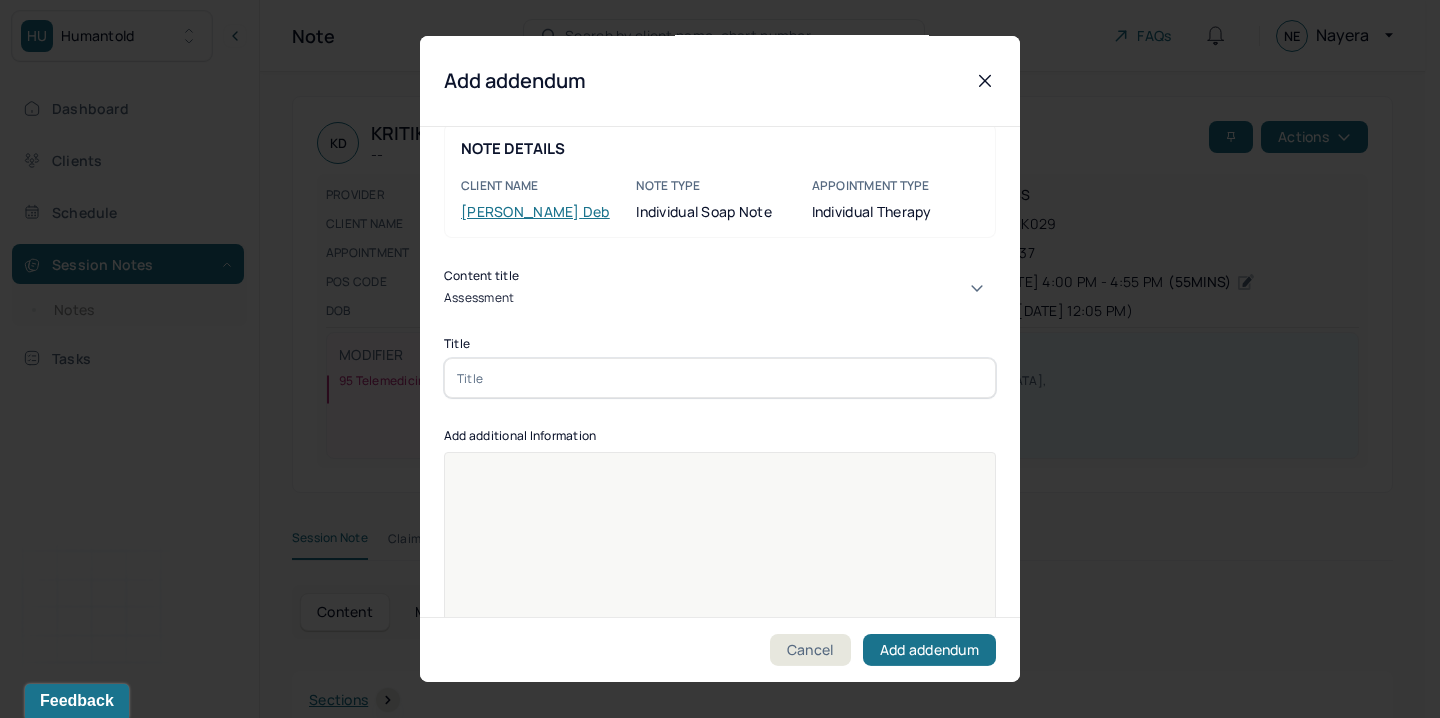 click at bounding box center [720, 378] 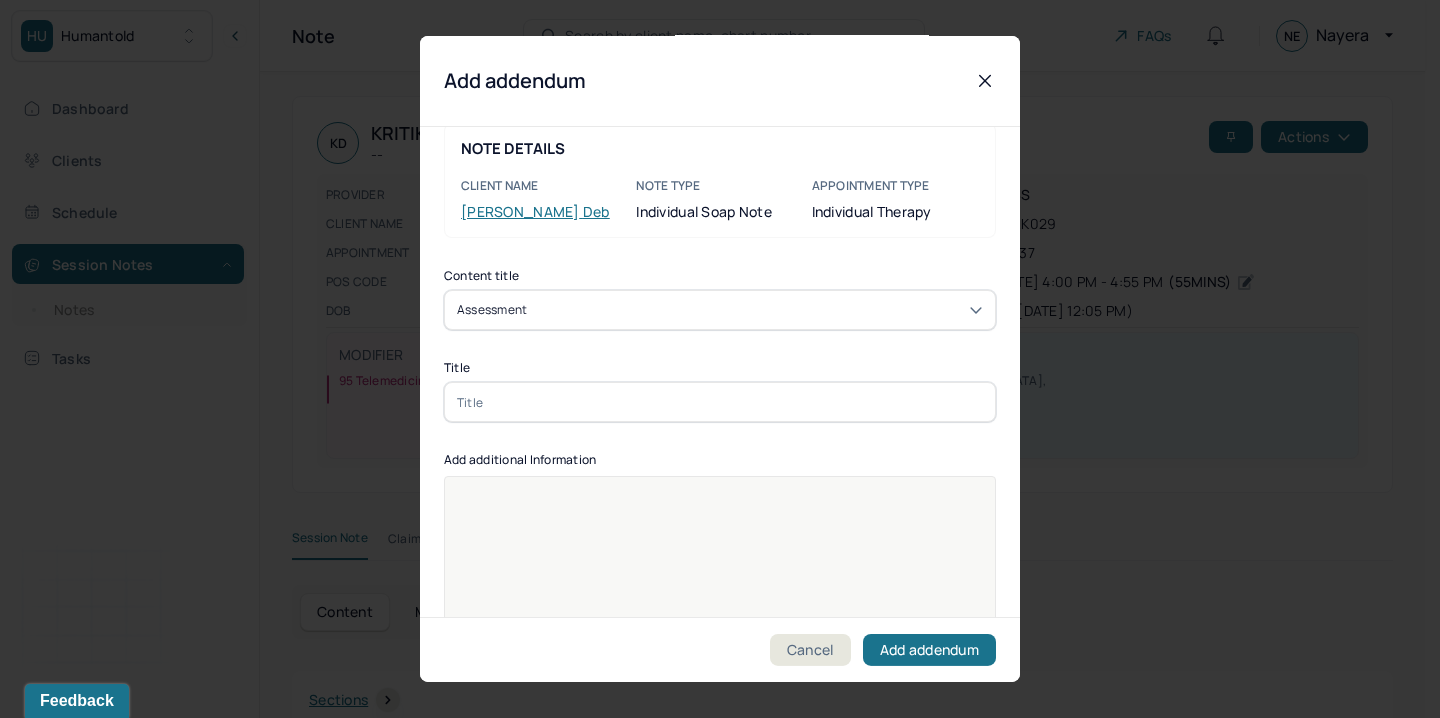 click at bounding box center [720, 402] 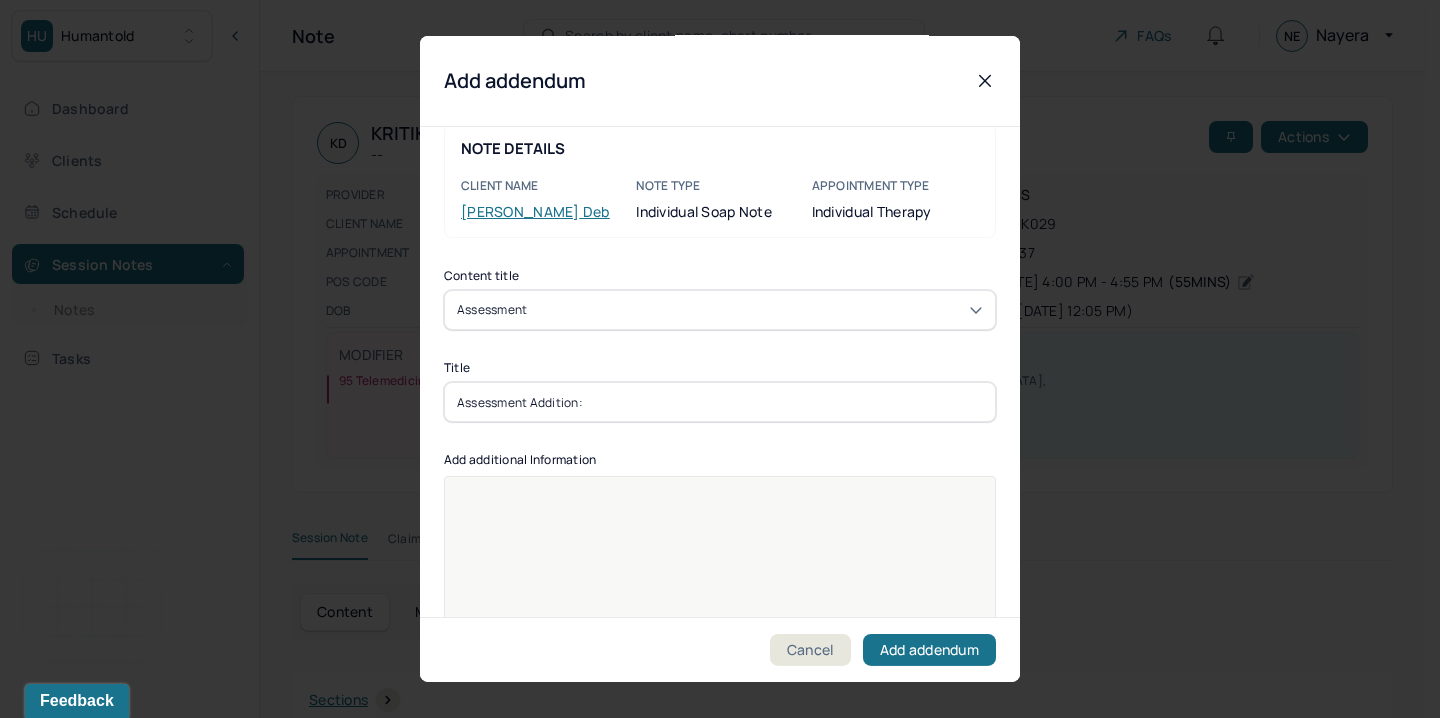 type on "Assessment Addition:" 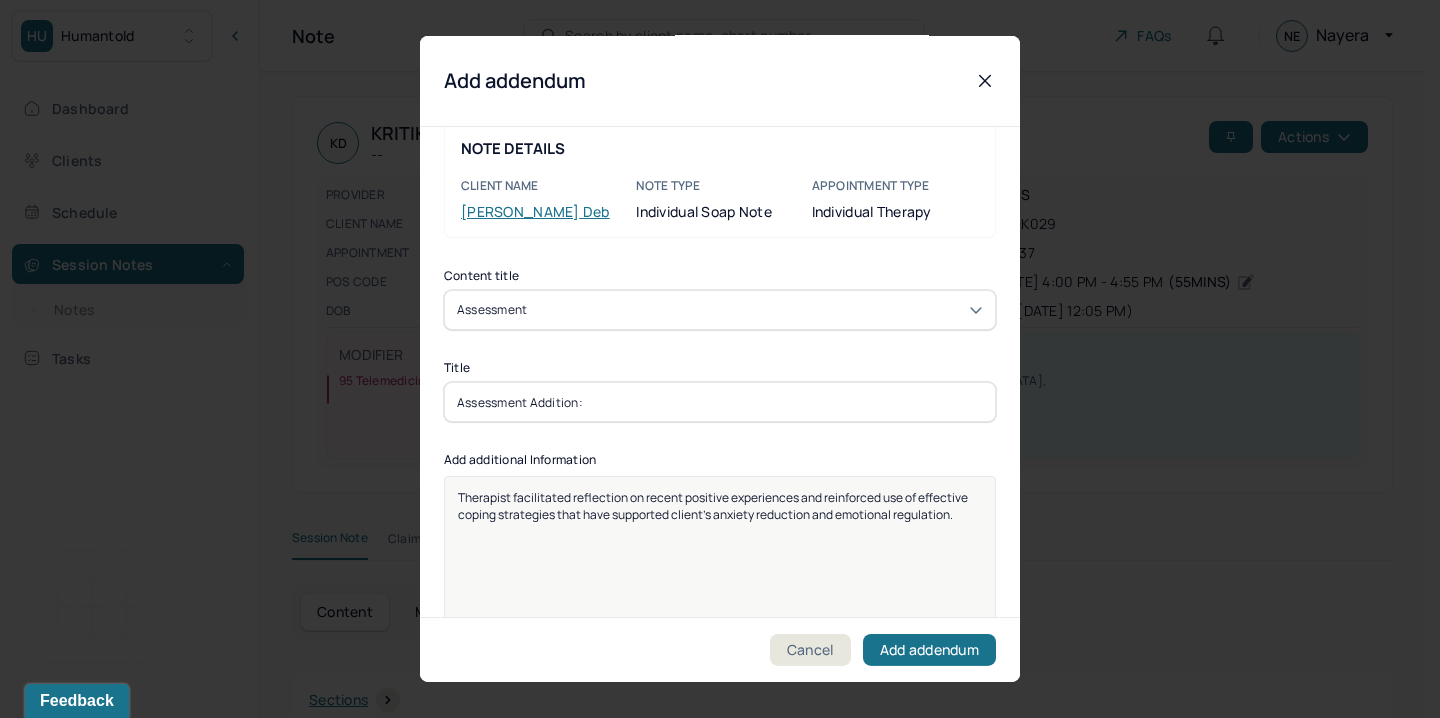 click on "Therapist facilitated reflection on recent positive experiences and reinforced use of effective coping strategies that have supported client’s anxiety reduction and emotional regulation." at bounding box center [714, 506] 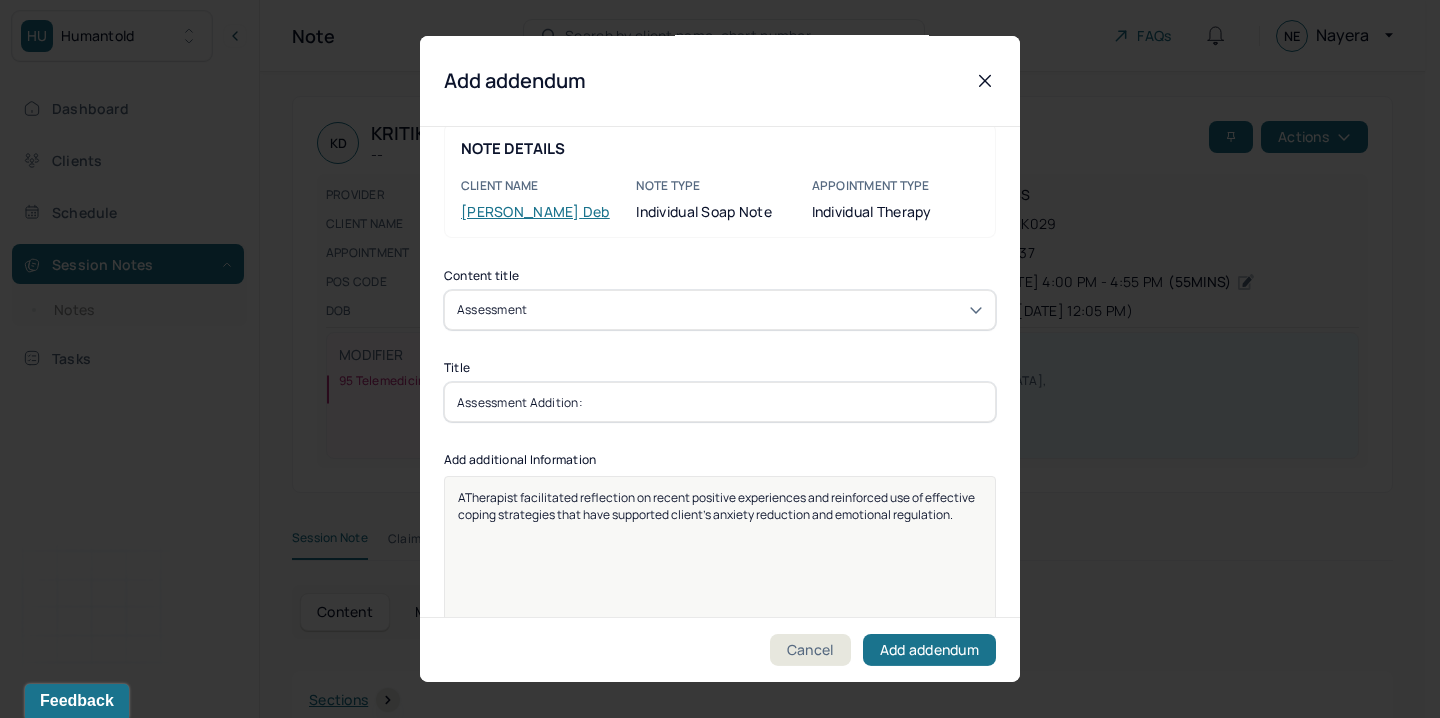 type 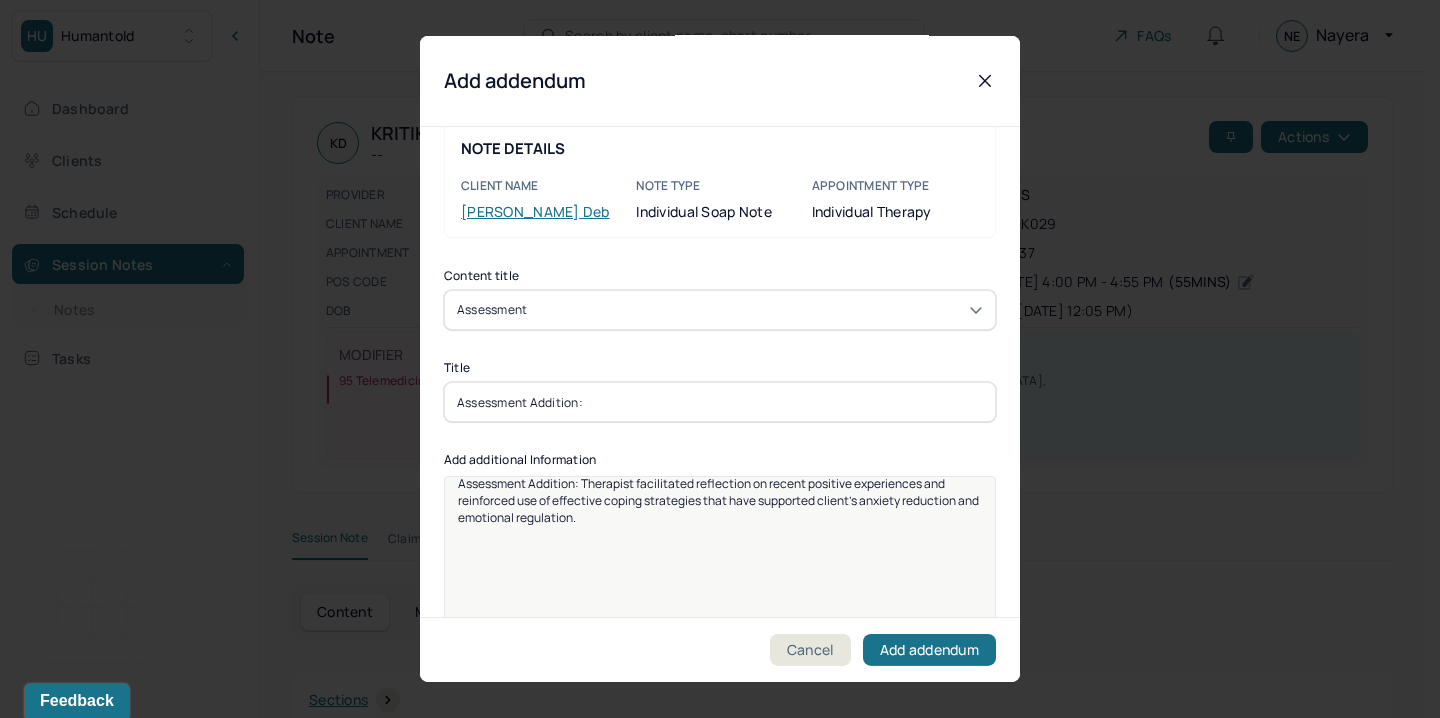 scroll, scrollTop: 25, scrollLeft: 0, axis: vertical 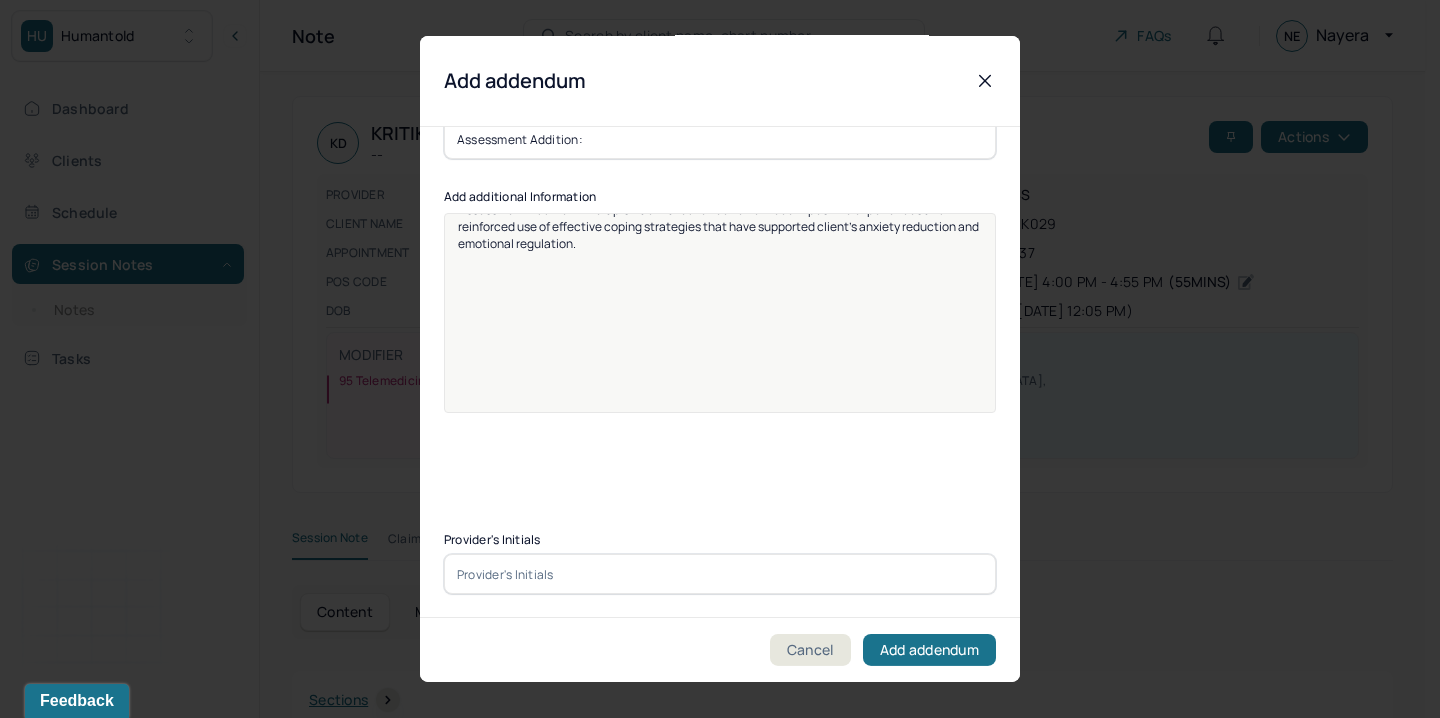 click at bounding box center (720, 574) 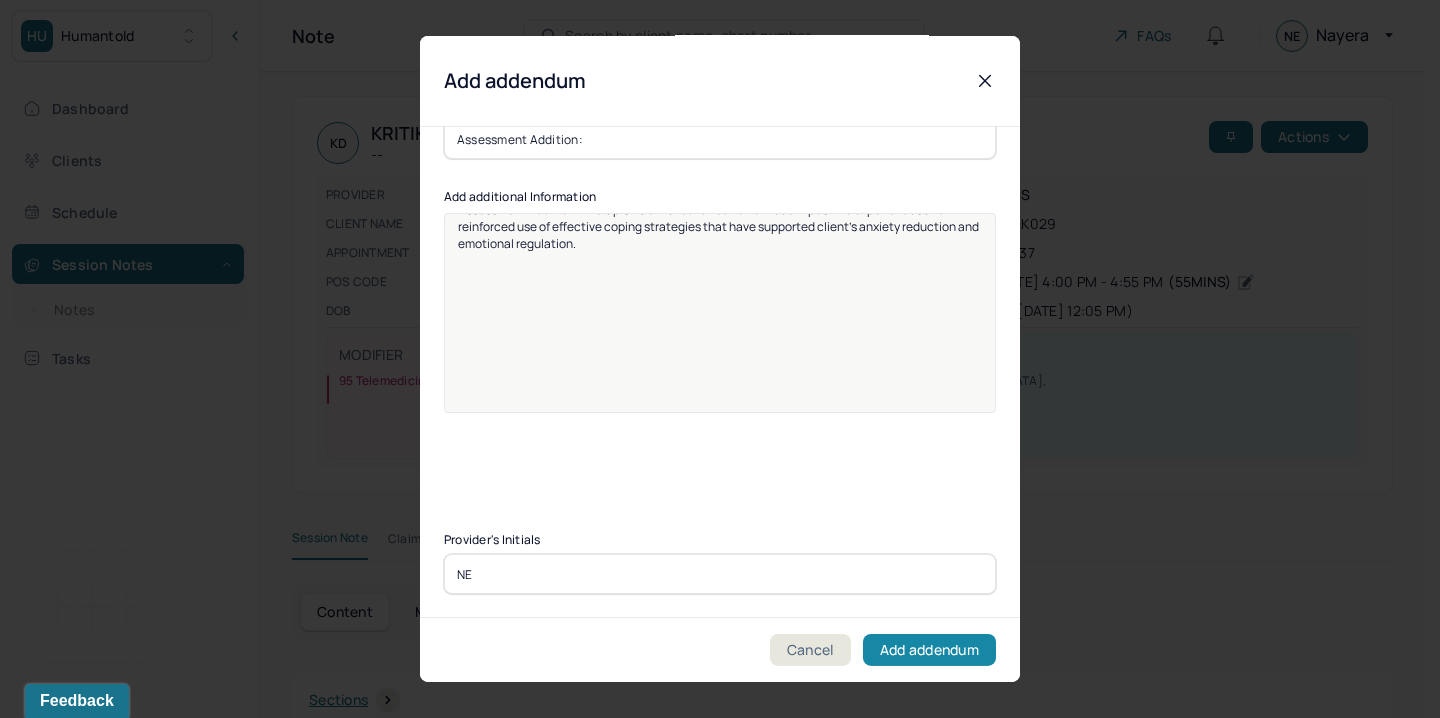type on "NE" 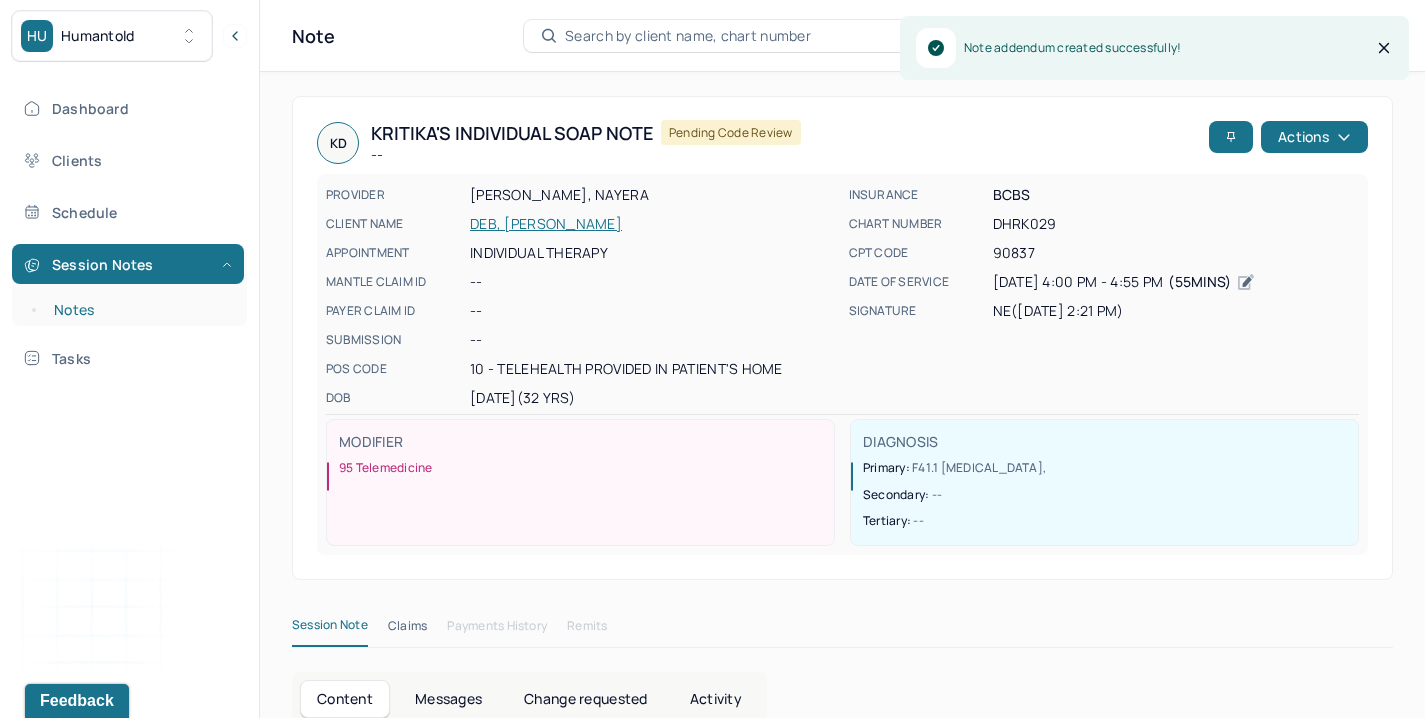 click on "Notes" at bounding box center (139, 310) 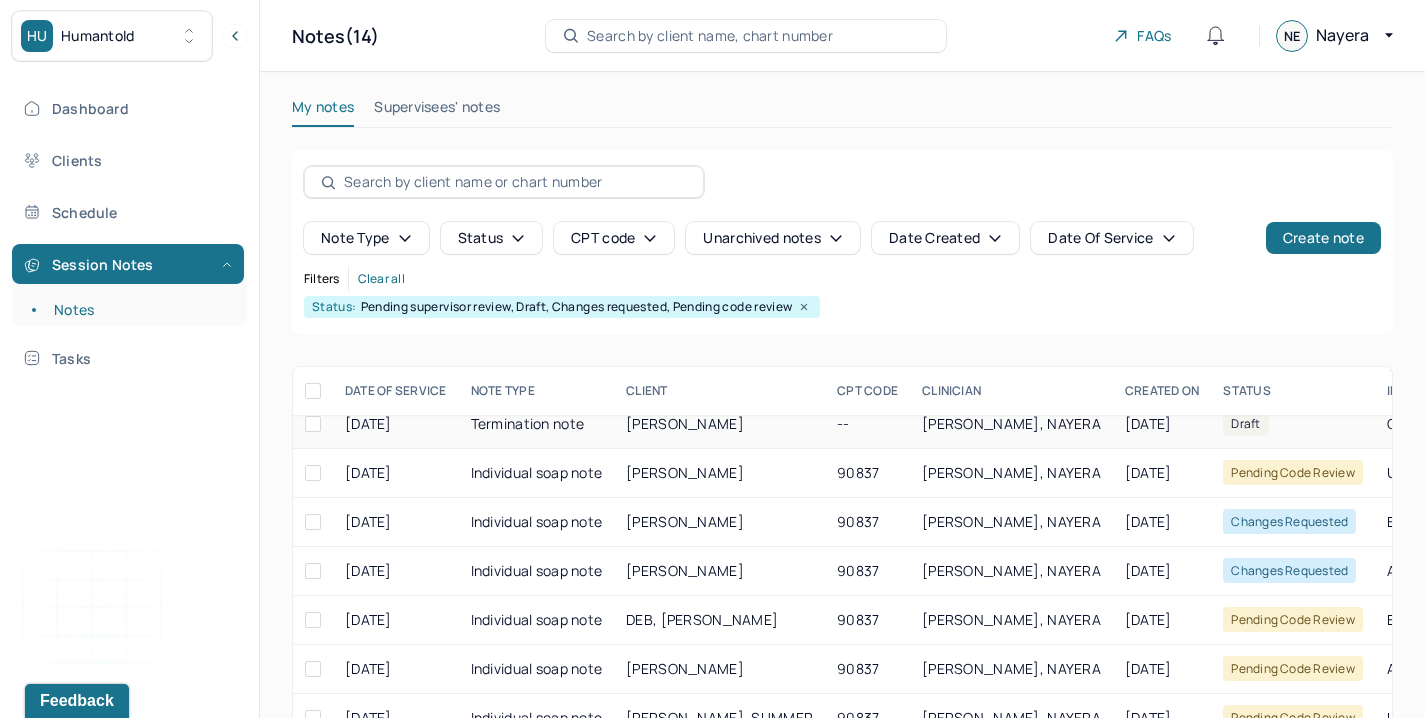 scroll, scrollTop: 176, scrollLeft: 0, axis: vertical 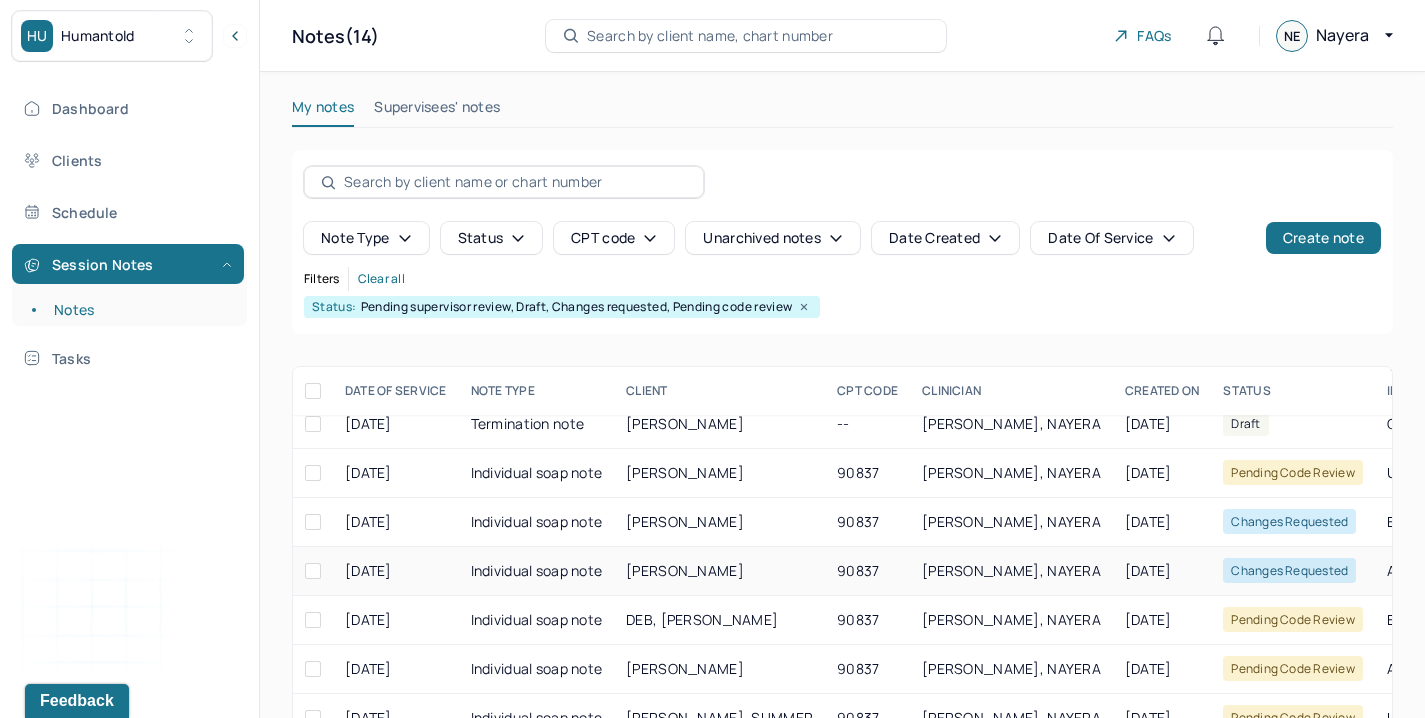 click on "[PERSON_NAME]" at bounding box center [719, 571] 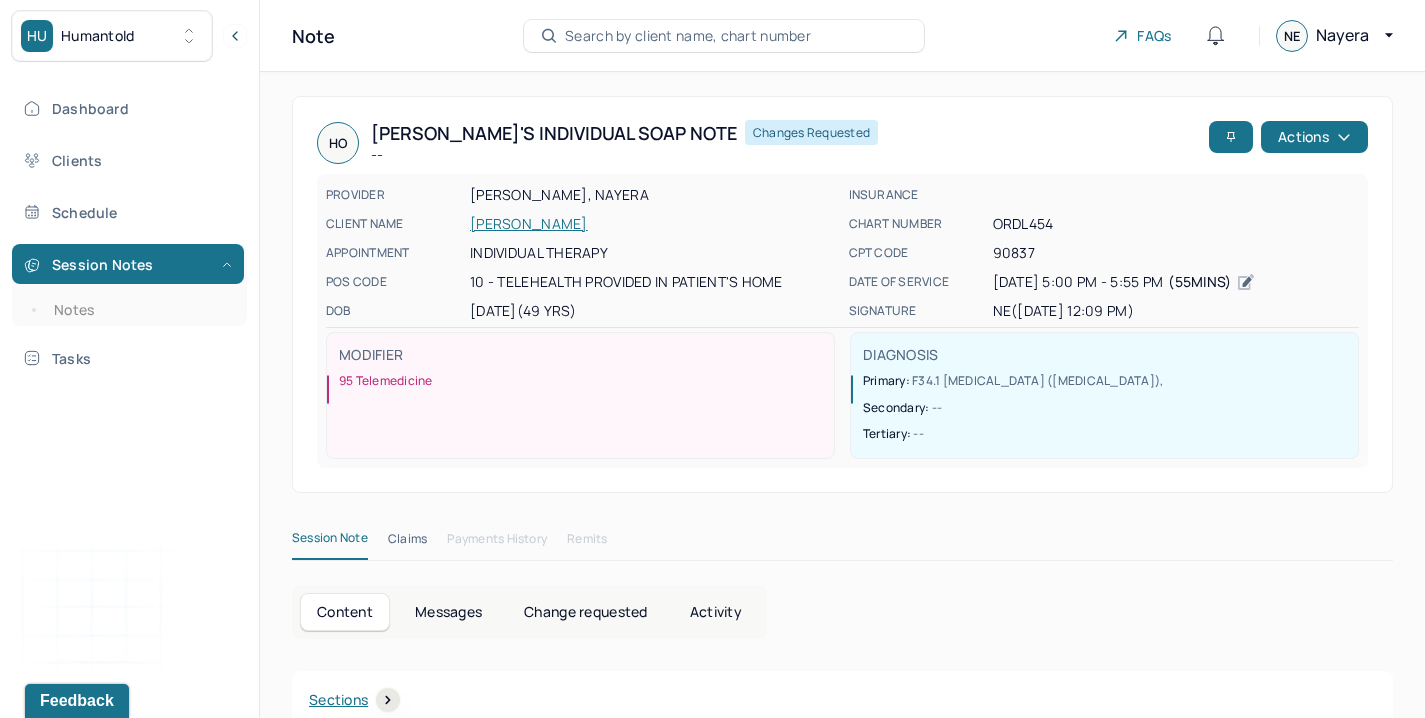 click on "Change requested" at bounding box center (585, 612) 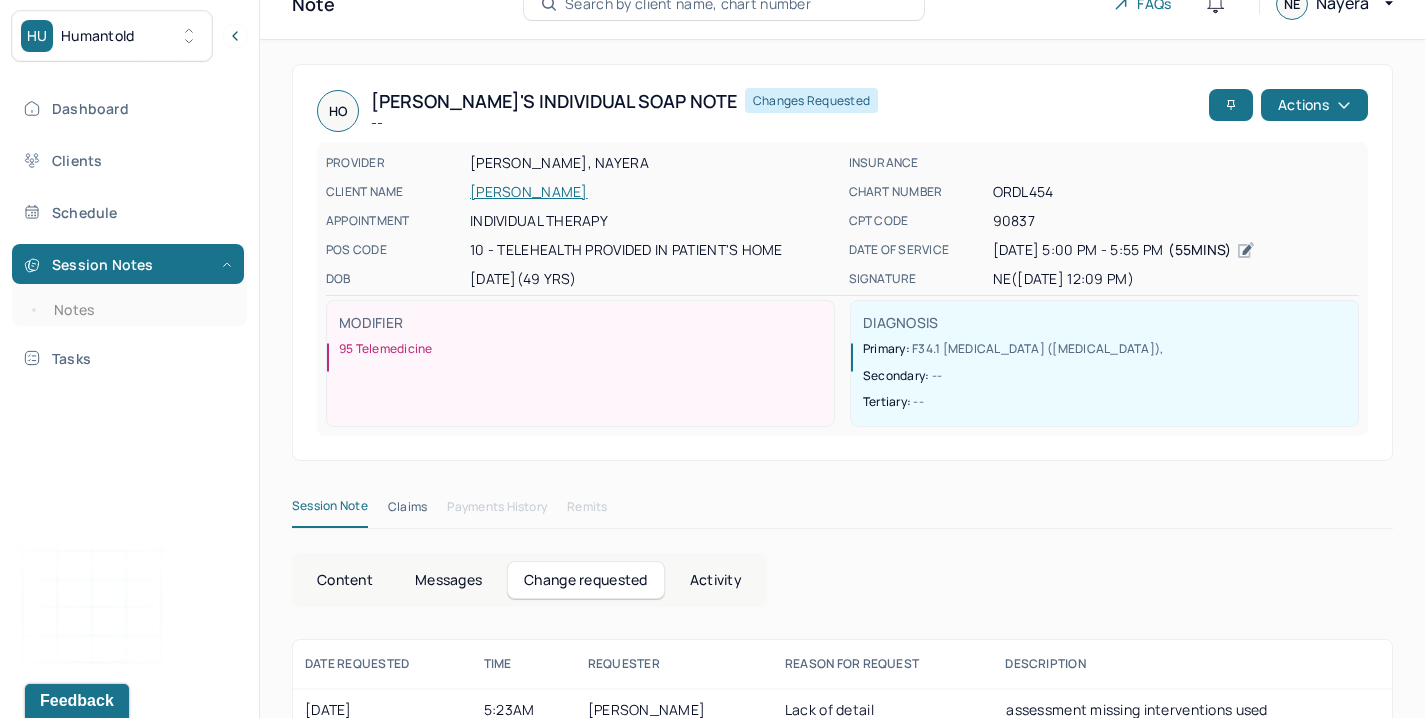 scroll, scrollTop: 73, scrollLeft: 0, axis: vertical 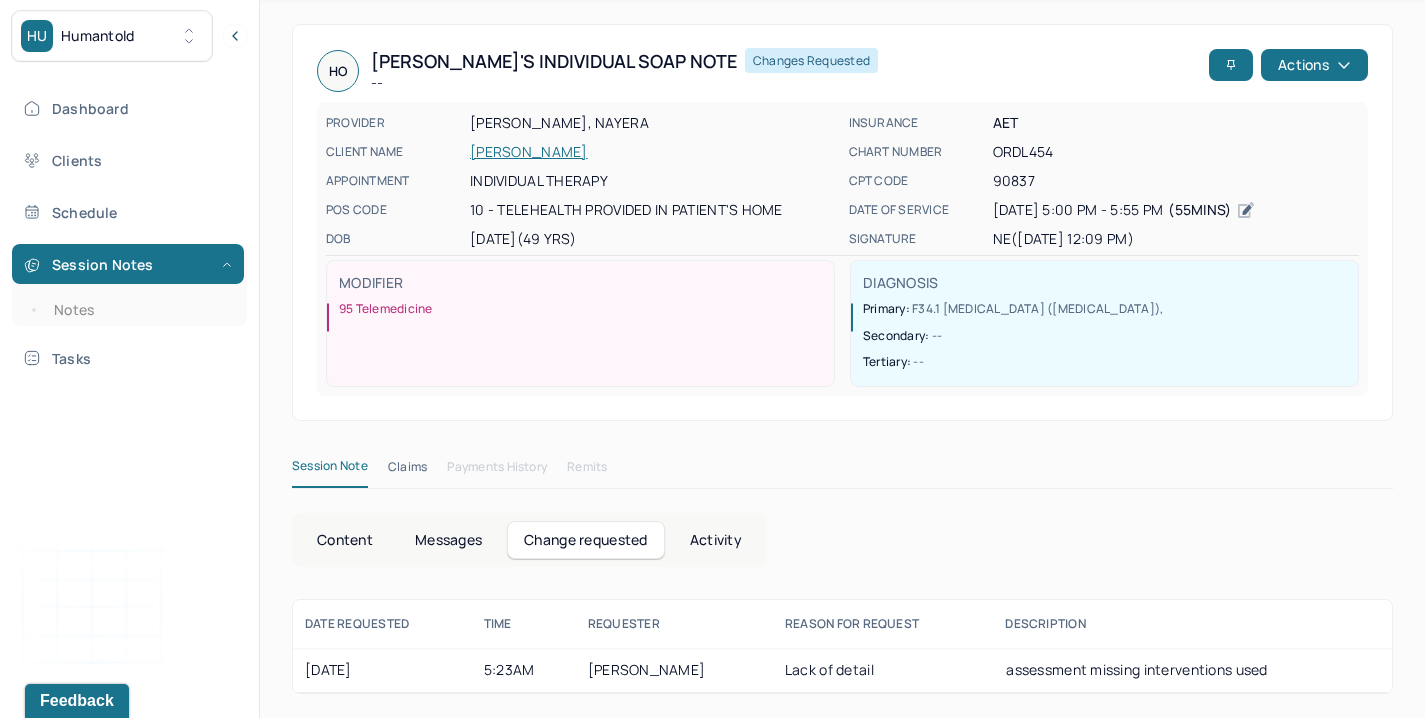 click on "Content" at bounding box center (345, 540) 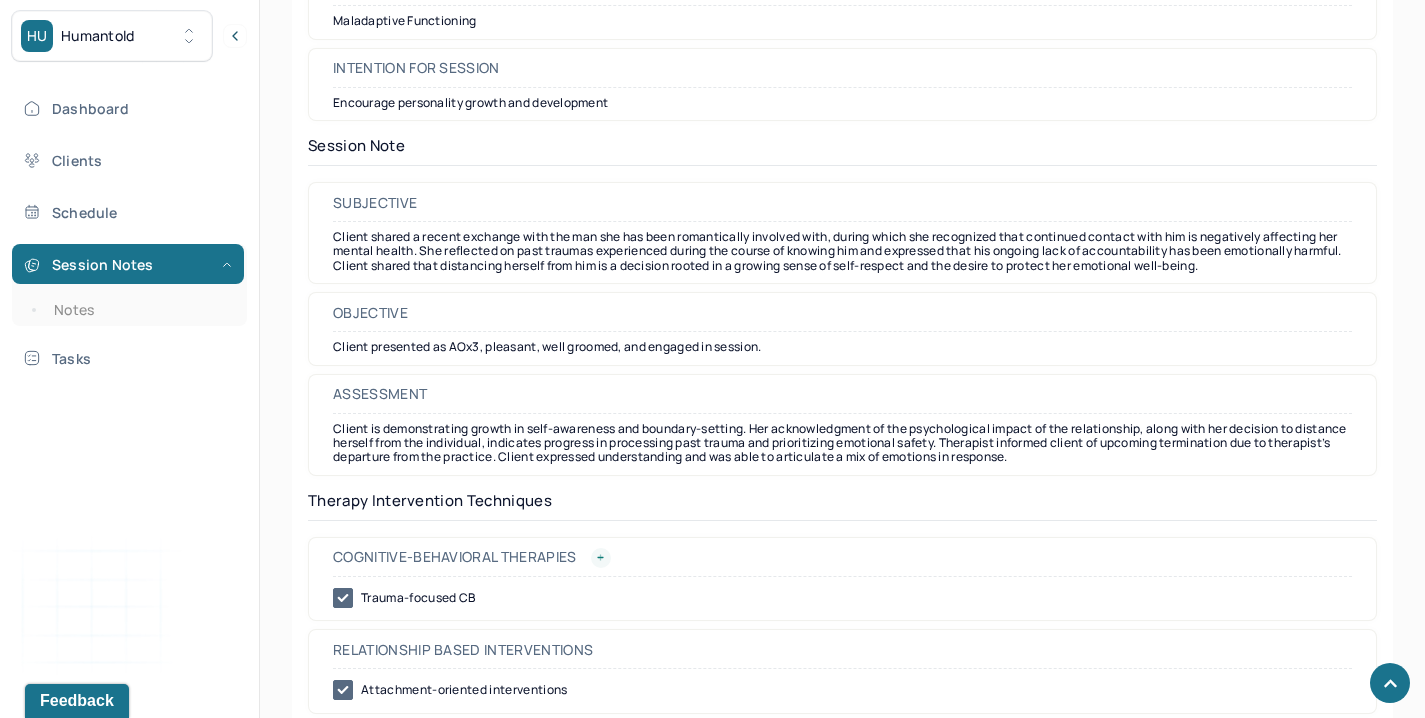 scroll, scrollTop: 1657, scrollLeft: 0, axis: vertical 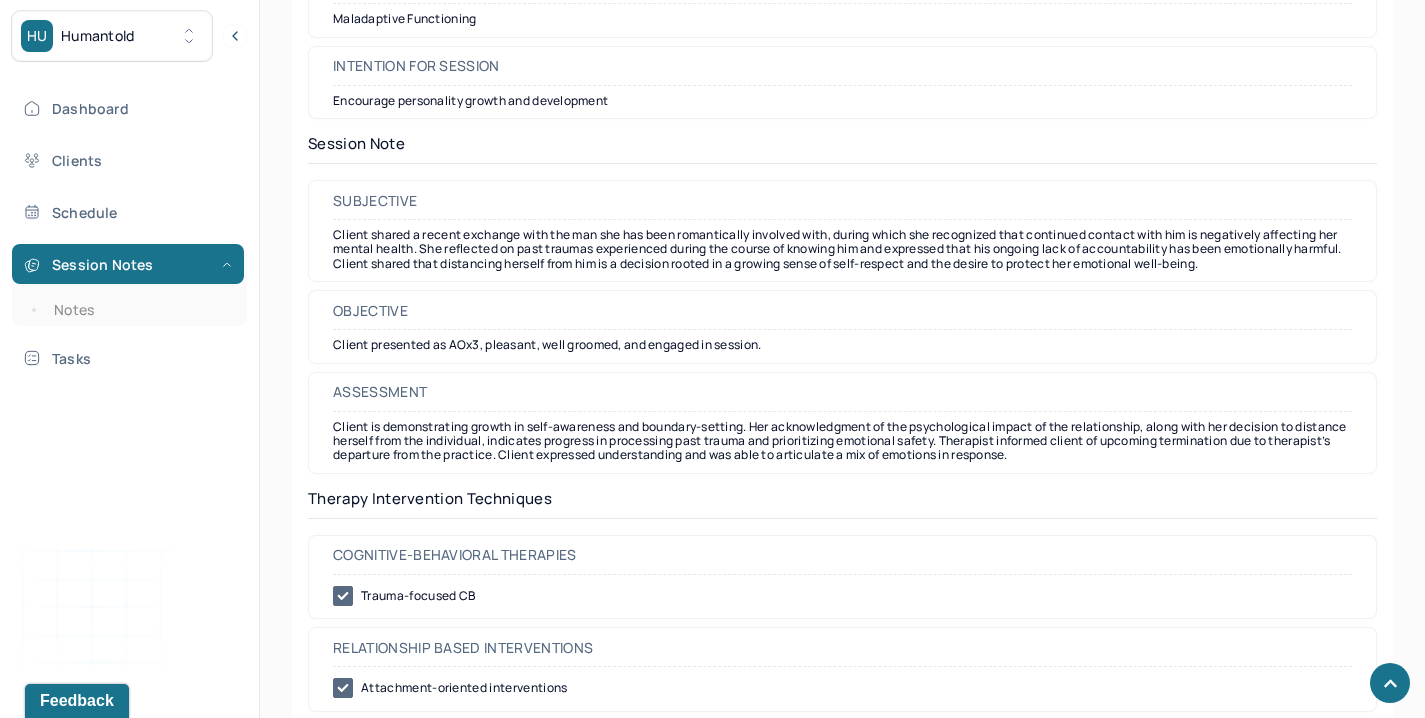 click on "Client shared a recent exchange with the man she has been romantically involved with, during which she recognized that continued contact with him is negatively affecting her mental health. She reflected on past traumas experienced during the course of knowing him and expressed that his ongoing lack of accountability has been emotionally harmful. Client shared that distancing herself from him is a decision rooted in a growing sense of self-respect and the desire to protect her emotional well-being." at bounding box center [842, 249] 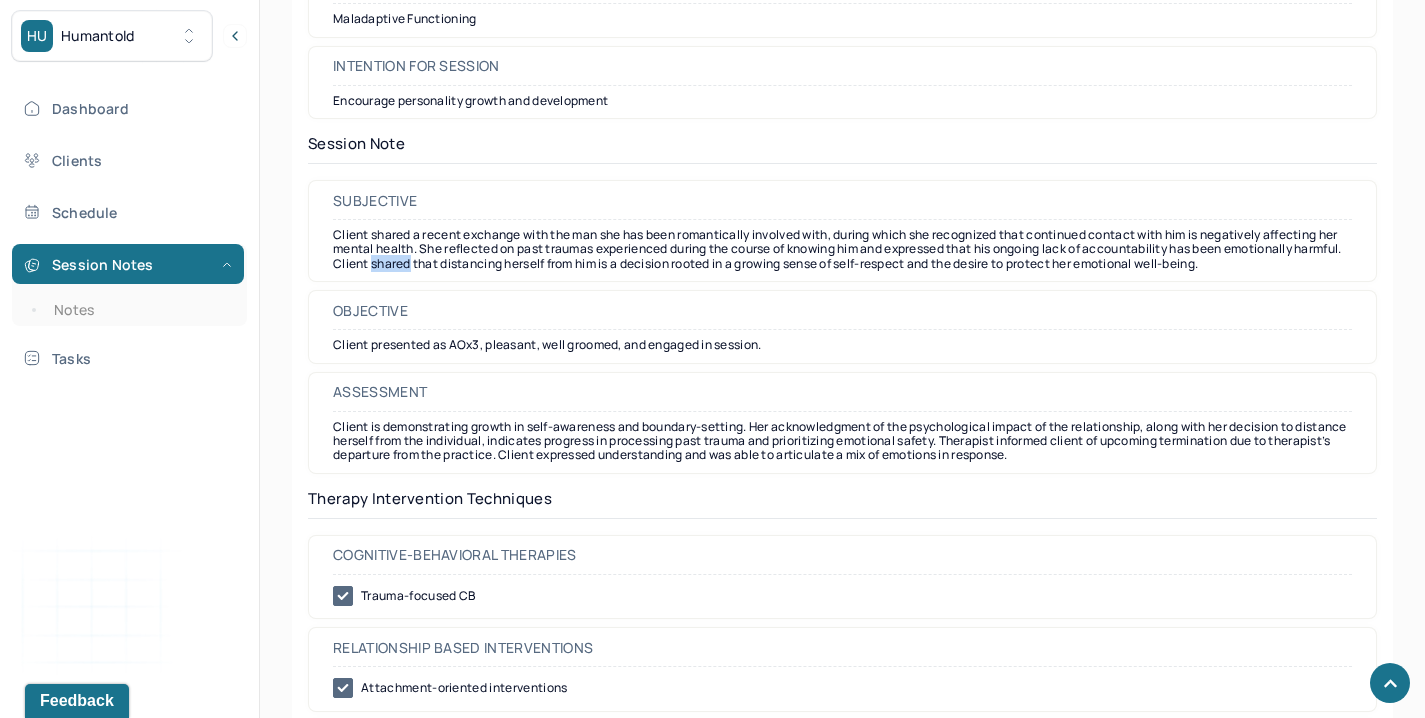 click on "Client shared a recent exchange with the man she has been romantically involved with, during which she recognized that continued contact with him is negatively affecting her mental health. She reflected on past traumas experienced during the course of knowing him and expressed that his ongoing lack of accountability has been emotionally harmful. Client shared that distancing herself from him is a decision rooted in a growing sense of self-respect and the desire to protect her emotional well-being." at bounding box center (842, 249) 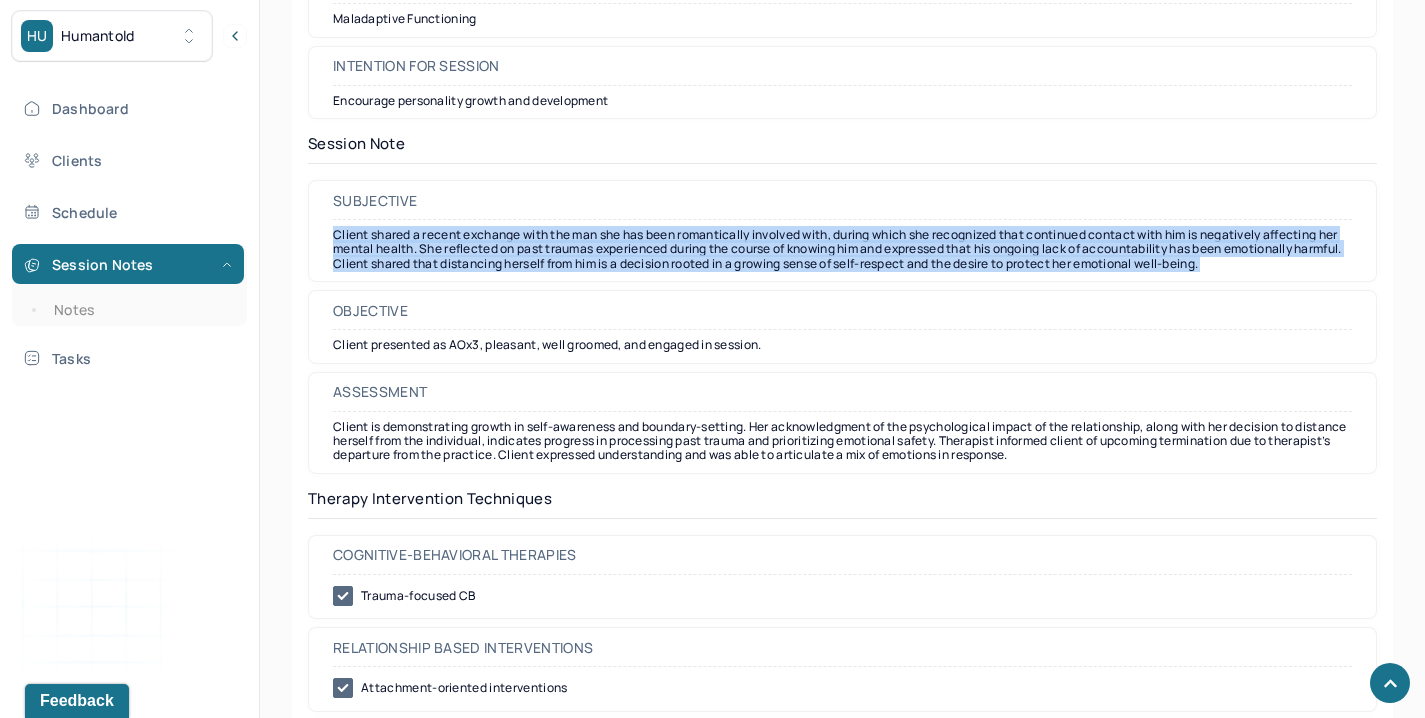 click on "Client shared a recent exchange with the man she has been romantically involved with, during which she recognized that continued contact with him is negatively affecting her mental health. She reflected on past traumas experienced during the course of knowing him and expressed that his ongoing lack of accountability has been emotionally harmful. Client shared that distancing herself from him is a decision rooted in a growing sense of self-respect and the desire to protect her emotional well-being." at bounding box center (842, 249) 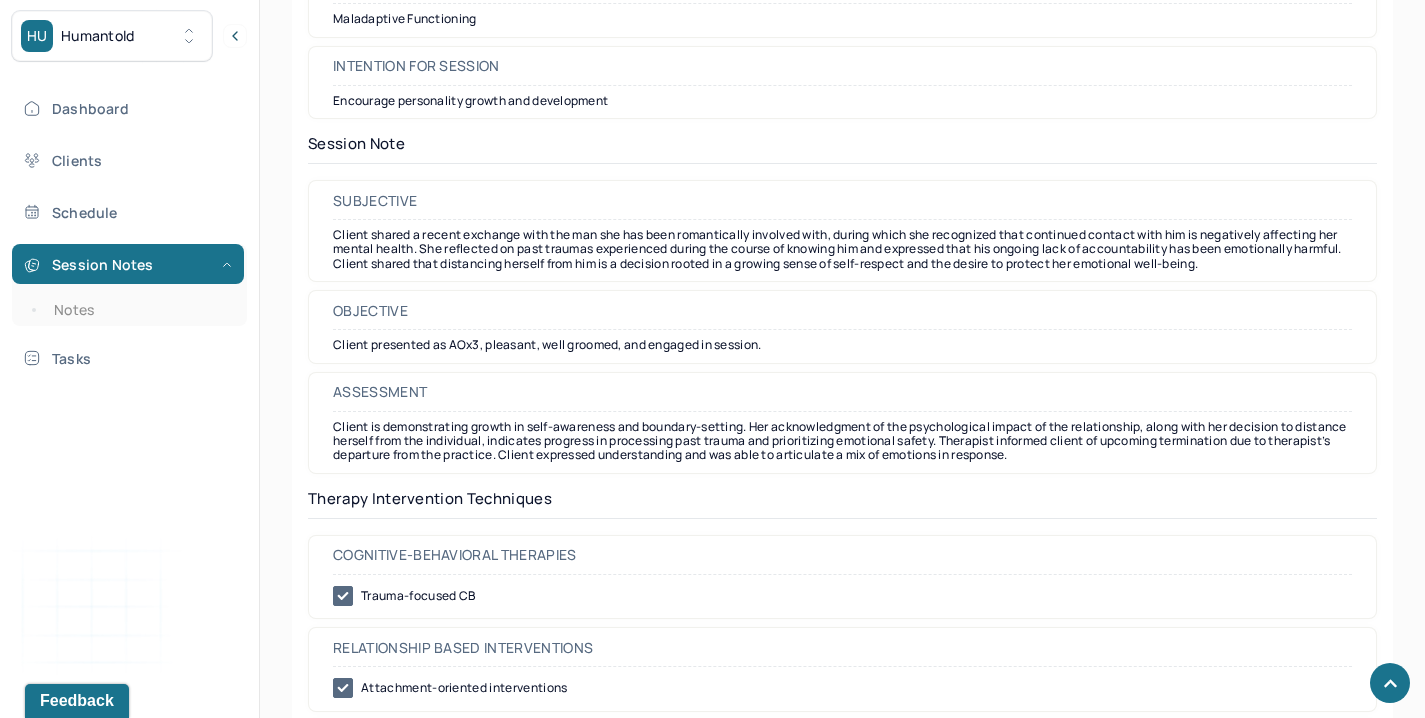 click on "Client is demonstrating growth in self-awareness and boundary-setting. Her acknowledgment of the psychological impact of the relationship, along with her decision to distance herself from the individual, indicates progress in processing past trauma and prioritizing emotional safety. Therapist informed client of upcoming termination due to therapist’s departure from the practice. Client expressed understanding and was able to articulate a mix of emotions in response." at bounding box center [842, 441] 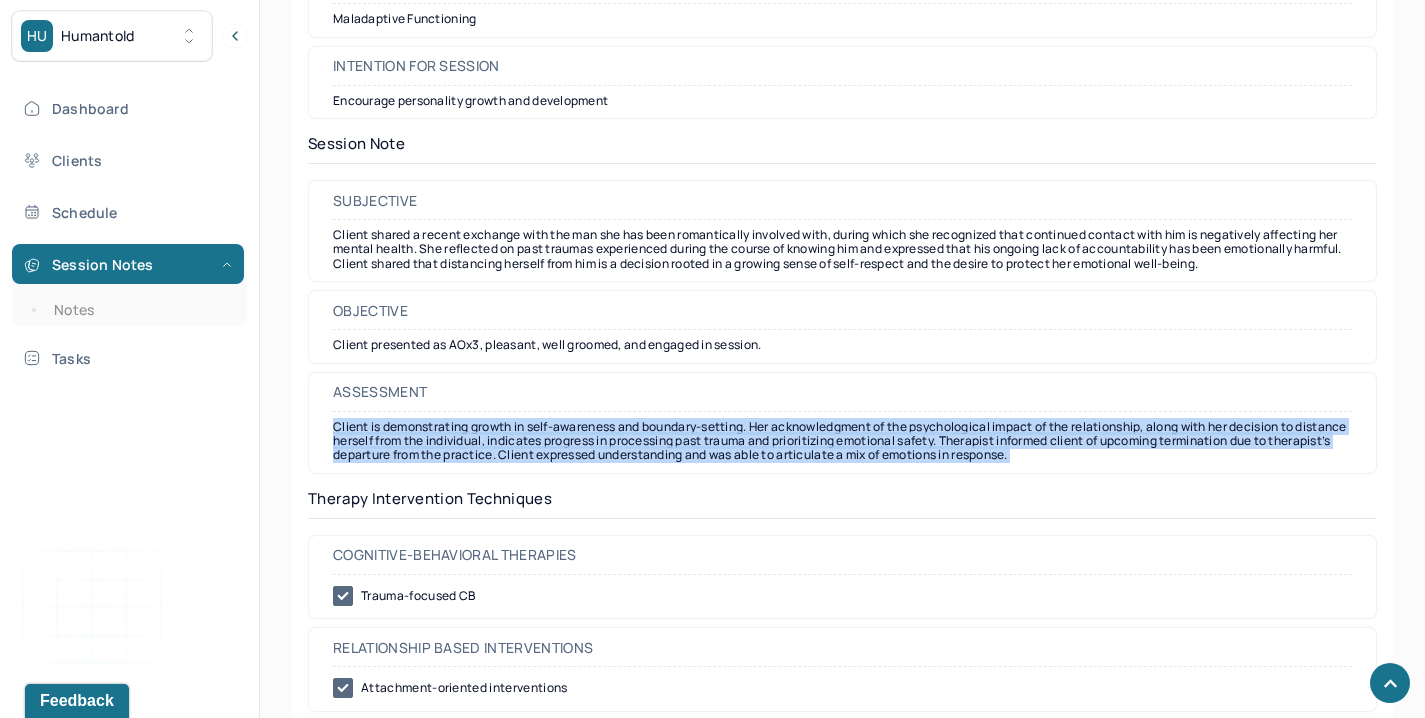 click on "Client is demonstrating growth in self-awareness and boundary-setting. Her acknowledgment of the psychological impact of the relationship, along with her decision to distance herself from the individual, indicates progress in processing past trauma and prioritizing emotional safety. Therapist informed client of upcoming termination due to therapist’s departure from the practice. Client expressed understanding and was able to articulate a mix of emotions in response." at bounding box center [842, 441] 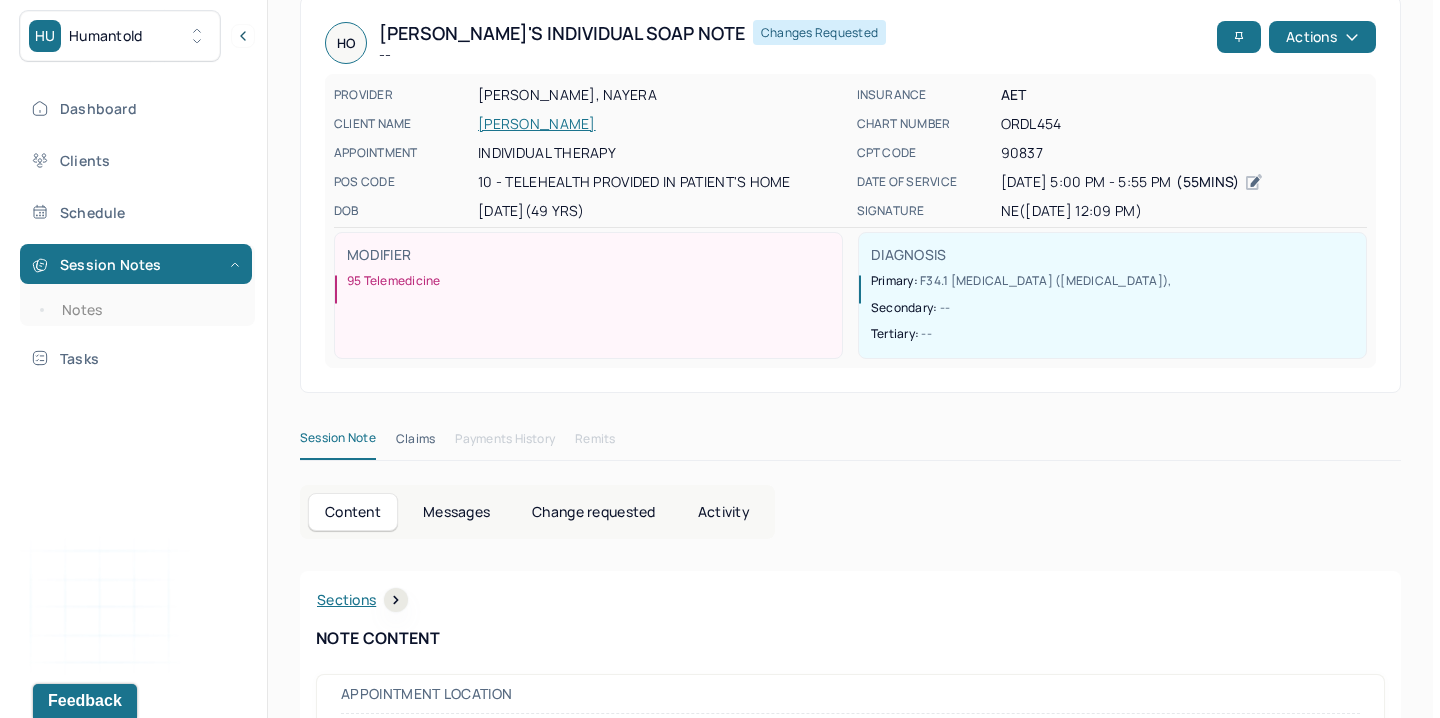scroll, scrollTop: 0, scrollLeft: 0, axis: both 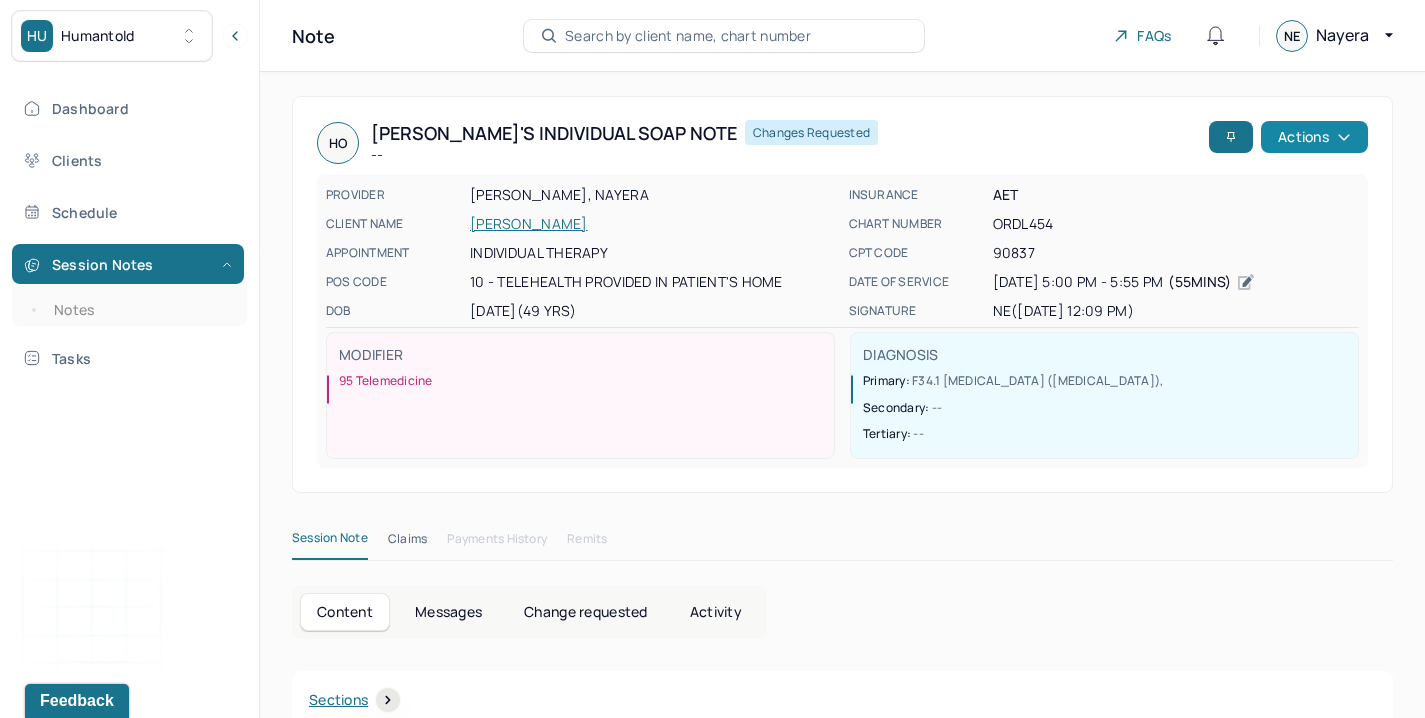 click on "Actions" at bounding box center (1314, 137) 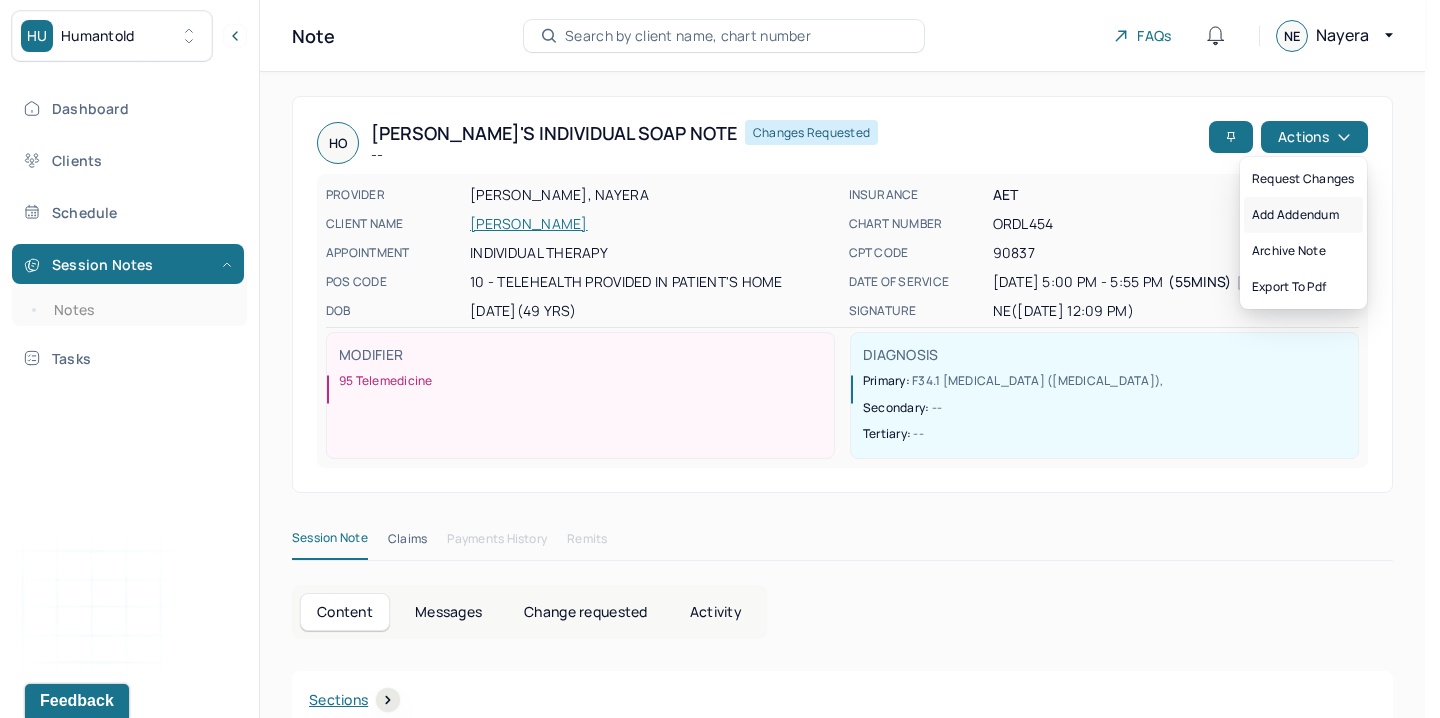 click on "Add addendum" at bounding box center (1303, 215) 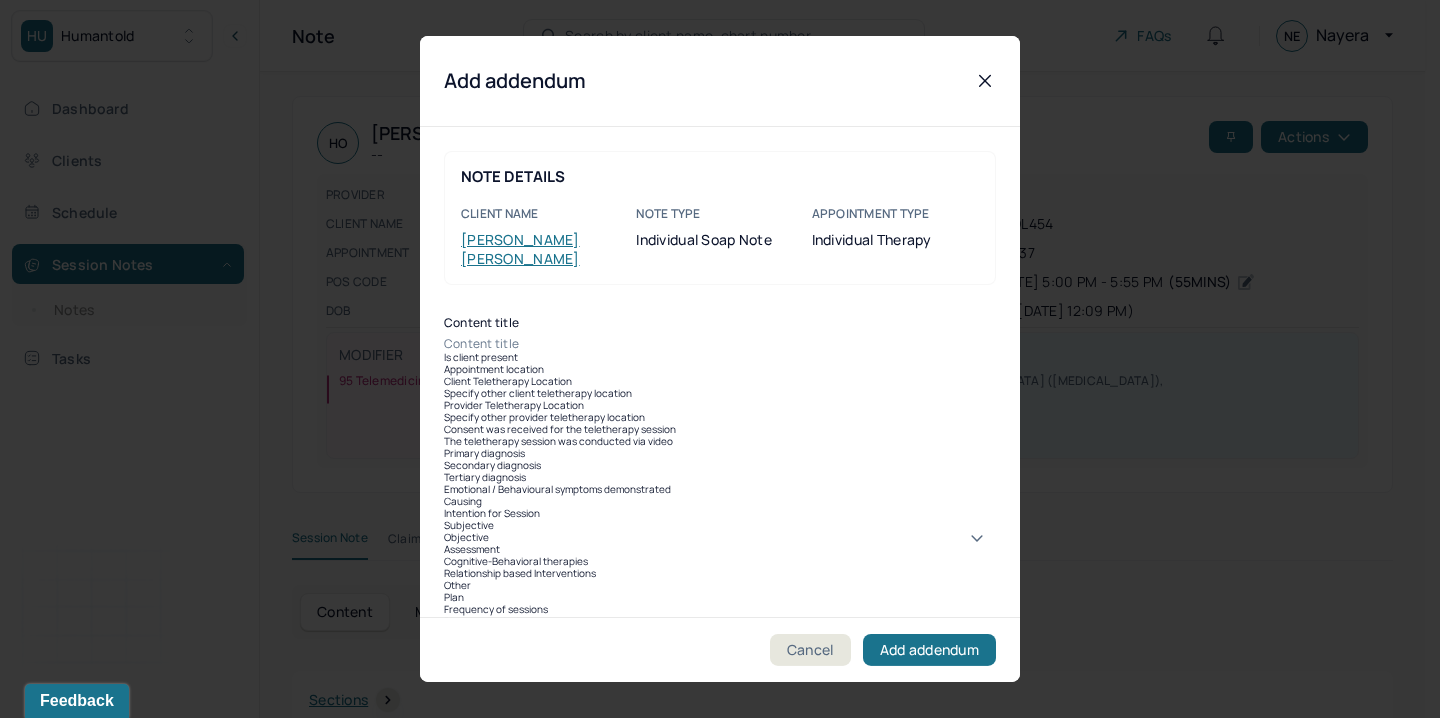 click on "Content title" at bounding box center [720, 344] 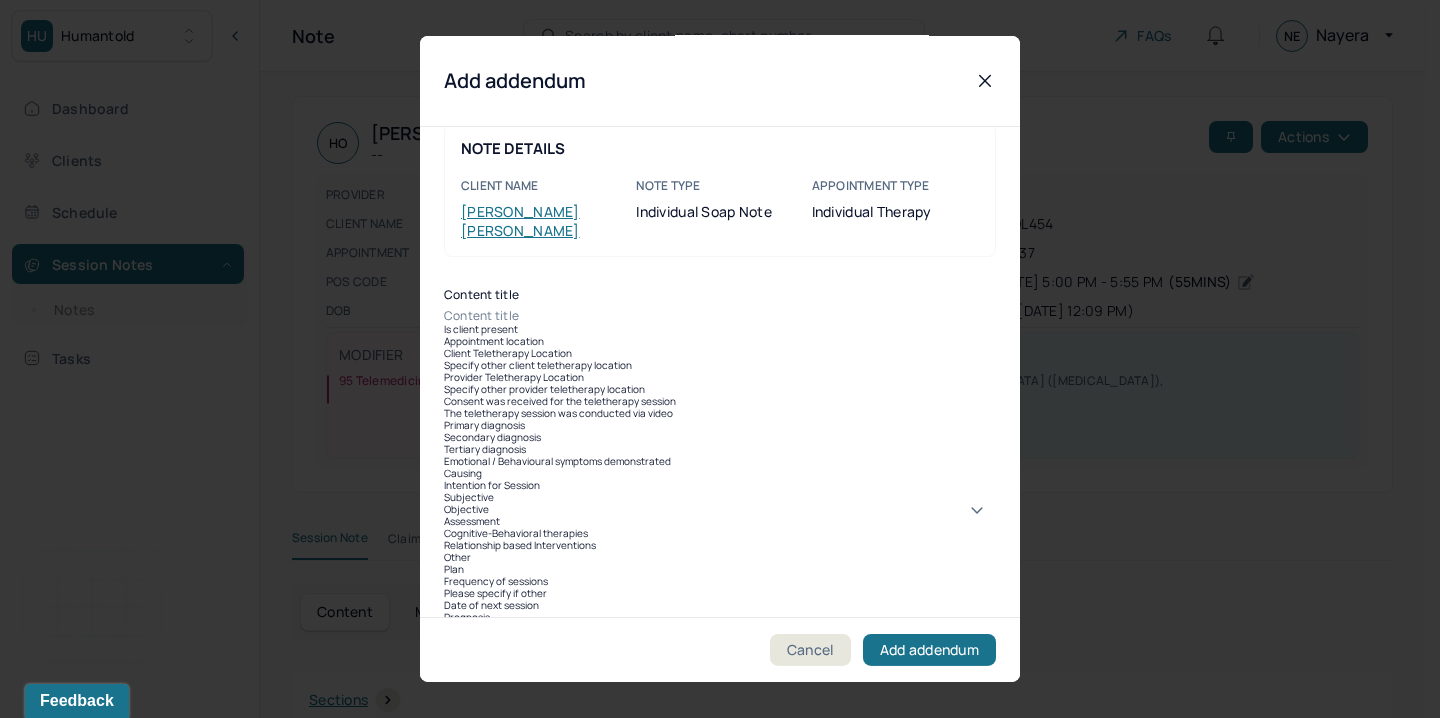 scroll, scrollTop: 451, scrollLeft: 0, axis: vertical 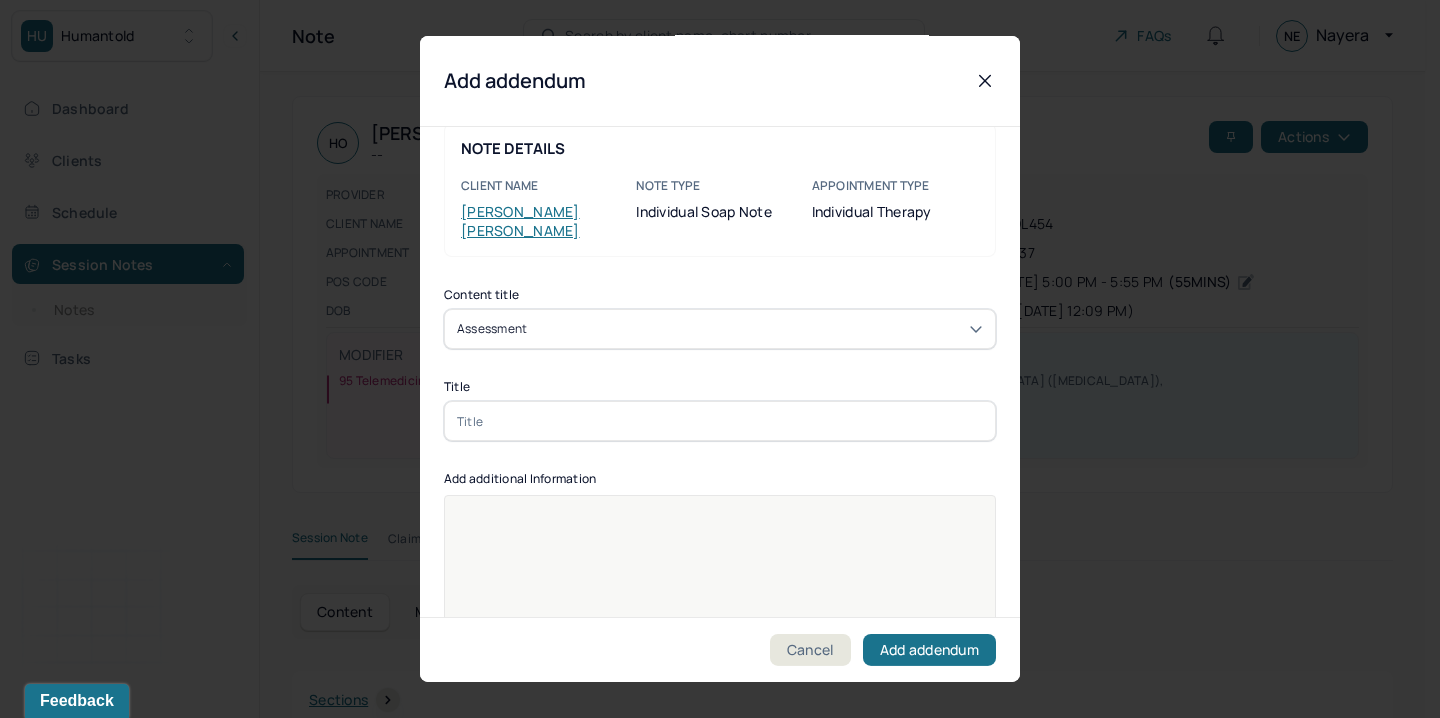 click at bounding box center [720, 421] 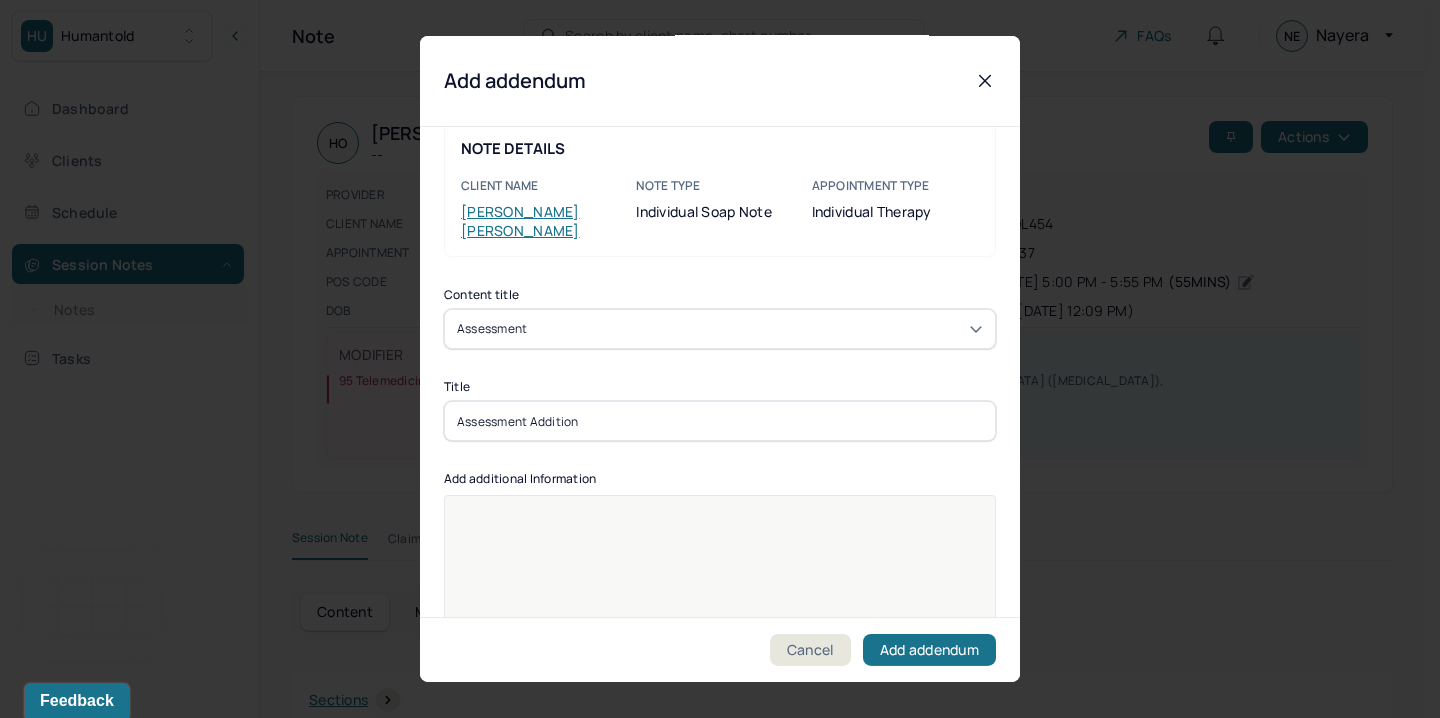 type on "Assessment Addition" 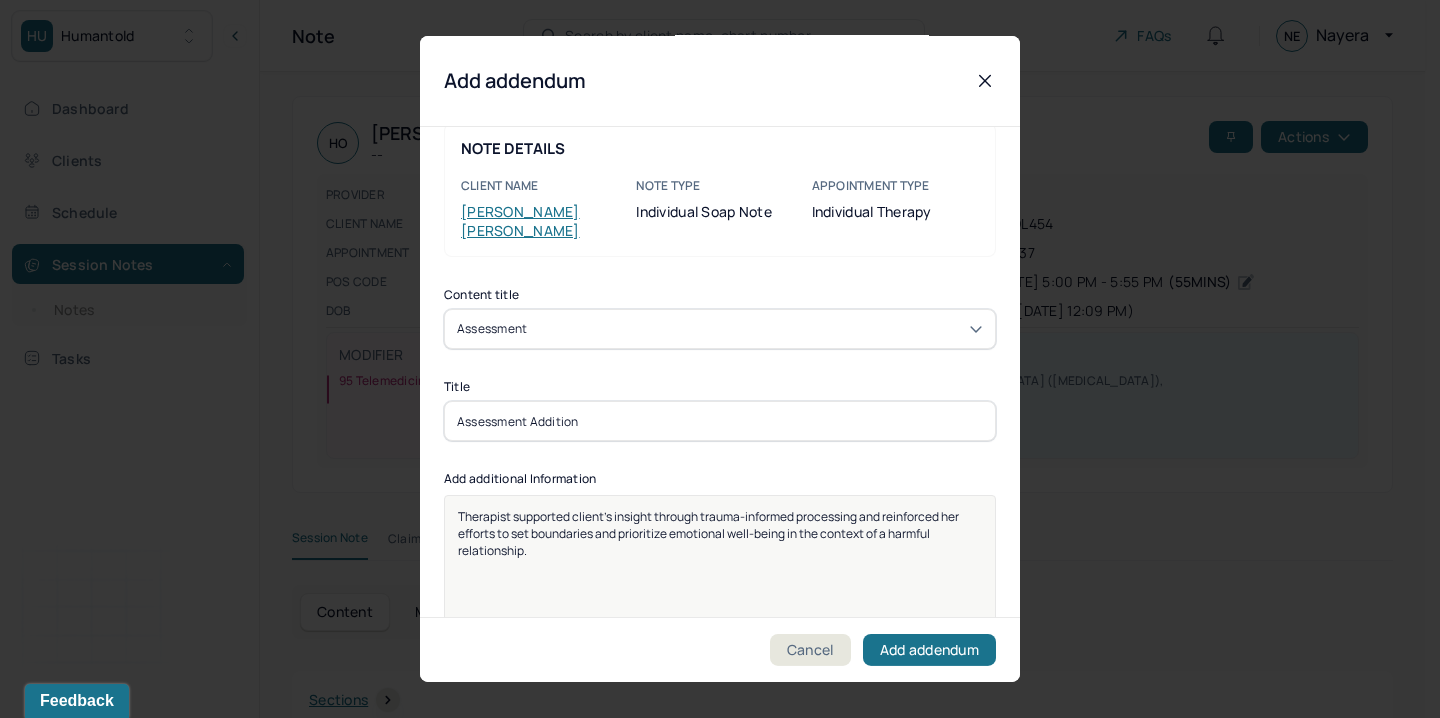 click on "Therapist supported client’s insight through trauma-informed processing and reinforced her efforts to set boundaries and prioritize emotional well-being in the context of a harmful relationship." at bounding box center (709, 533) 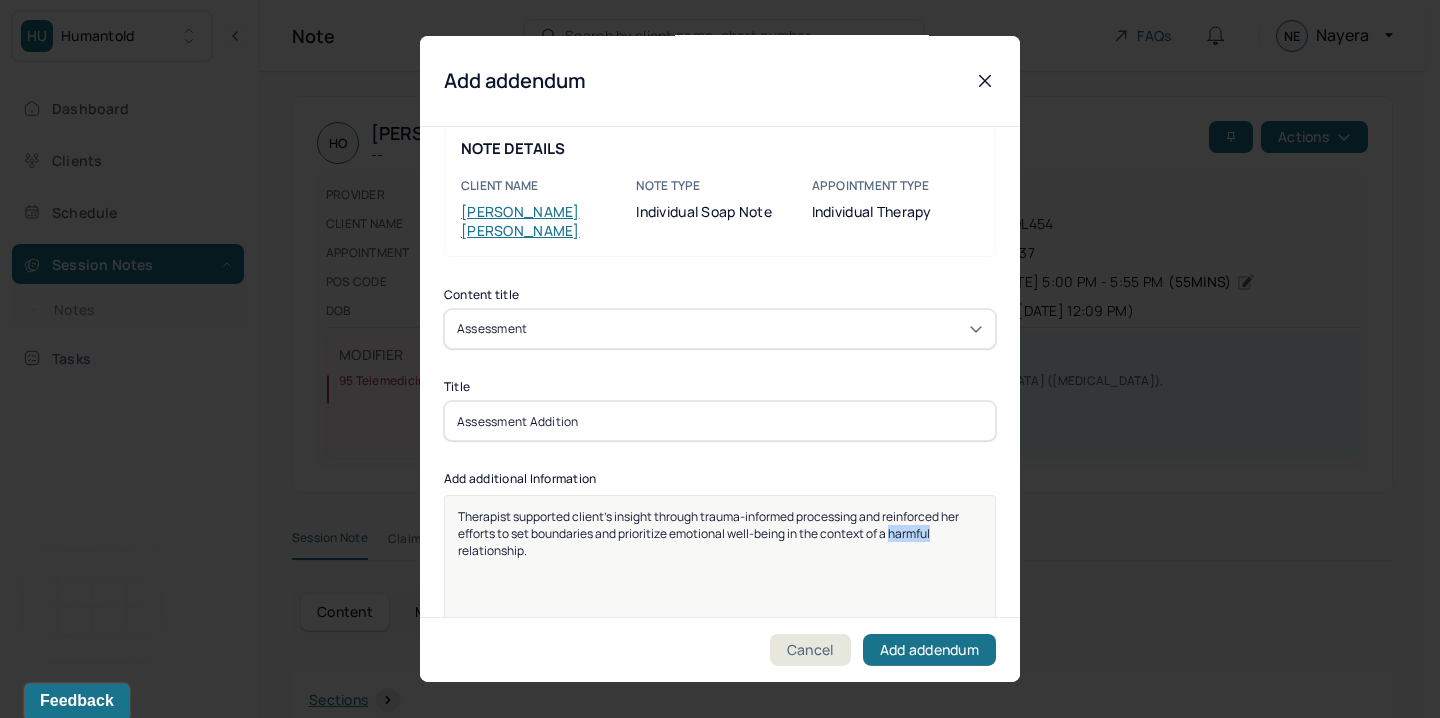 click on "Therapist supported client’s insight through trauma-informed processing and reinforced her efforts to set boundaries and prioritize emotional well-being in the context of a harmful relationship." at bounding box center [709, 533] 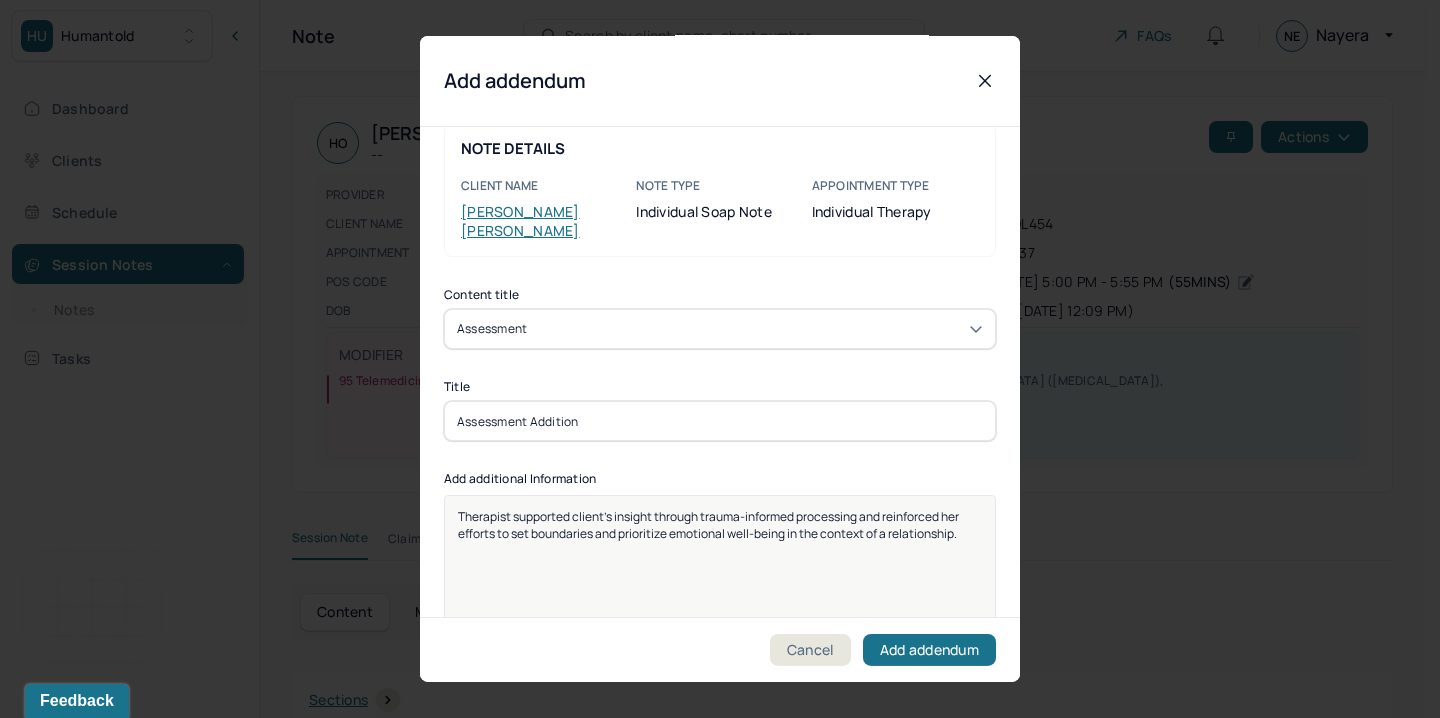 click on "Assessment Addition" at bounding box center (720, 421) 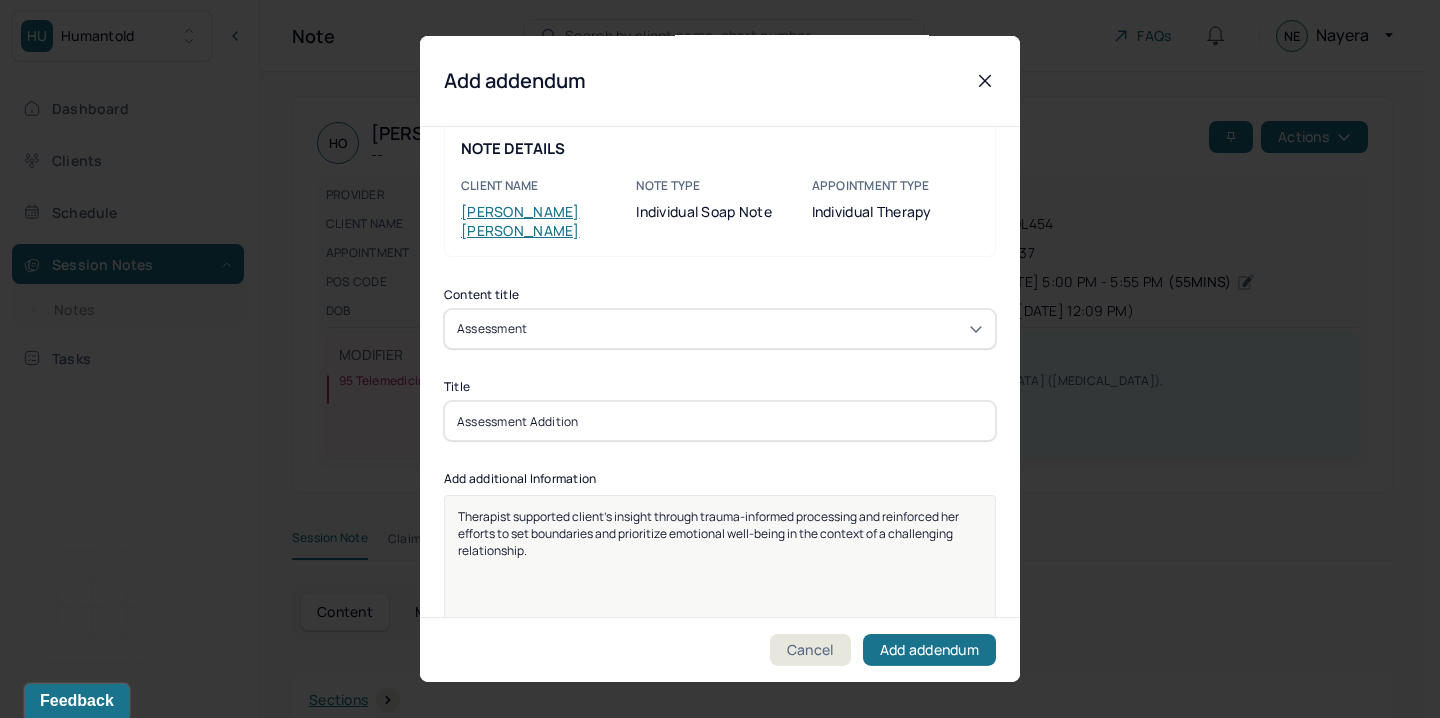 drag, startPoint x: 591, startPoint y: 400, endPoint x: 472, endPoint y: 398, distance: 119.01681 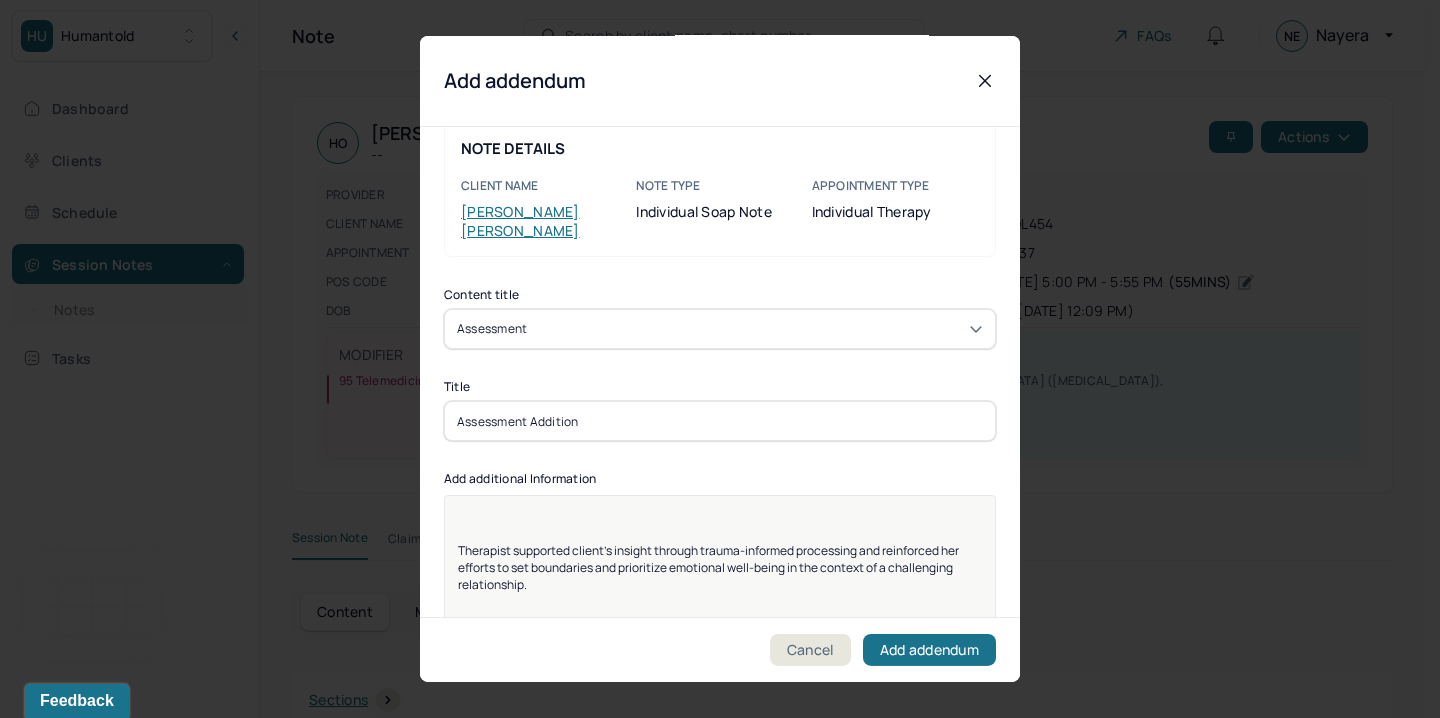 click at bounding box center [720, 516] 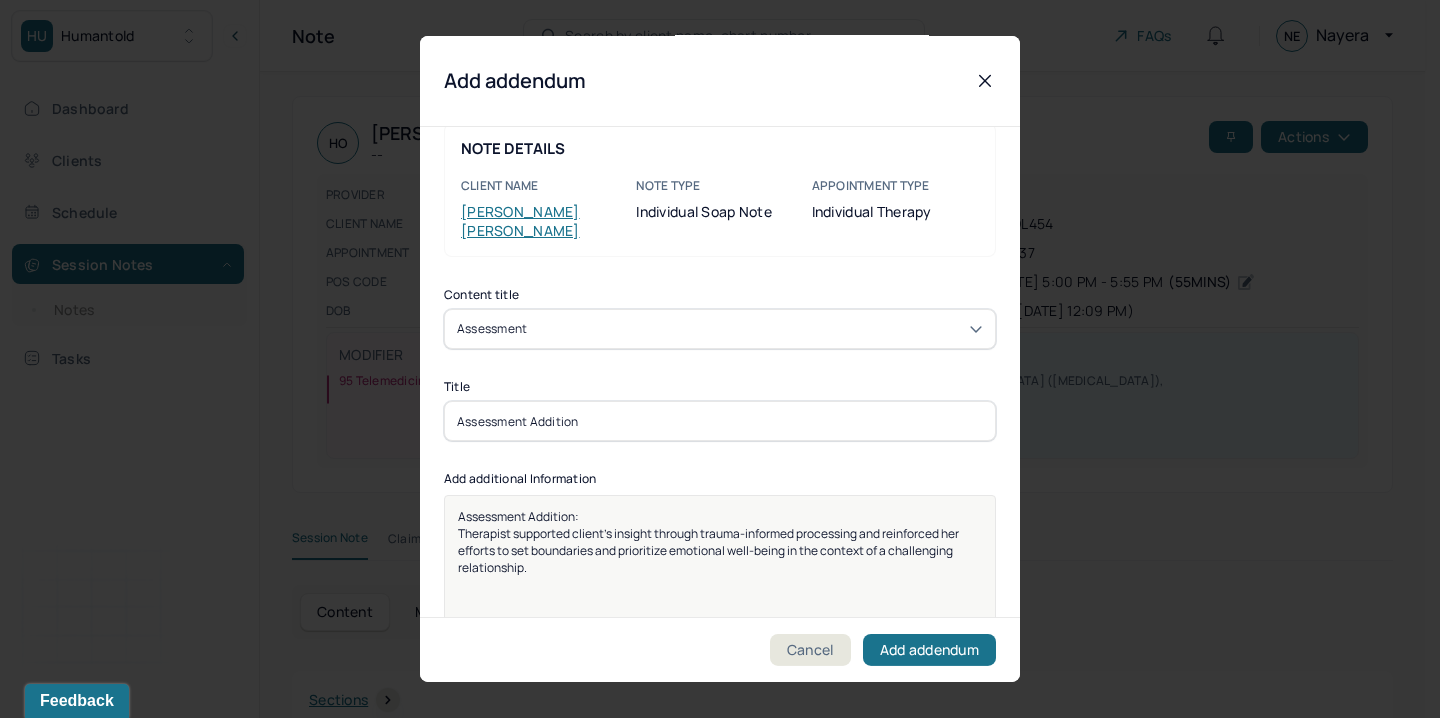 click on "Therapist supported client’s insight through trauma-informed processing and reinforced her efforts to set boundaries and prioritize emotional well-being in the context of a challenging relationship." at bounding box center [709, 550] 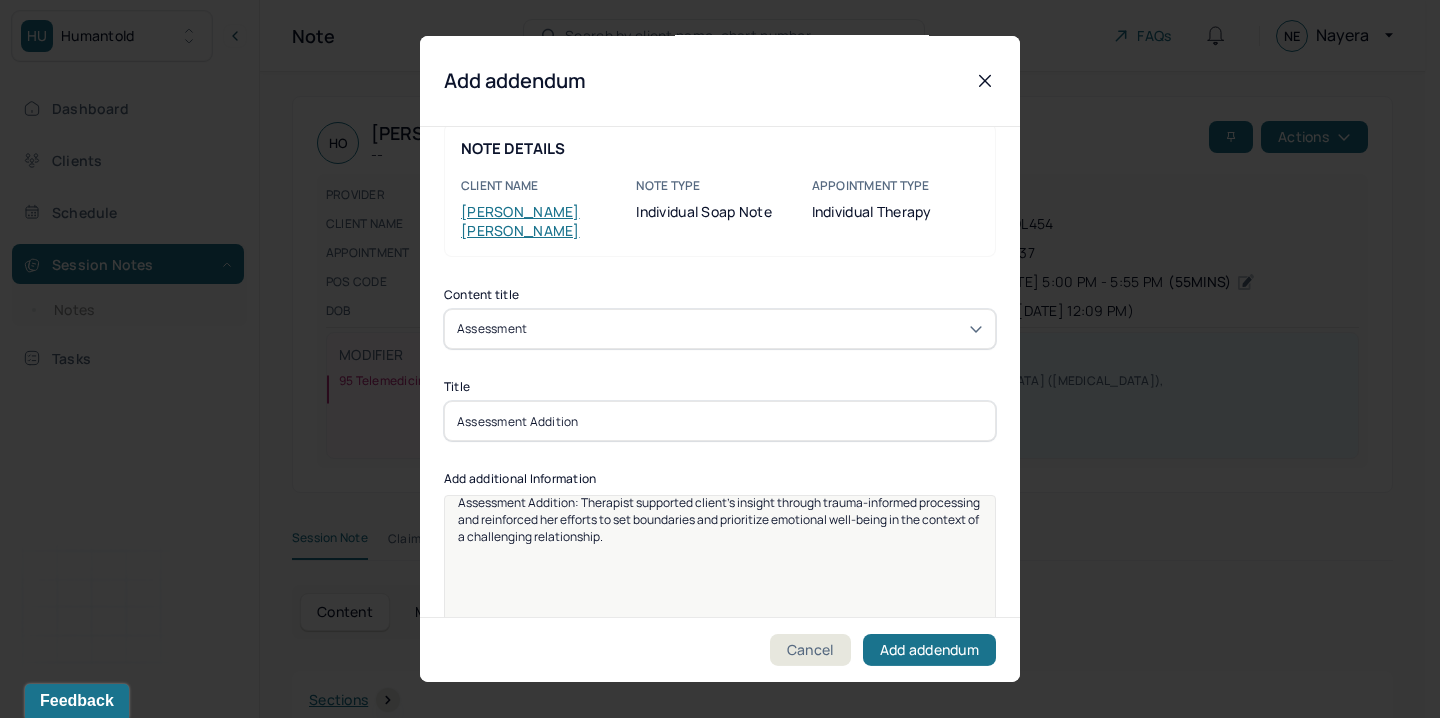 scroll, scrollTop: 25, scrollLeft: 0, axis: vertical 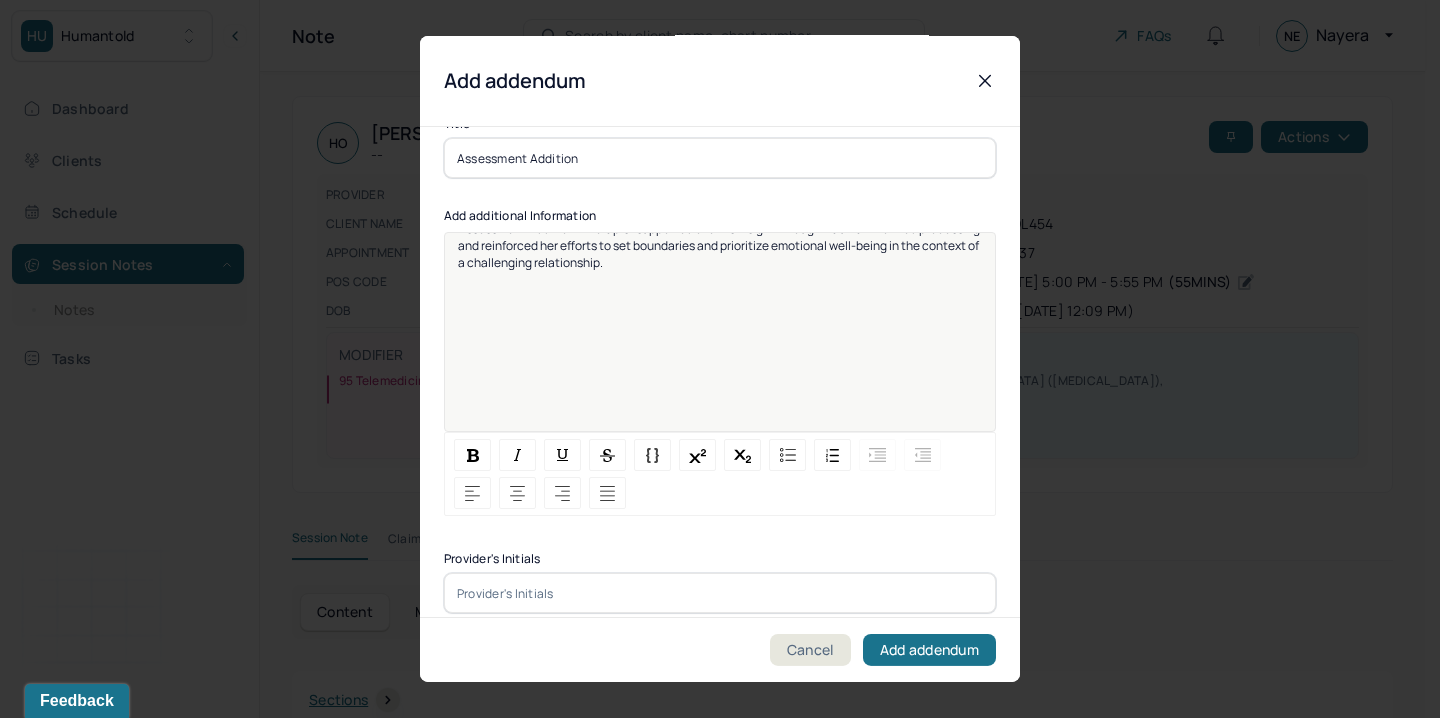 click at bounding box center [720, 593] 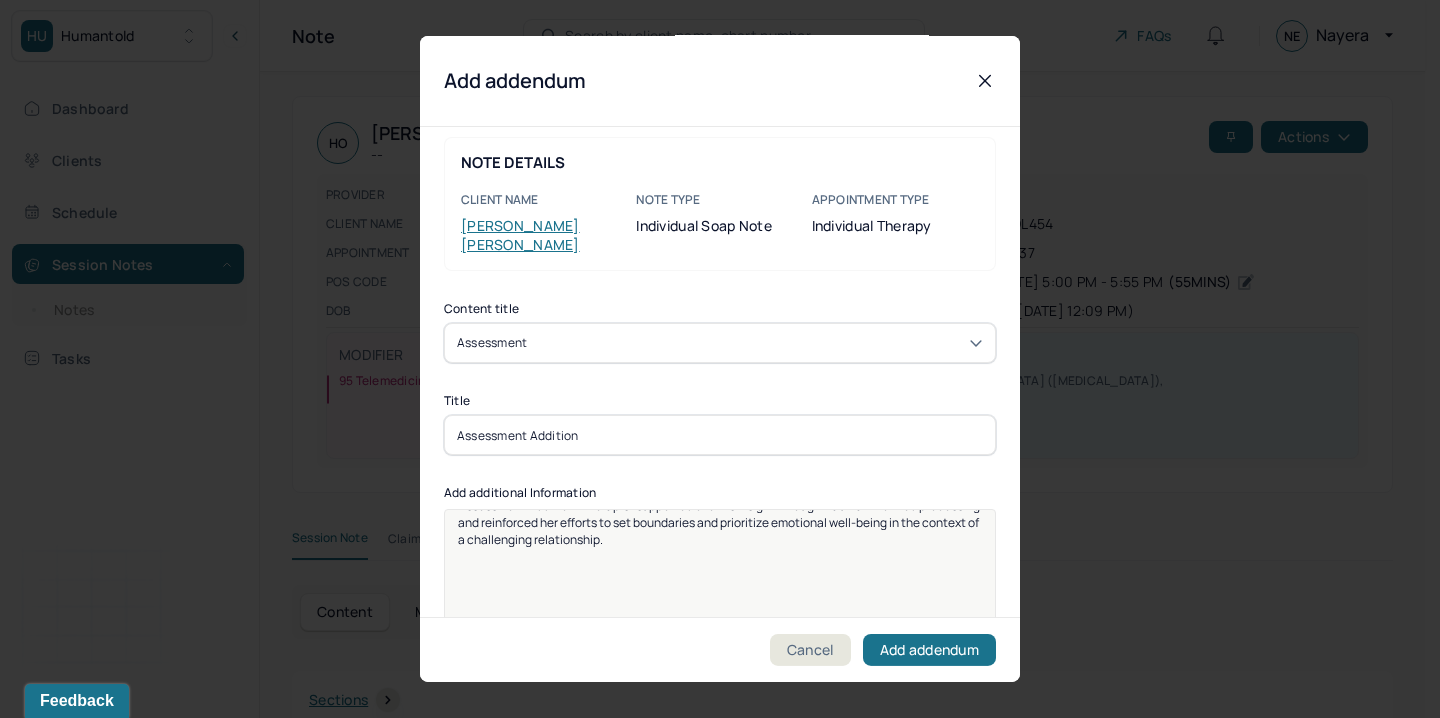 scroll, scrollTop: 0, scrollLeft: 0, axis: both 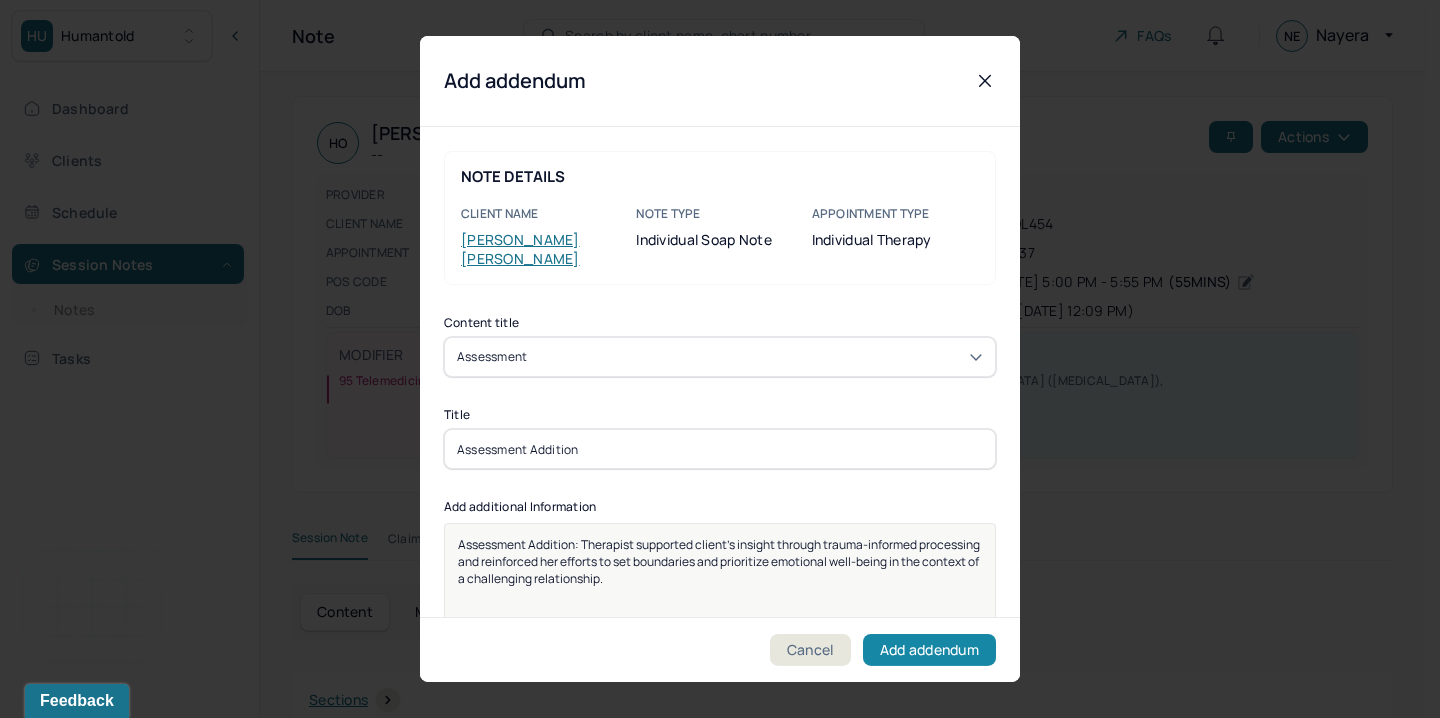 type on "NE" 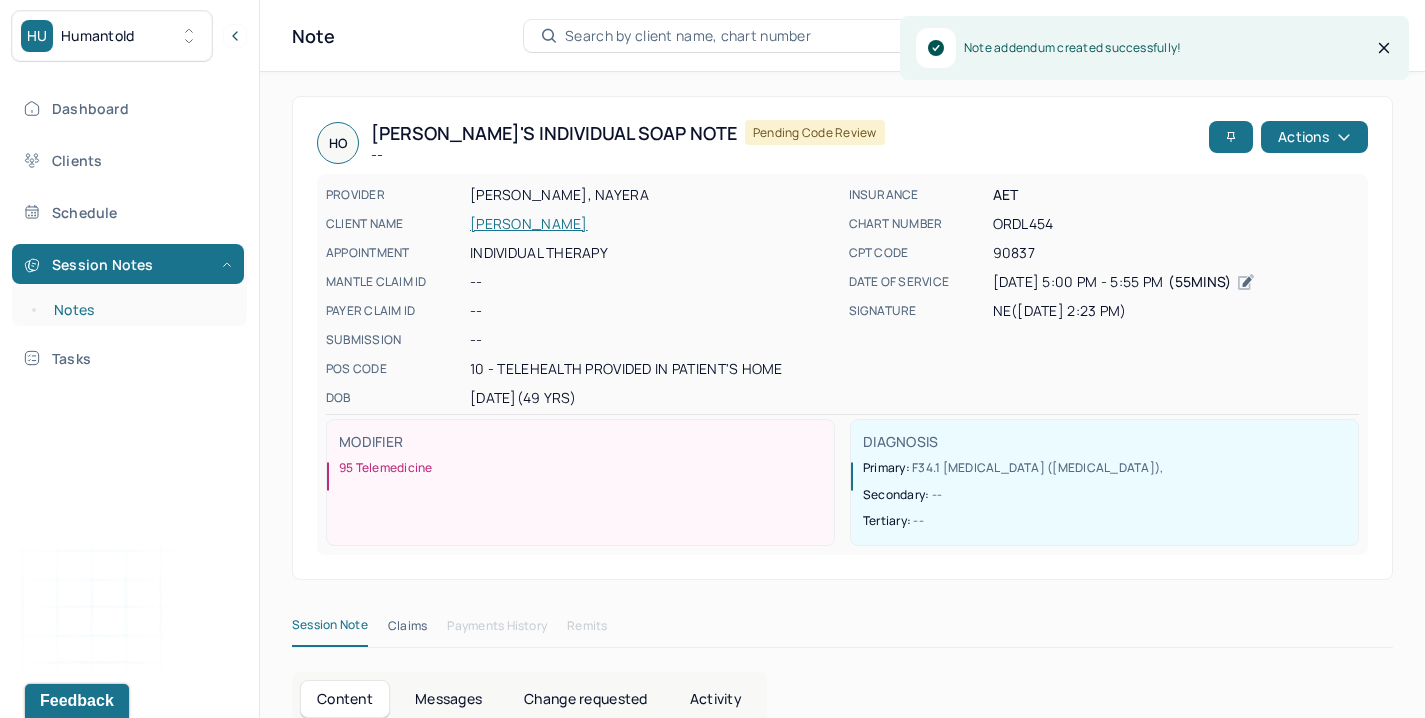 click on "Notes" at bounding box center (139, 310) 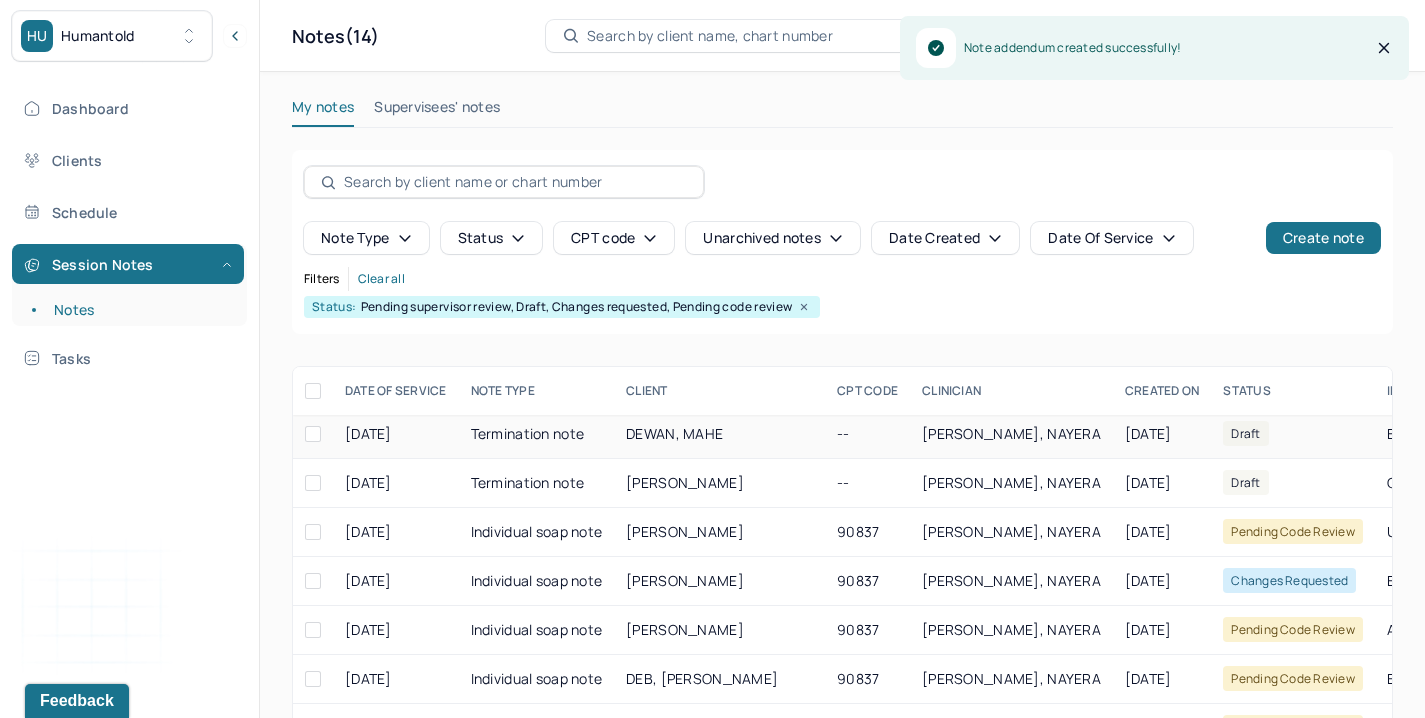 scroll, scrollTop: 176, scrollLeft: 0, axis: vertical 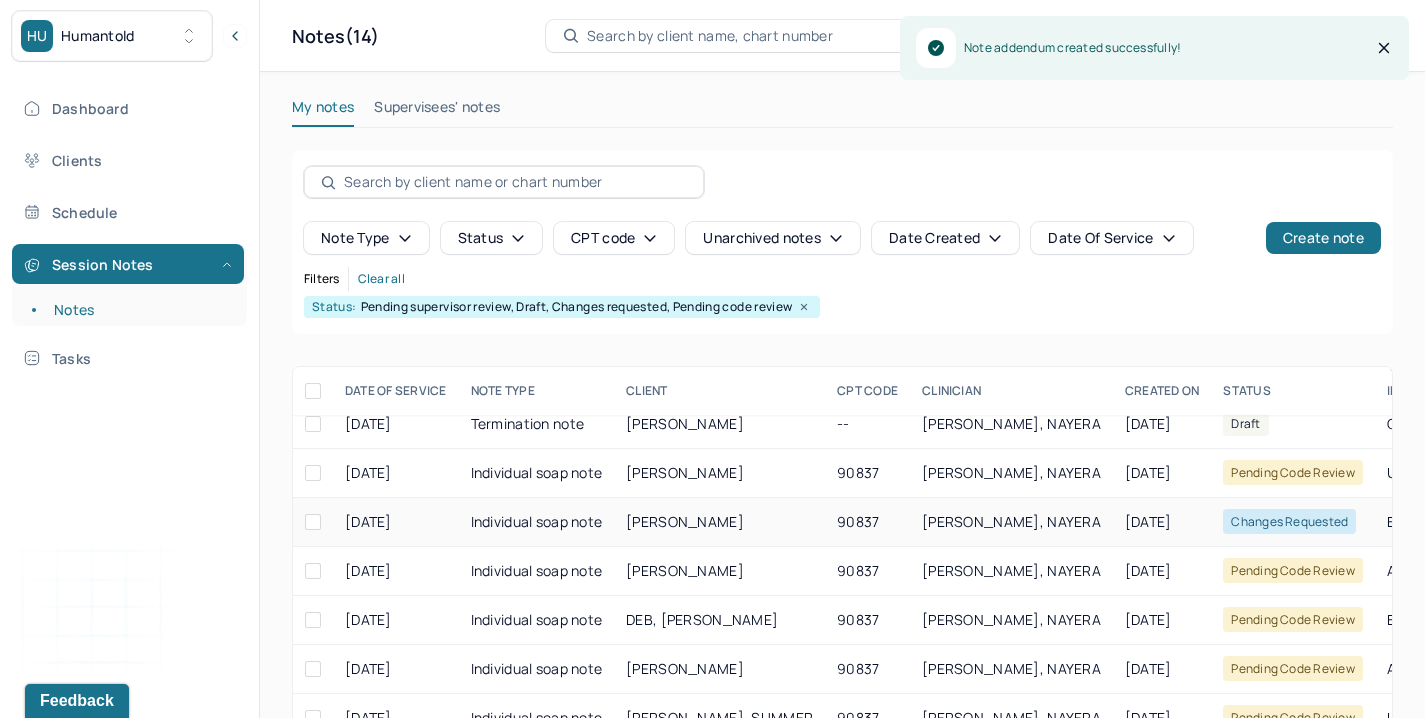 click on "[PERSON_NAME]" at bounding box center [685, 521] 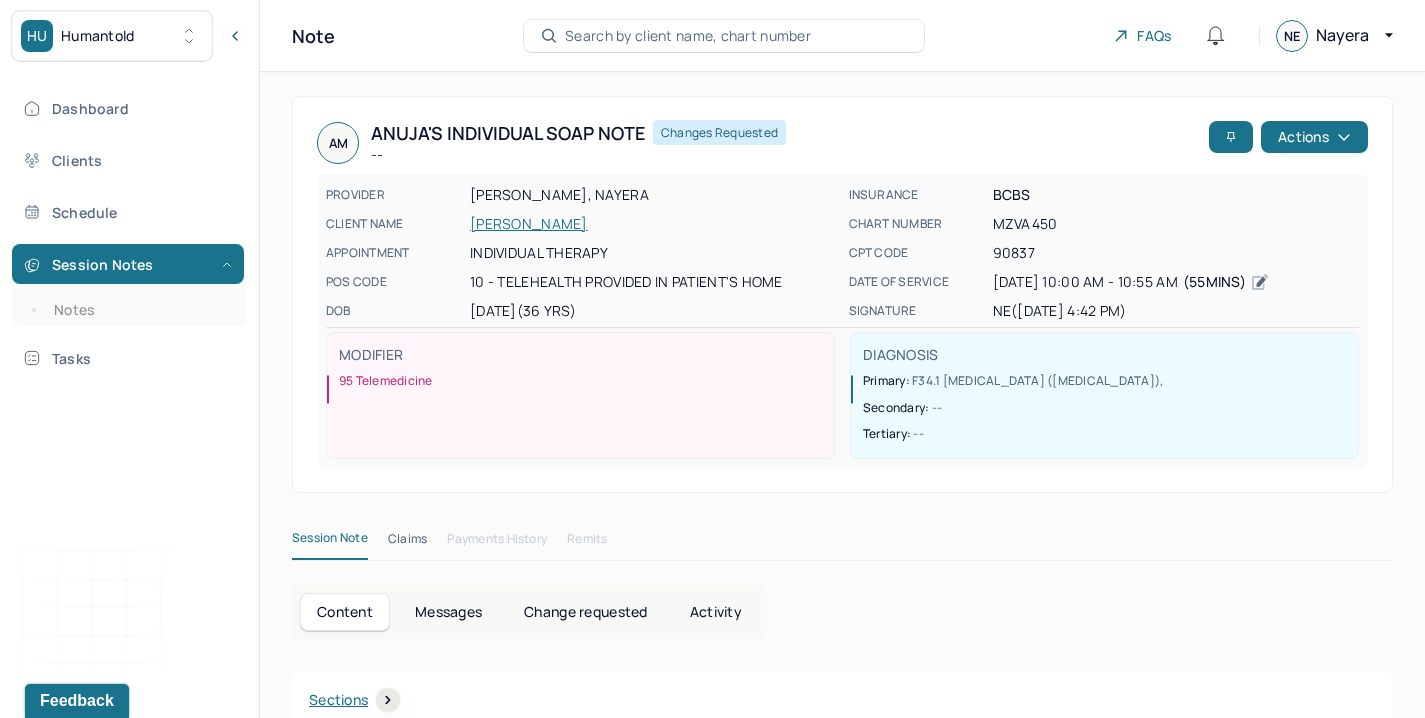 drag, startPoint x: 620, startPoint y: 615, endPoint x: 607, endPoint y: 615, distance: 13 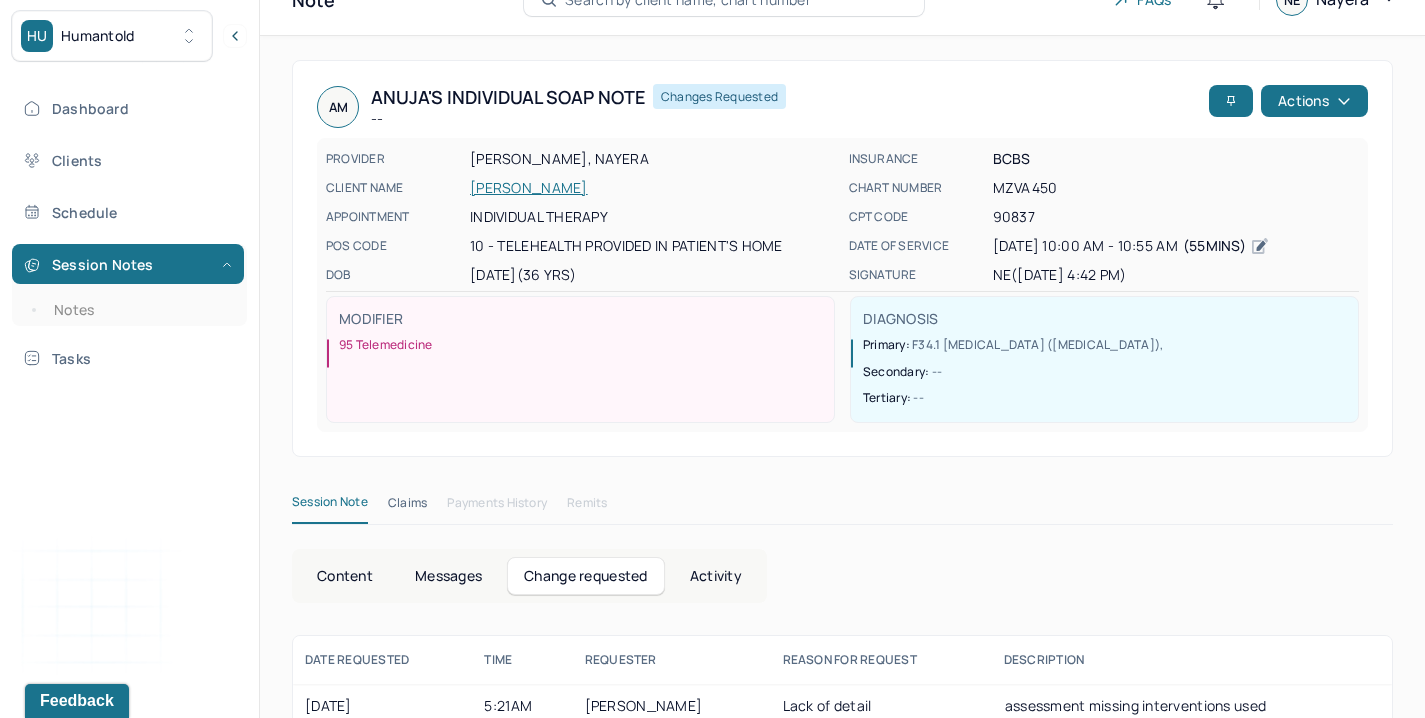 scroll, scrollTop: 73, scrollLeft: 0, axis: vertical 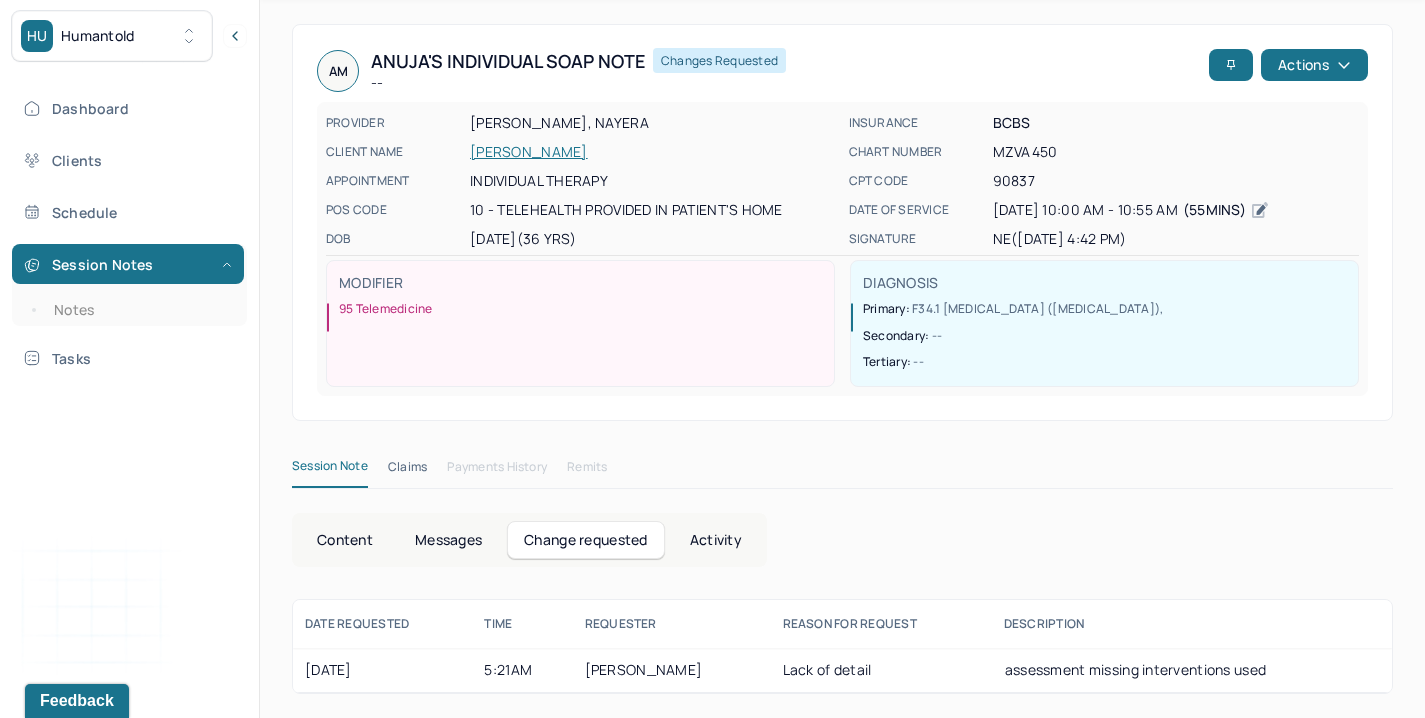 click on "Content" at bounding box center [345, 540] 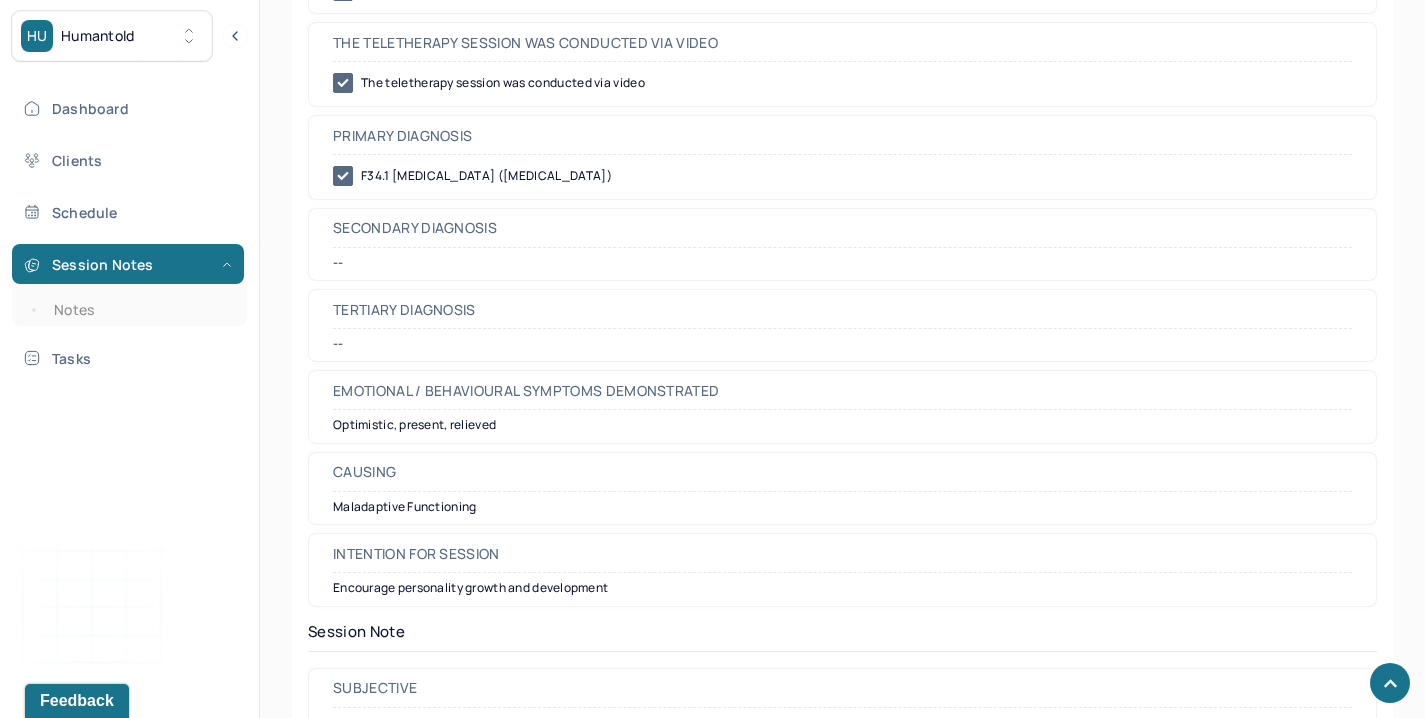 scroll, scrollTop: 1415, scrollLeft: 0, axis: vertical 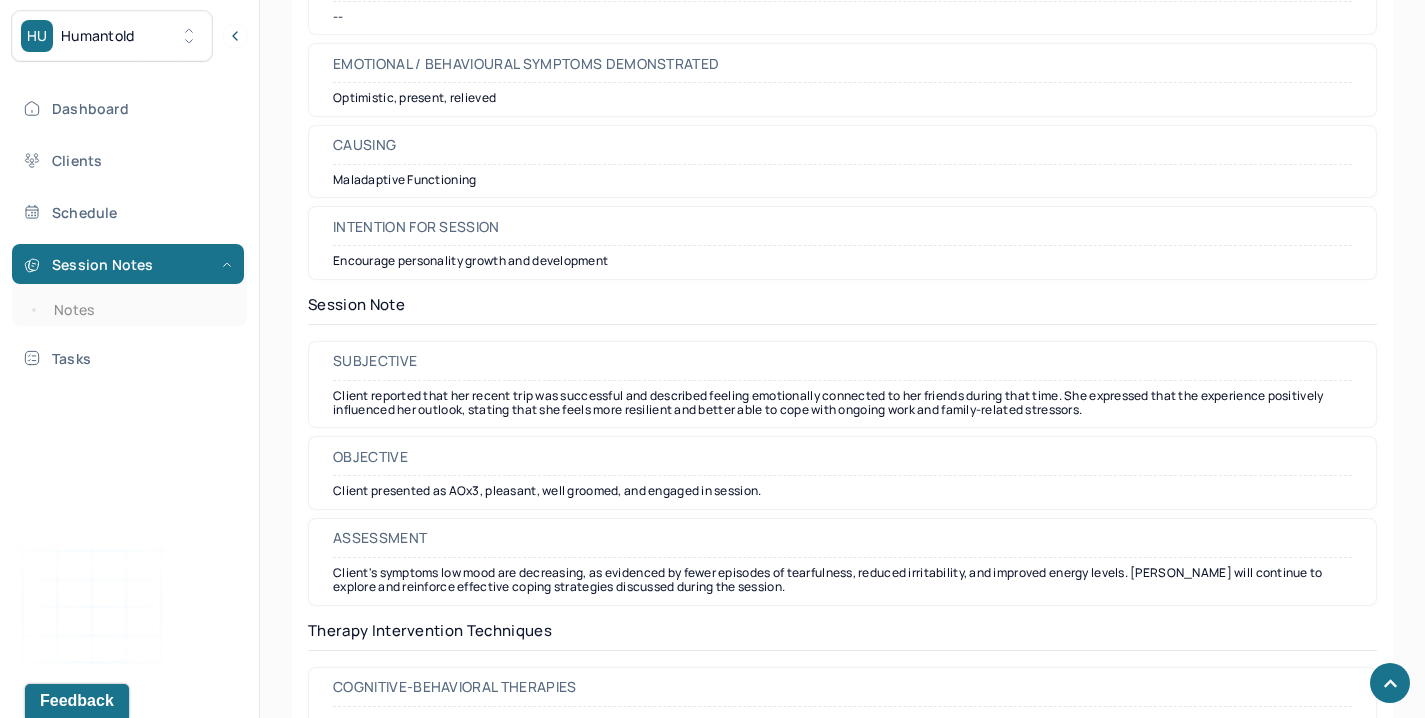 click on "Client reported that her recent trip was successful and described feeling emotionally connected to her friends during that time. She expressed that the experience positively influenced her outlook, stating that she feels more resilient and better able to cope with ongoing work and family-related stressors." at bounding box center [842, 403] 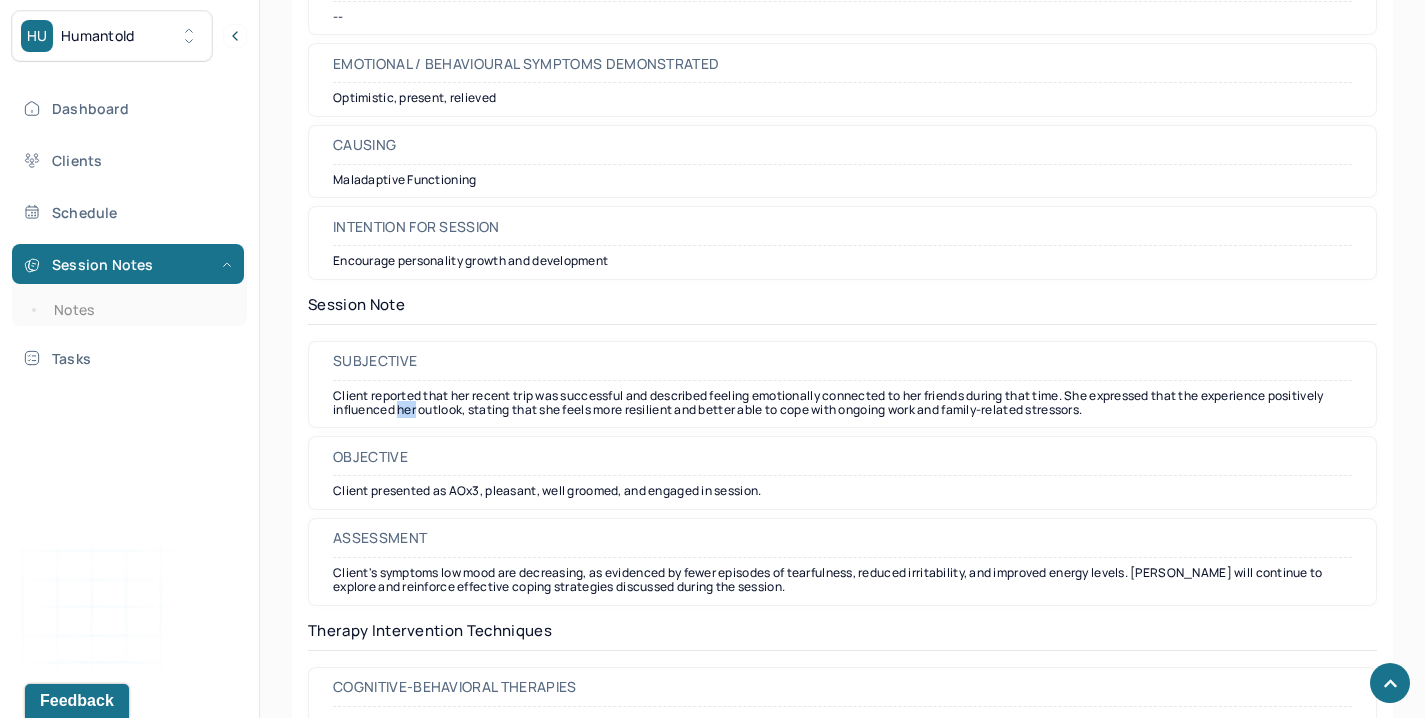 click on "Client reported that her recent trip was successful and described feeling emotionally connected to her friends during that time. She expressed that the experience positively influenced her outlook, stating that she feels more resilient and better able to cope with ongoing work and family-related stressors." at bounding box center [842, 403] 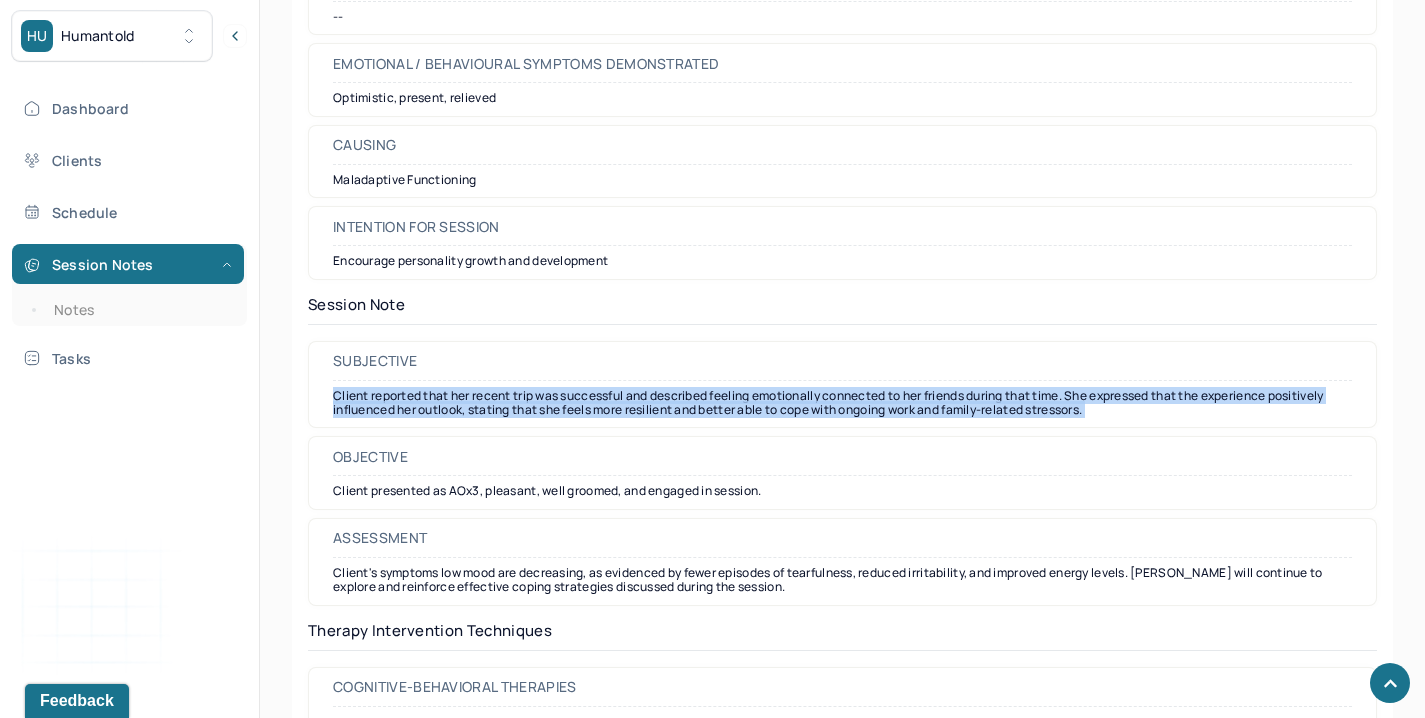 click on "Client reported that her recent trip was successful and described feeling emotionally connected to her friends during that time. She expressed that the experience positively influenced her outlook, stating that she feels more resilient and better able to cope with ongoing work and family-related stressors." at bounding box center [842, 403] 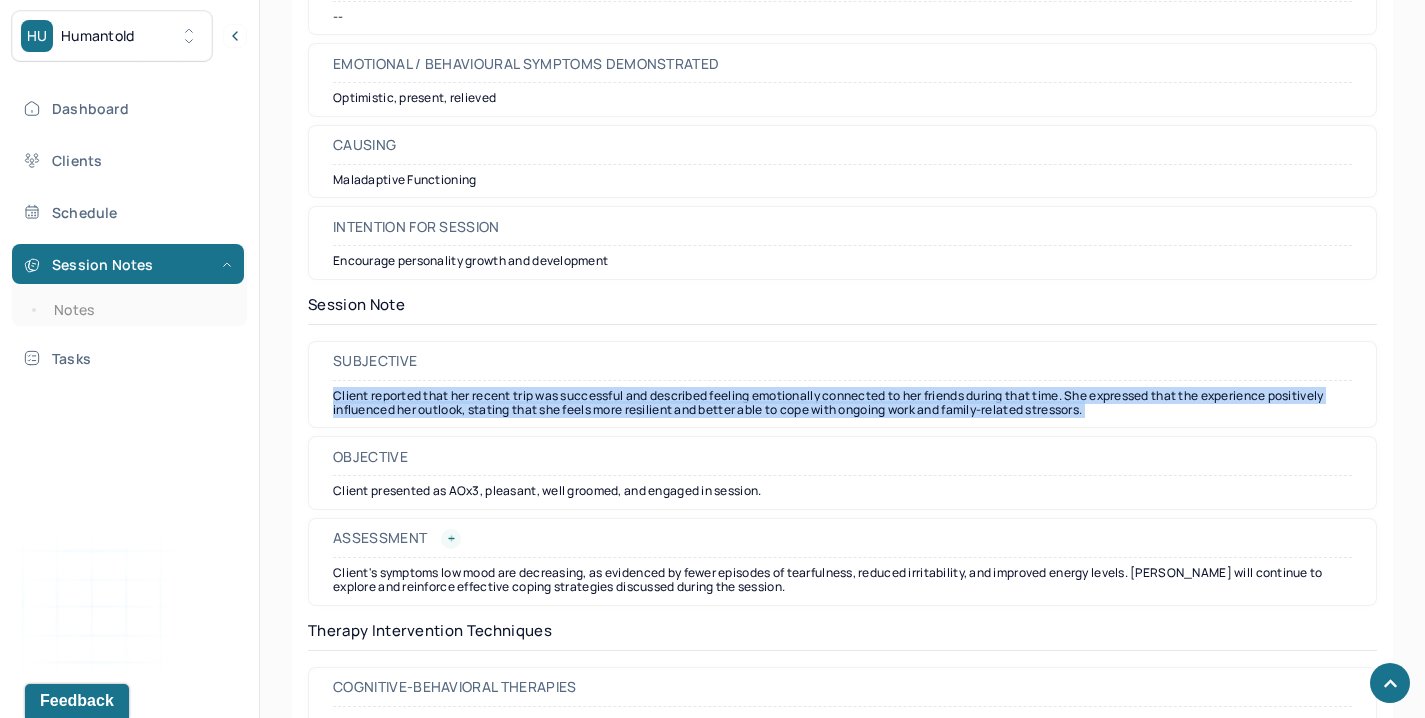 scroll, scrollTop: 1419, scrollLeft: 0, axis: vertical 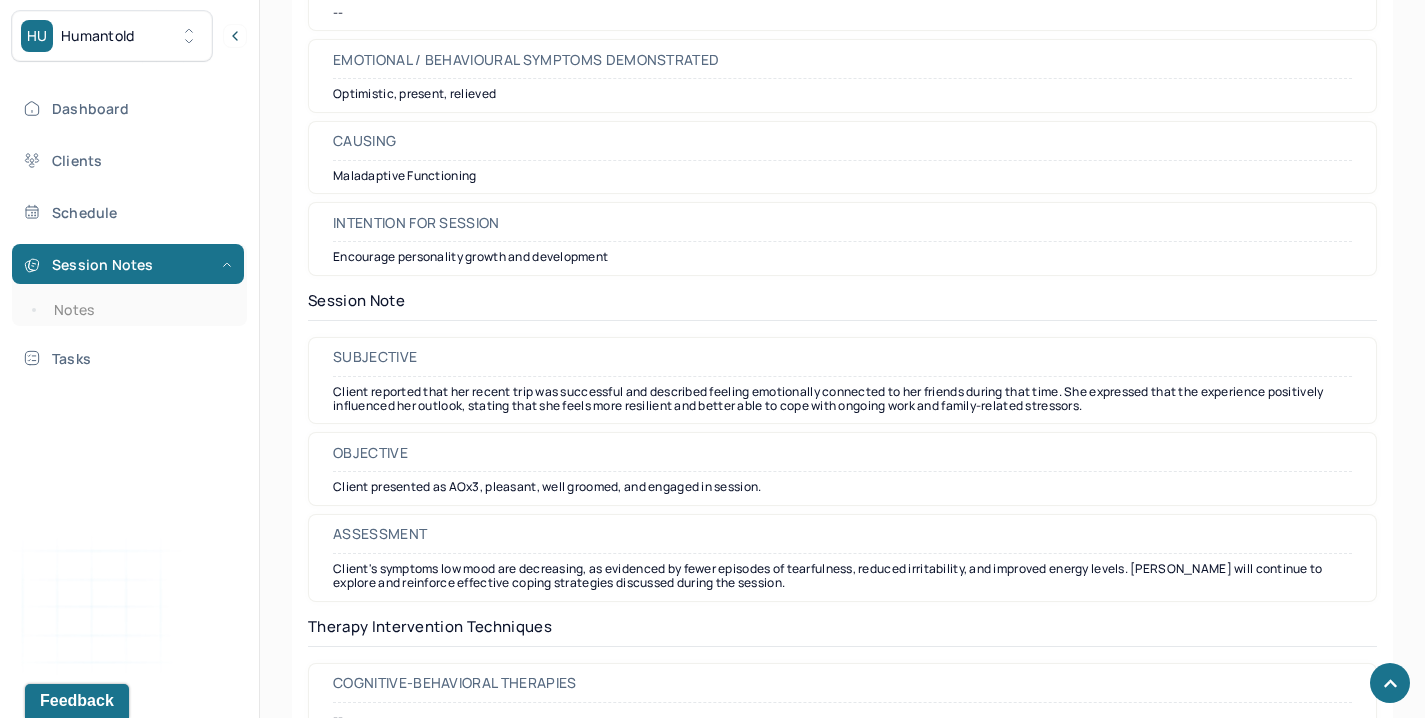 click on "Client's symptoms low mood are decreasing, as evidenced by fewer episodes of tearfulness, reduced irritability, and improved energy levels. [PERSON_NAME] will continue to explore and reinforce effective coping strategies discussed during the session." at bounding box center [842, 576] 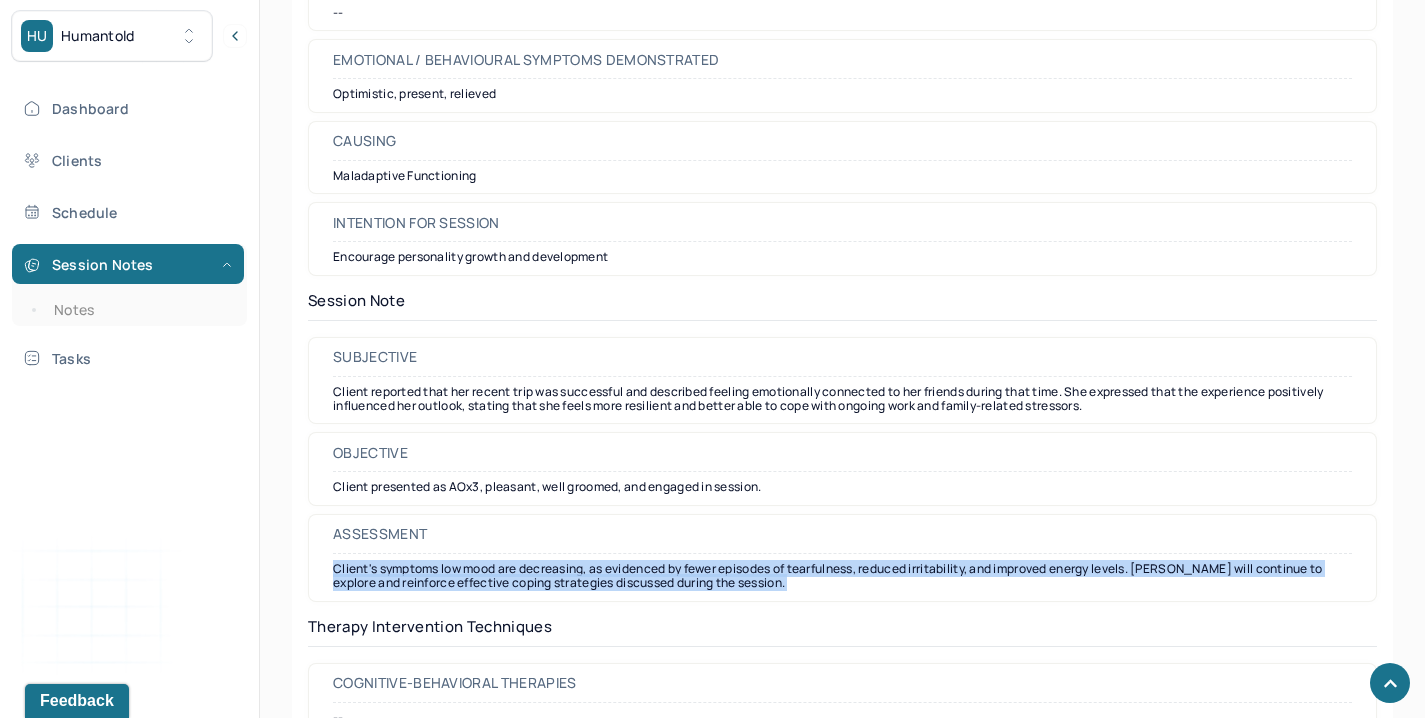 click on "Client's symptoms low mood are decreasing, as evidenced by fewer episodes of tearfulness, reduced irritability, and improved energy levels. [PERSON_NAME] will continue to explore and reinforce effective coping strategies discussed during the session." at bounding box center [842, 576] 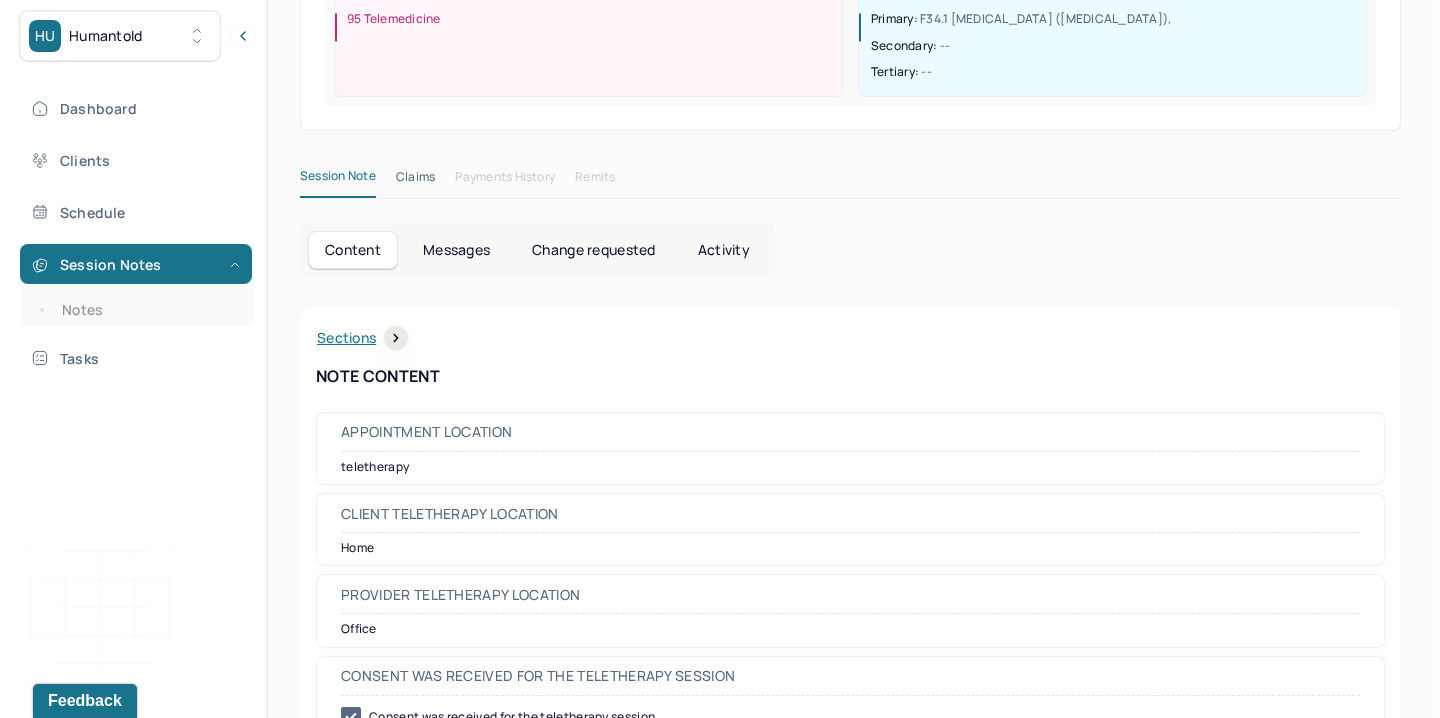 scroll, scrollTop: 0, scrollLeft: 0, axis: both 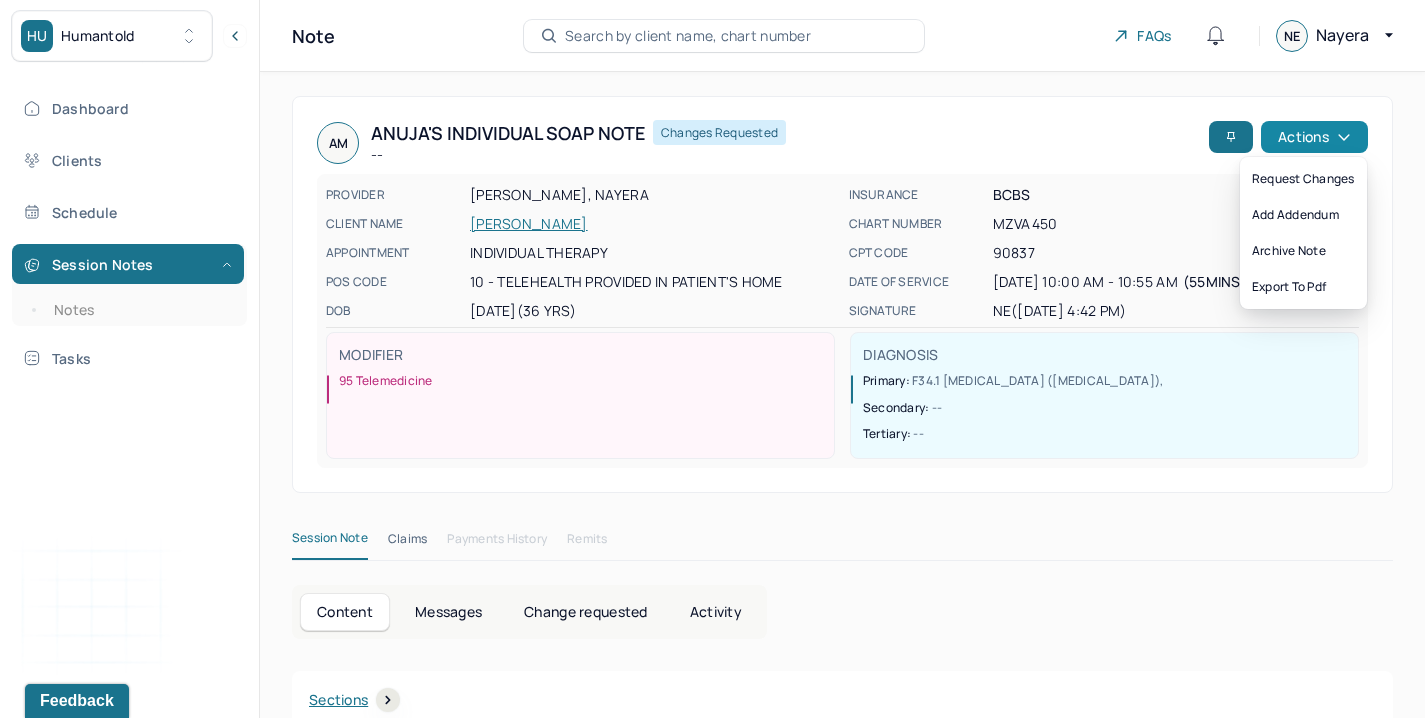 click on "Actions" at bounding box center [1314, 137] 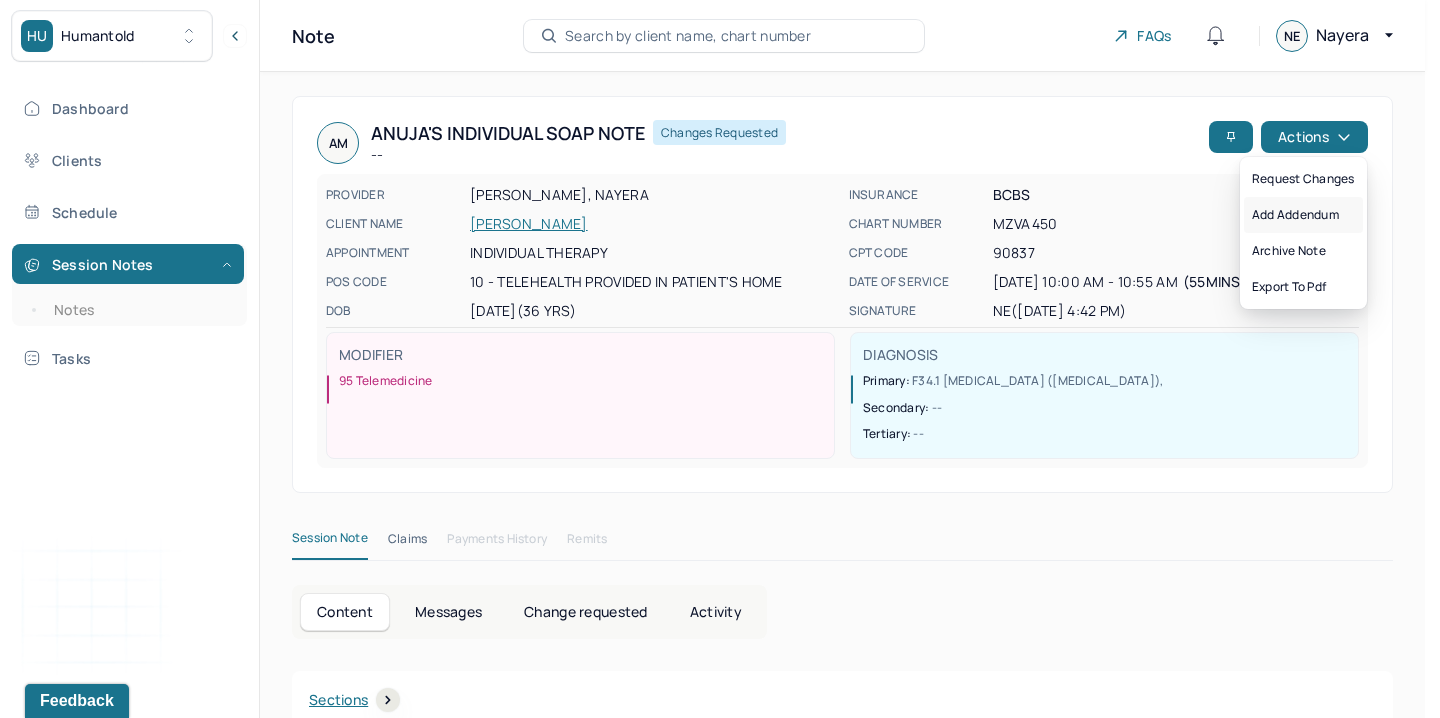 click on "Add addendum" at bounding box center (1303, 215) 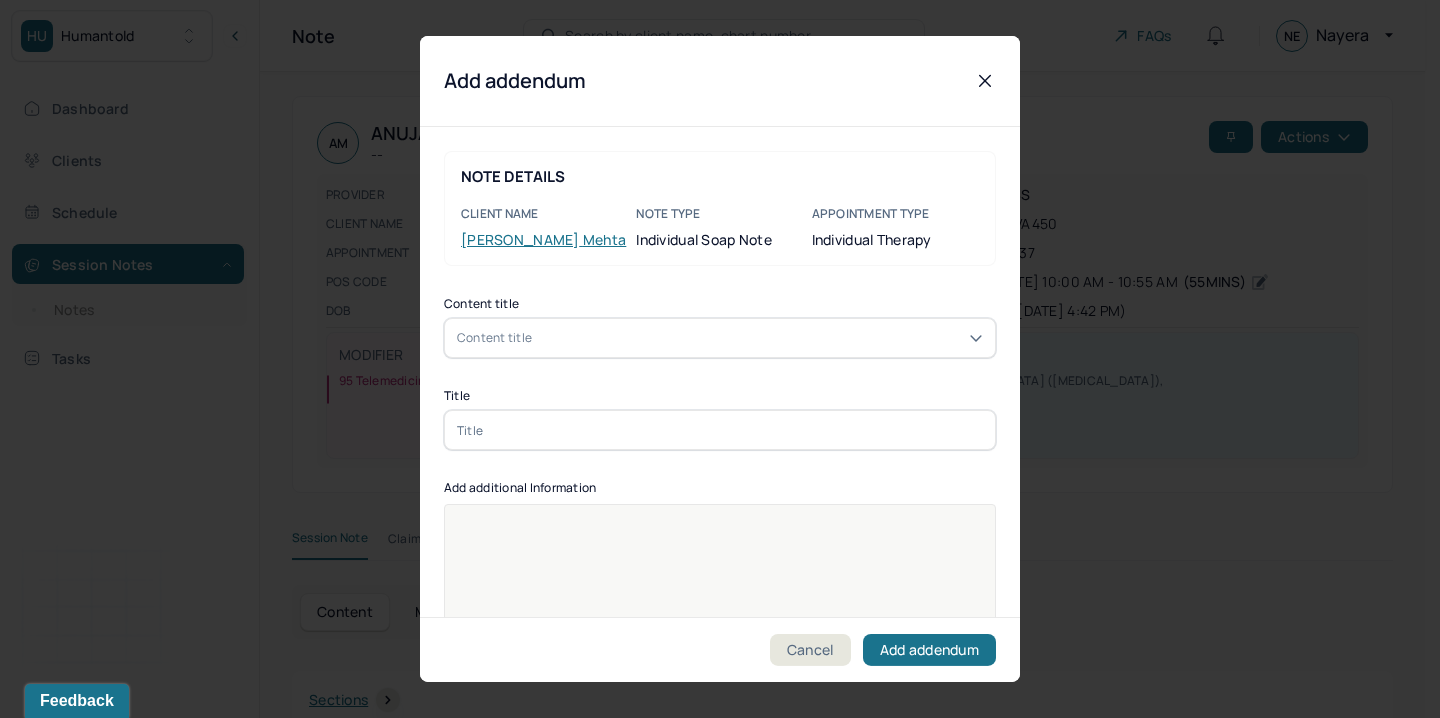 click on "Content title Content title Title Add additional Information Provider's Initials" at bounding box center (720, 547) 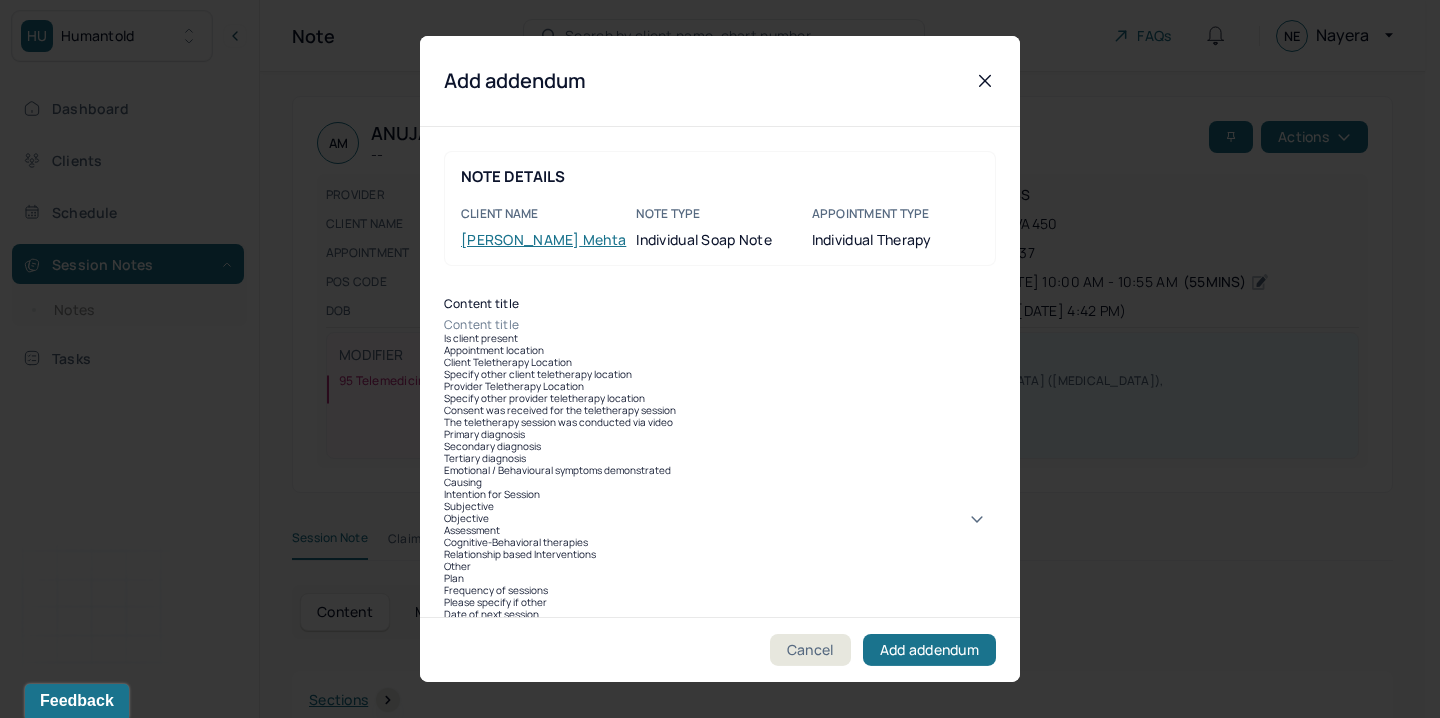 scroll, scrollTop: 28, scrollLeft: 0, axis: vertical 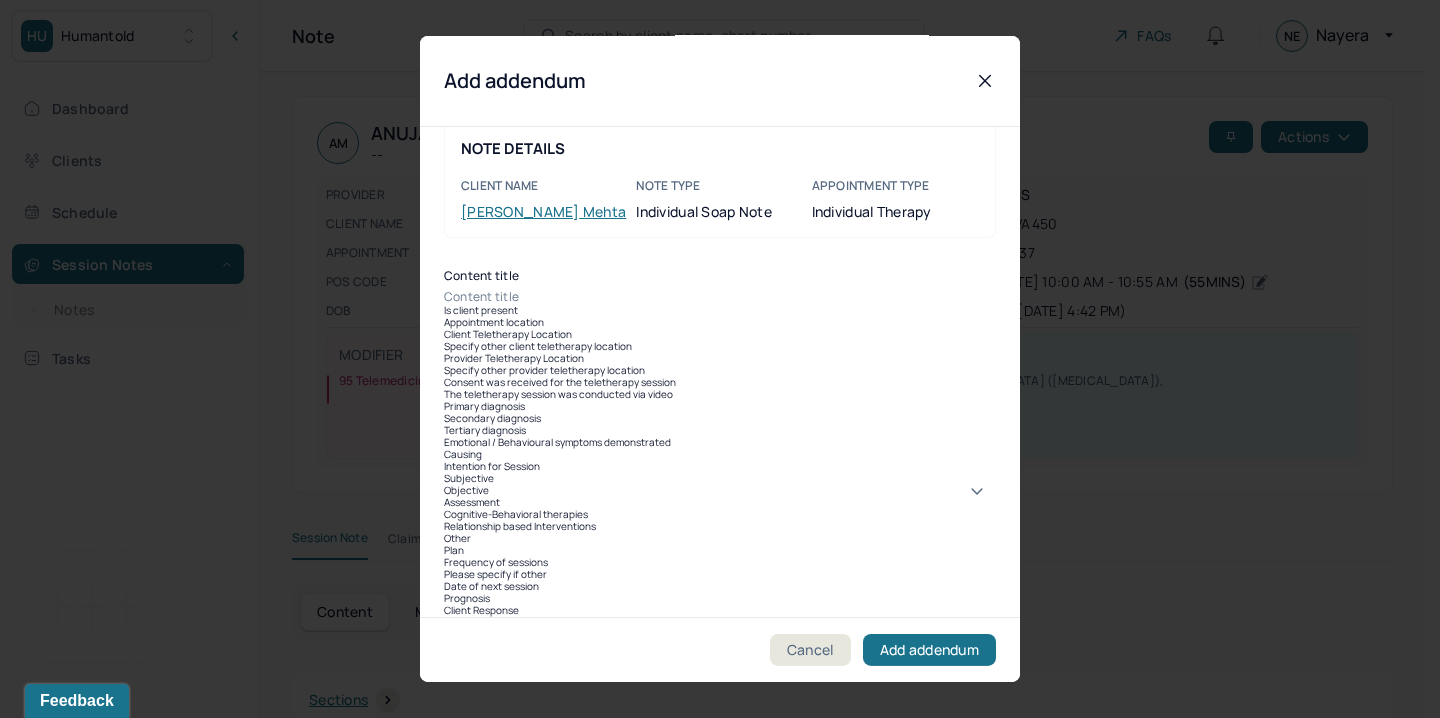 click on "Assessment" at bounding box center (720, 502) 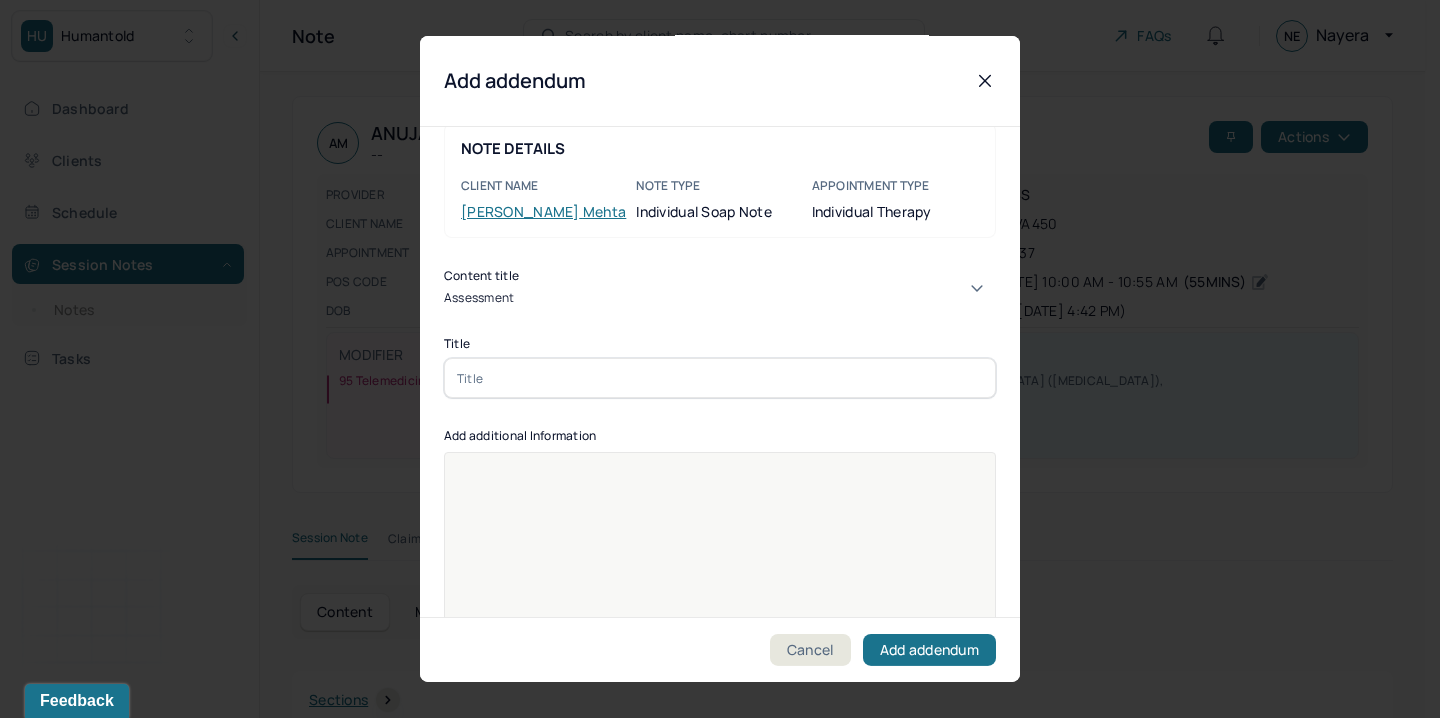 click on "Content title option Assessment, selected. Assessment Title Add additional Information Provider's Initials" at bounding box center (720, 507) 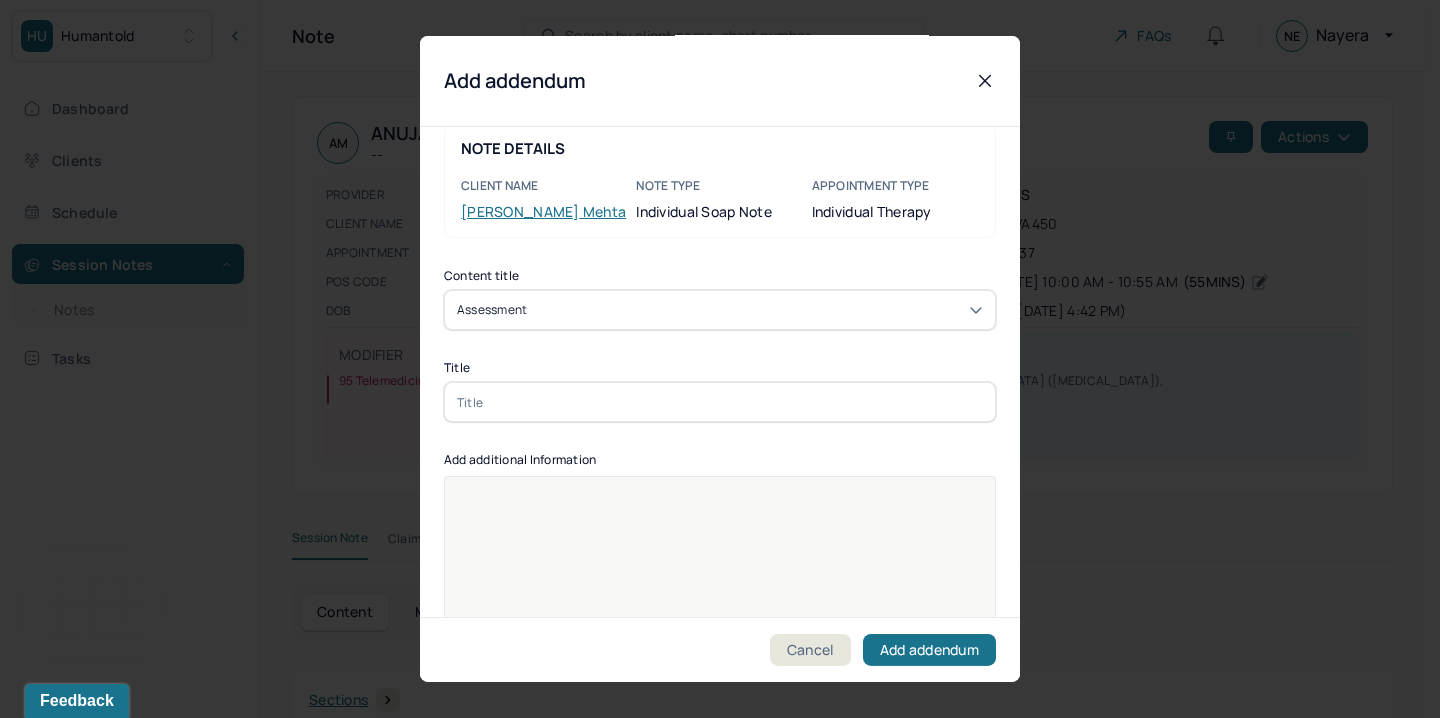 click on "Title" at bounding box center (720, 392) 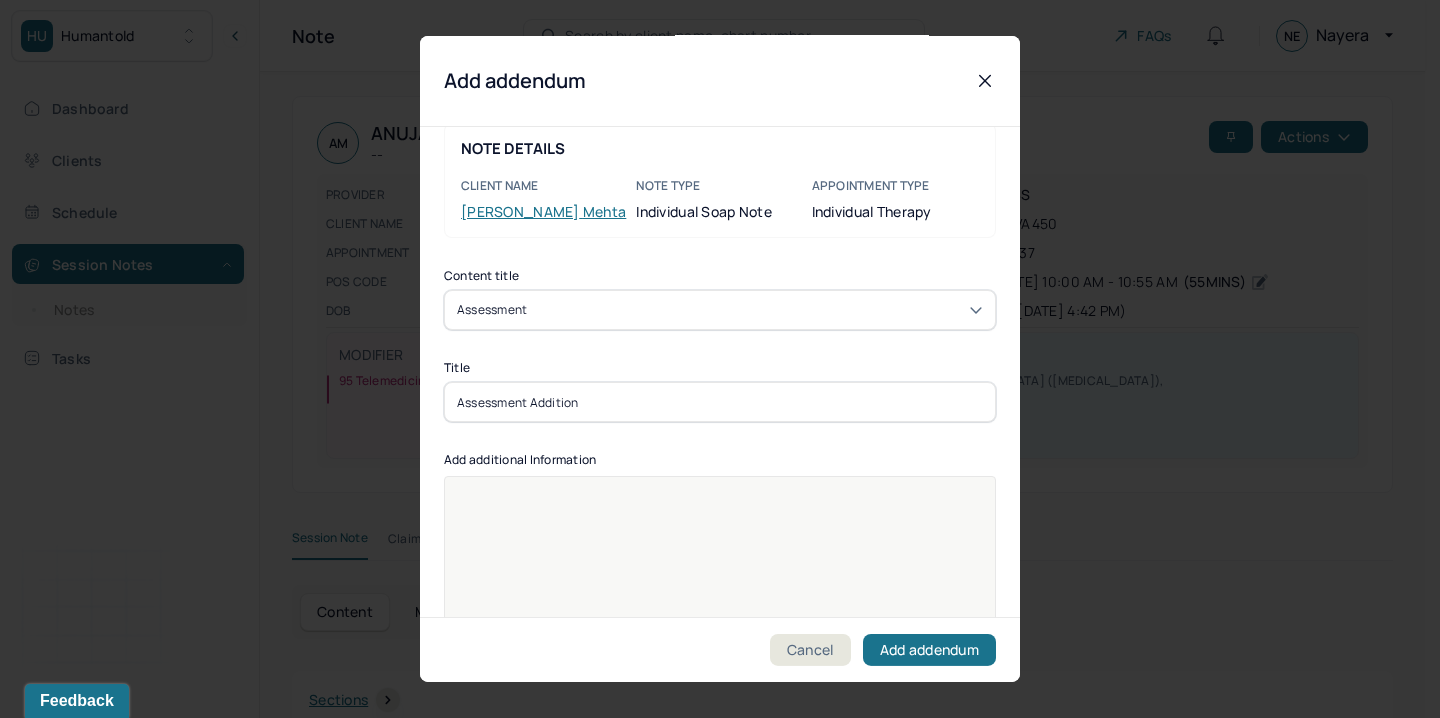 type on "Assessment Addition" 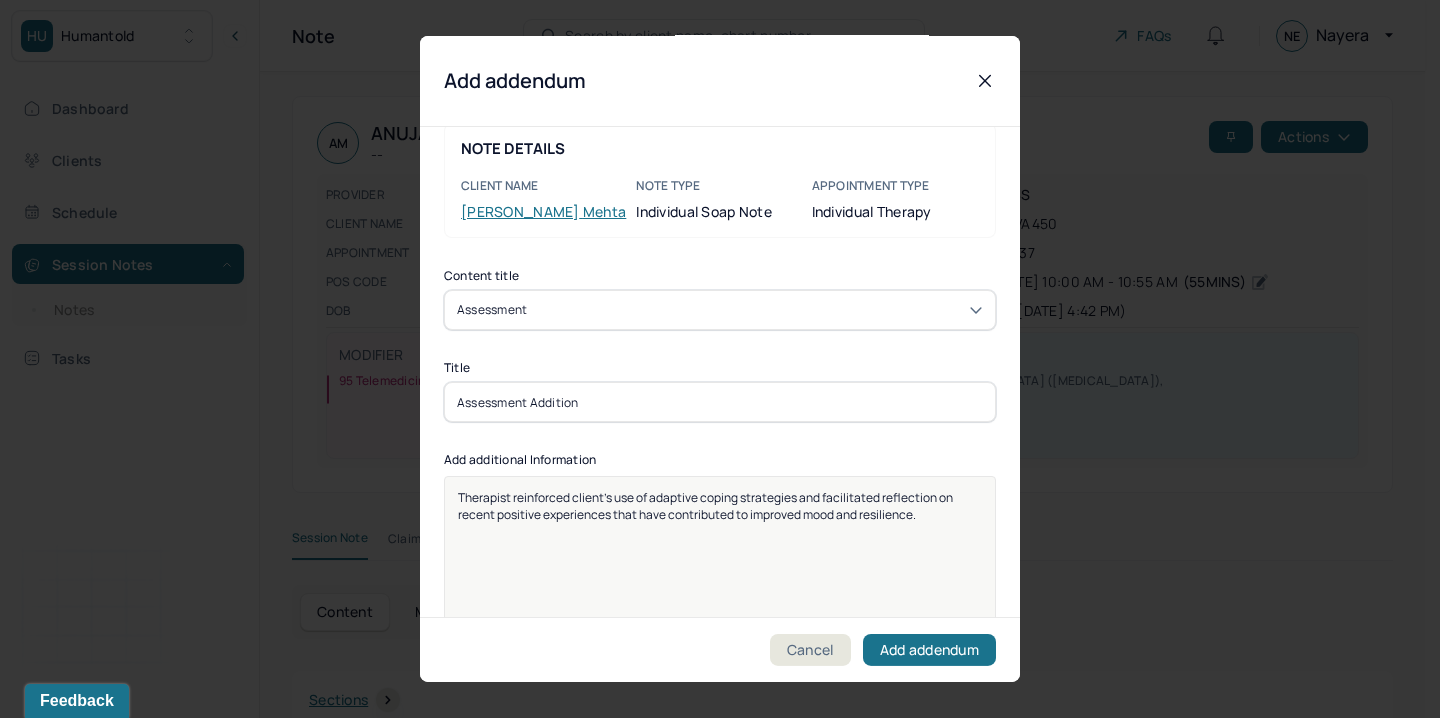 drag, startPoint x: 603, startPoint y: 406, endPoint x: 341, endPoint y: 407, distance: 262.00192 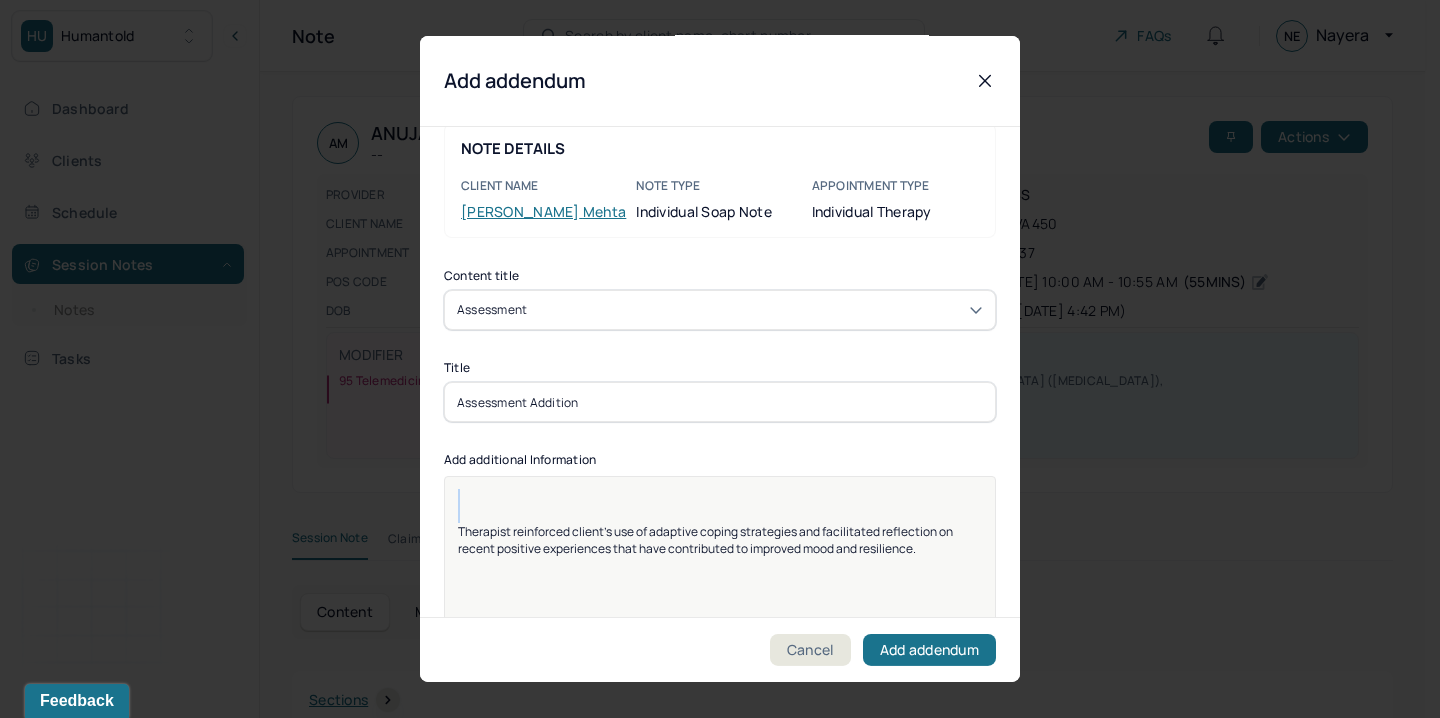 paste 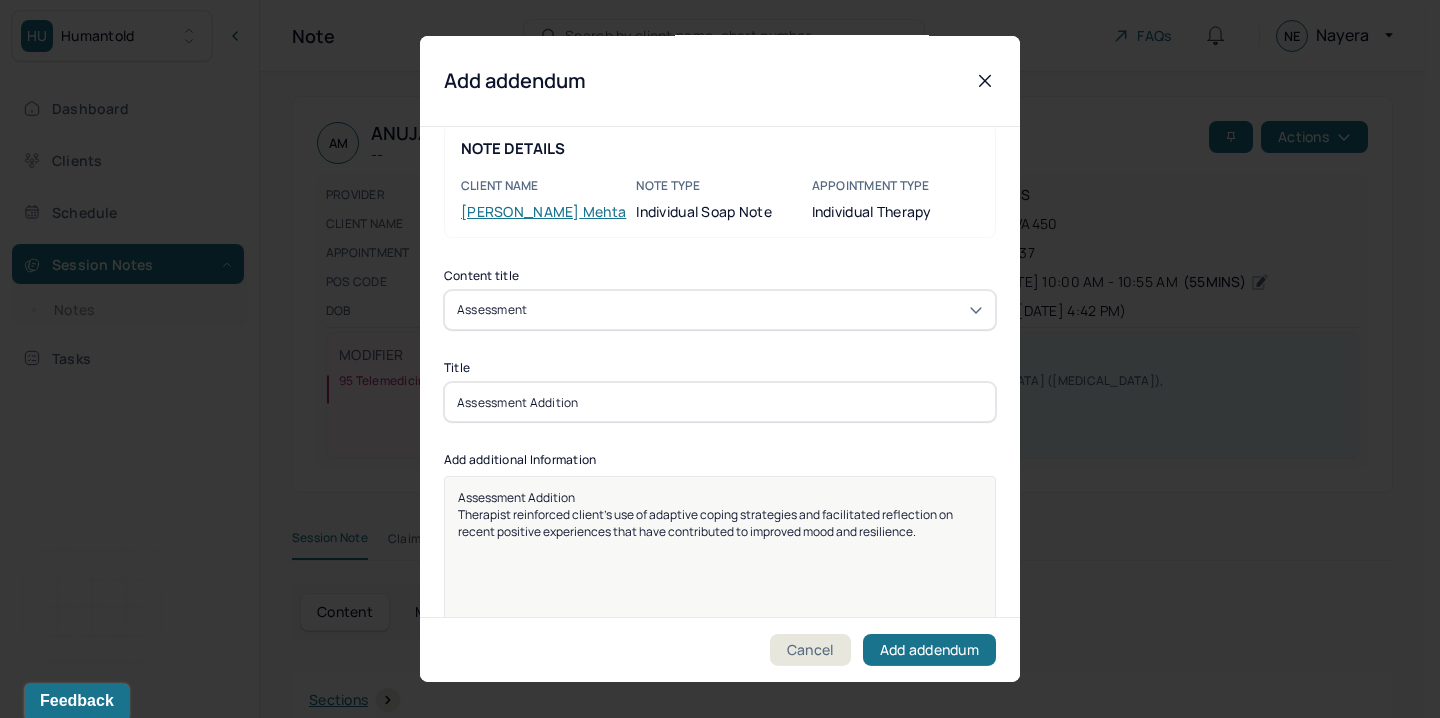 click on "Therapist reinforced client’s use of adaptive coping strategies and facilitated reflection on recent positive experiences that have contributed to improved mood and resilience." at bounding box center [706, 523] 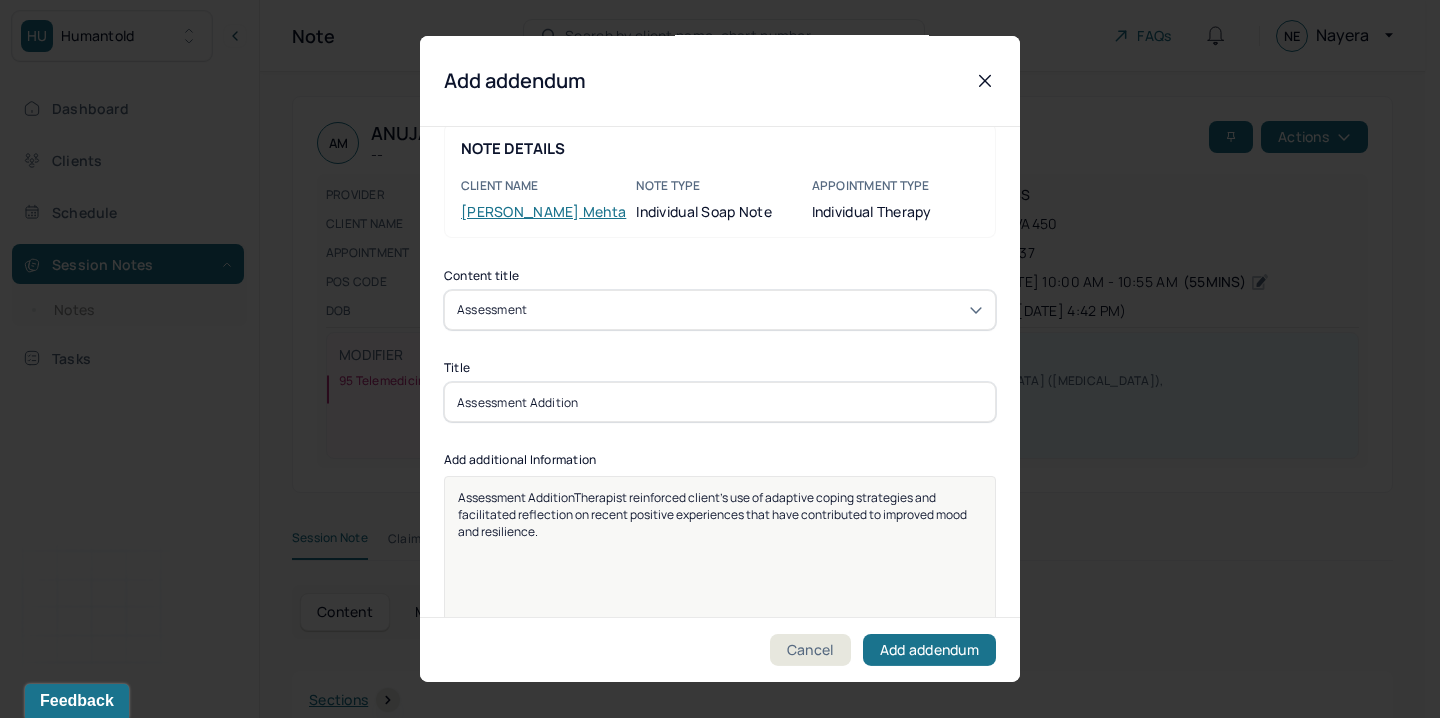 type 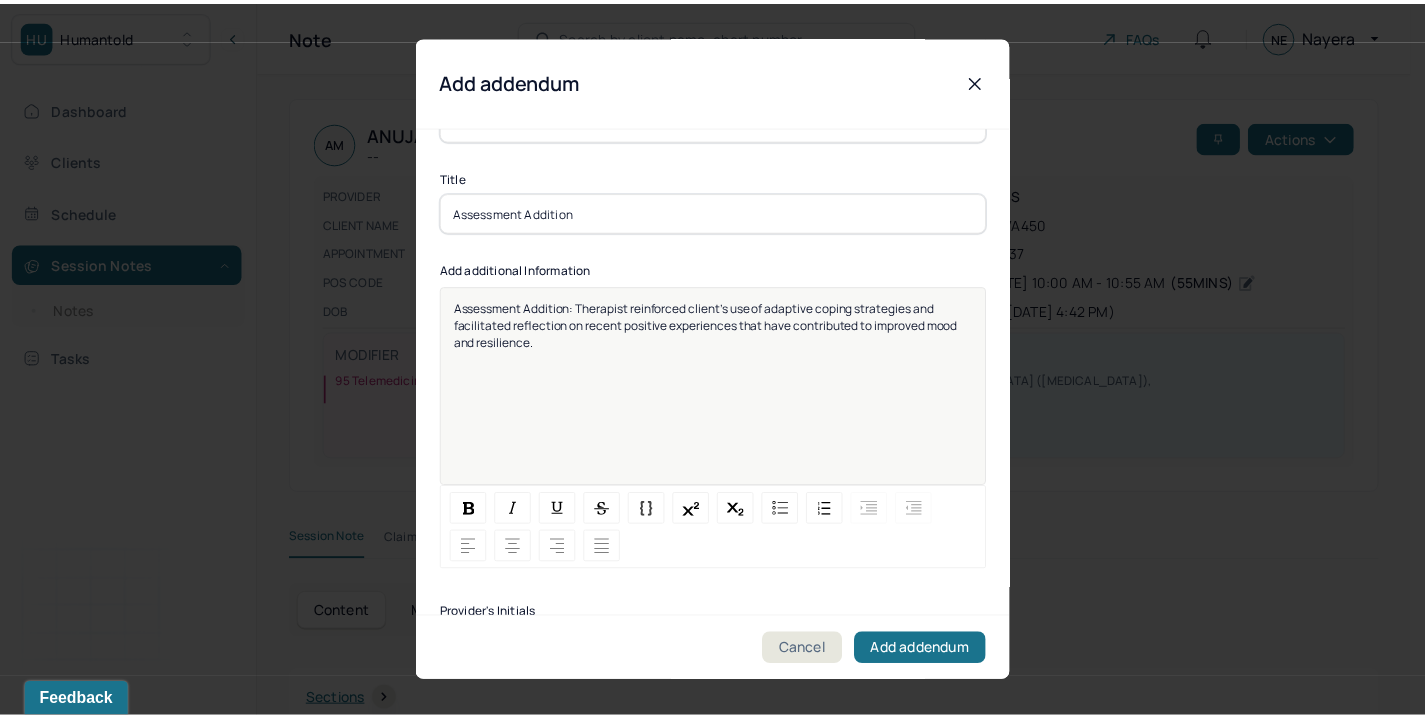 scroll, scrollTop: 291, scrollLeft: 0, axis: vertical 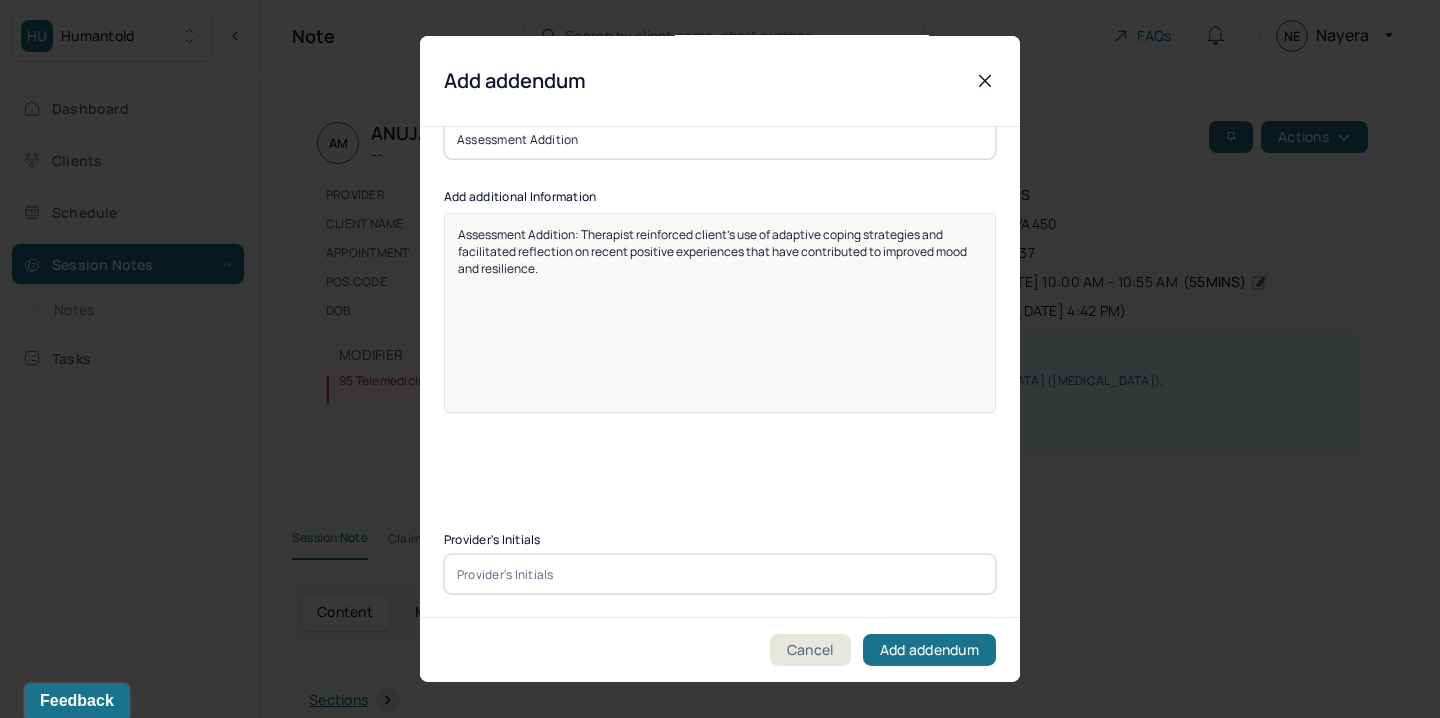 click at bounding box center [720, 574] 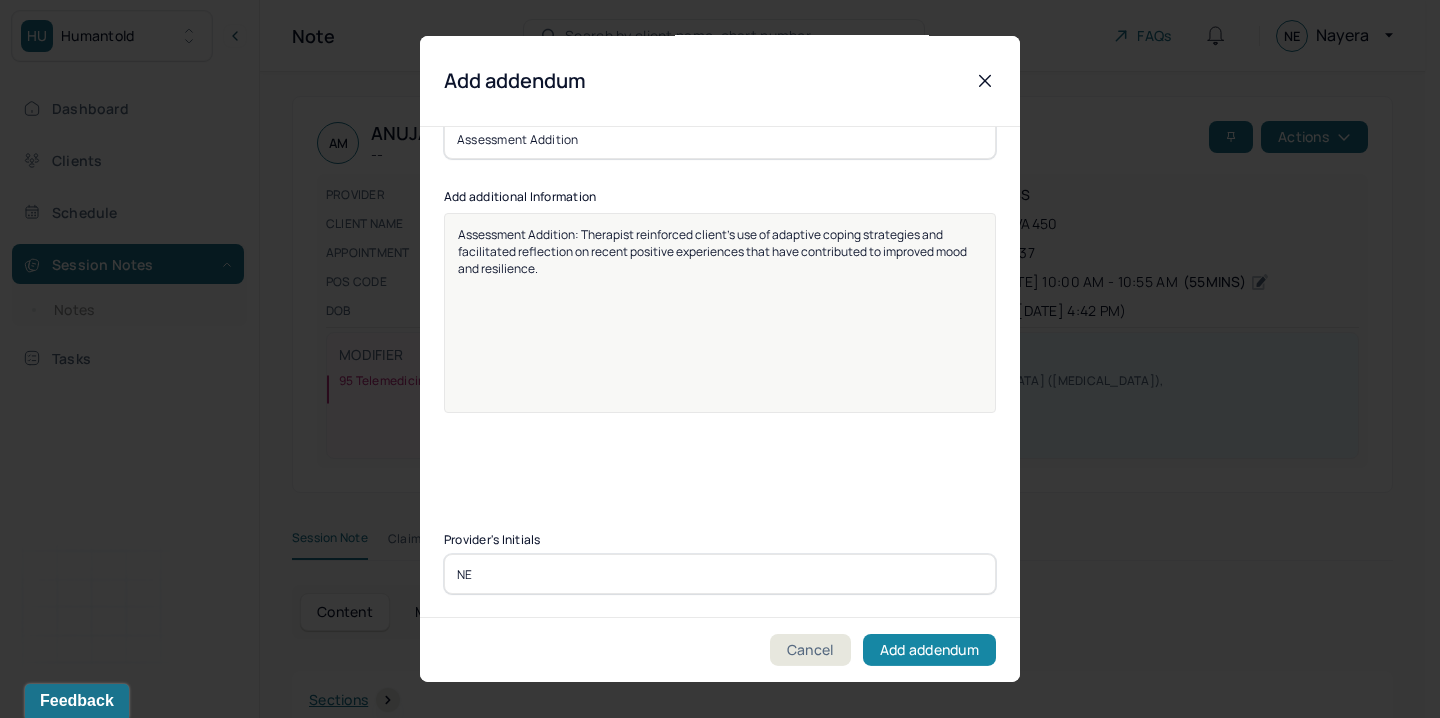 type on "NE" 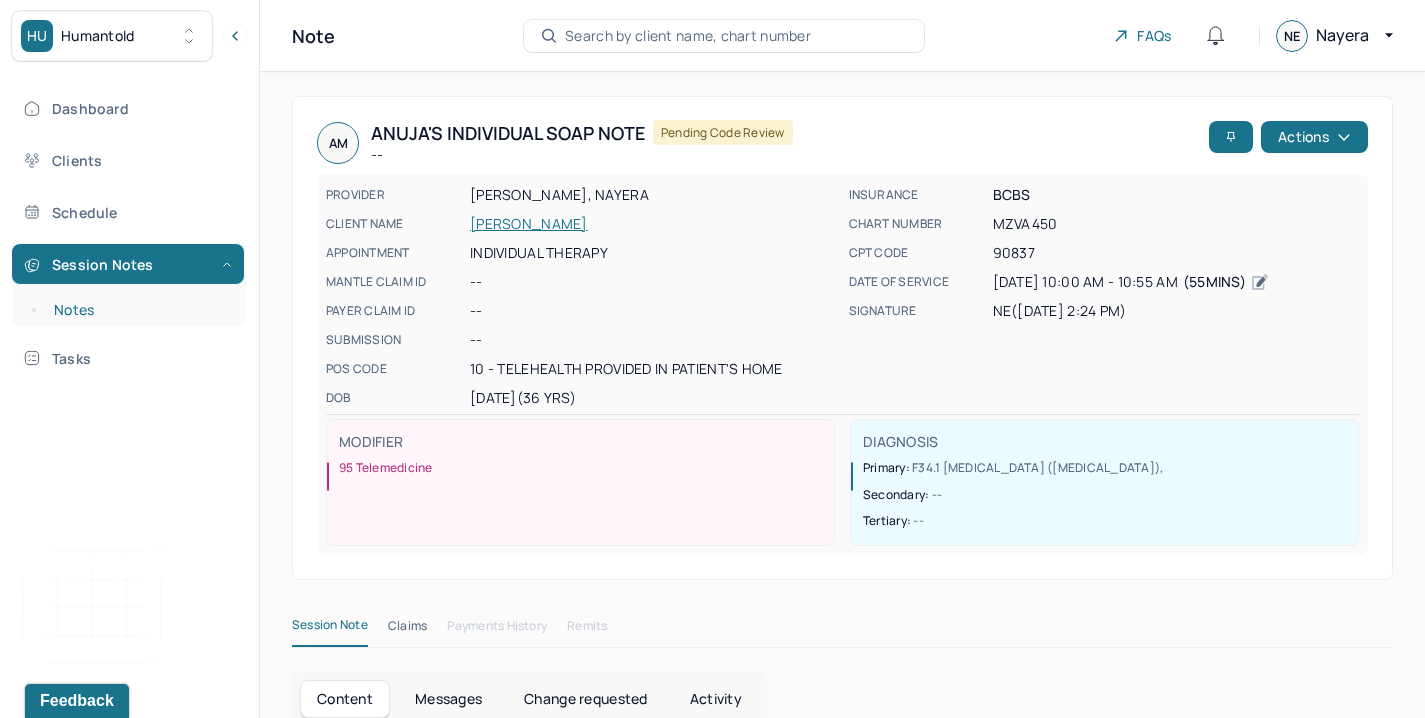 click on "Notes" at bounding box center [139, 310] 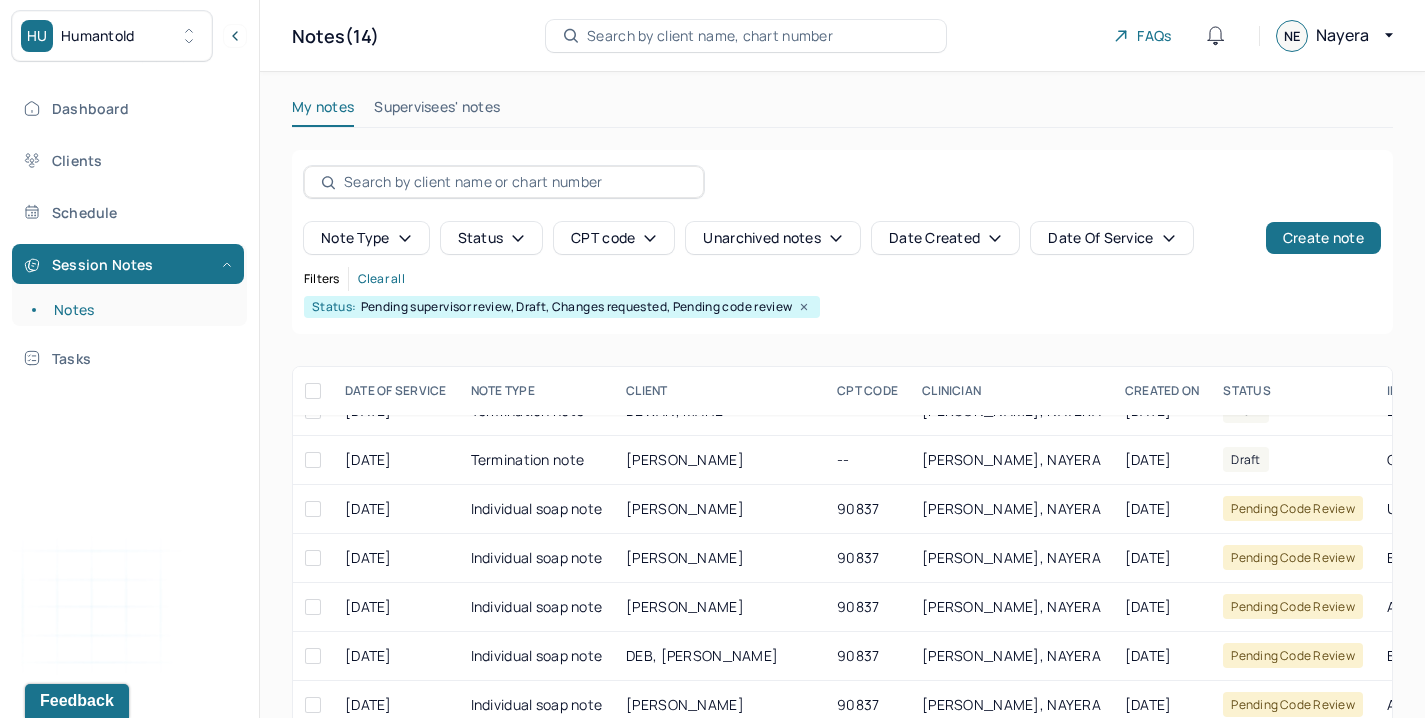 scroll, scrollTop: 176, scrollLeft: 0, axis: vertical 